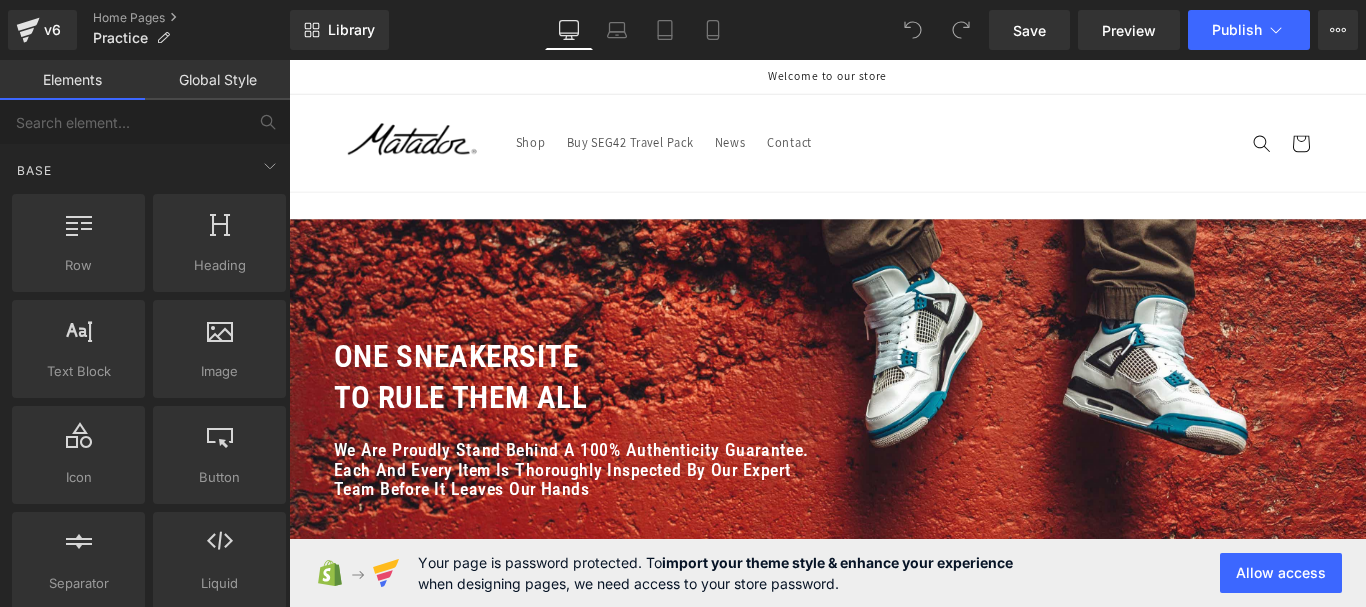 scroll, scrollTop: 1000, scrollLeft: 0, axis: vertical 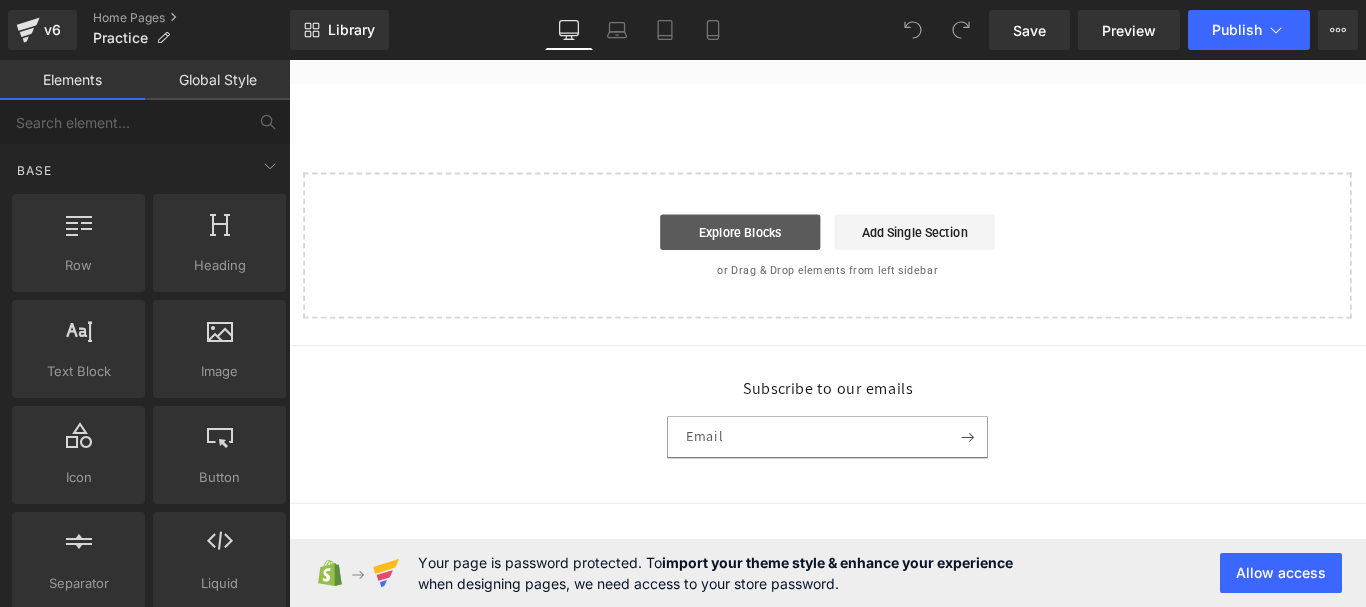 click on "Explore Blocks" at bounding box center [796, 254] 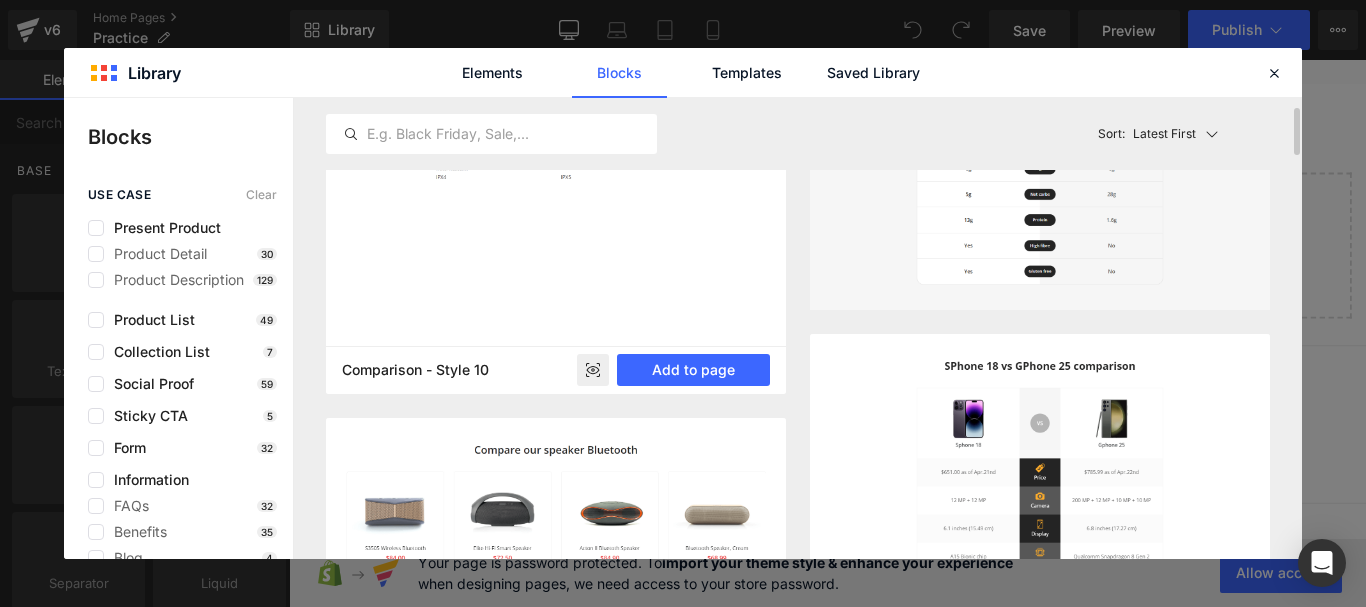 scroll, scrollTop: 0, scrollLeft: 0, axis: both 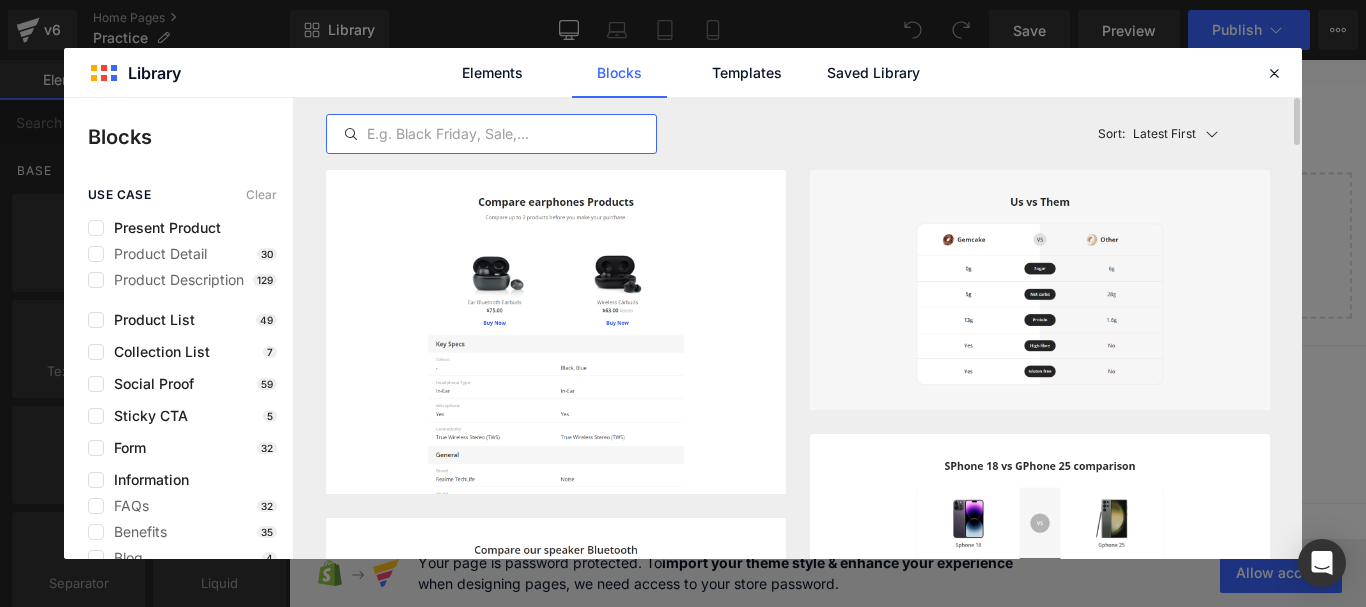 click at bounding box center [491, 134] 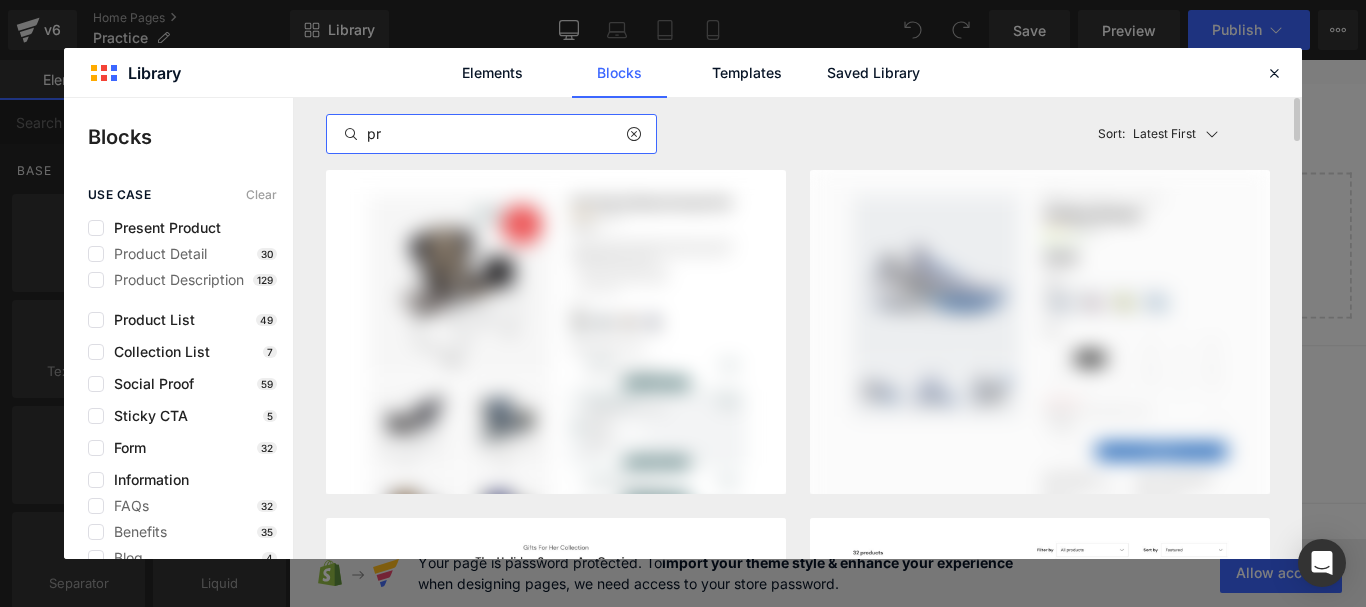 type on "p" 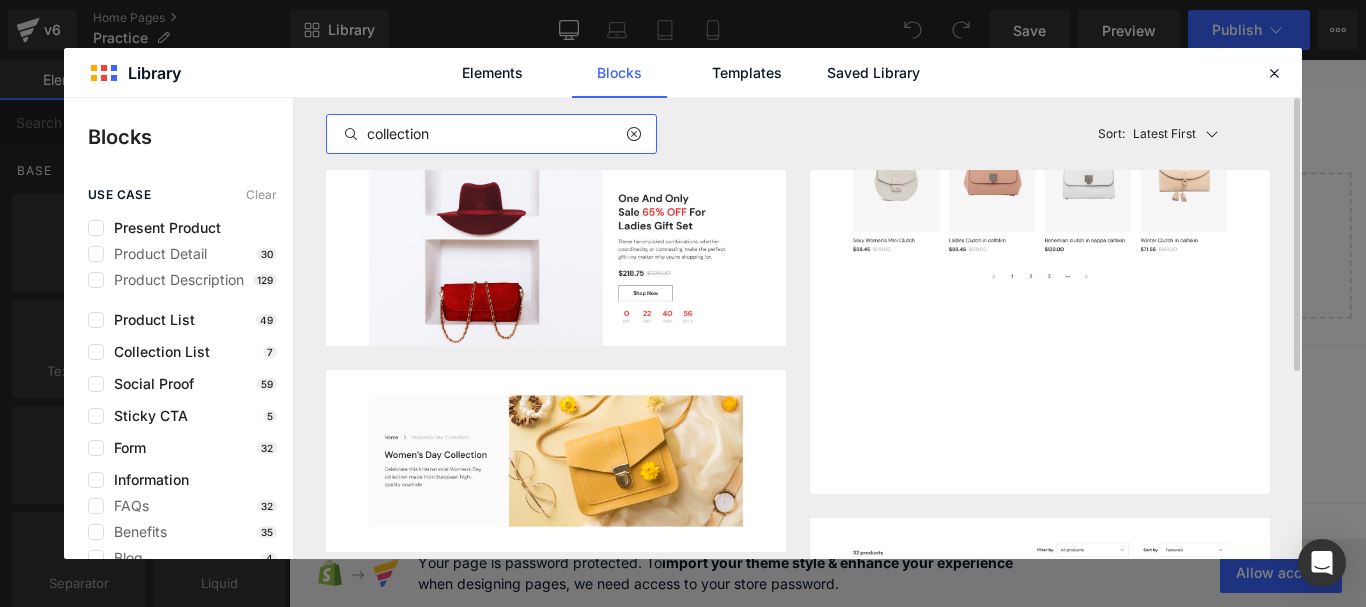 scroll, scrollTop: 315, scrollLeft: 0, axis: vertical 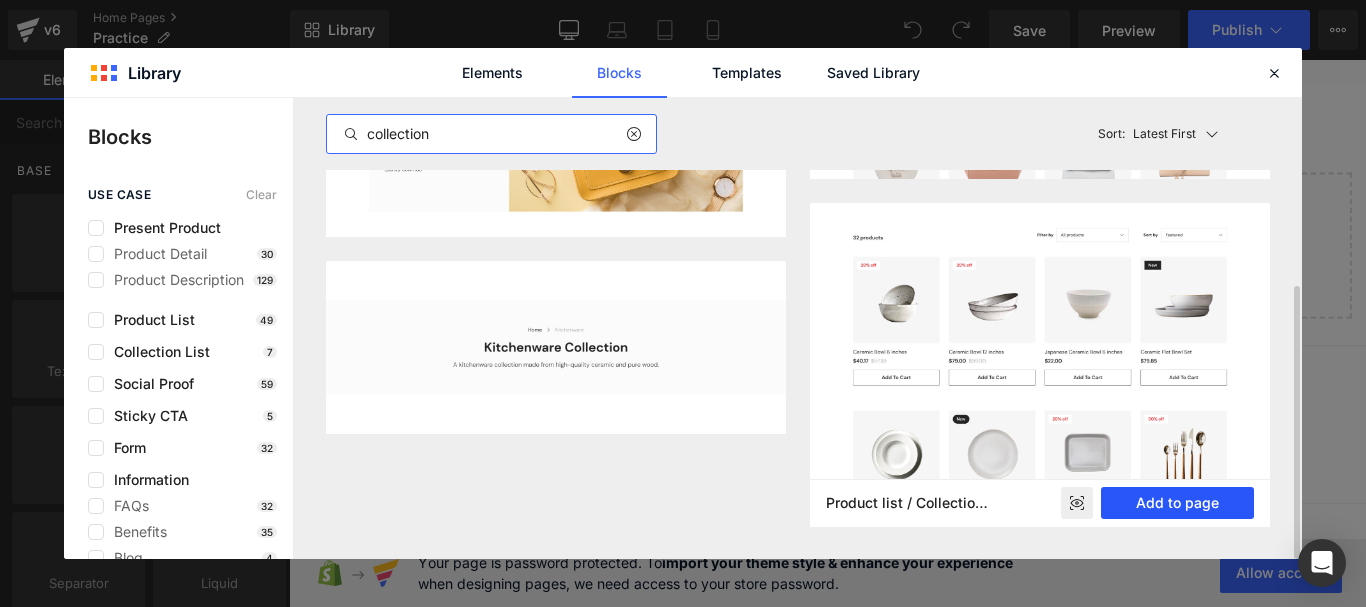 type on "collection" 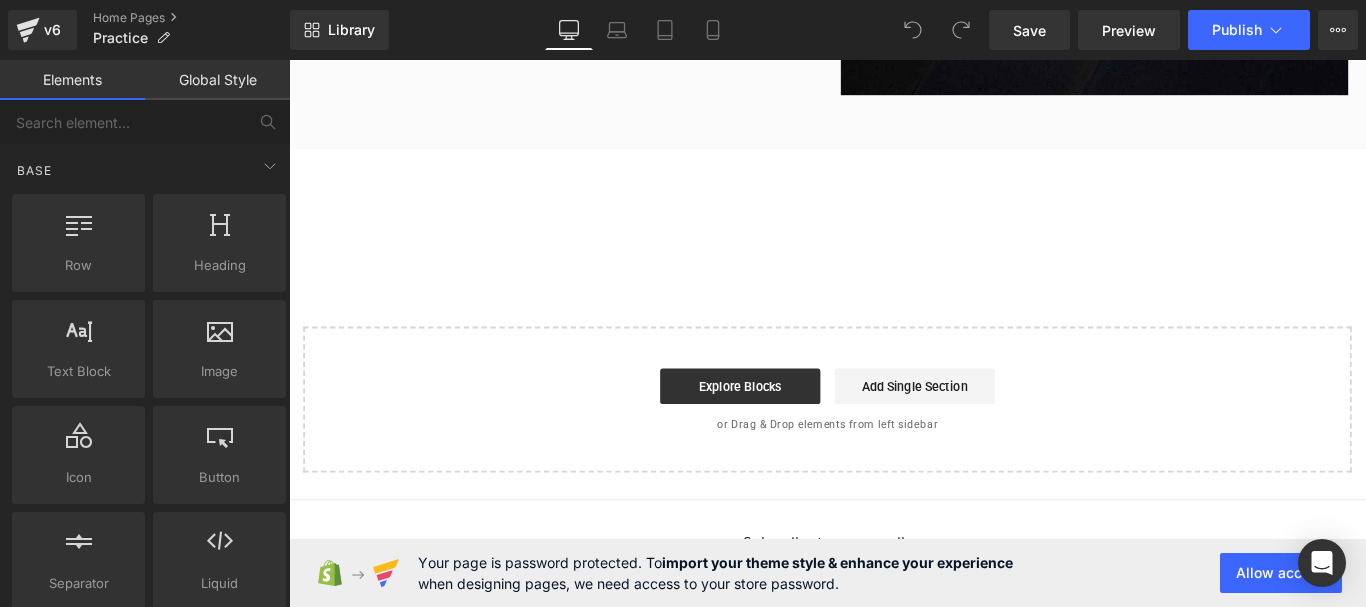 scroll, scrollTop: 1423, scrollLeft: 0, axis: vertical 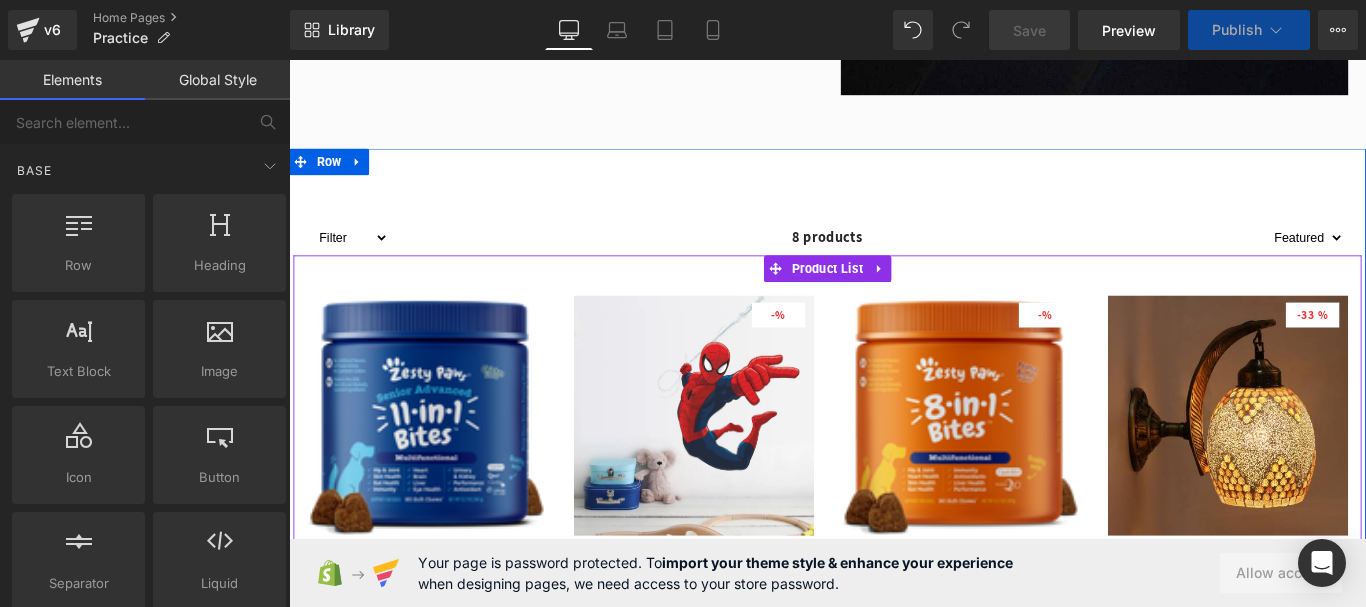 click on "Product List" at bounding box center (894, 295) 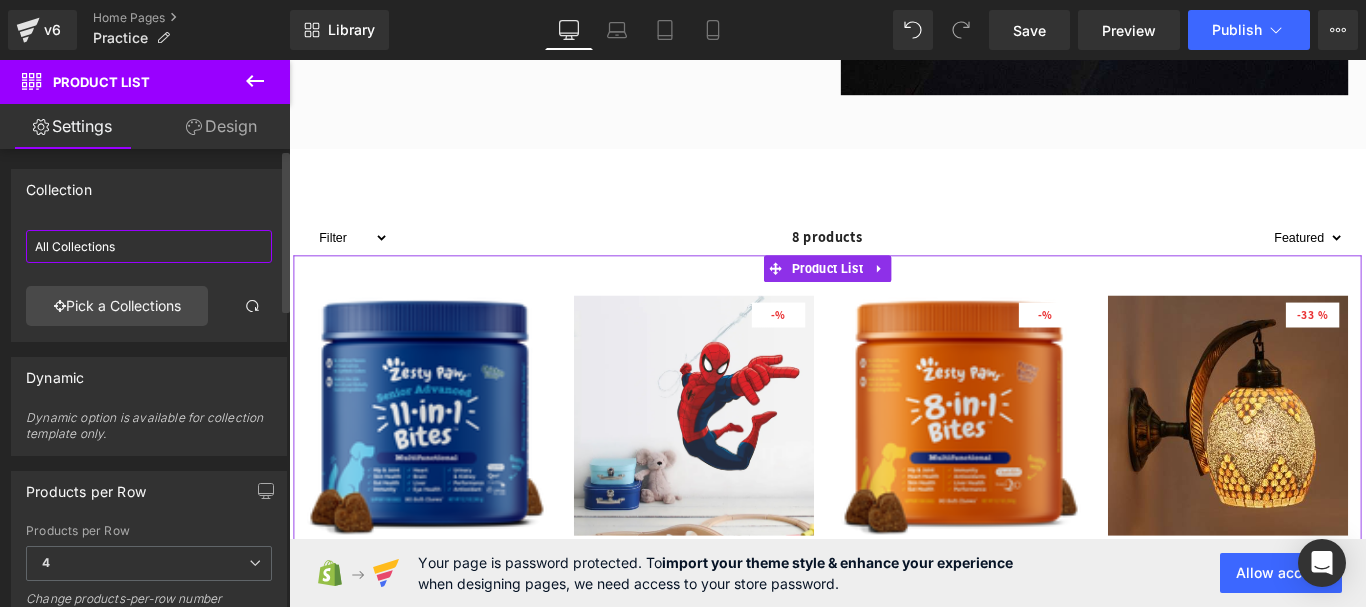 click on "All Collections" at bounding box center [149, 246] 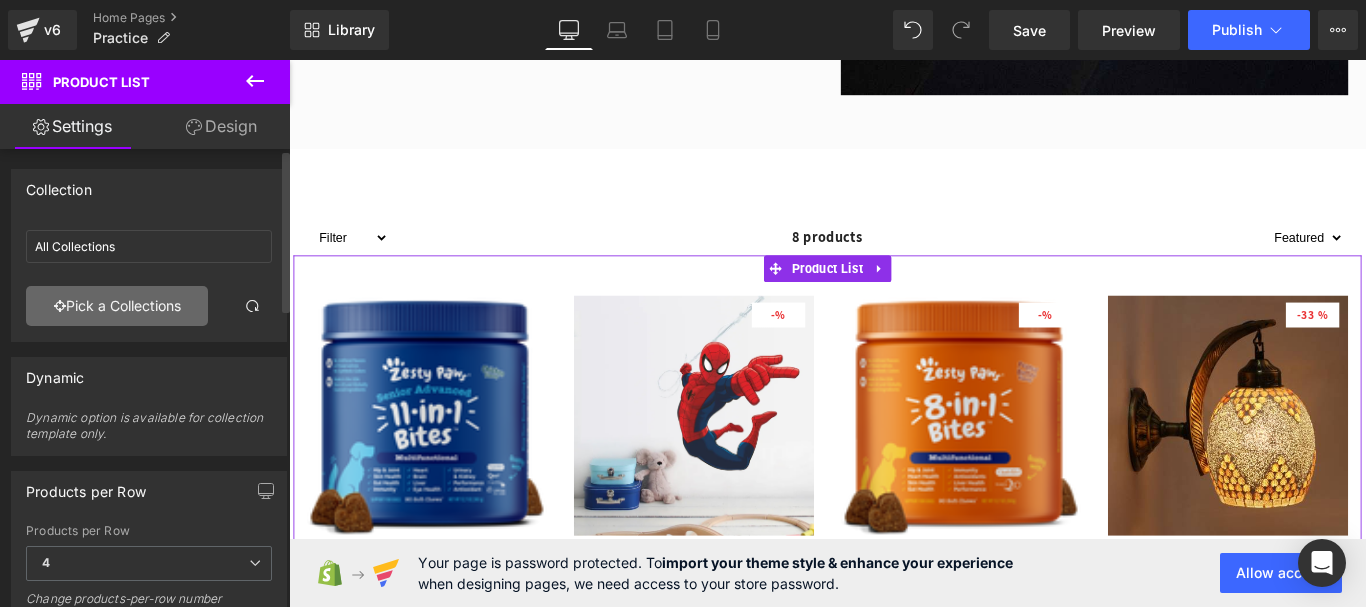 click on "Pick a Collections" at bounding box center (117, 306) 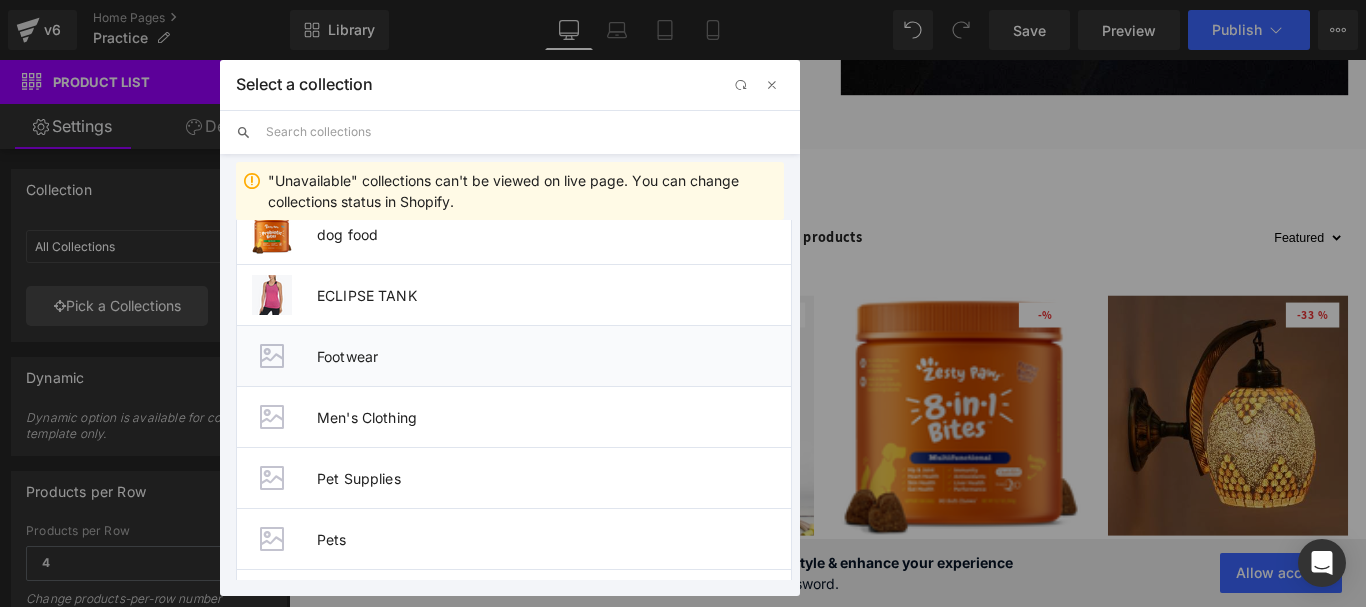 scroll, scrollTop: 400, scrollLeft: 0, axis: vertical 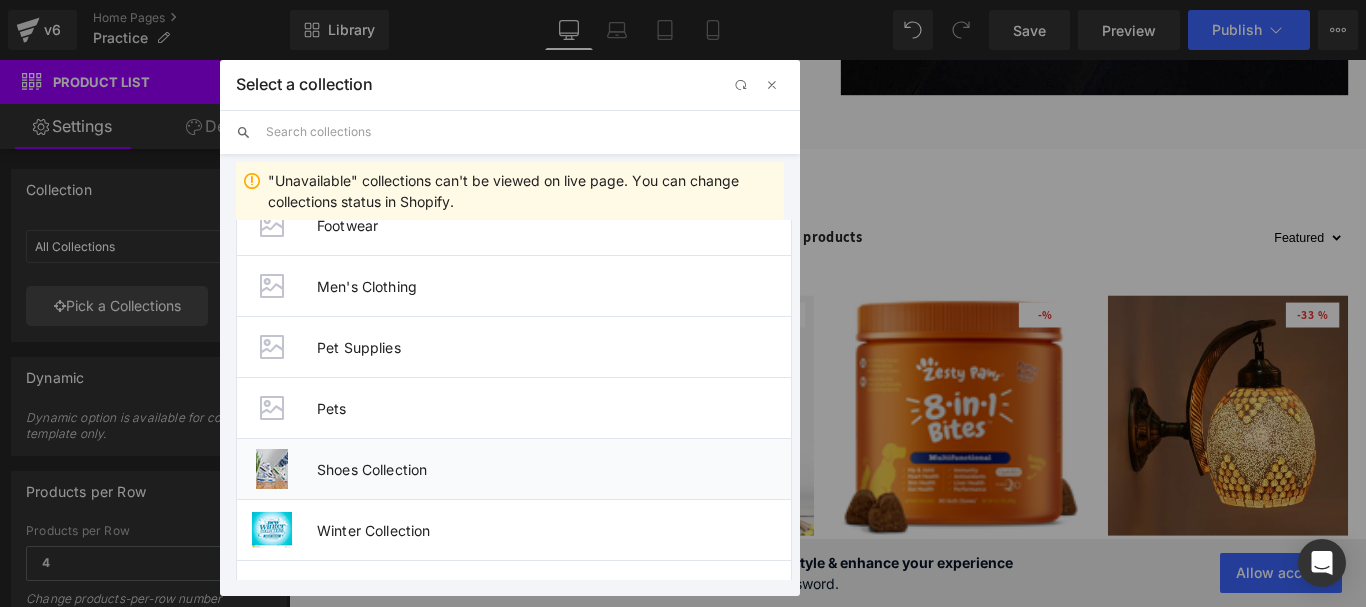 click on "Shoes Collection" at bounding box center [514, 468] 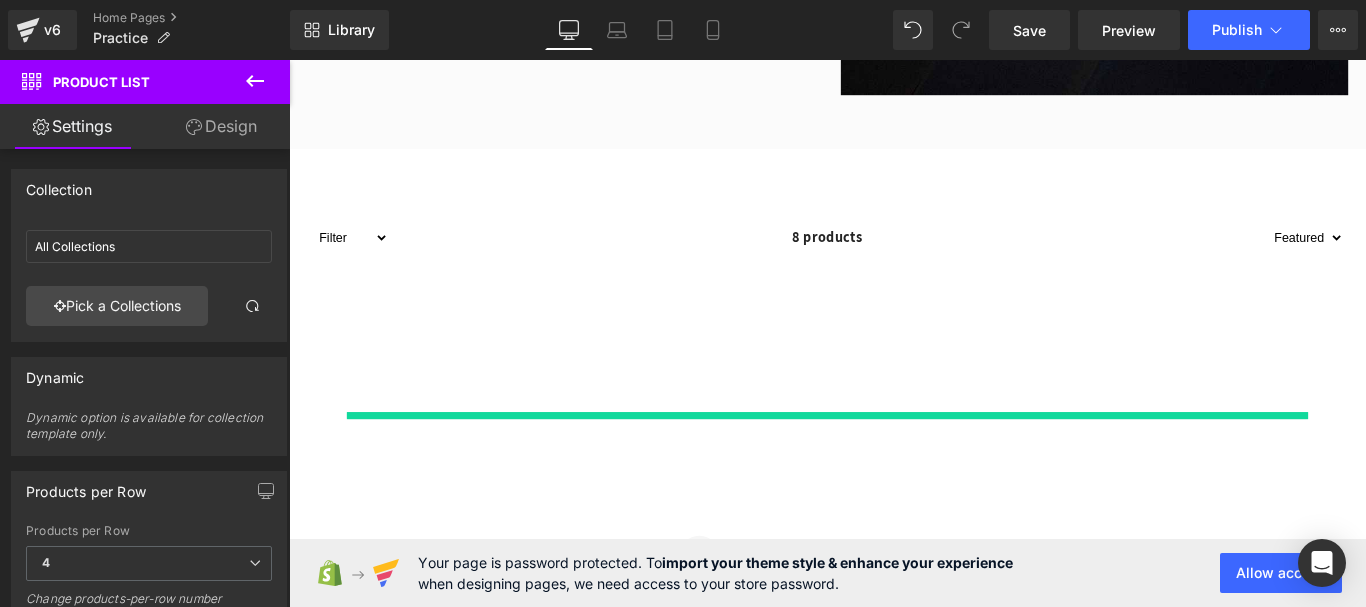 type on "Shoes Collection" 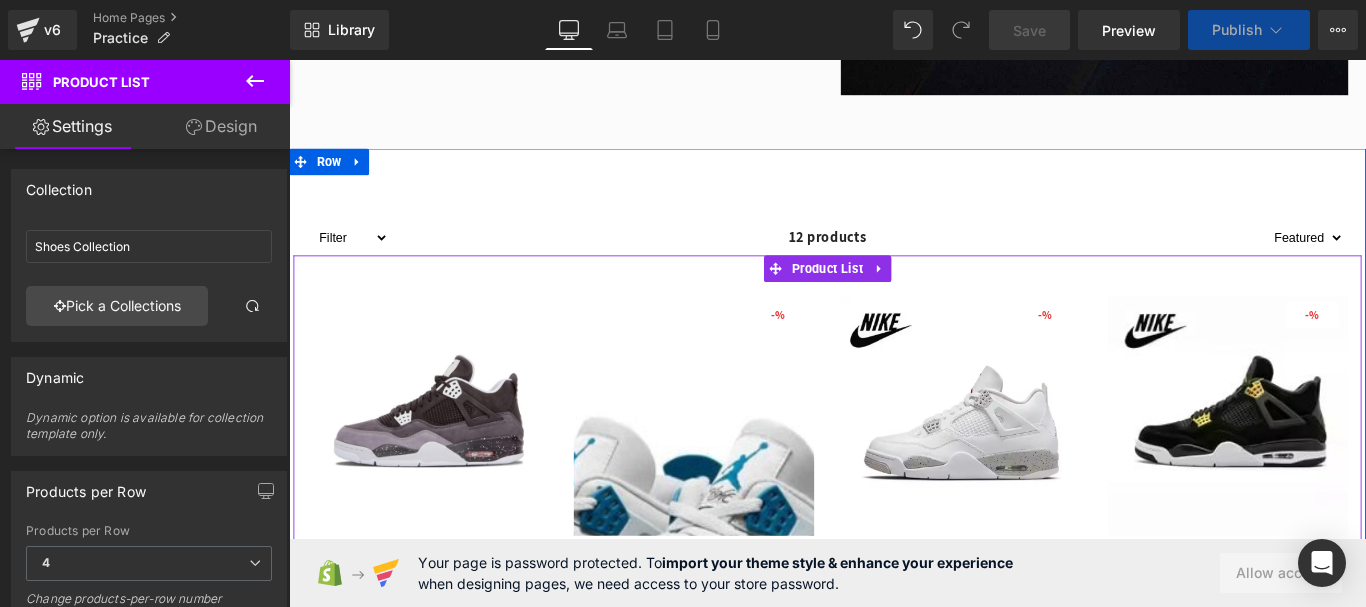 scroll, scrollTop: 1823, scrollLeft: 0, axis: vertical 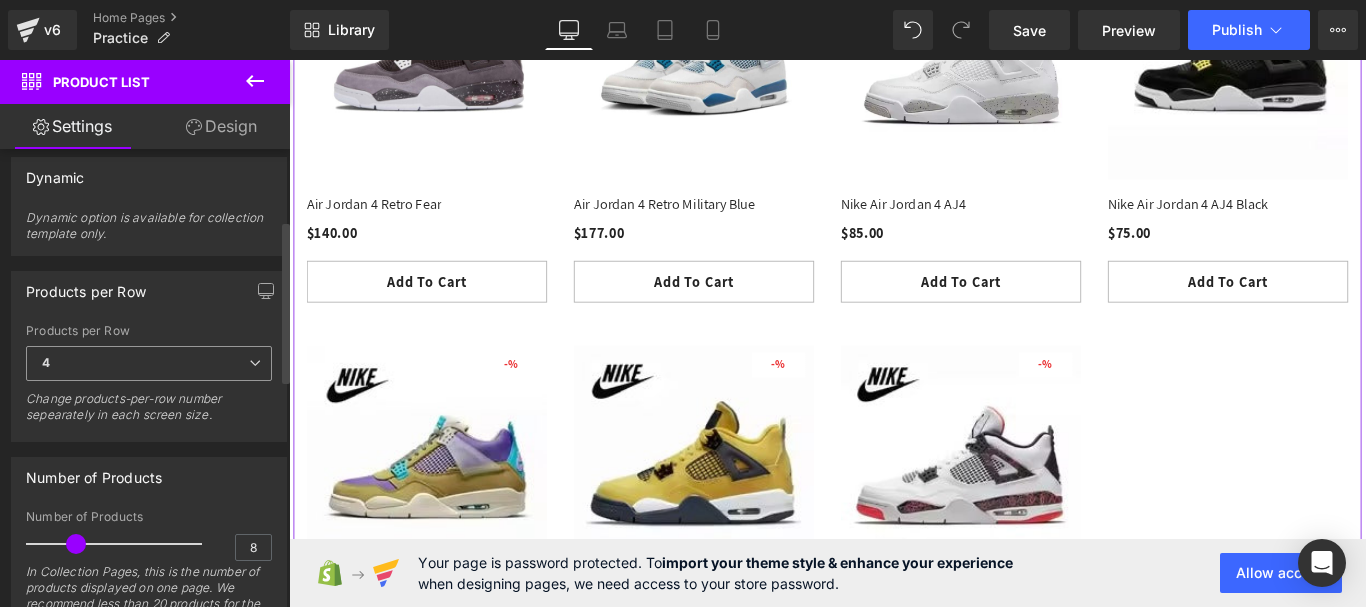 click on "4" at bounding box center (149, 363) 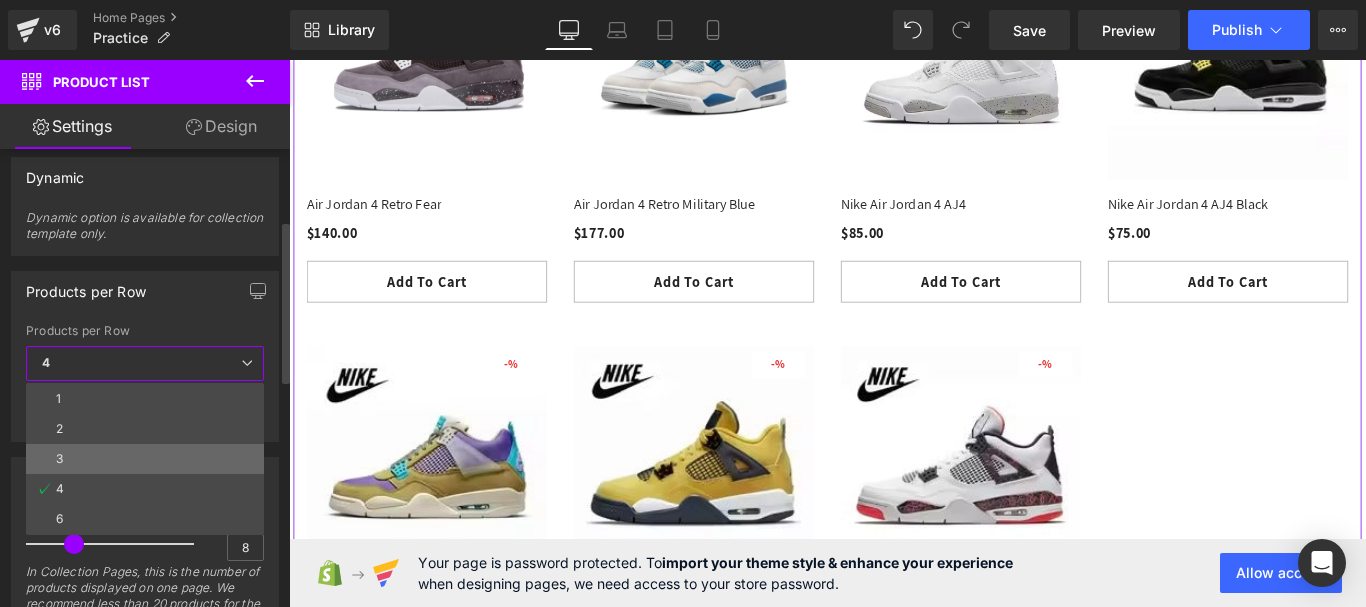 click on "3" at bounding box center (145, 459) 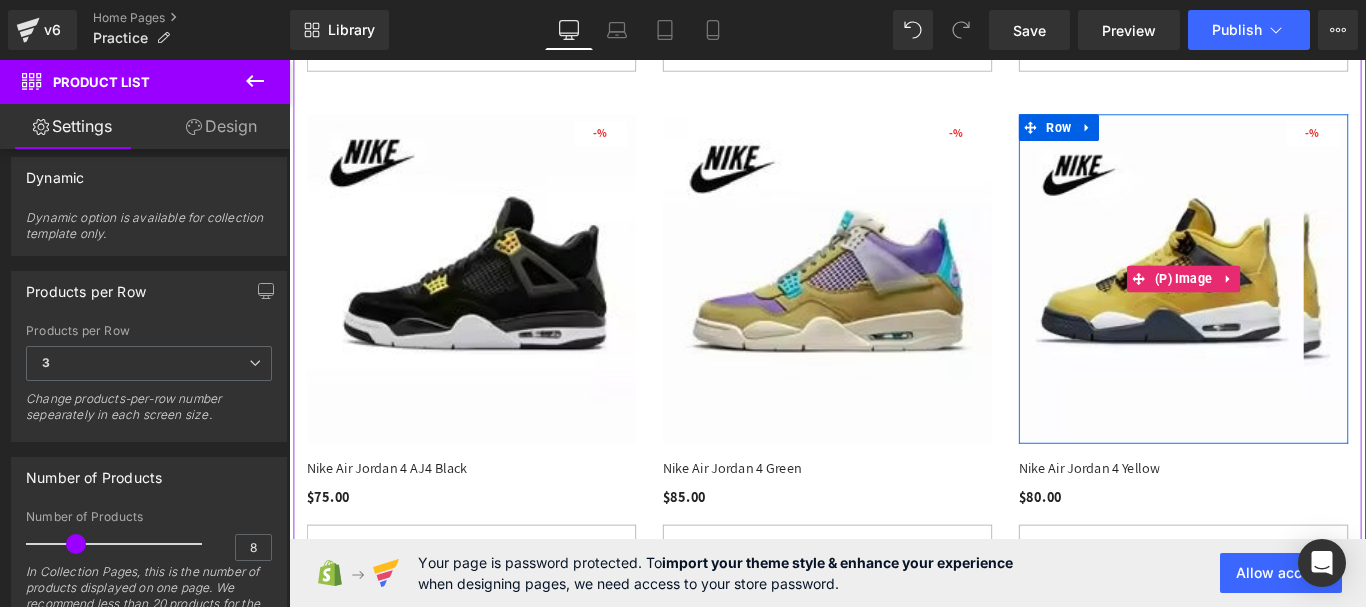scroll, scrollTop: 2223, scrollLeft: 0, axis: vertical 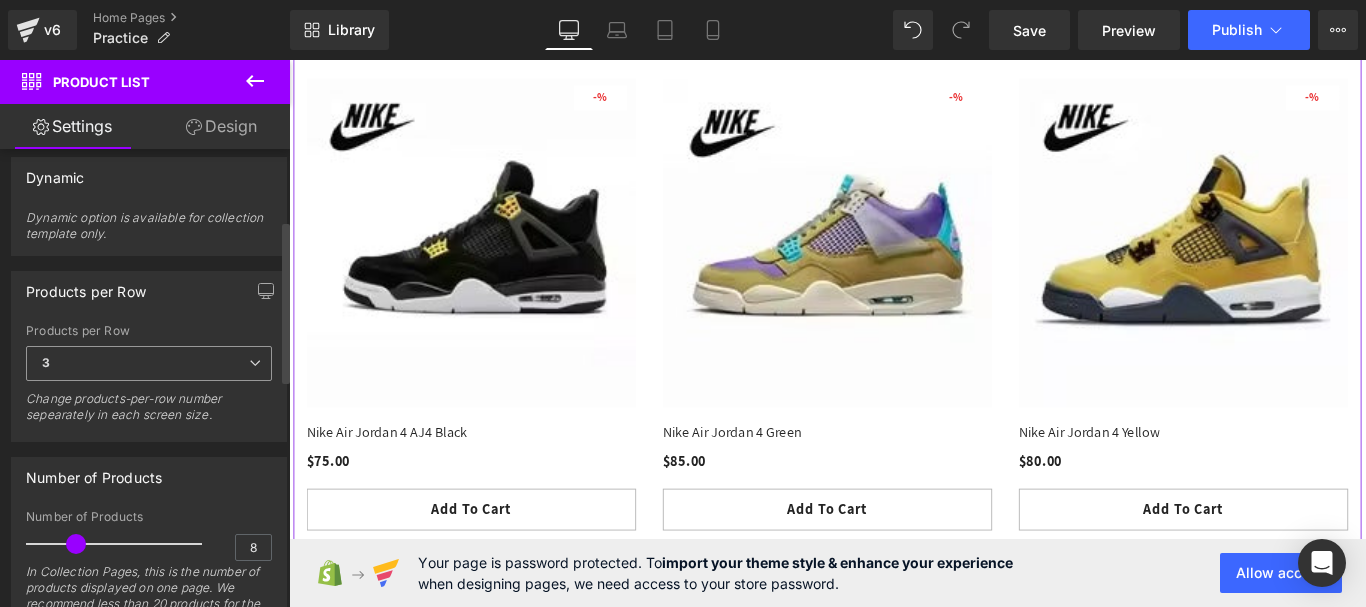 click on "3" at bounding box center [149, 363] 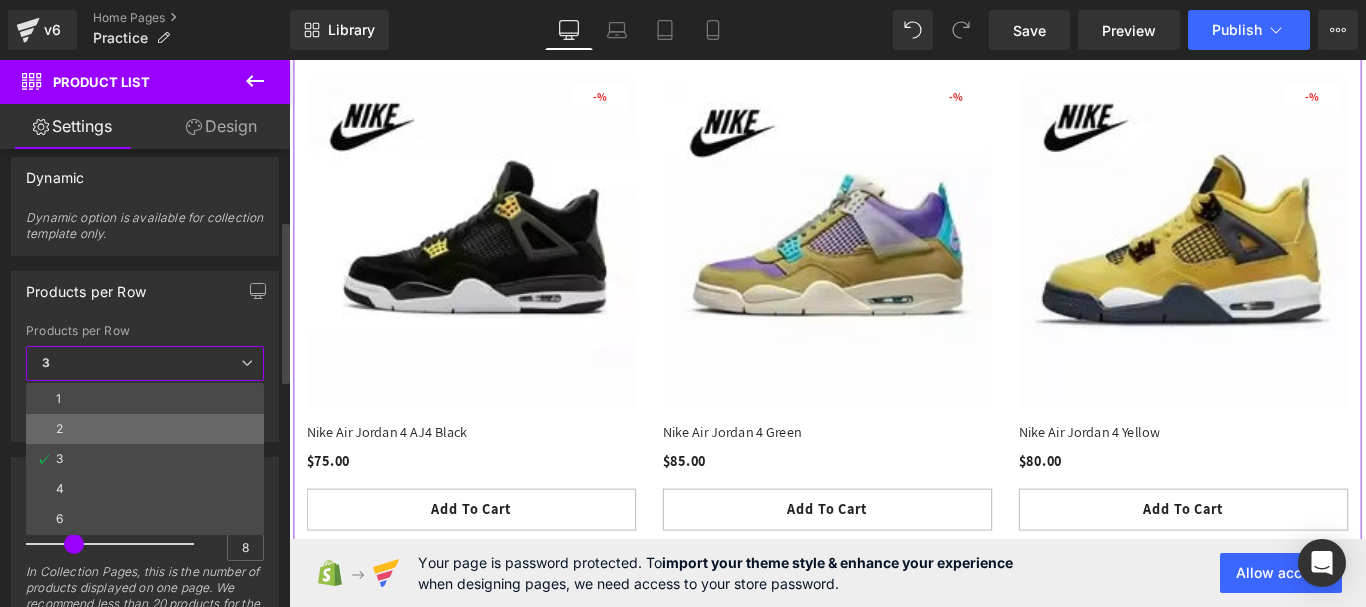 drag, startPoint x: 546, startPoint y: 386, endPoint x: 109, endPoint y: 426, distance: 438.82684 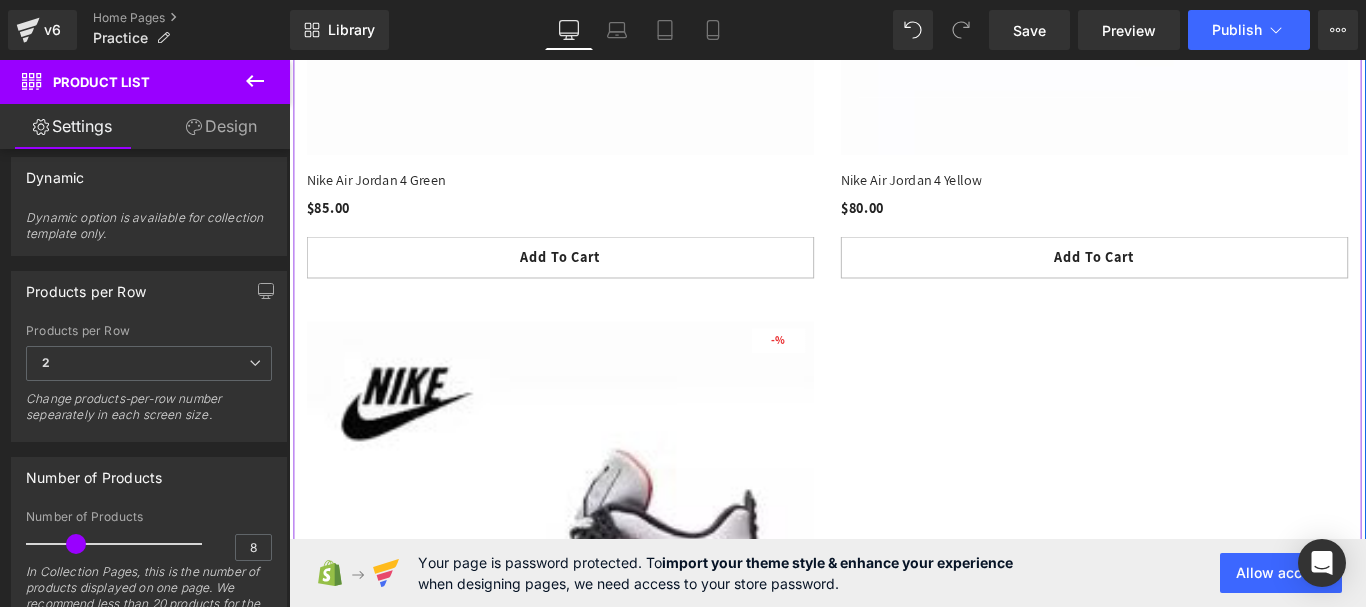 scroll, scrollTop: 3723, scrollLeft: 0, axis: vertical 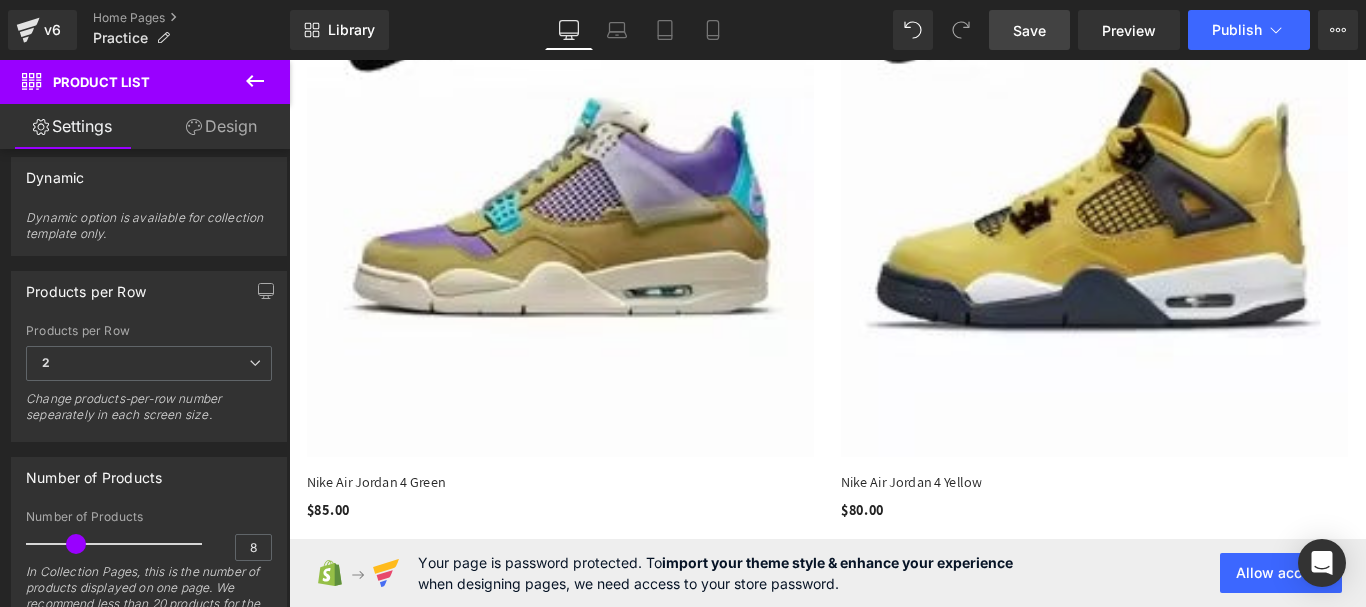 click on "Save" at bounding box center [1029, 30] 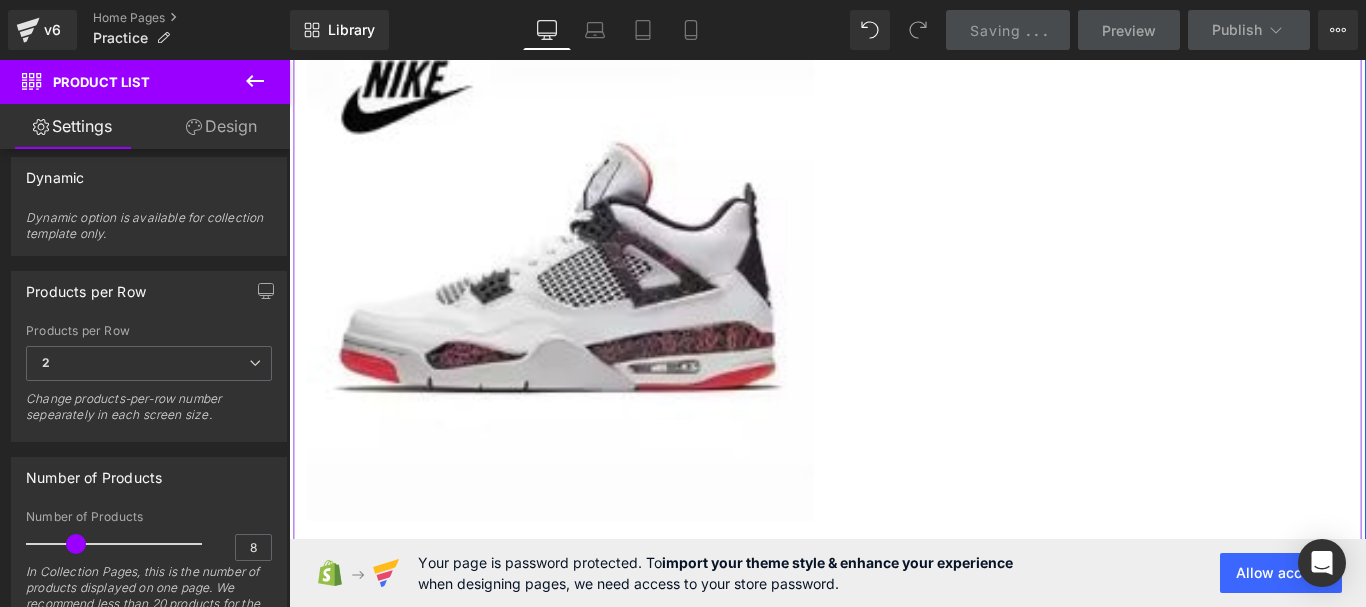 scroll, scrollTop: 4023, scrollLeft: 0, axis: vertical 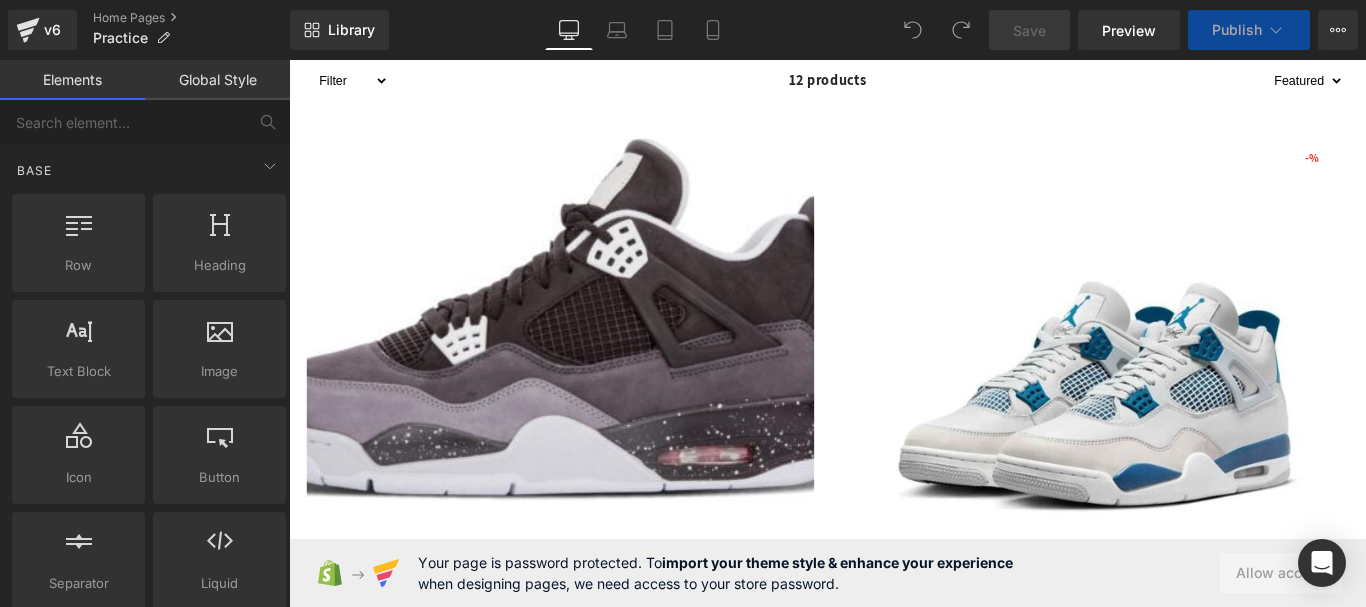 click at bounding box center [567, 366] 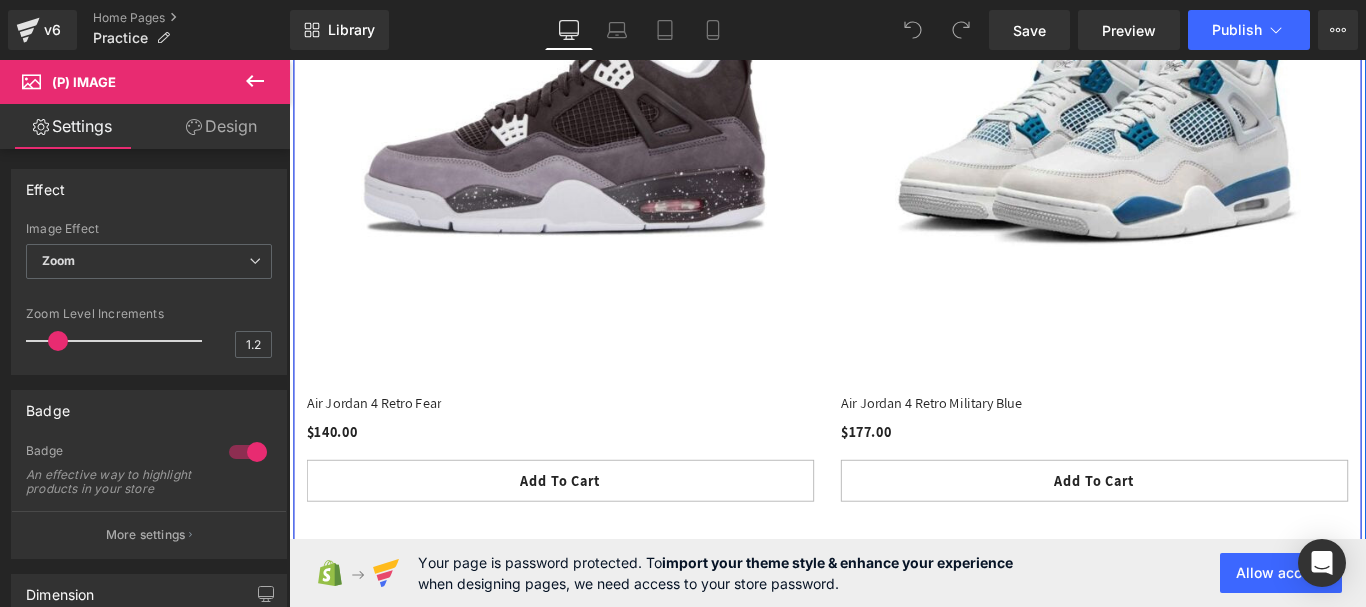 scroll, scrollTop: 1500, scrollLeft: 0, axis: vertical 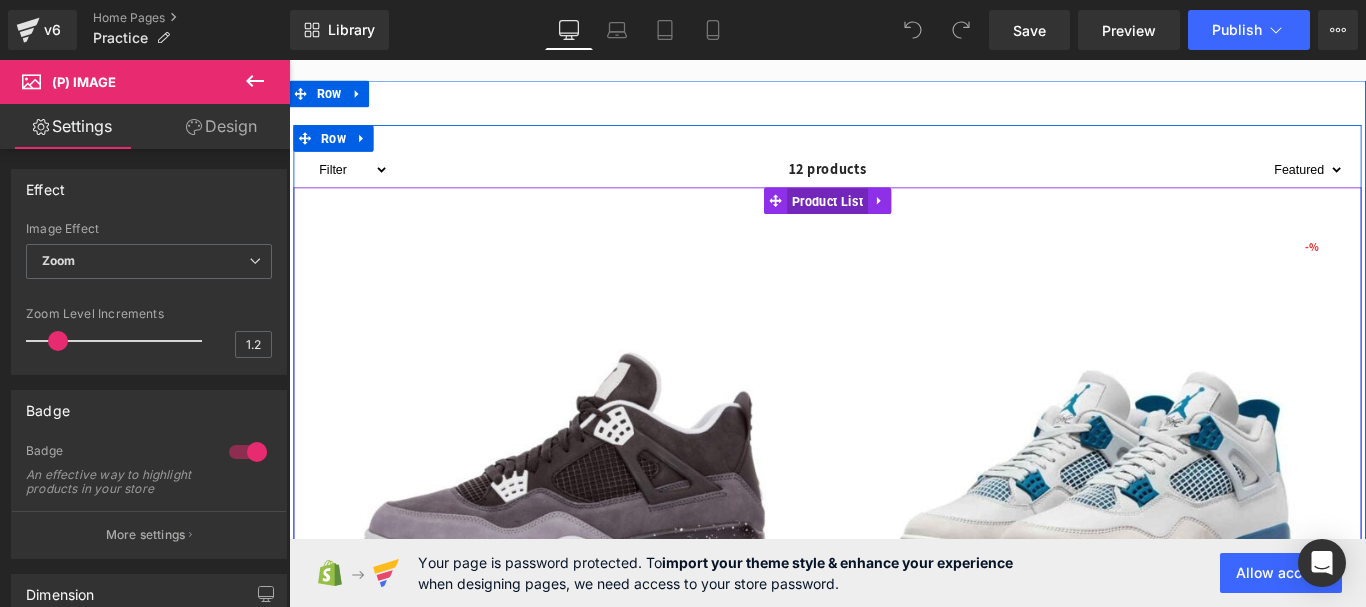 click on "Product List" at bounding box center [894, 219] 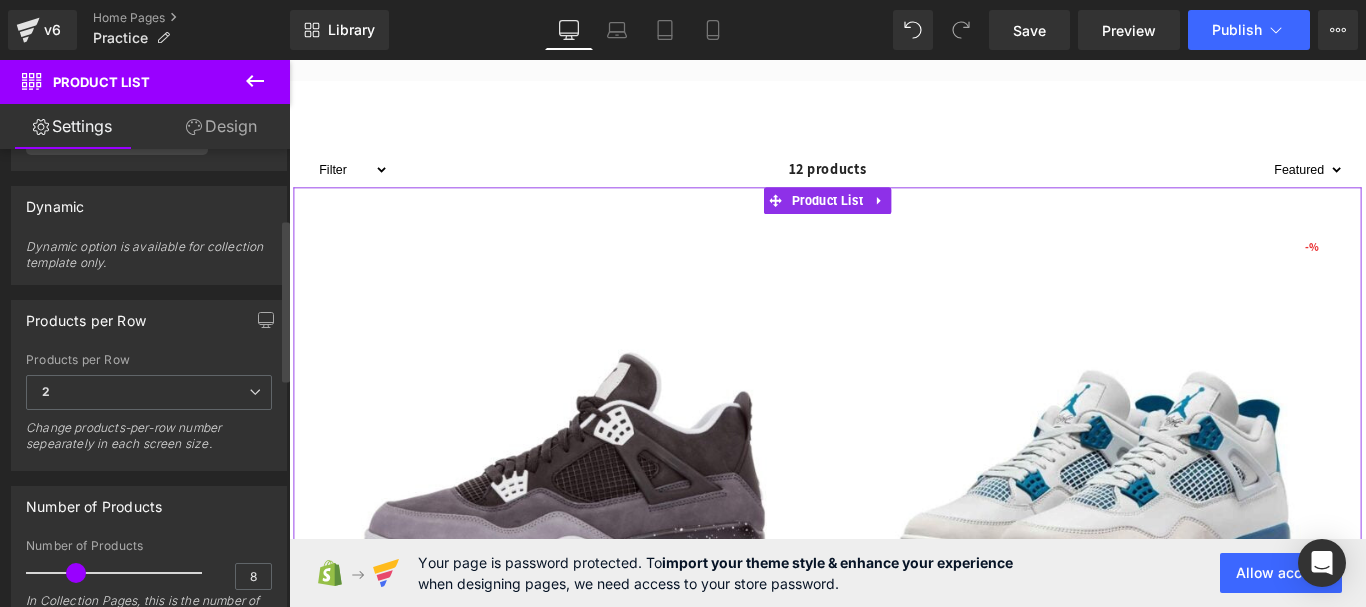 scroll, scrollTop: 200, scrollLeft: 0, axis: vertical 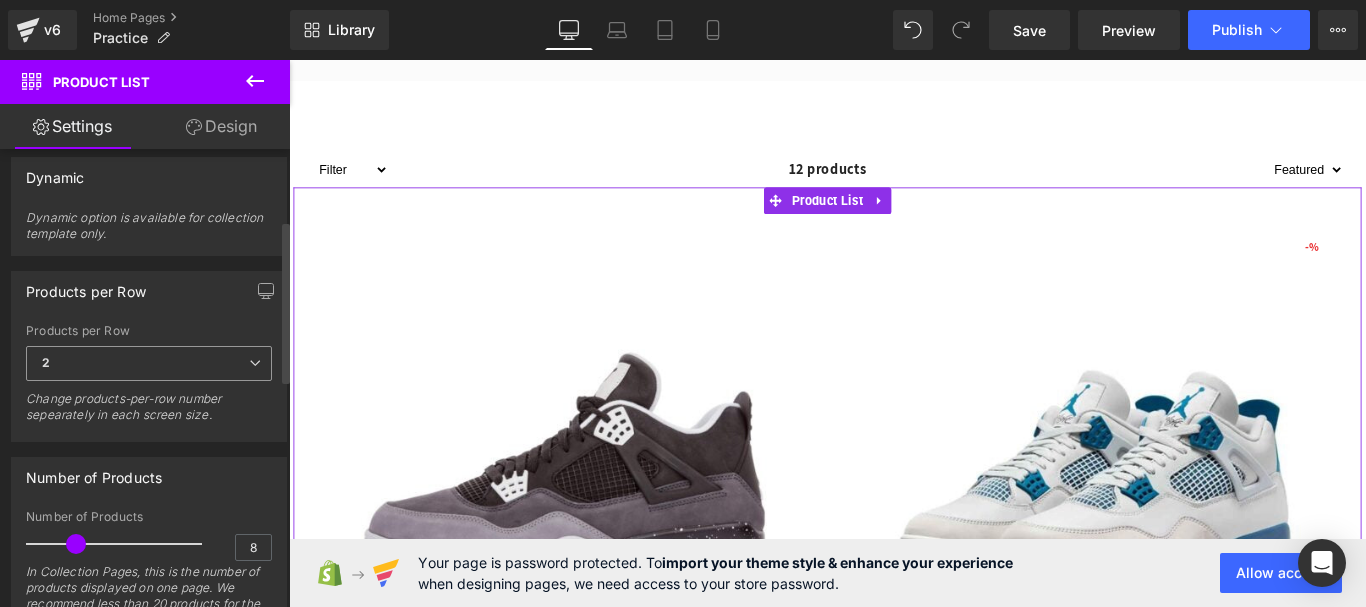 click on "2" at bounding box center [149, 363] 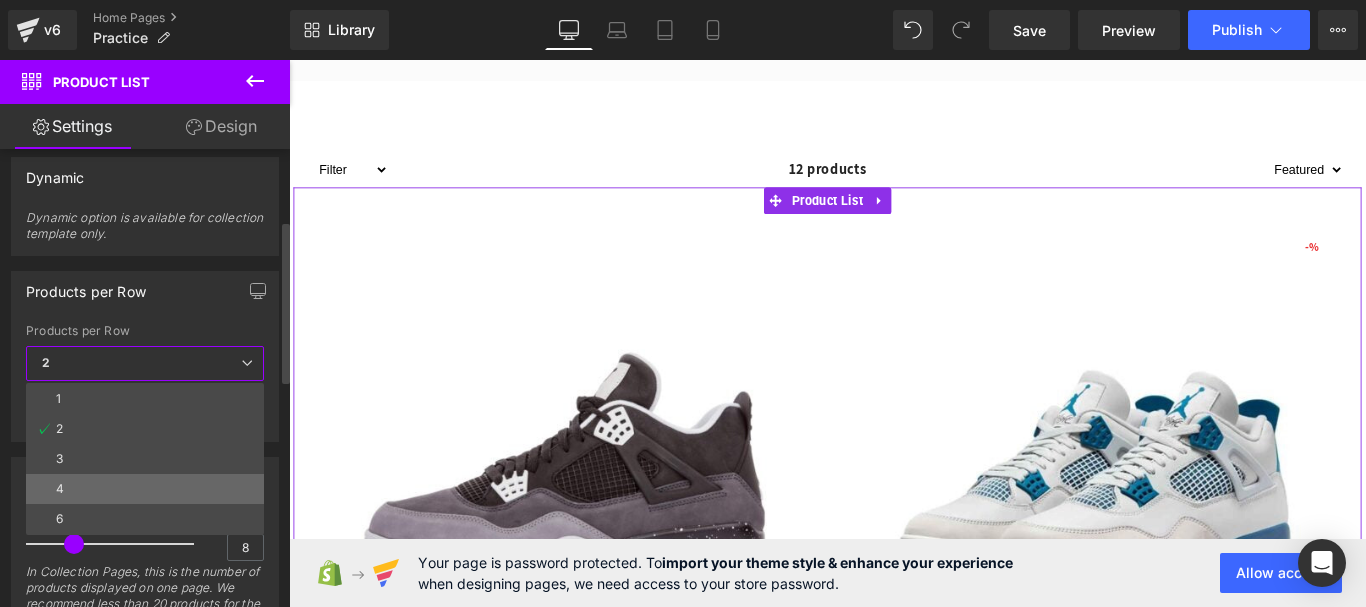 click on "4" at bounding box center [145, 489] 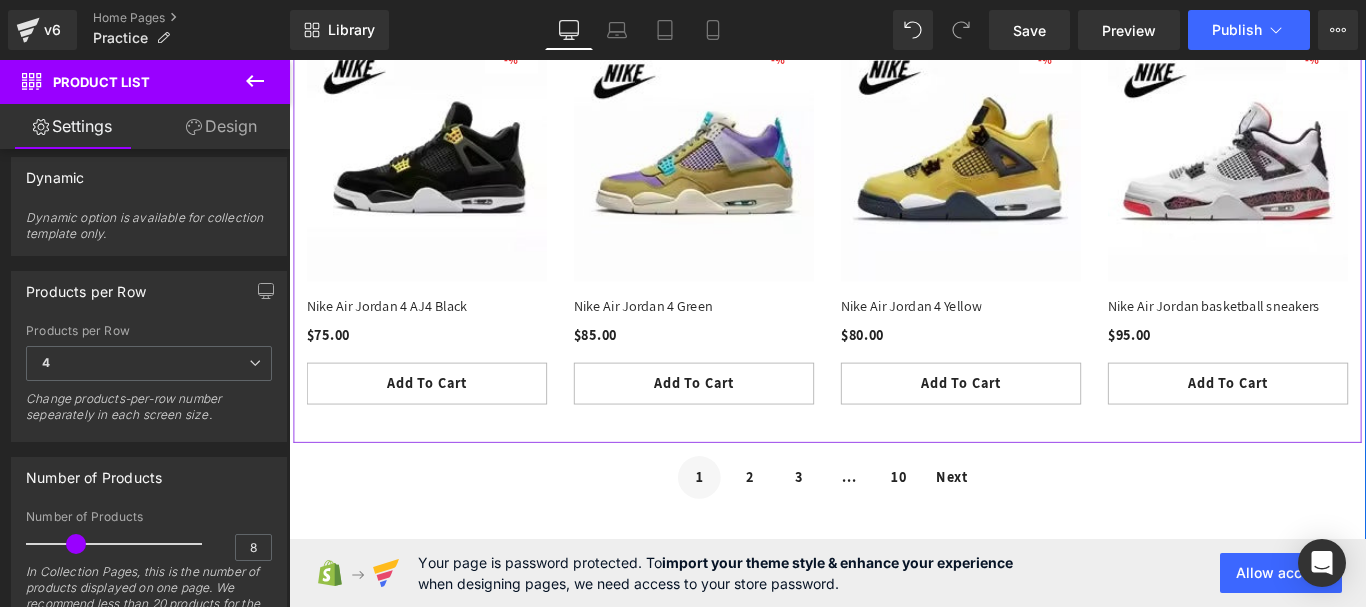 scroll, scrollTop: 2200, scrollLeft: 0, axis: vertical 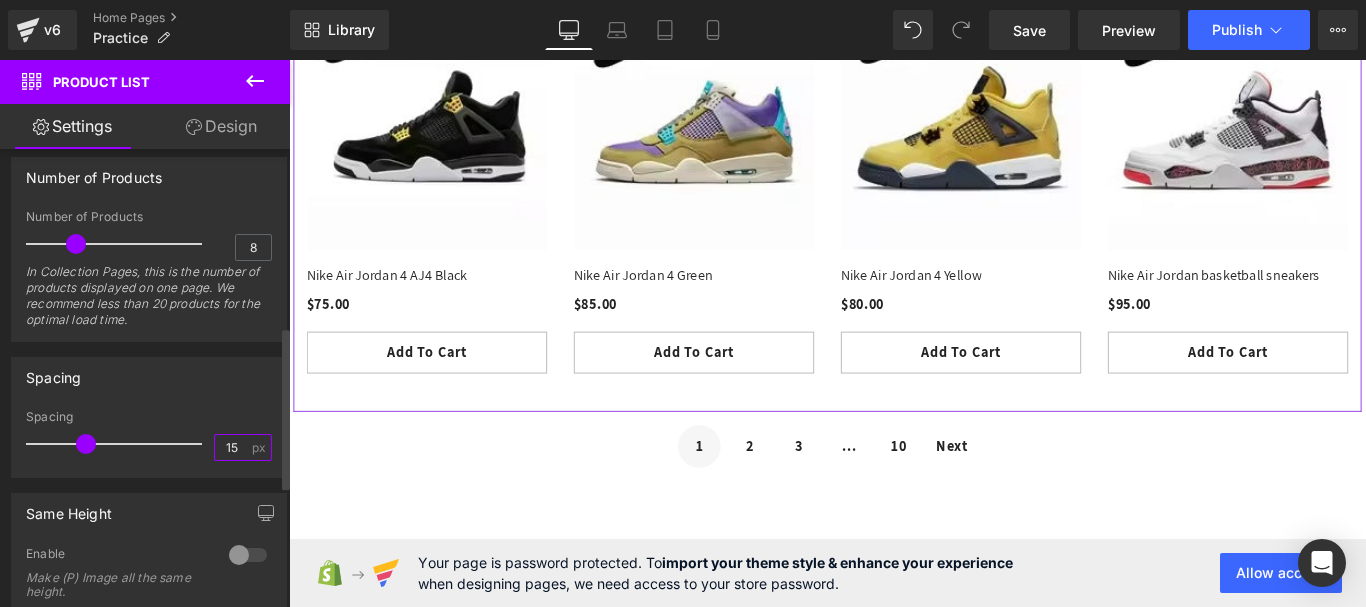 click on "15" at bounding box center [232, 447] 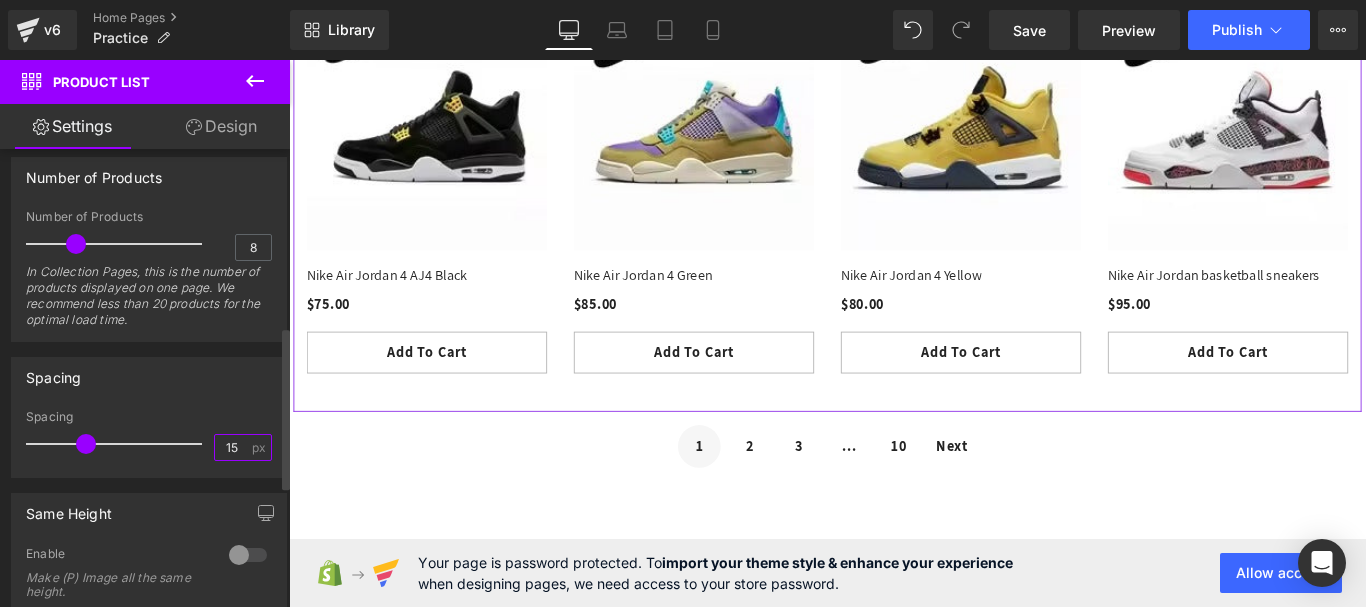 click on "15" at bounding box center (232, 447) 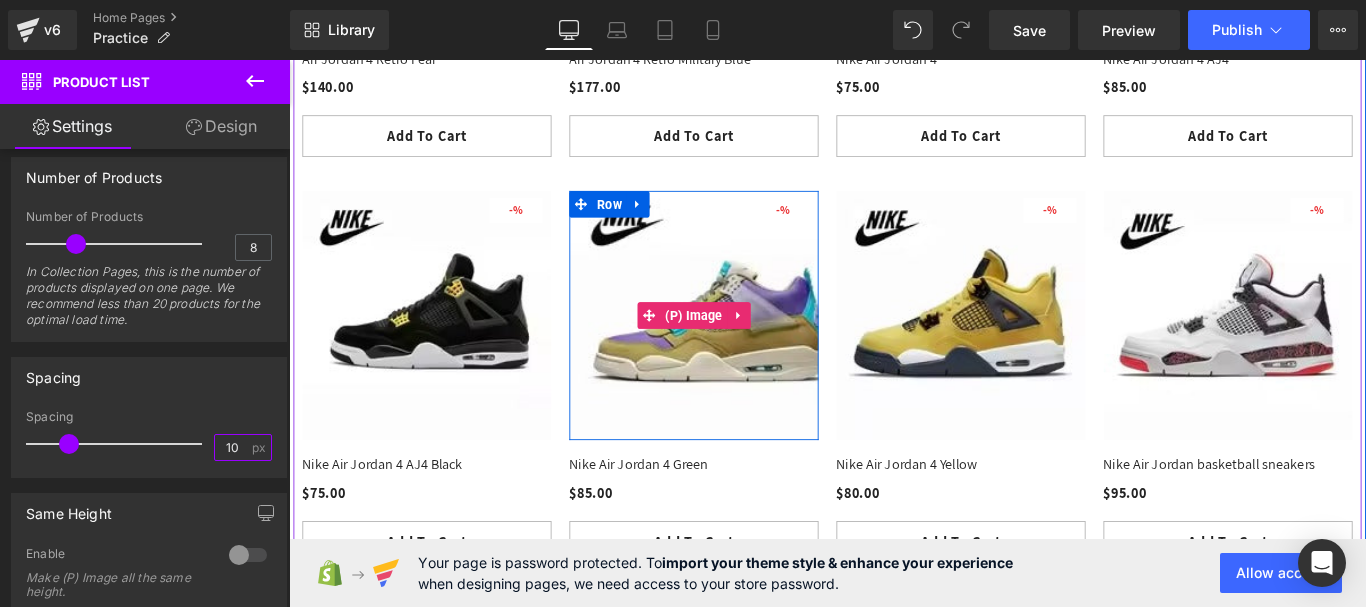 scroll, scrollTop: 2000, scrollLeft: 0, axis: vertical 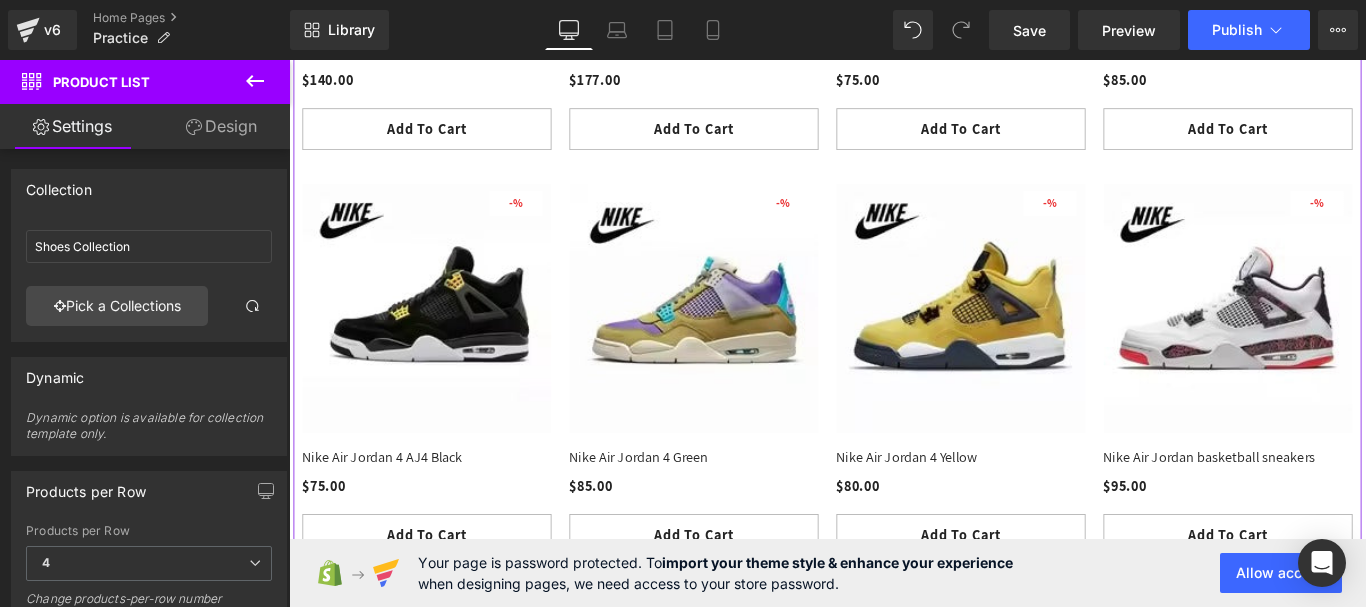 type on "10" 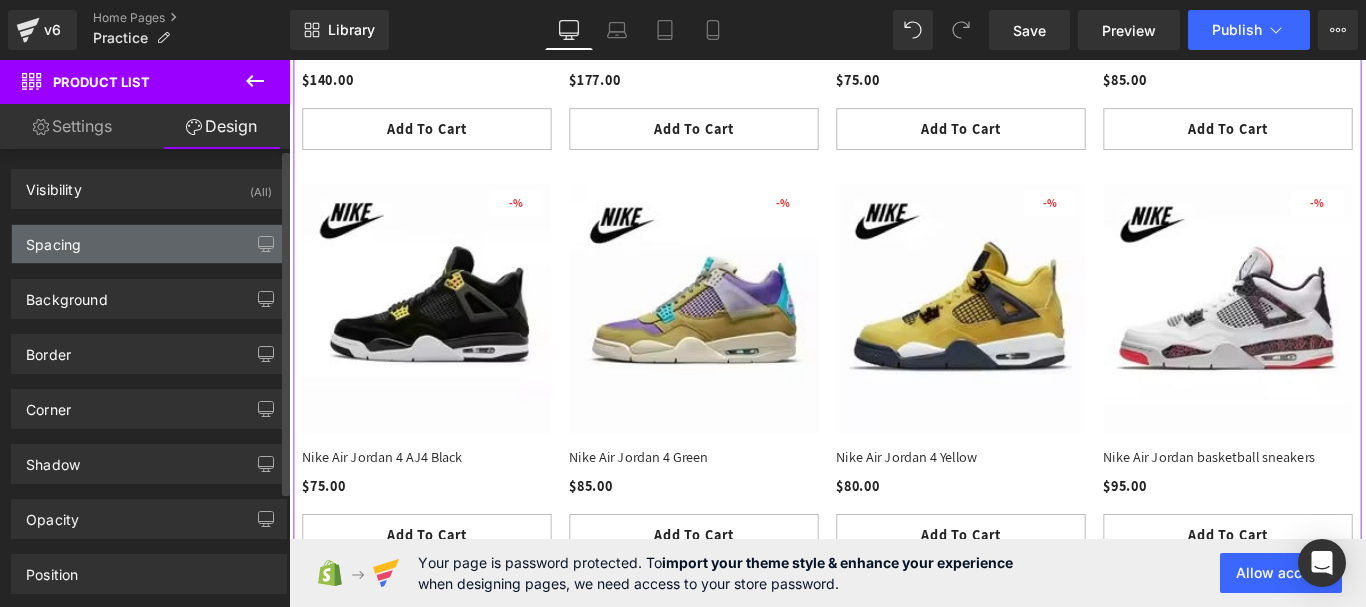 type on "0" 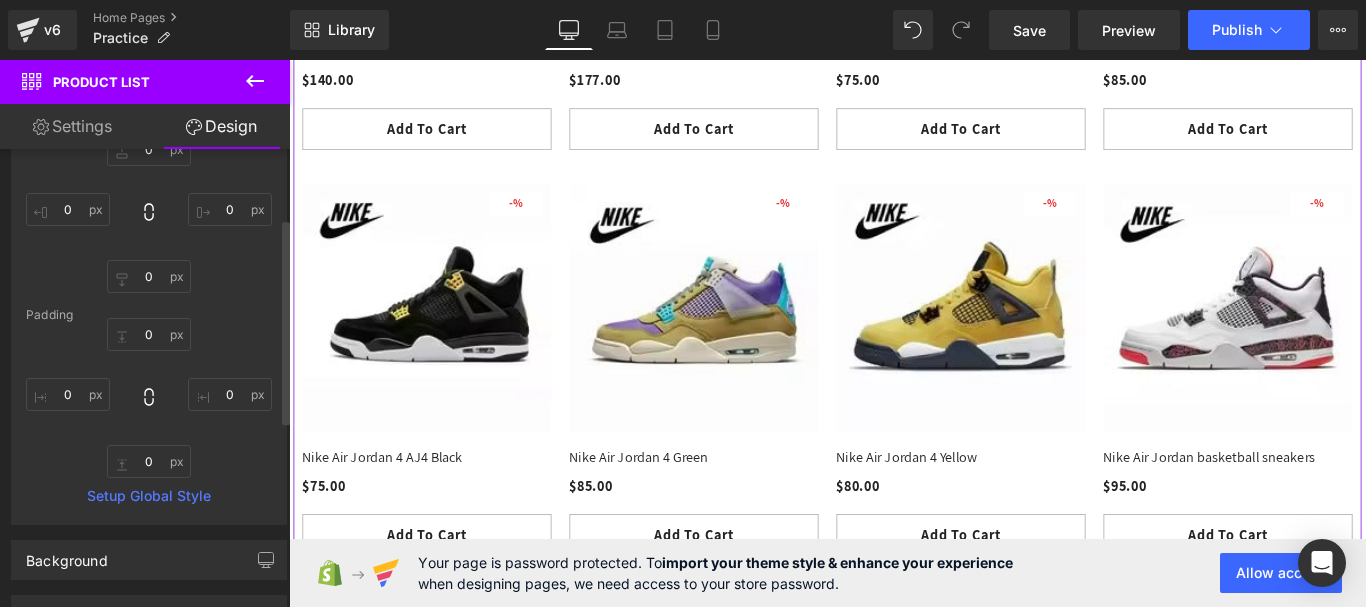 scroll, scrollTop: 0, scrollLeft: 0, axis: both 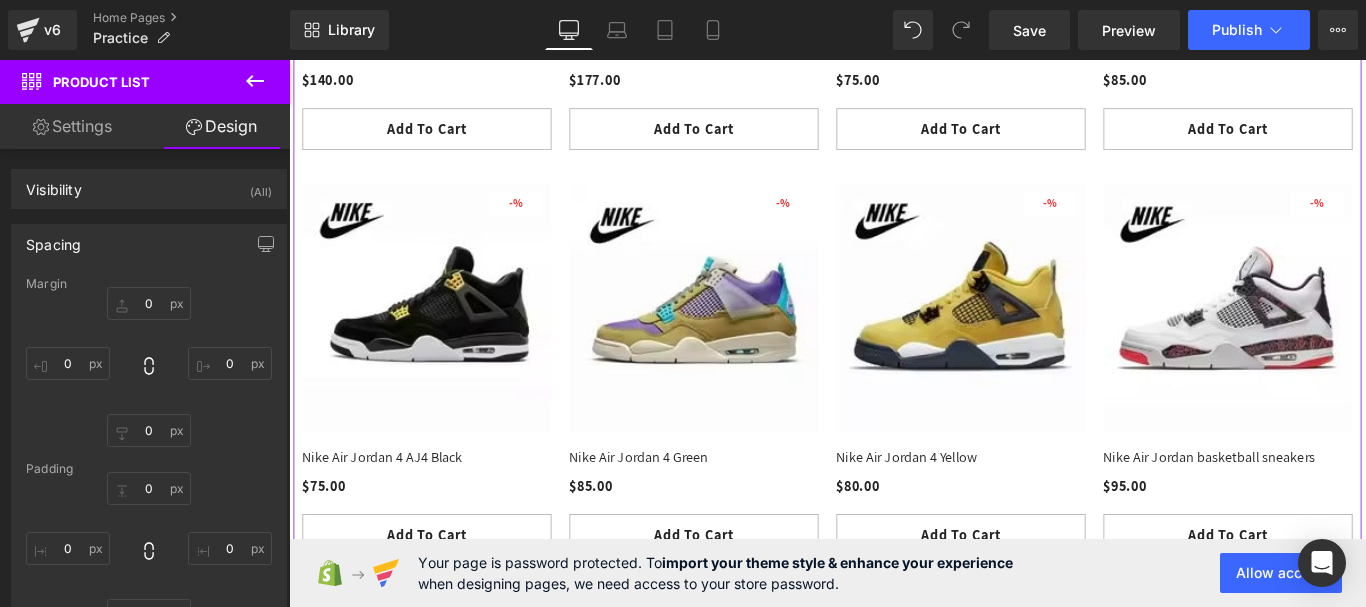 click on "Settings" at bounding box center (72, 126) 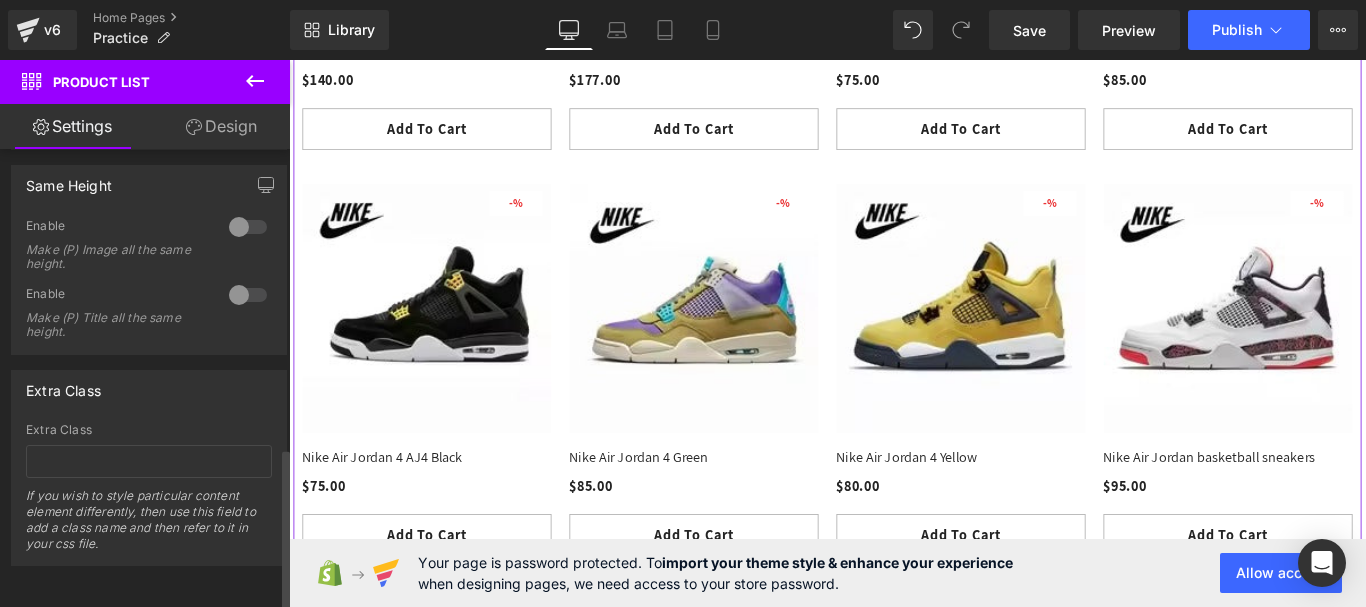 scroll, scrollTop: 843, scrollLeft: 0, axis: vertical 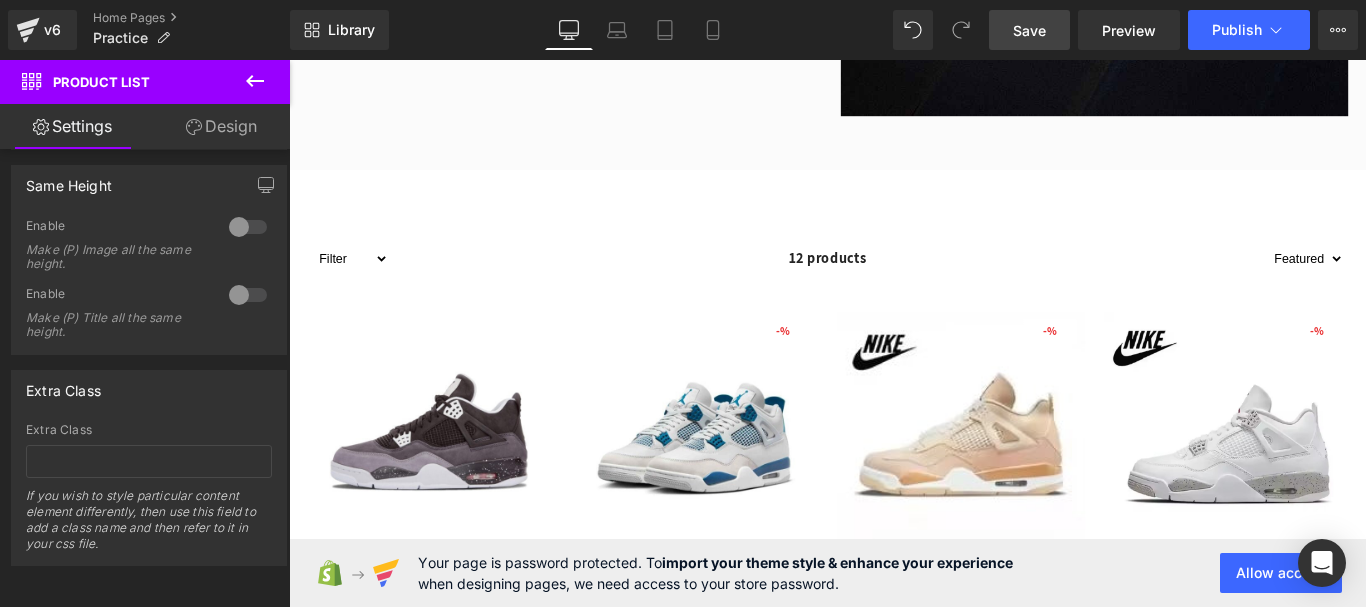 click on "Save" at bounding box center [1029, 30] 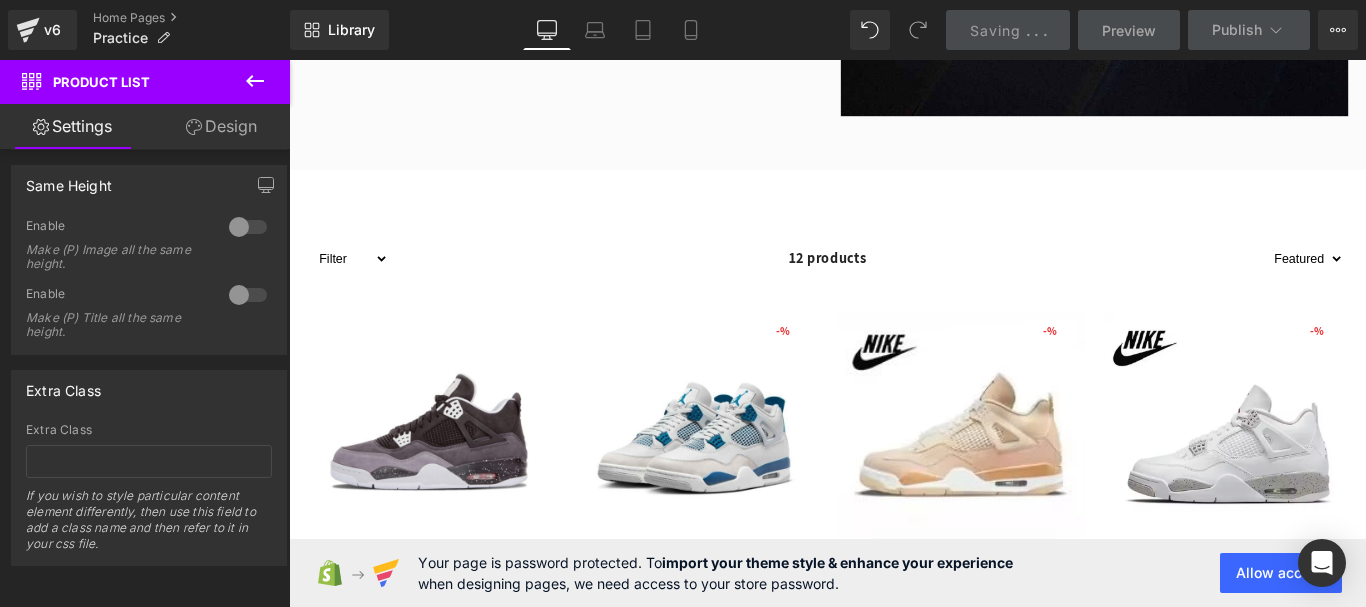 click 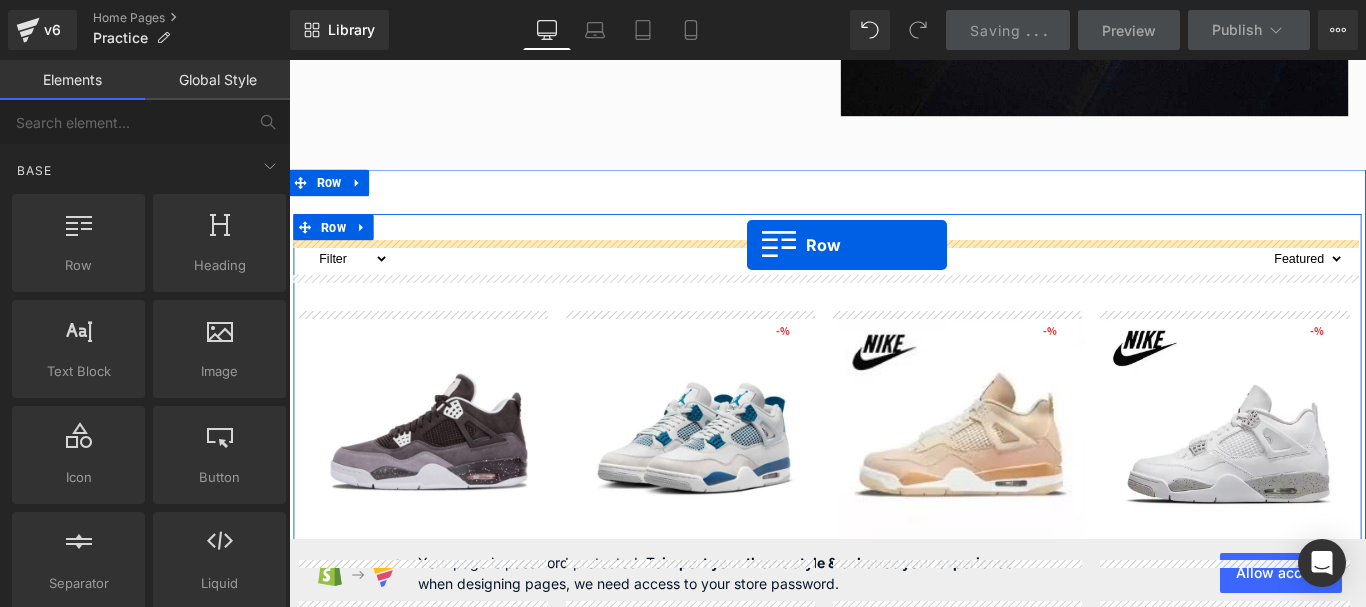 drag, startPoint x: 378, startPoint y: 304, endPoint x: 804, endPoint y: 268, distance: 427.51843 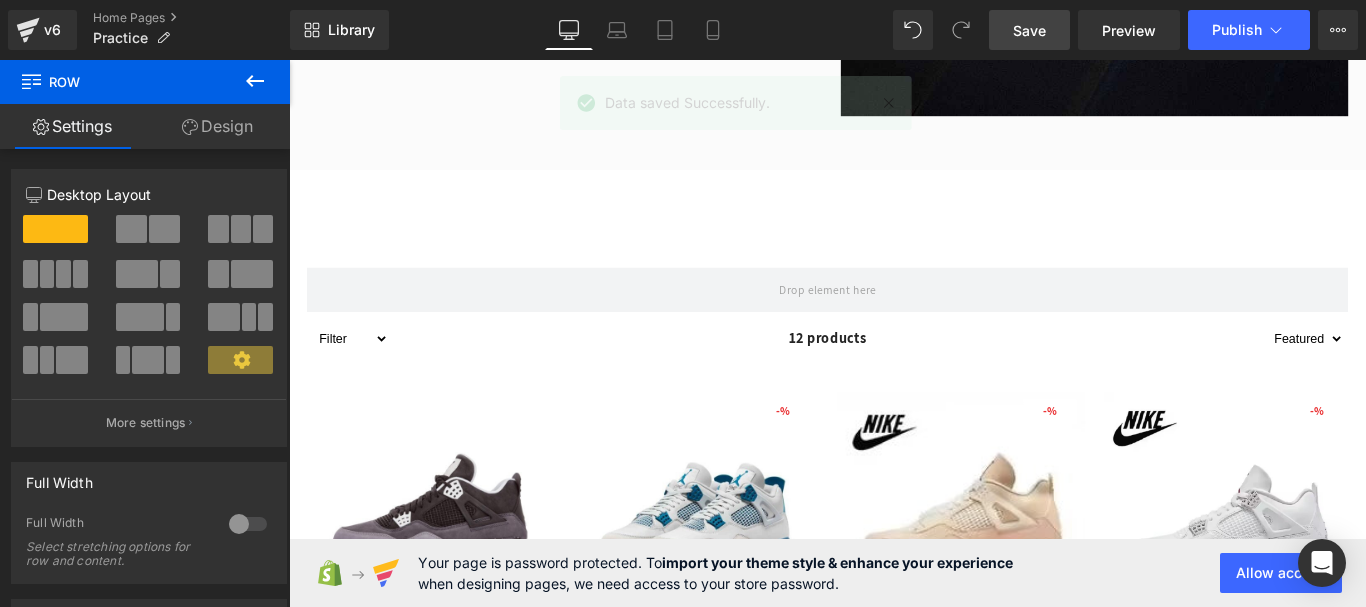 click 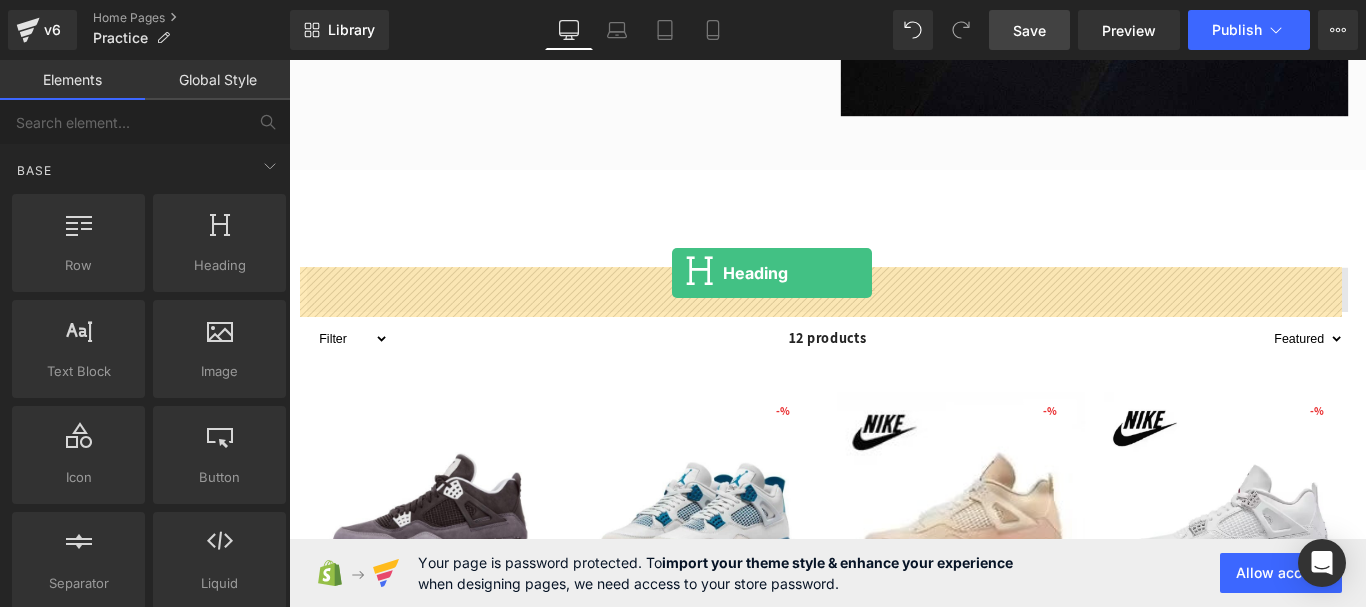 drag, startPoint x: 504, startPoint y: 333, endPoint x: 719, endPoint y: 299, distance: 217.67177 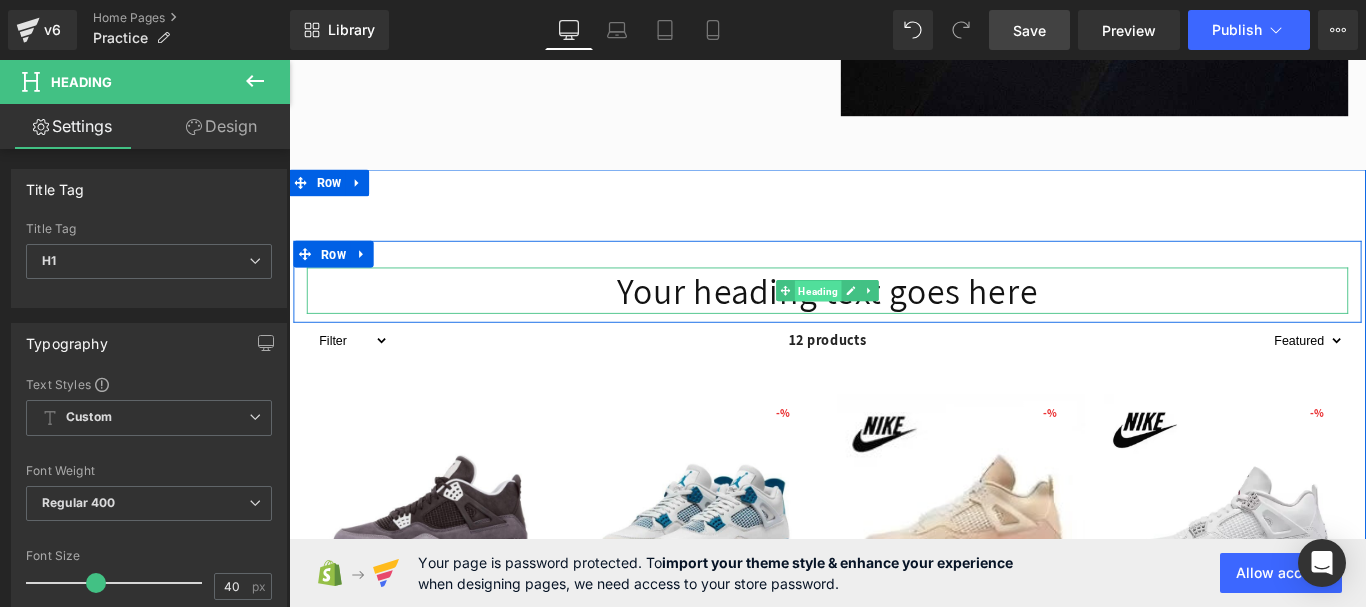click on "Heading" at bounding box center [883, 319] 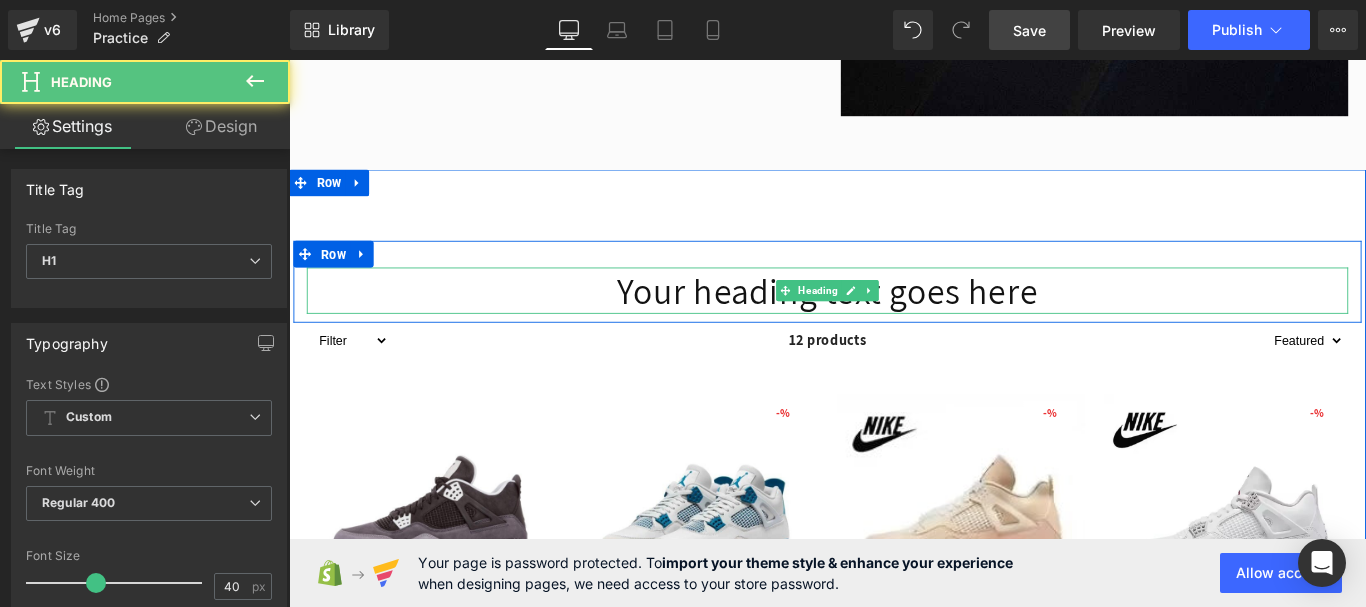 click on "Your heading text goes here" at bounding box center [894, 319] 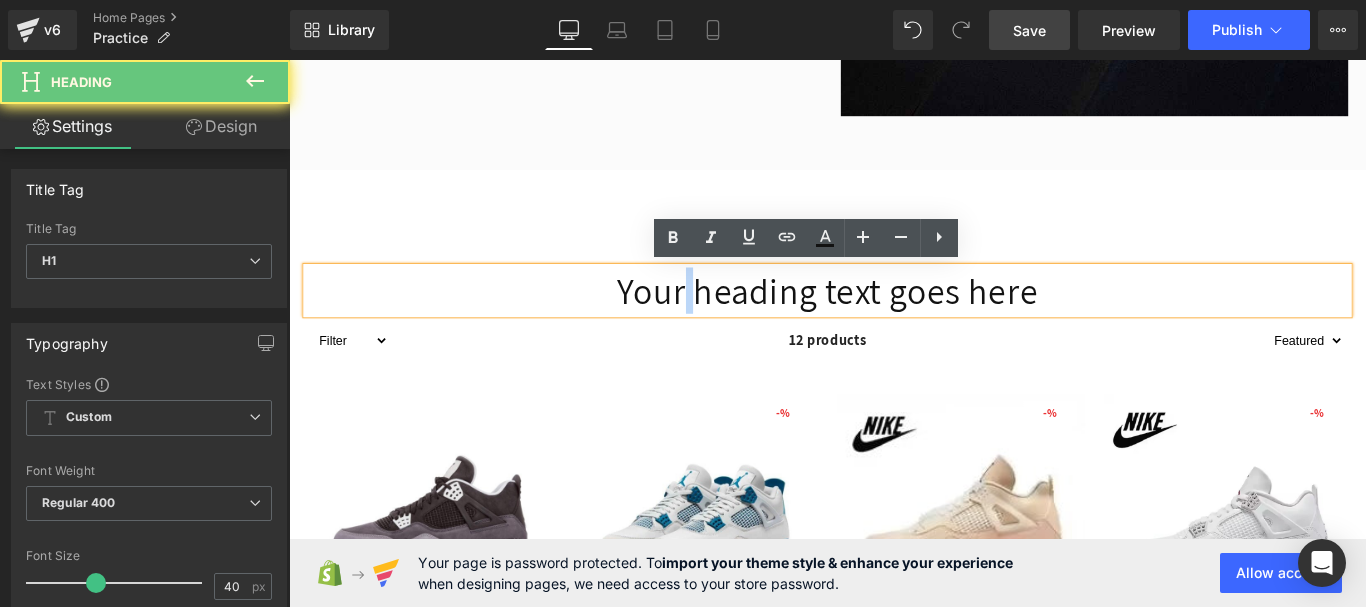 click on "Your heading text goes here" at bounding box center [894, 319] 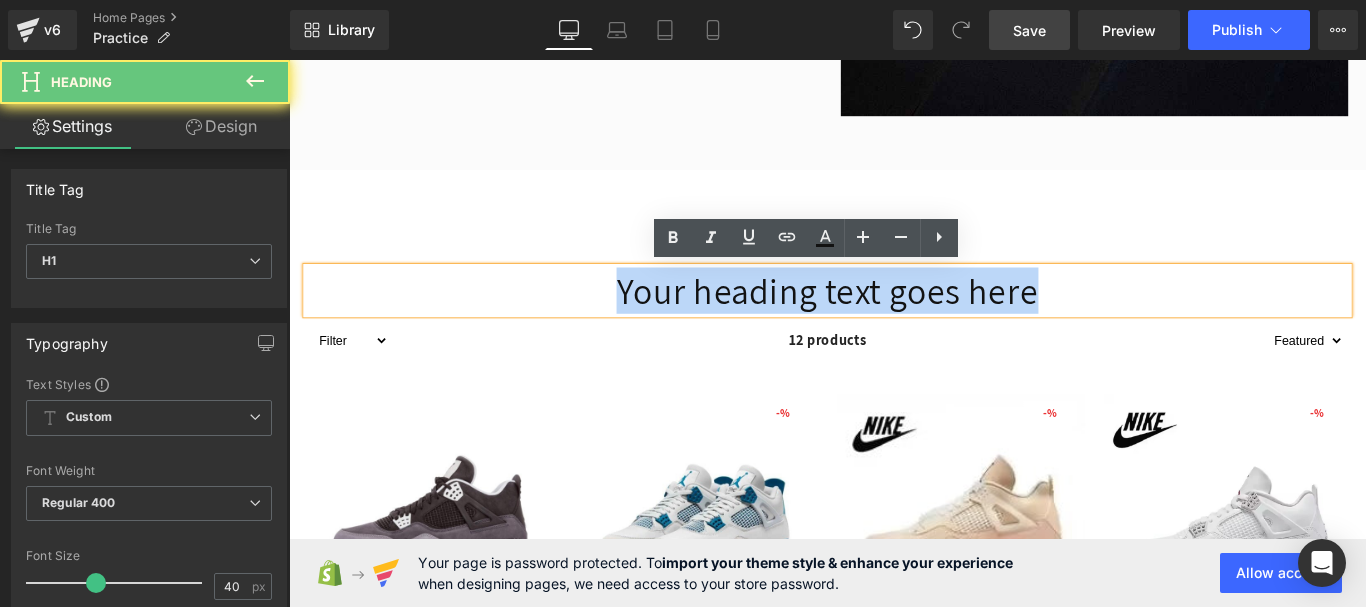 click on "Your heading text goes here" at bounding box center [894, 319] 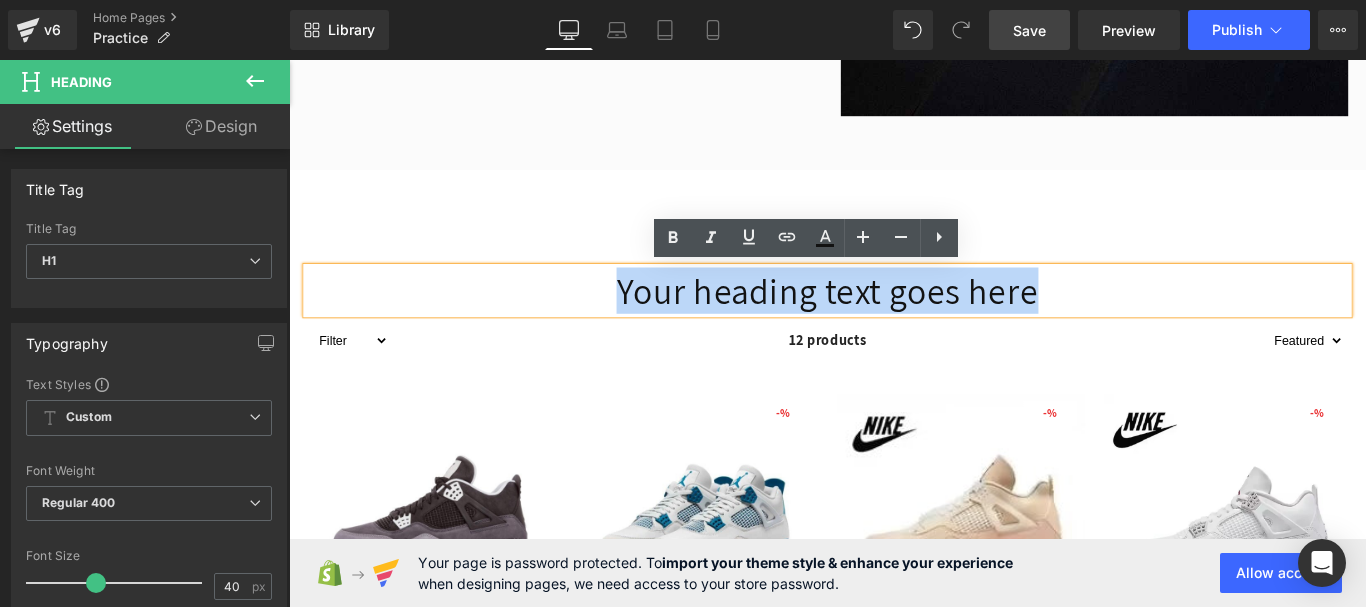 type 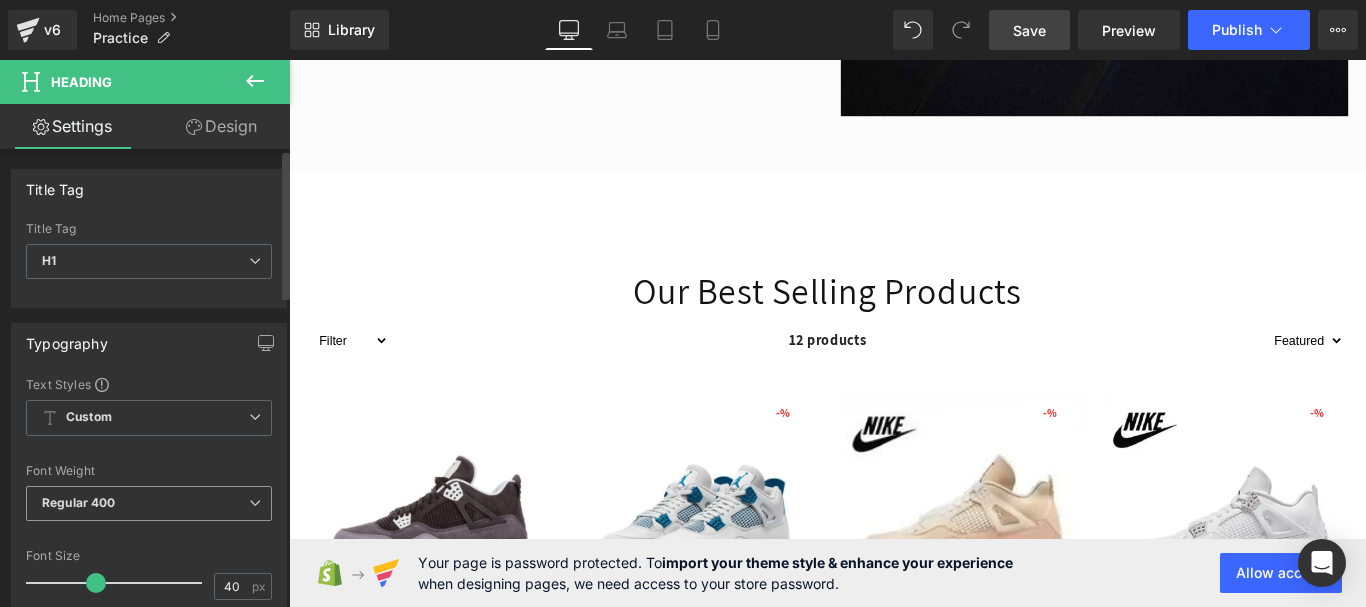 click on "Regular 400" at bounding box center (149, 503) 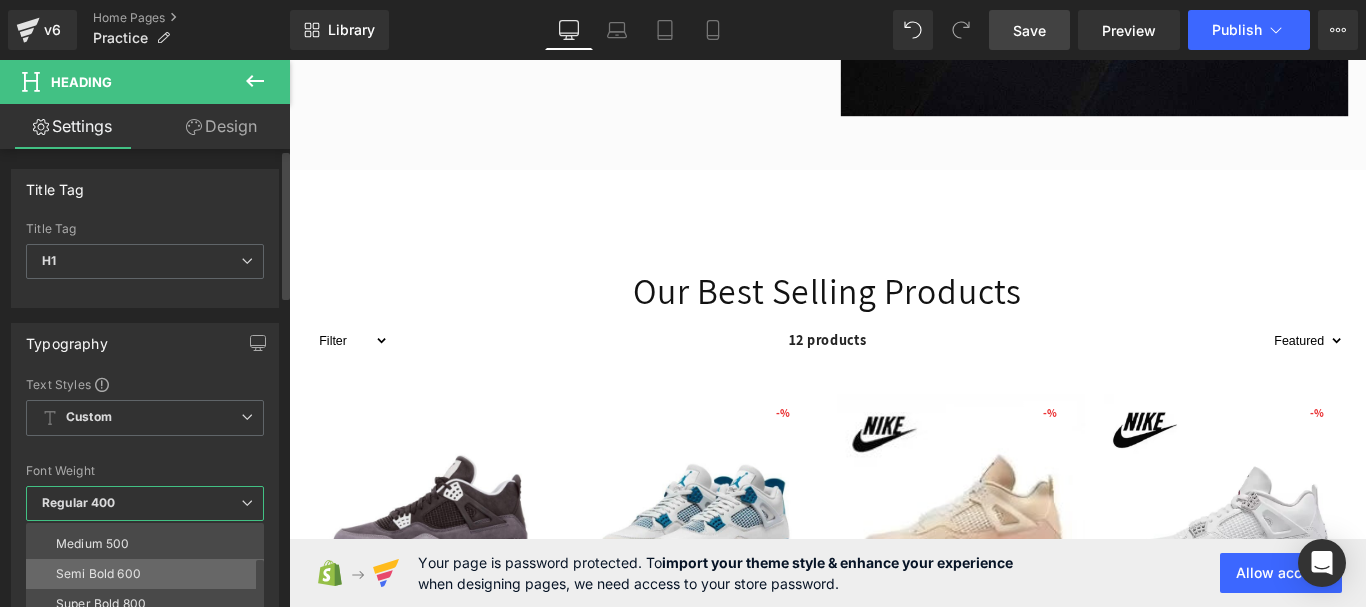scroll, scrollTop: 66, scrollLeft: 0, axis: vertical 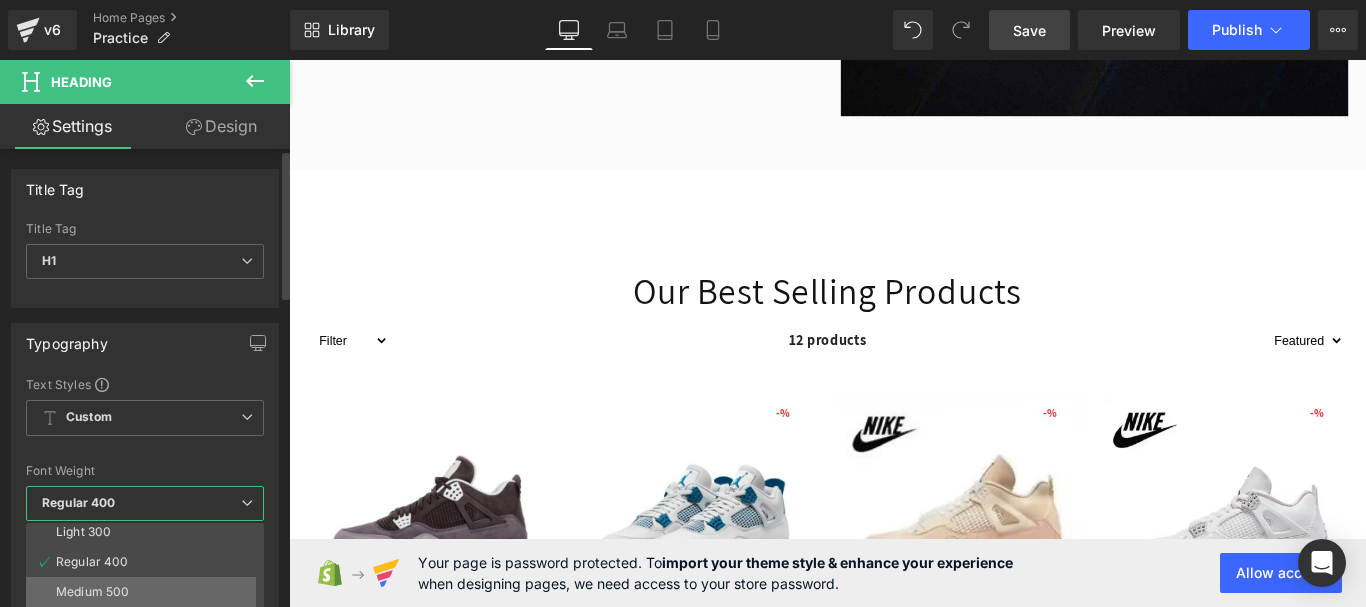 click on "Medium 500" at bounding box center (149, 592) 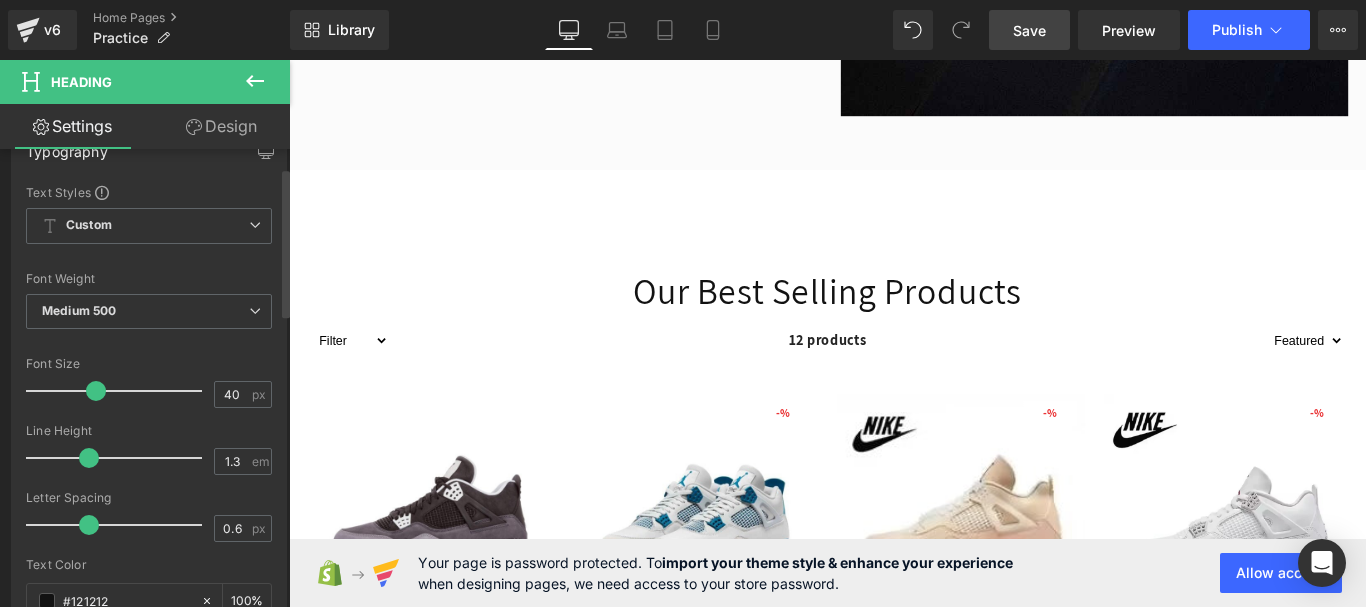 scroll, scrollTop: 200, scrollLeft: 0, axis: vertical 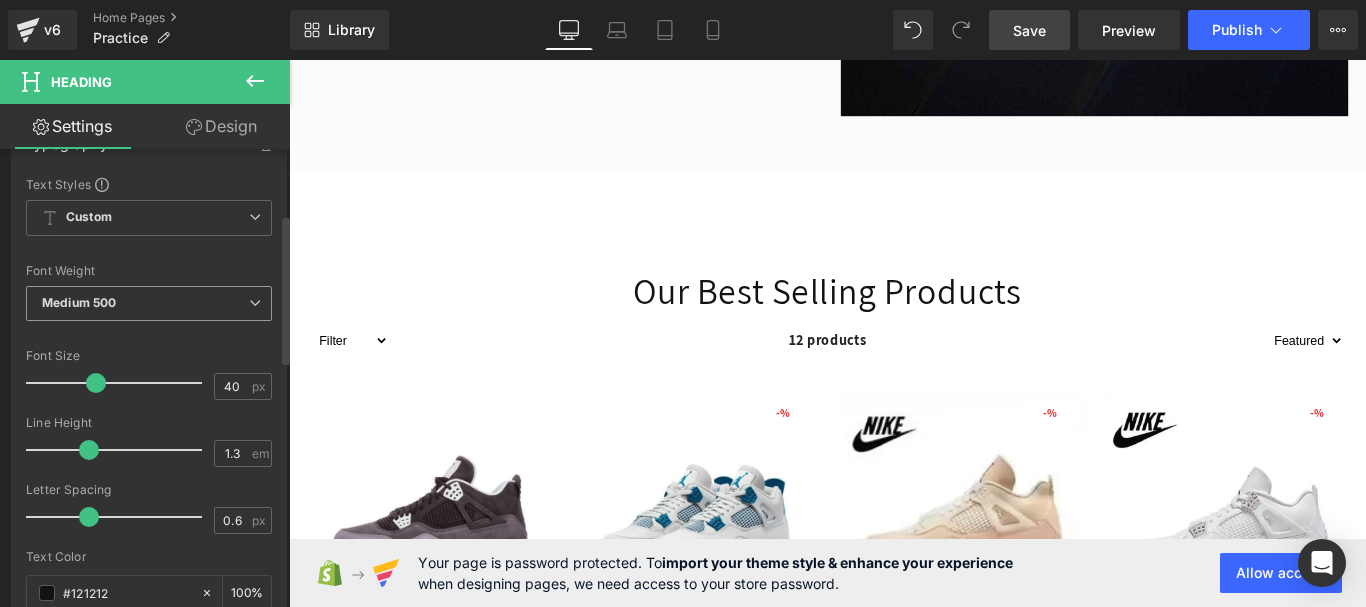 click on "Medium 500" at bounding box center [149, 303] 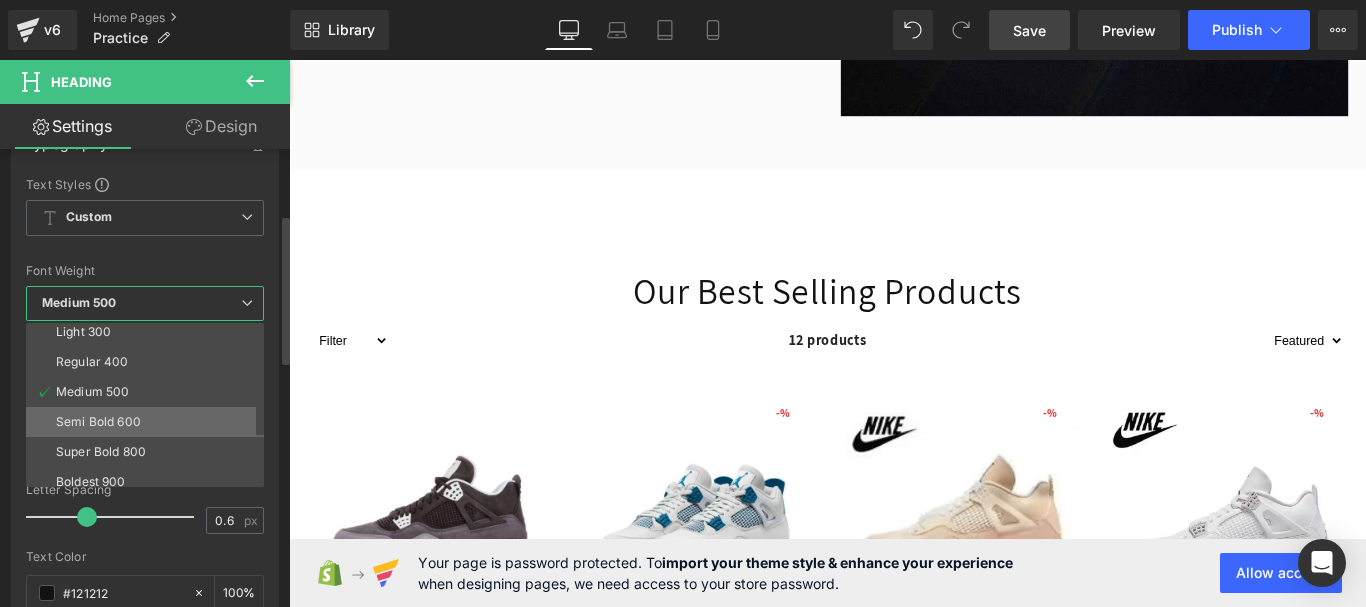 click on "Semi Bold 600" at bounding box center (98, 422) 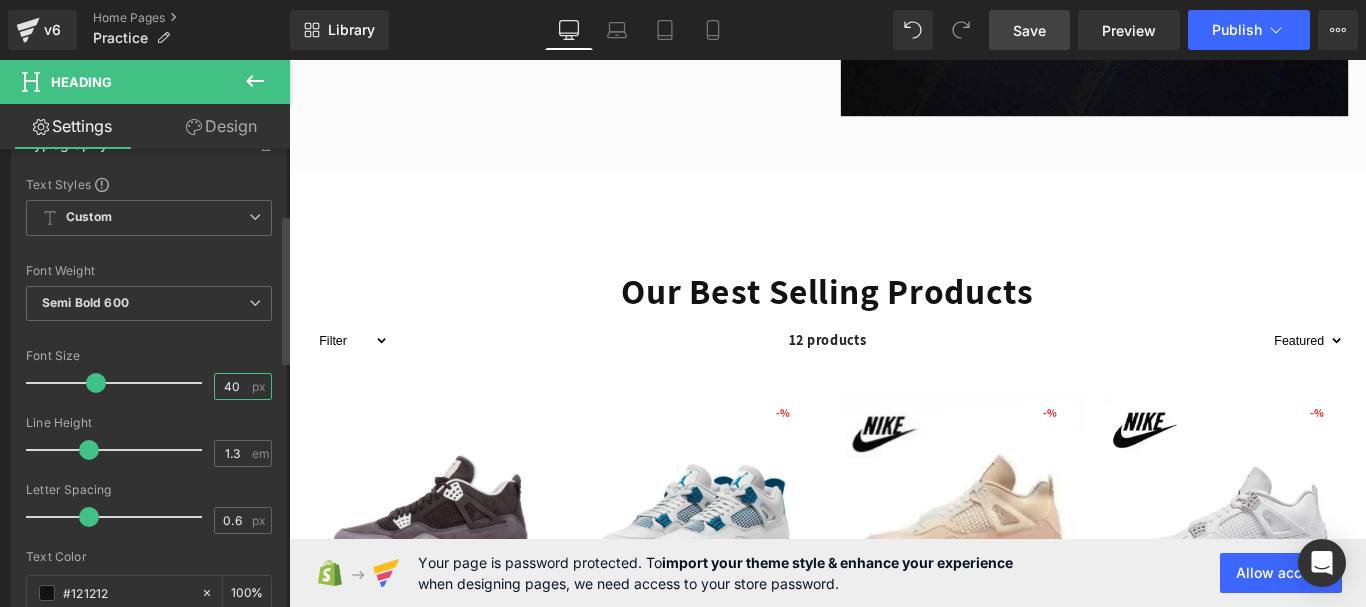 click on "40" at bounding box center (232, 386) 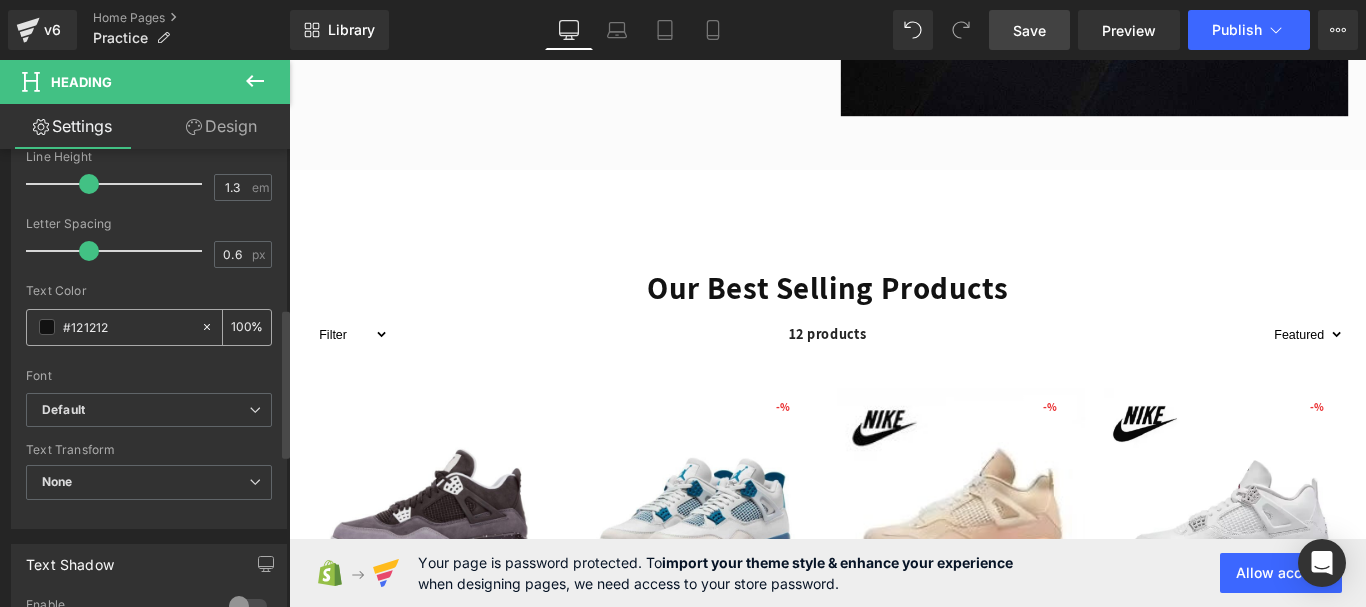 scroll, scrollTop: 500, scrollLeft: 0, axis: vertical 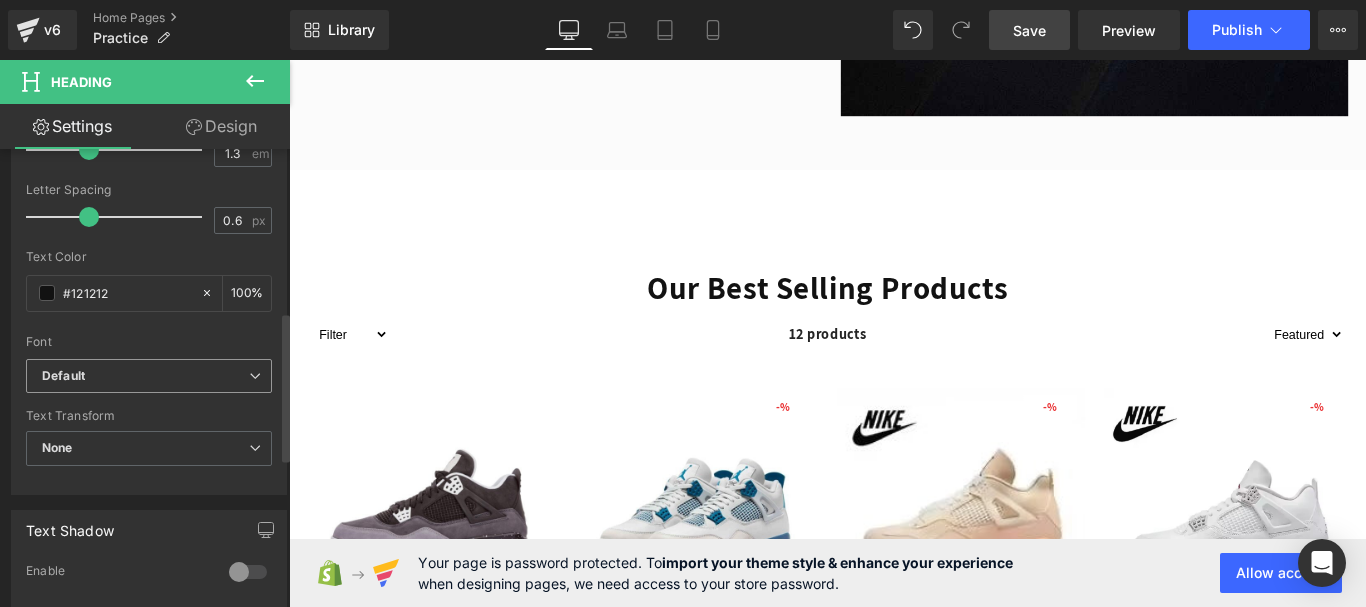 type on "35" 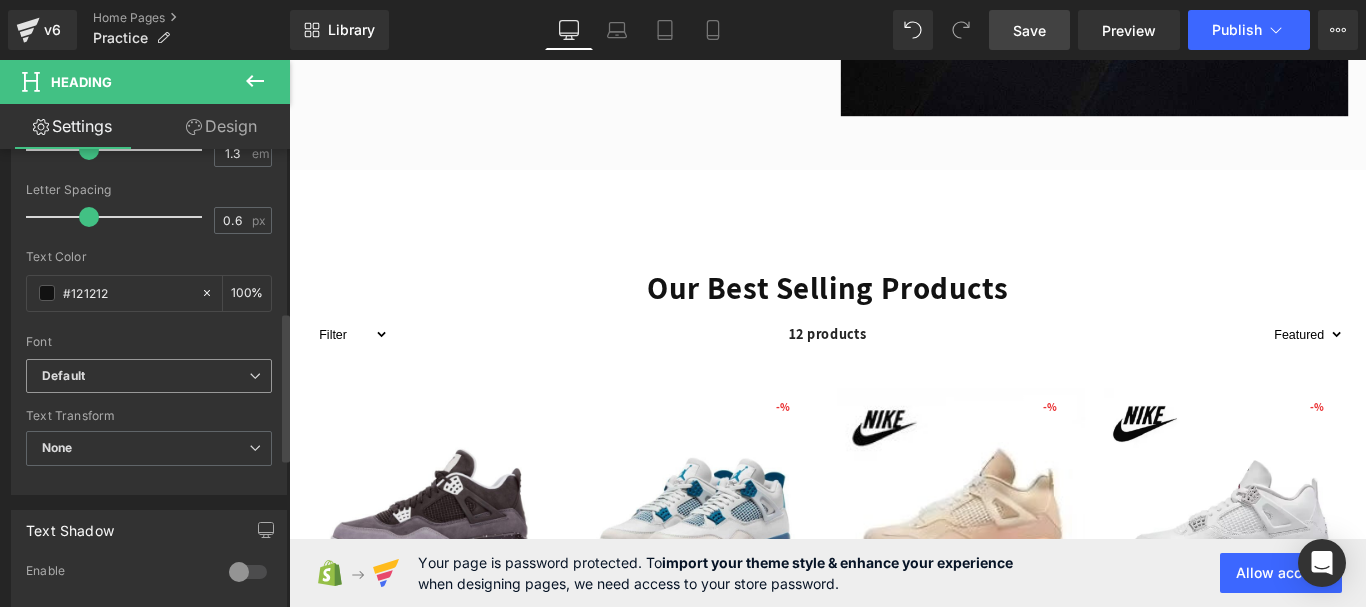 click on "Default" at bounding box center (149, 376) 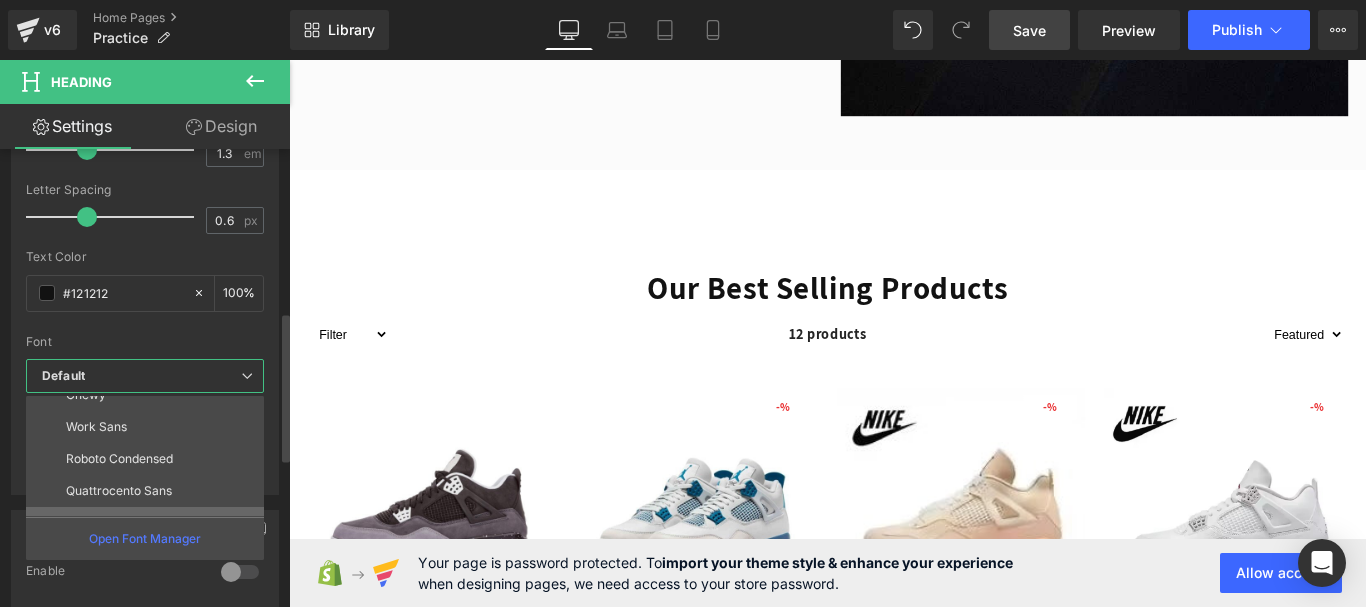 scroll, scrollTop: 328, scrollLeft: 0, axis: vertical 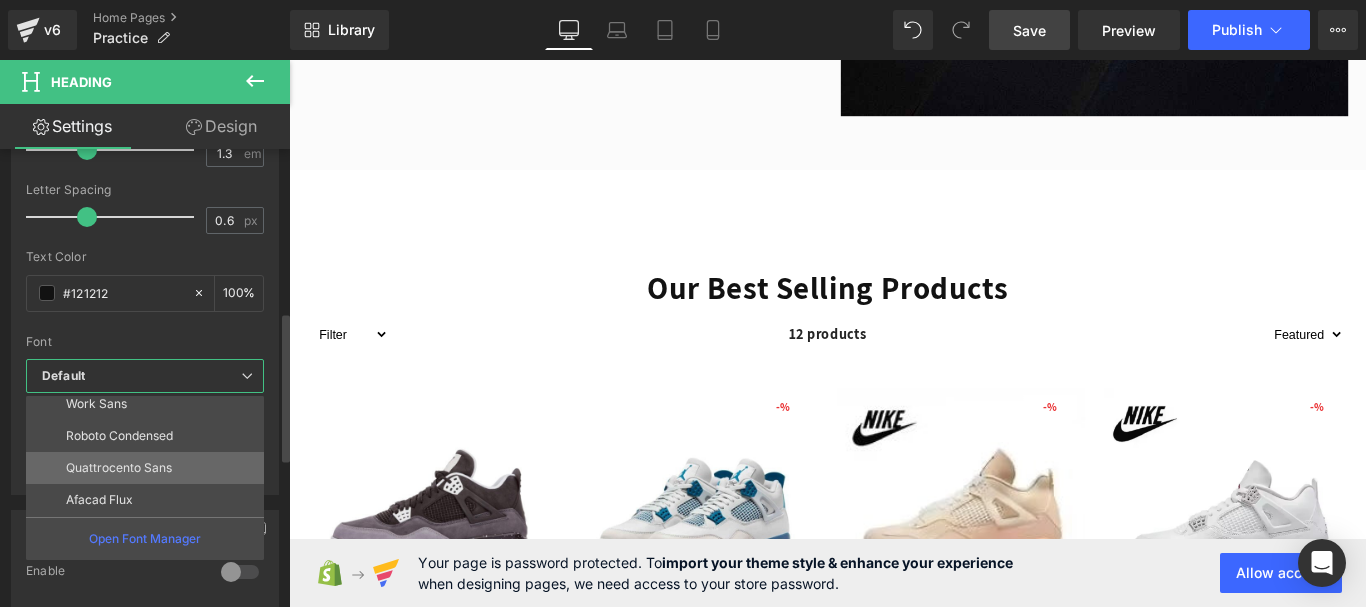 click on "Quattrocento Sans" at bounding box center [119, 468] 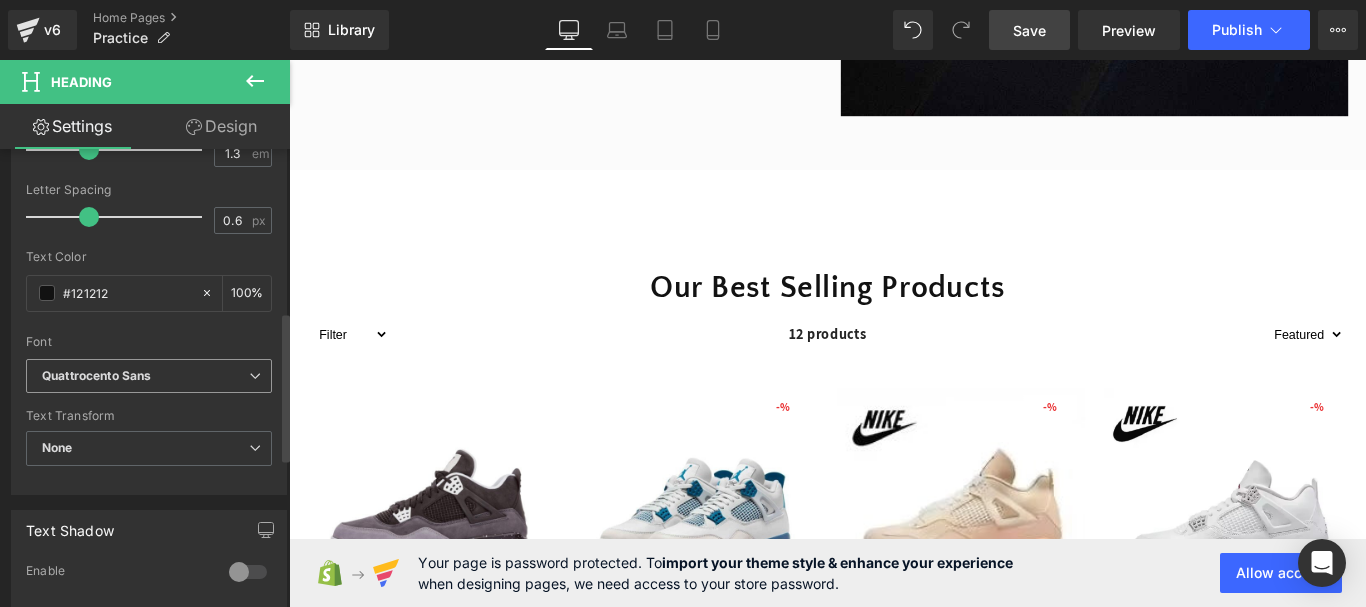 click on "Quattrocento Sans" at bounding box center (145, 376) 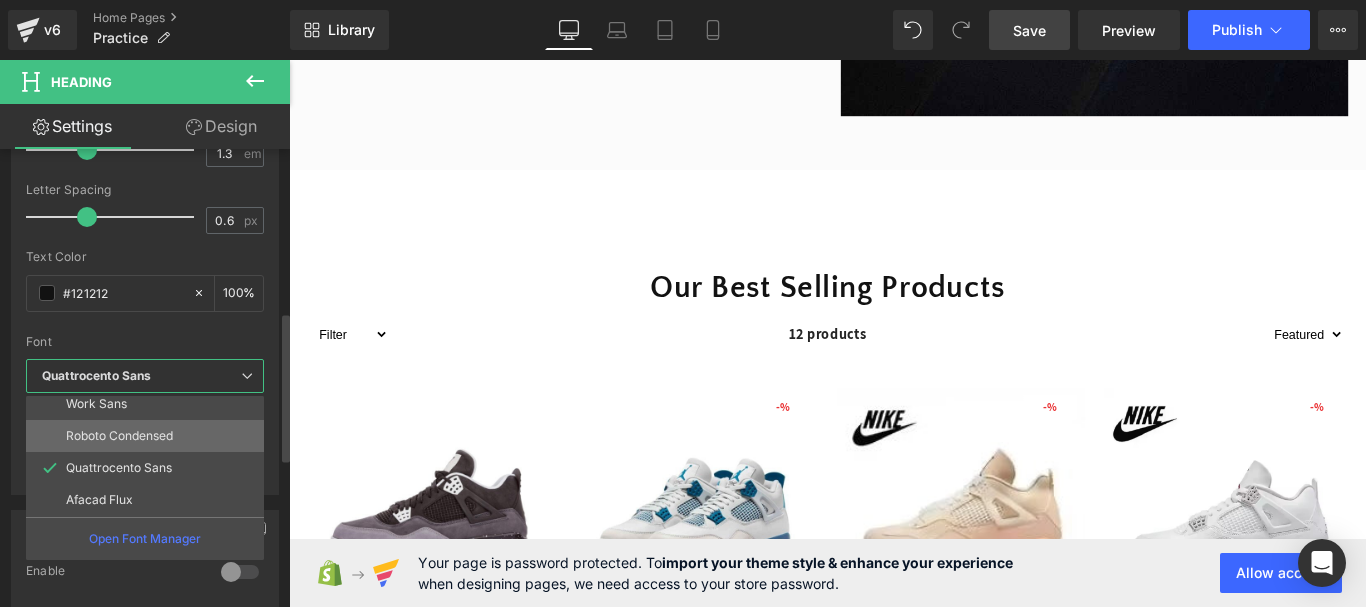 click on "Roboto Condensed" at bounding box center (119, 436) 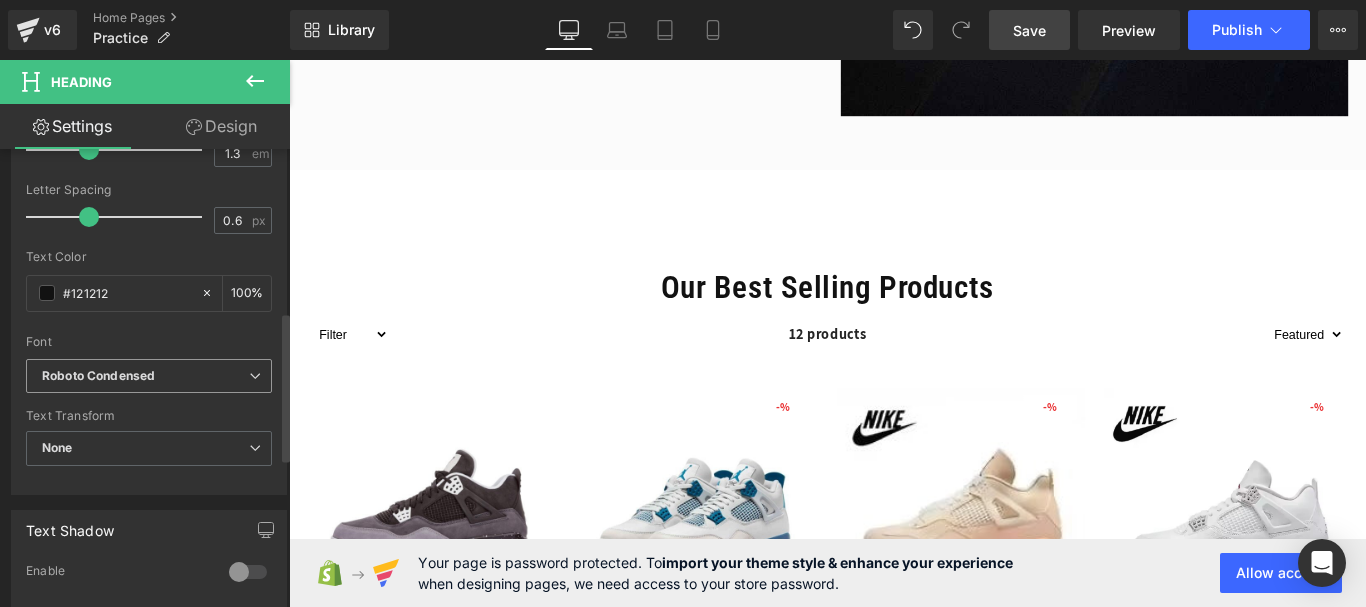 click on "Roboto Condensed" at bounding box center (149, 376) 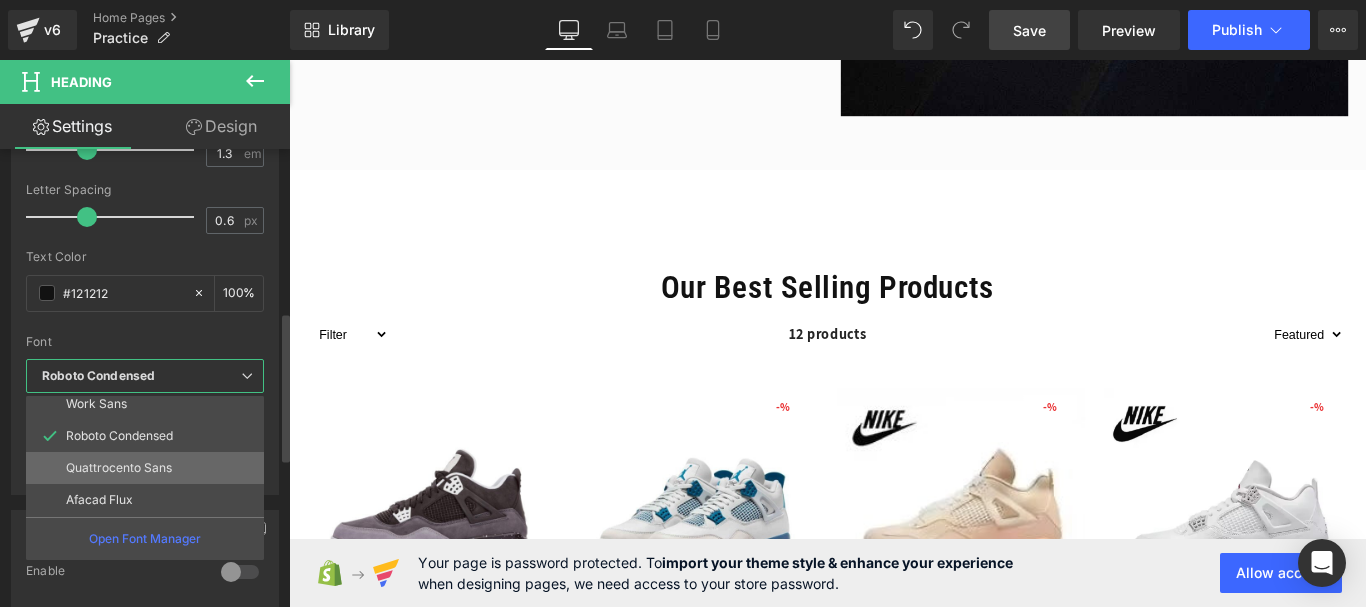 click on "Quattrocento Sans" at bounding box center [119, 468] 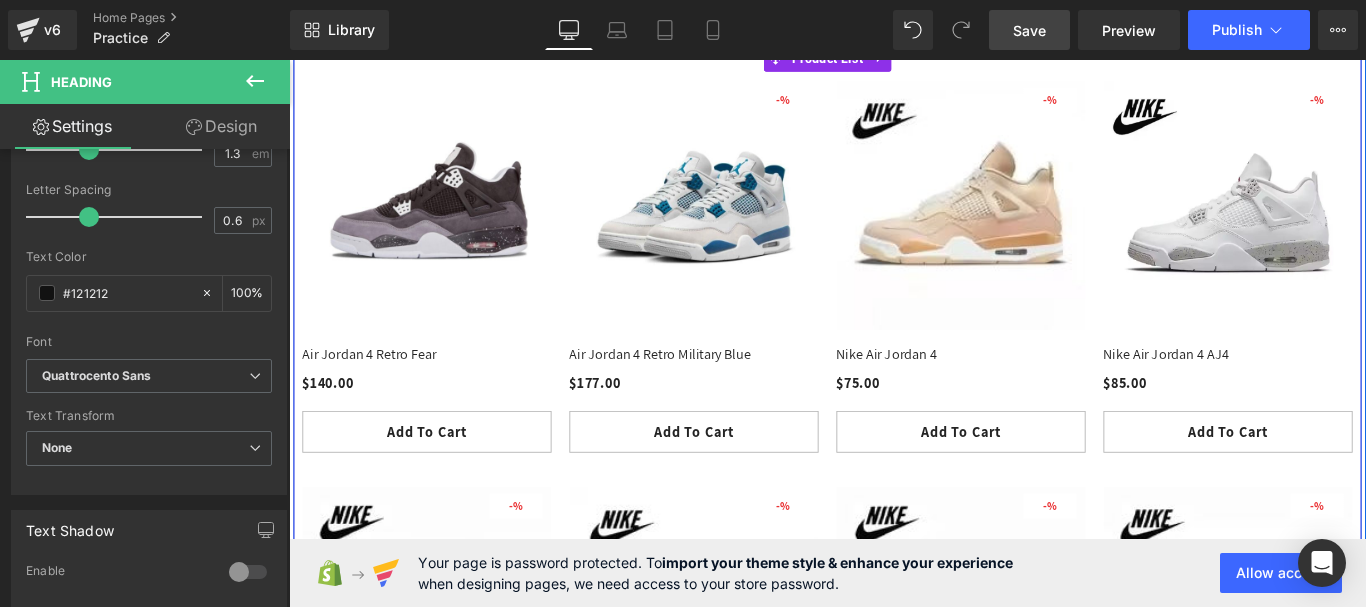 scroll, scrollTop: 1700, scrollLeft: 0, axis: vertical 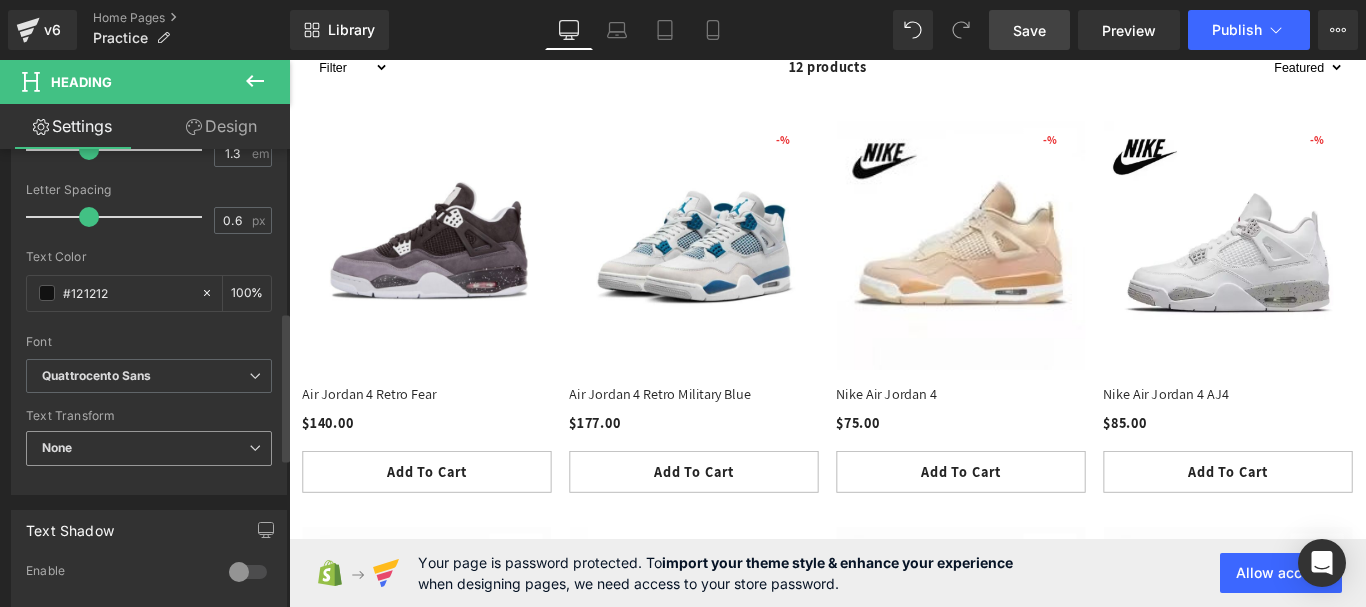 click on "None" at bounding box center [149, 448] 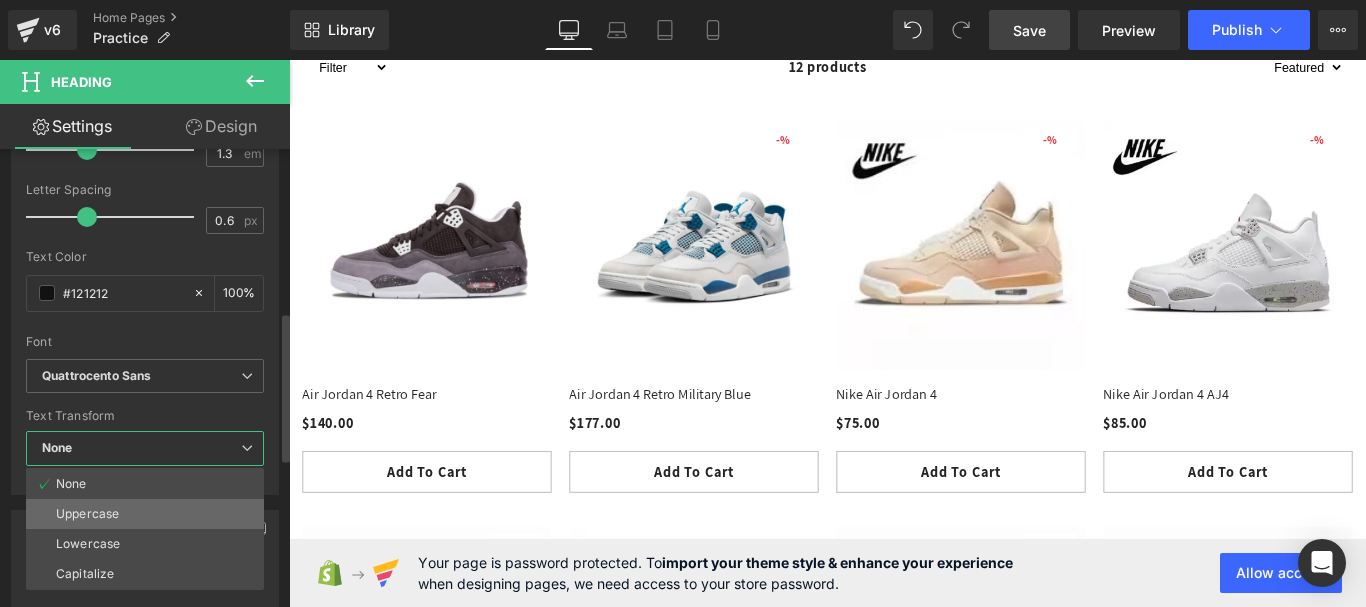 drag, startPoint x: 116, startPoint y: 516, endPoint x: 504, endPoint y: 383, distance: 410.16217 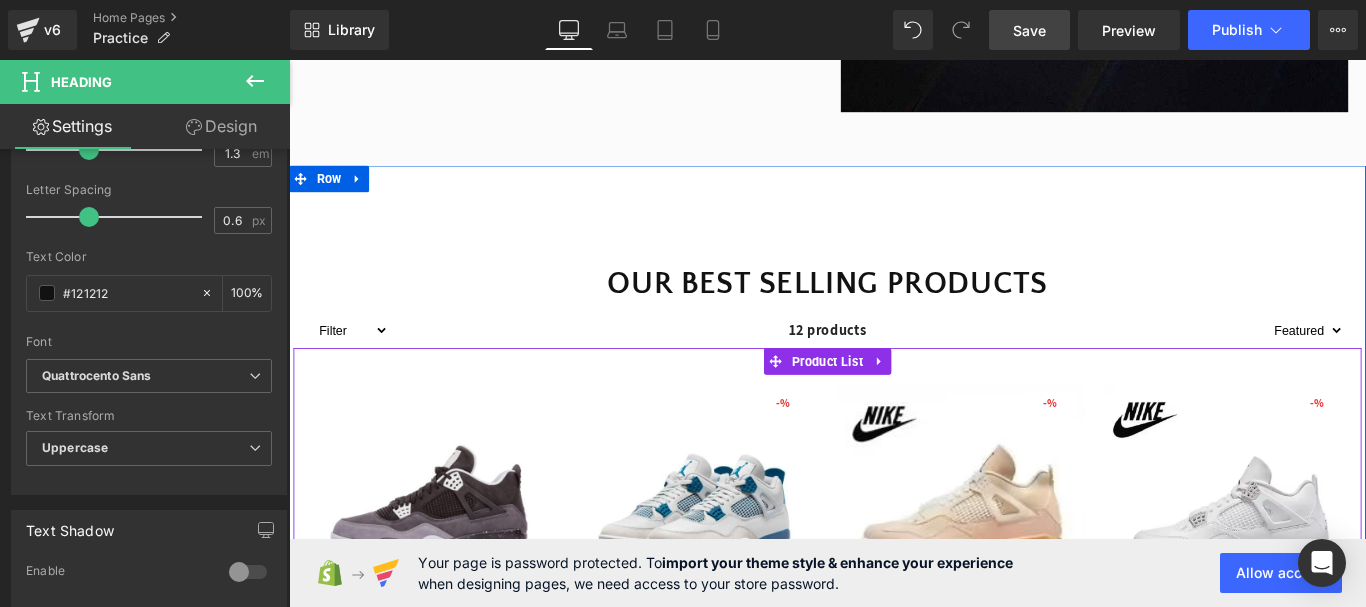 scroll, scrollTop: 1400, scrollLeft: 0, axis: vertical 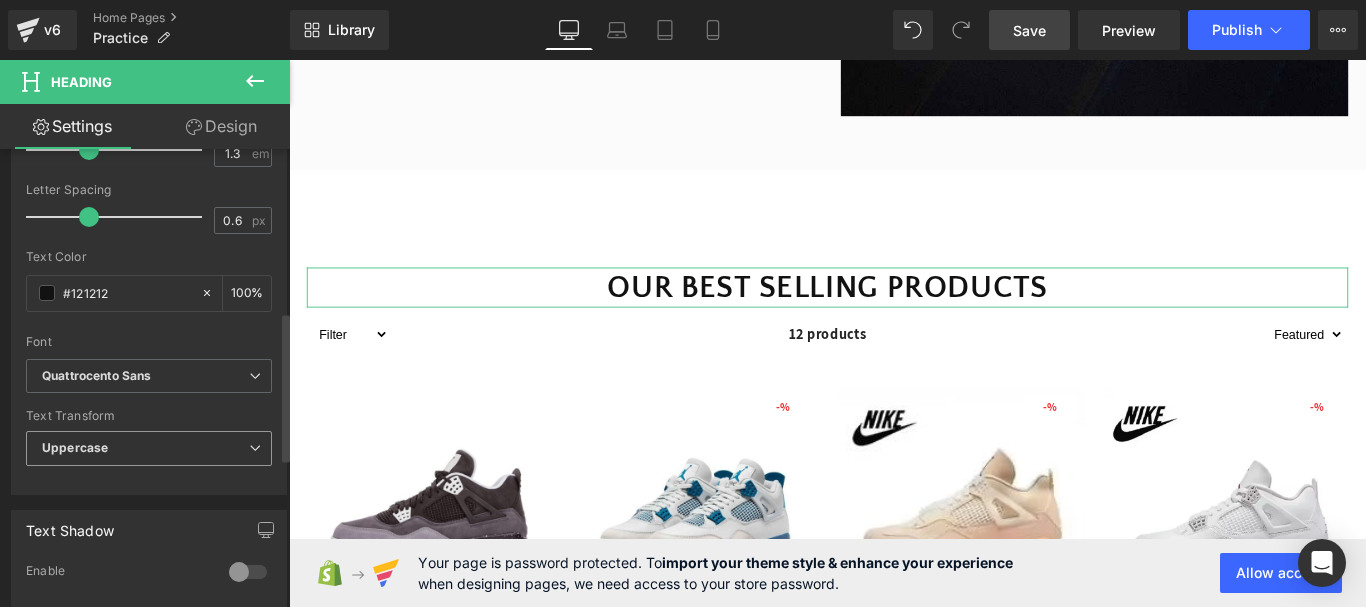 click on "Uppercase" at bounding box center (149, 448) 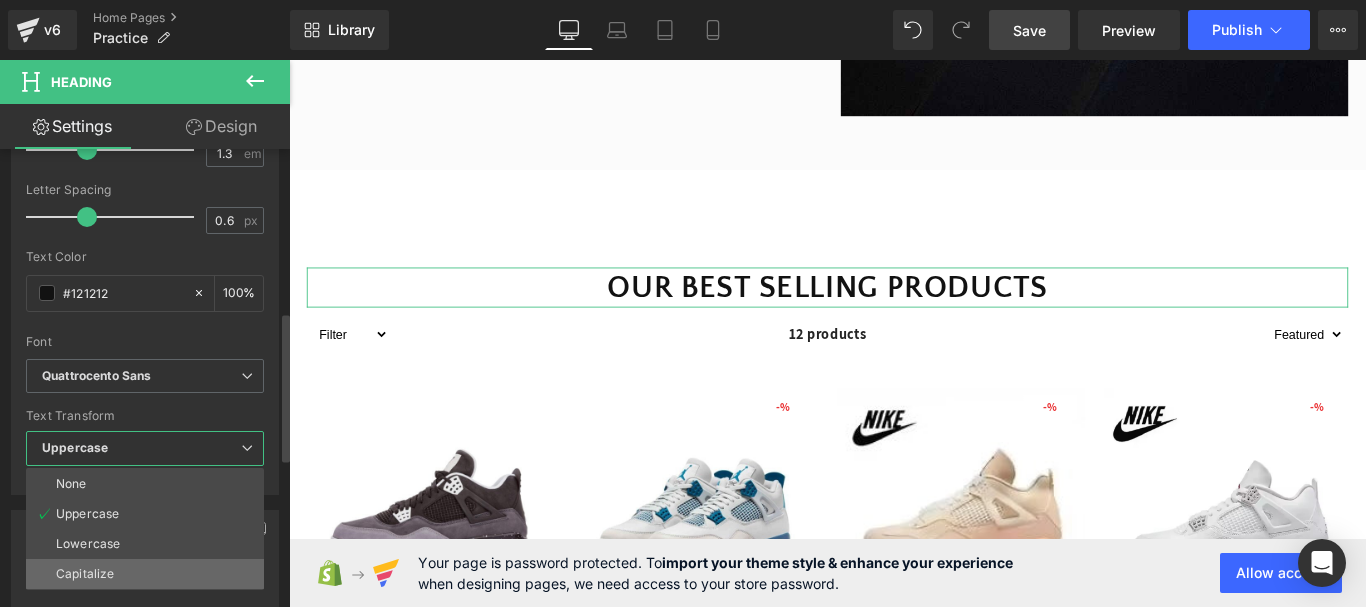 click on "Capitalize" at bounding box center [145, 574] 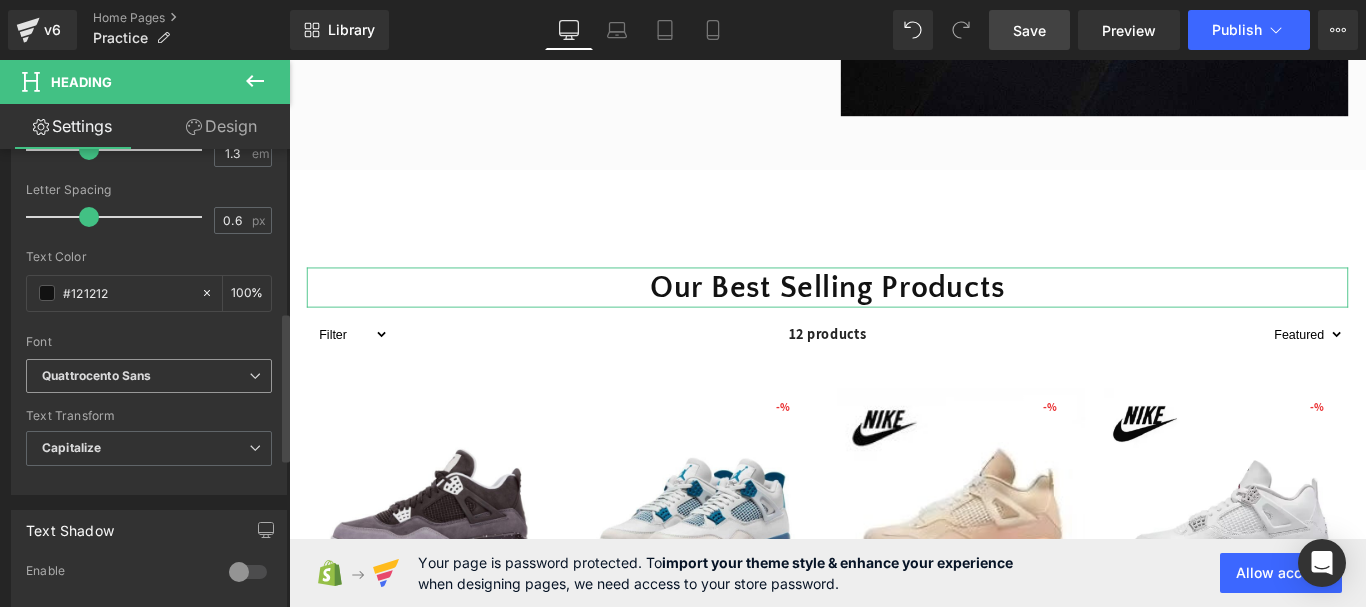 click on "Quattrocento Sans" at bounding box center [149, 376] 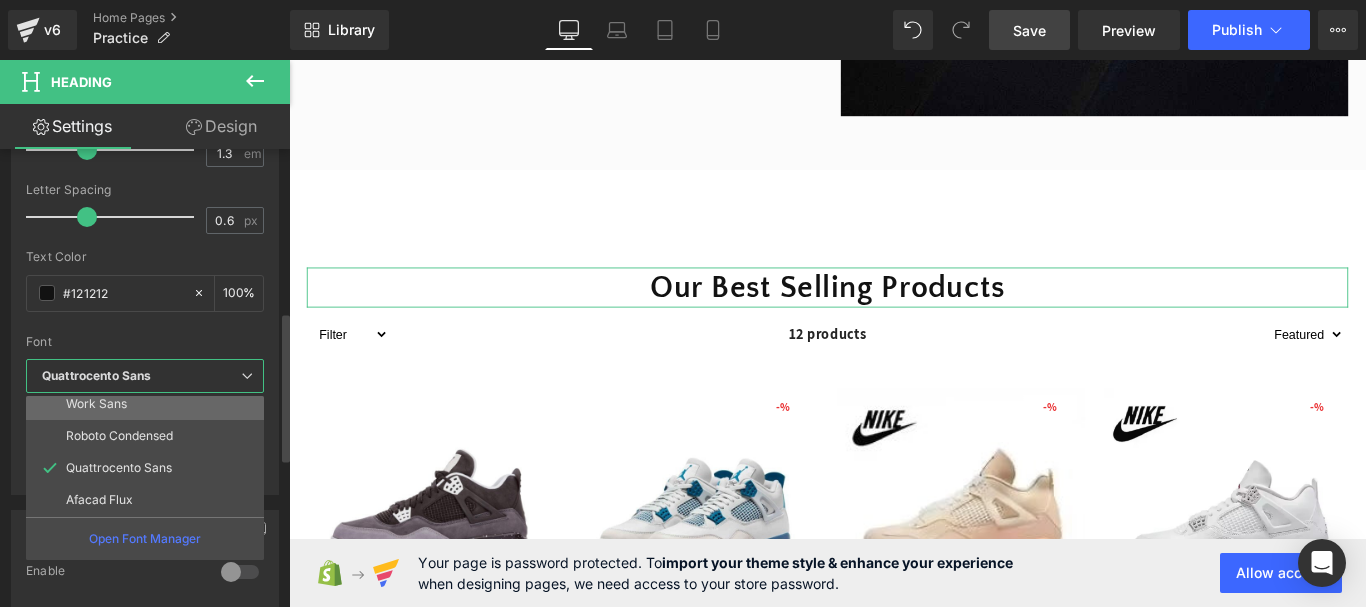click on "Work Sans" at bounding box center [149, 404] 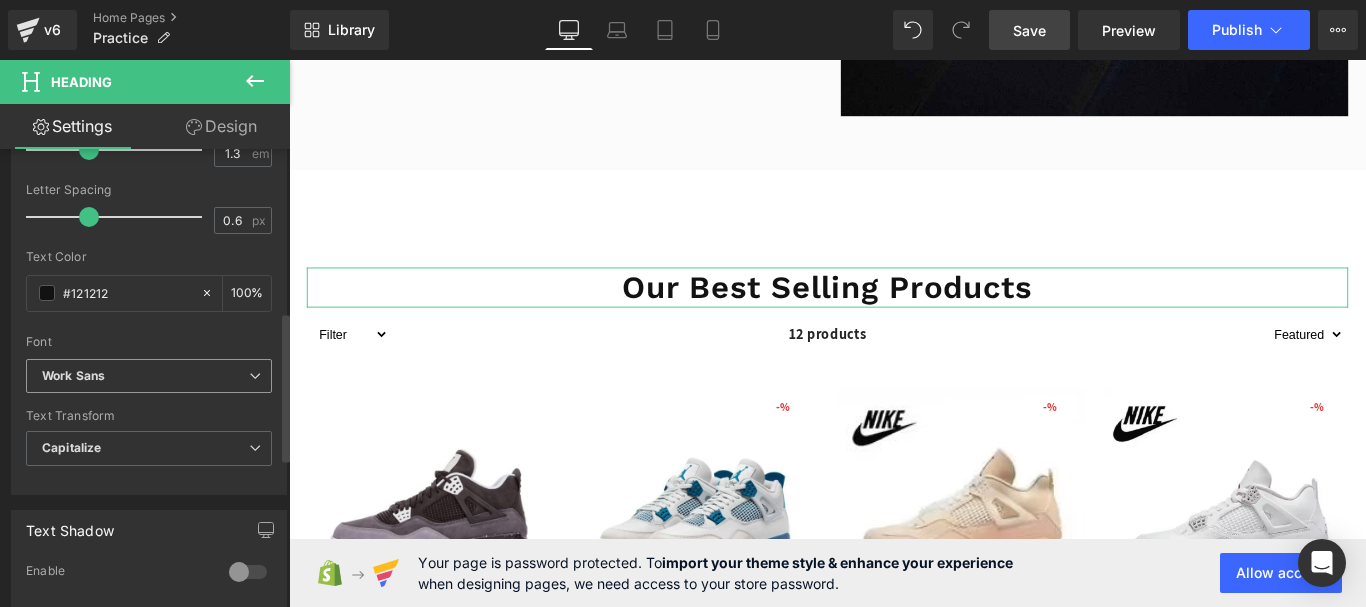 click on "Work Sans" at bounding box center (149, 376) 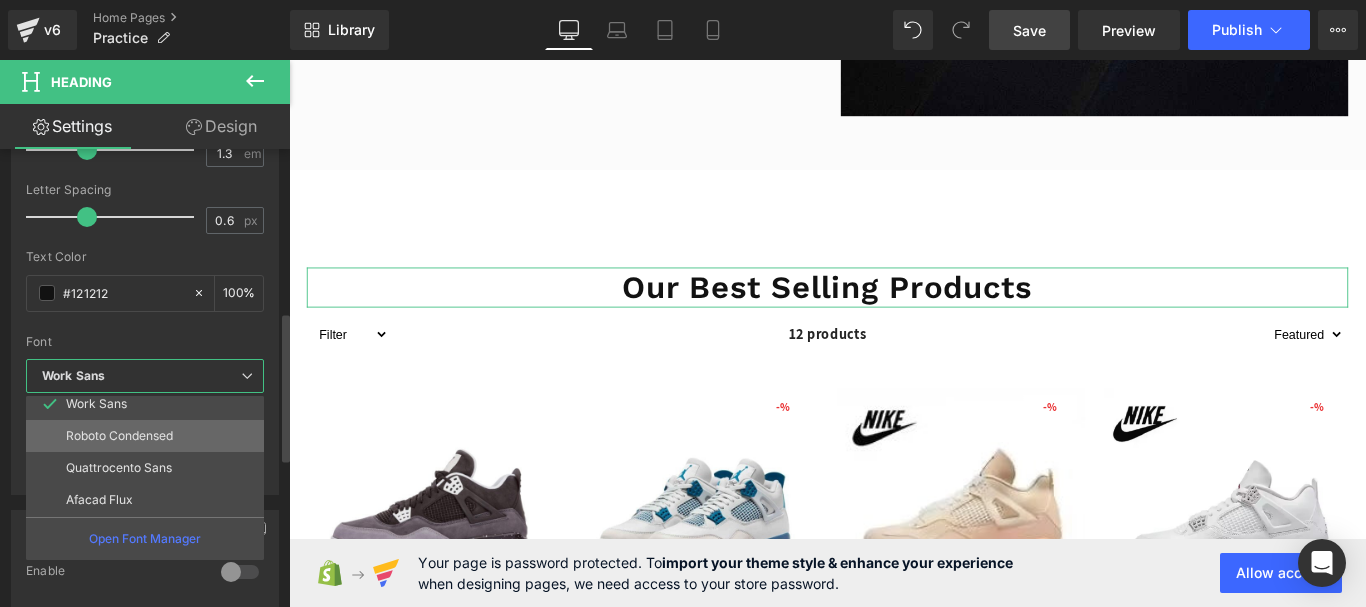 click on "Roboto Condensed" at bounding box center [119, 436] 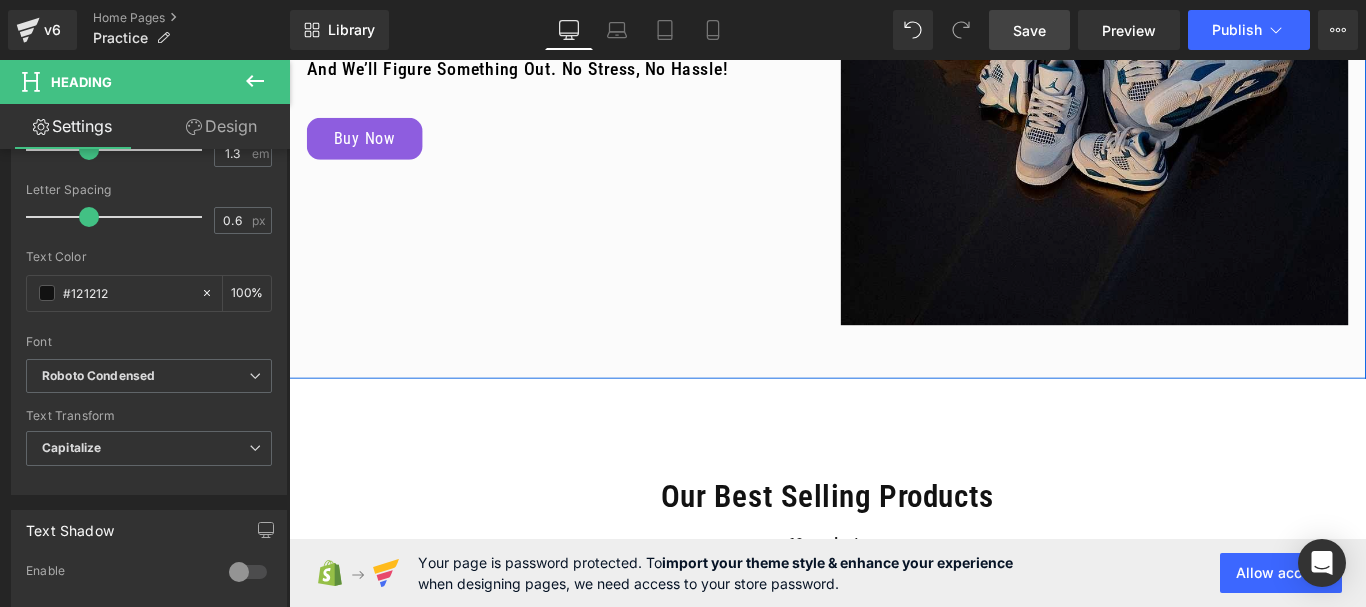 scroll, scrollTop: 1200, scrollLeft: 0, axis: vertical 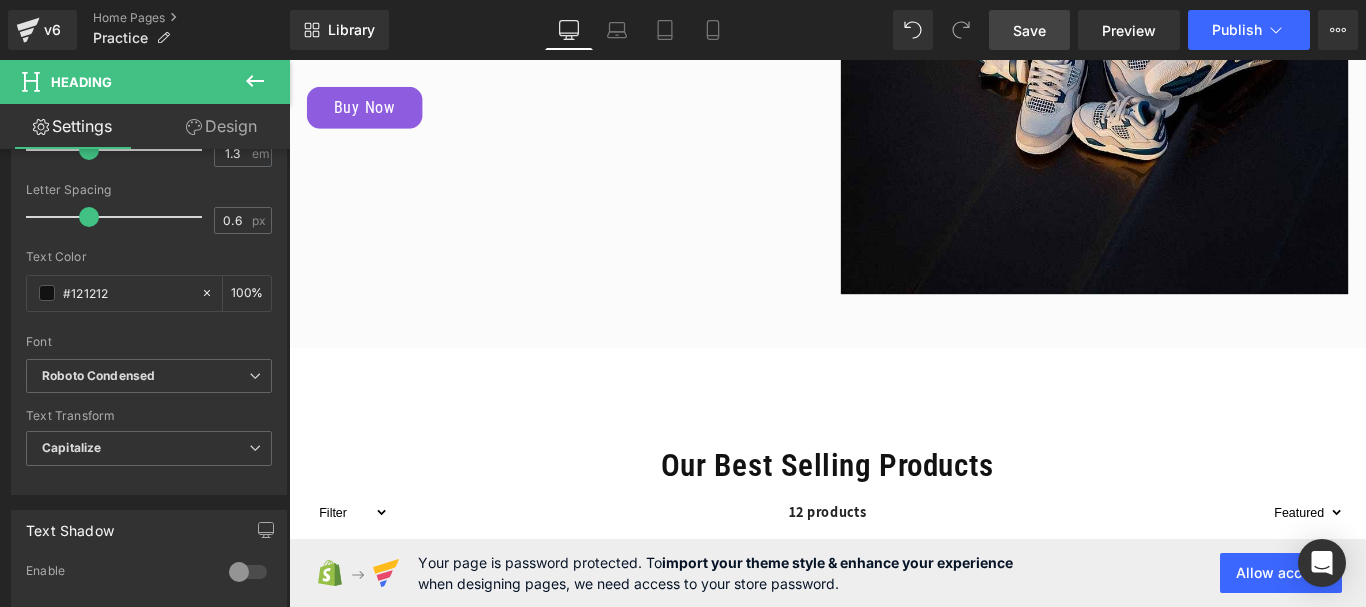 click on "Save" at bounding box center [1029, 30] 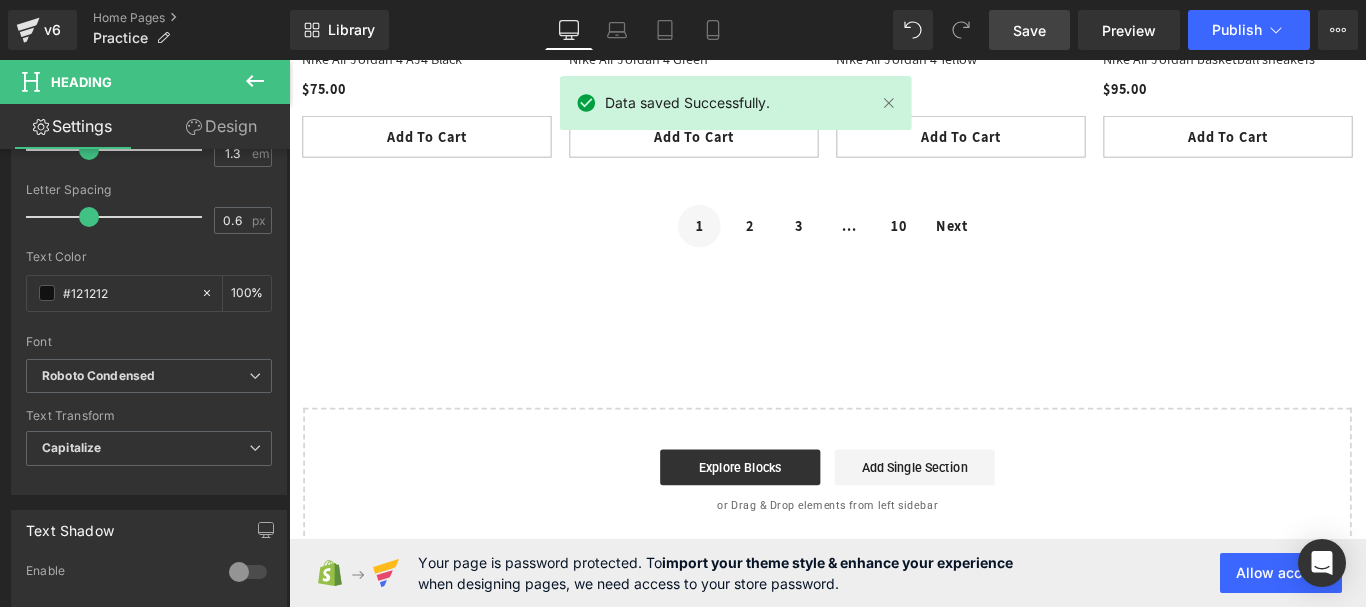 scroll, scrollTop: 2600, scrollLeft: 0, axis: vertical 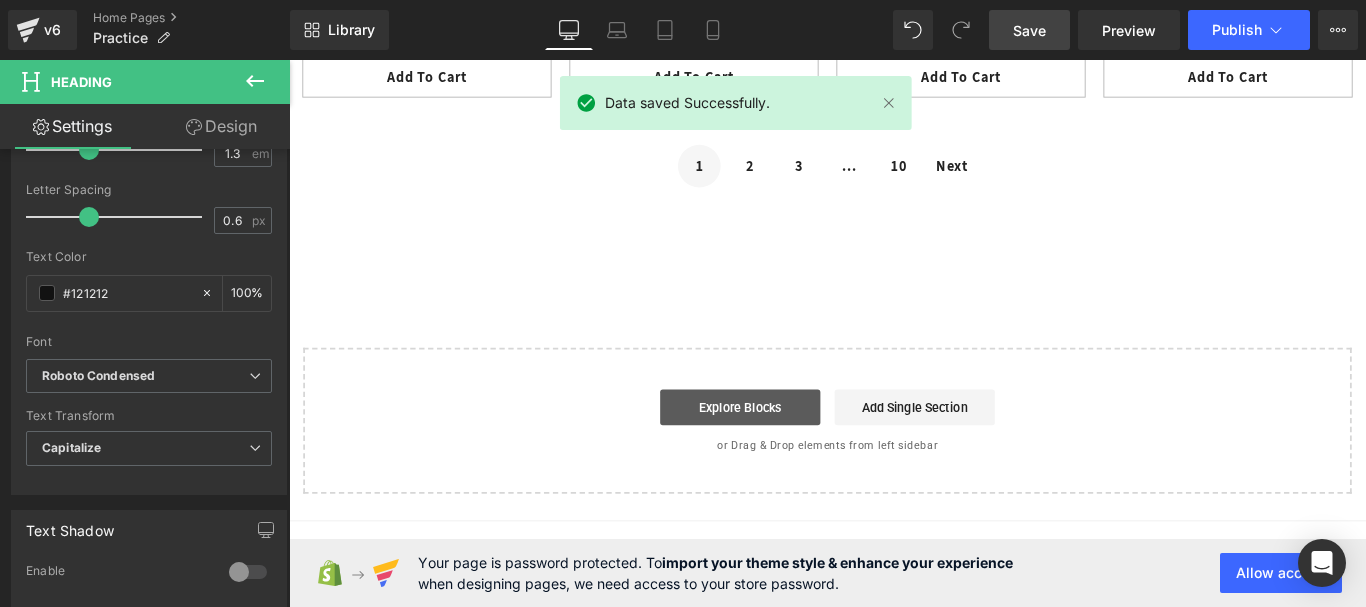 click on "Explore Blocks" at bounding box center [796, 450] 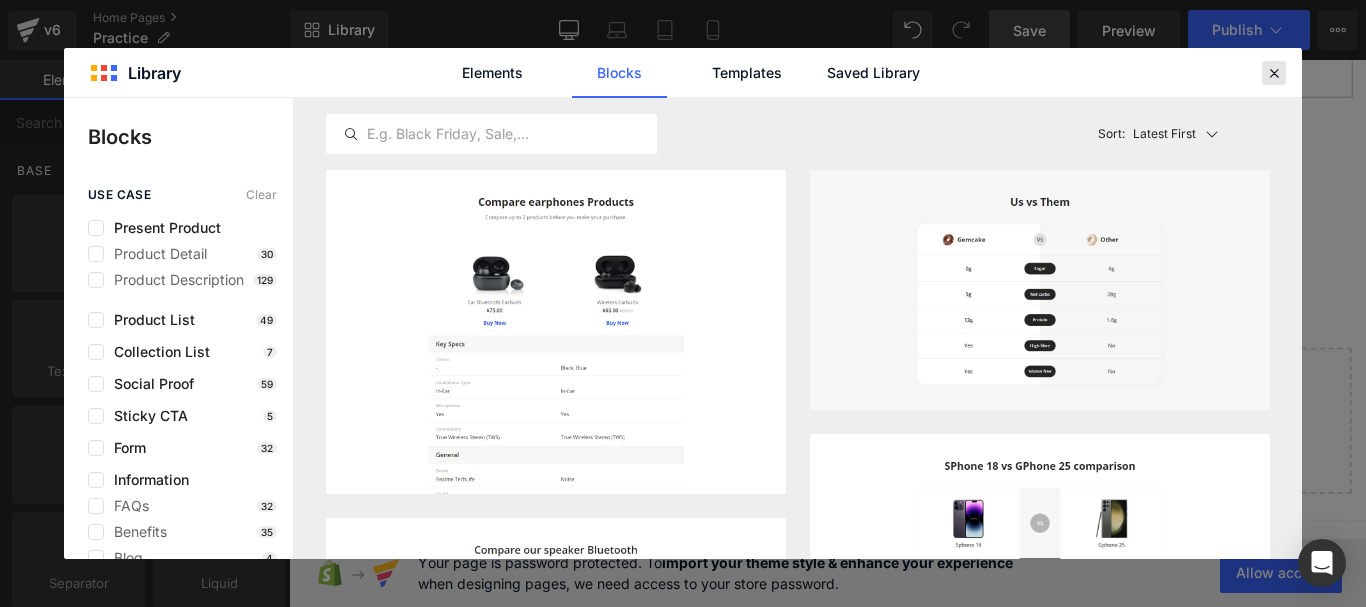 drag, startPoint x: 1273, startPoint y: 69, endPoint x: 1045, endPoint y: 52, distance: 228.63289 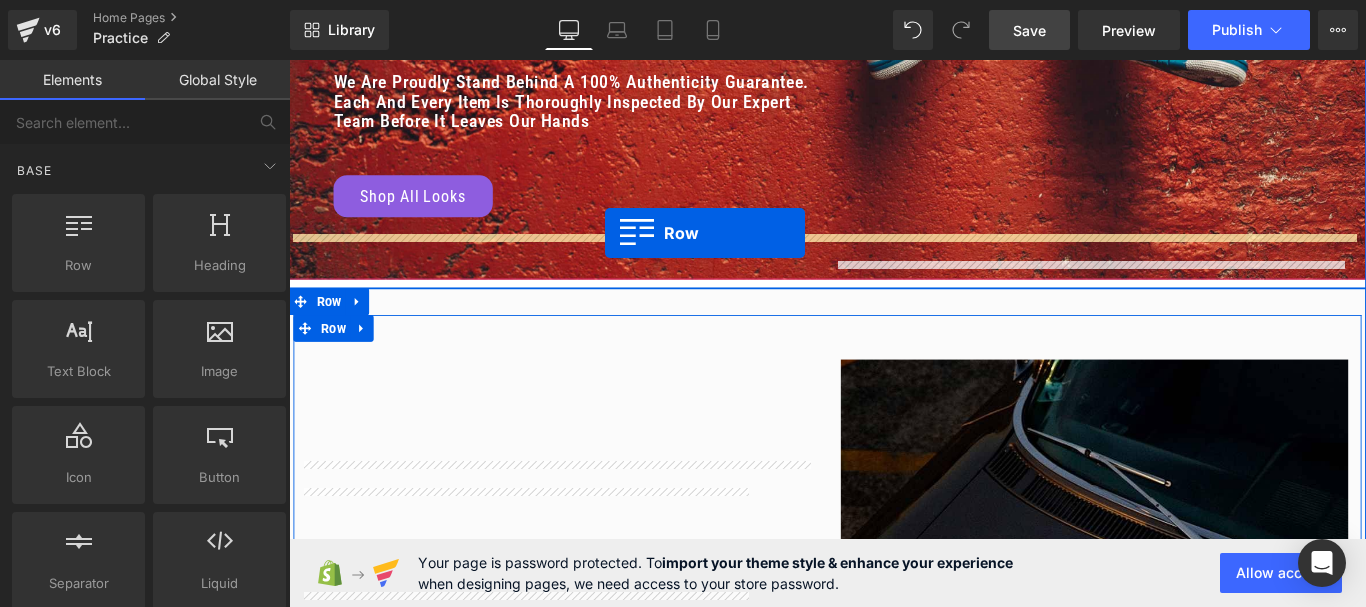 scroll, scrollTop: 400, scrollLeft: 0, axis: vertical 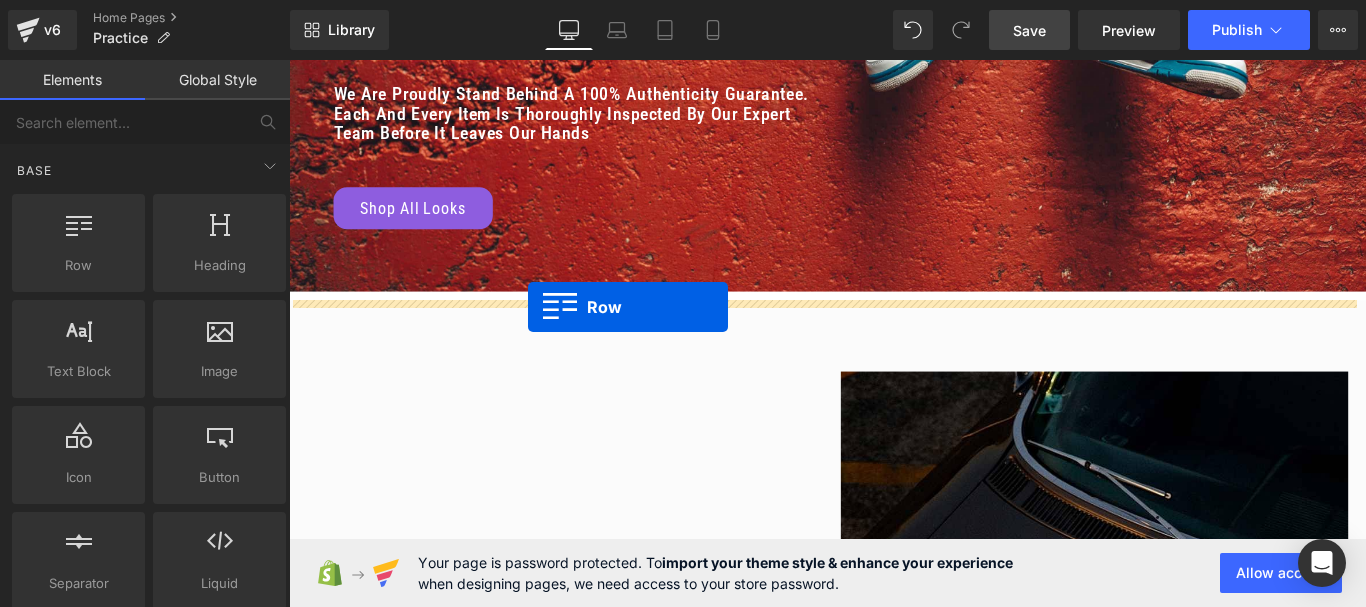 drag, startPoint x: 330, startPoint y: 299, endPoint x: 555, endPoint y: 335, distance: 227.8618 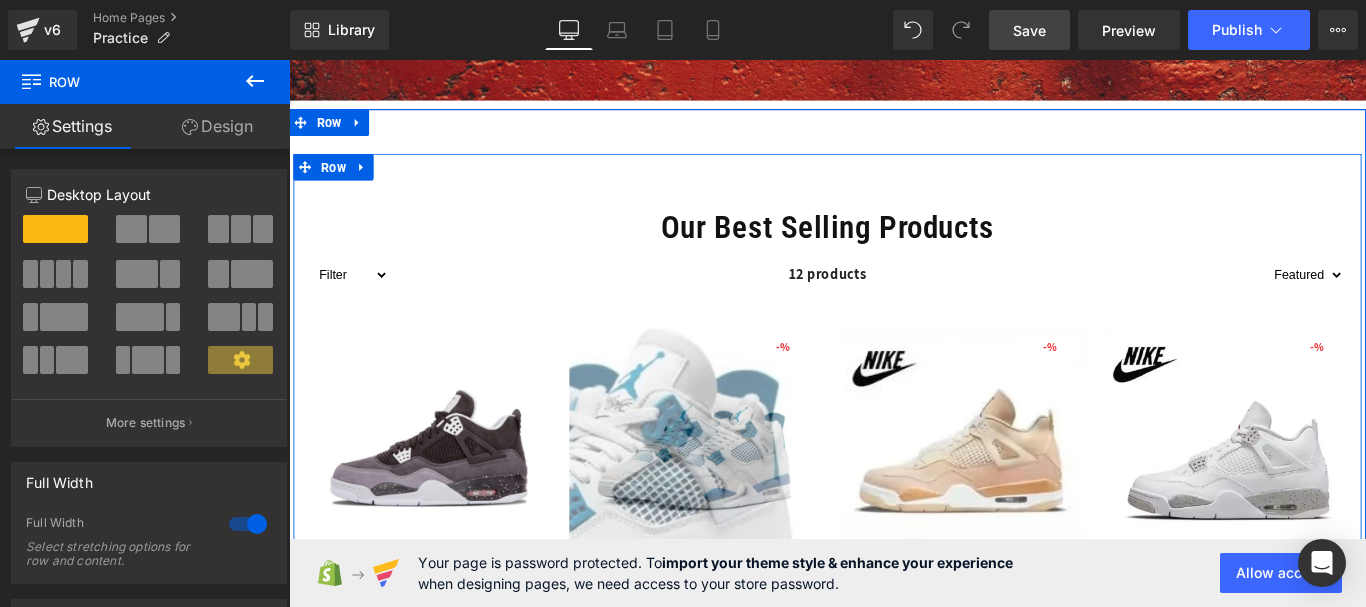 scroll, scrollTop: 500, scrollLeft: 0, axis: vertical 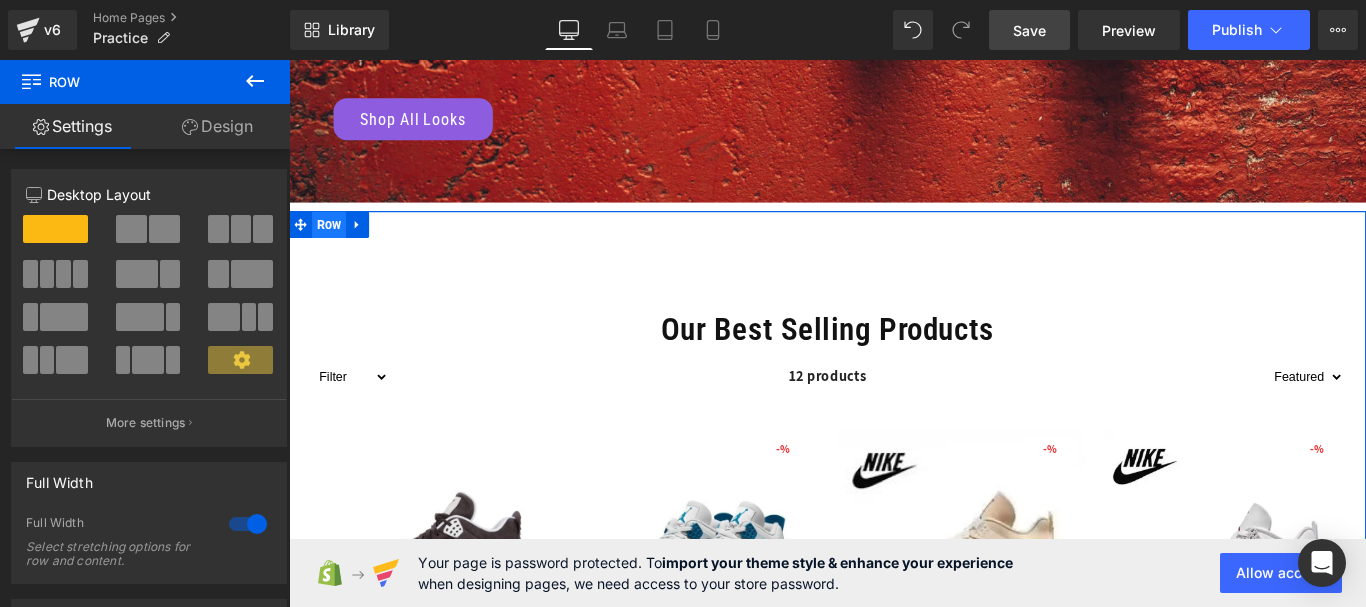 click on "Row" at bounding box center (334, 245) 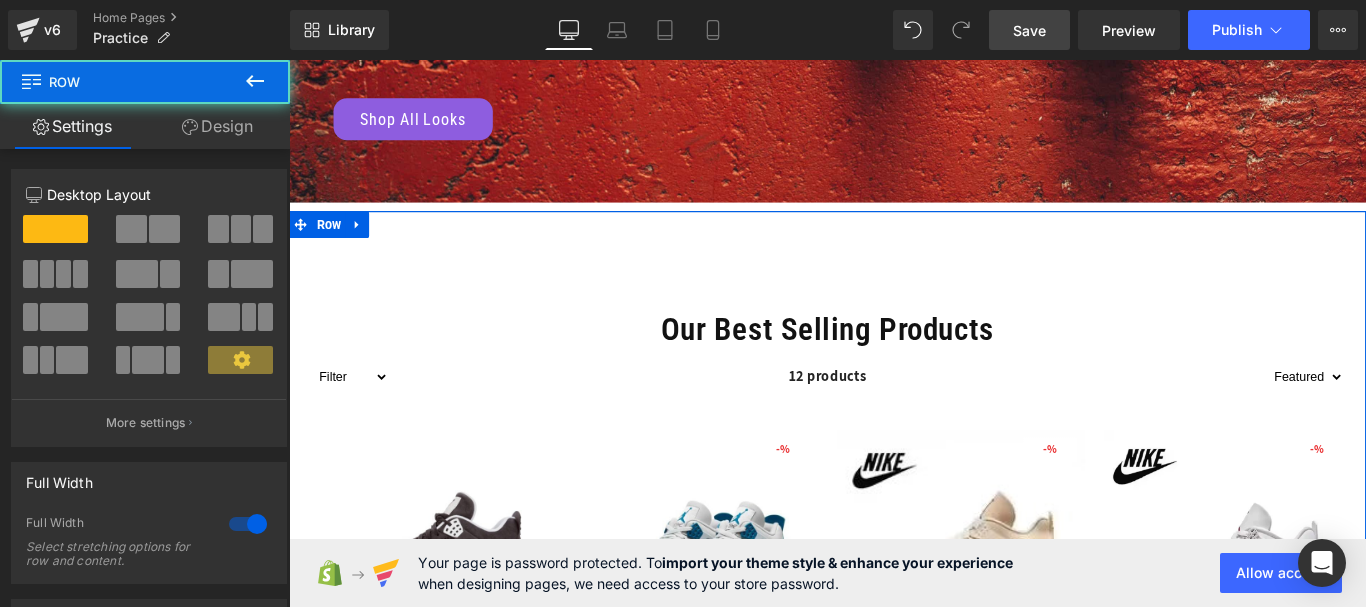 click on "Design" at bounding box center (217, 126) 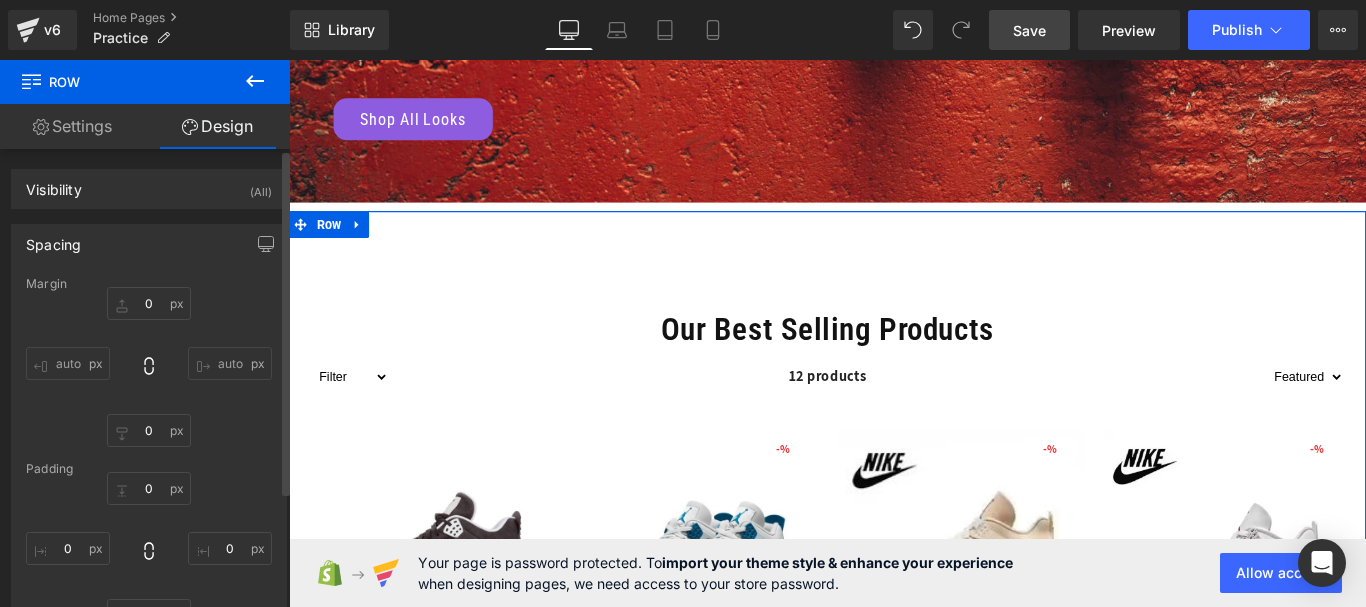type on "0" 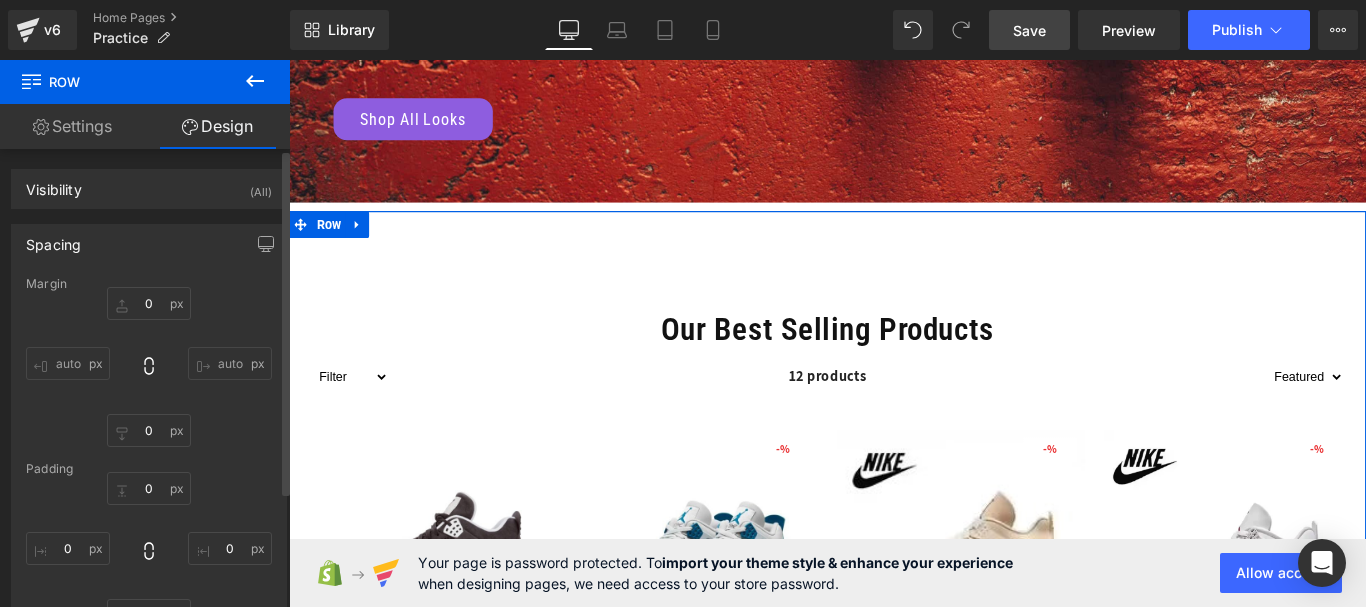 type on "0" 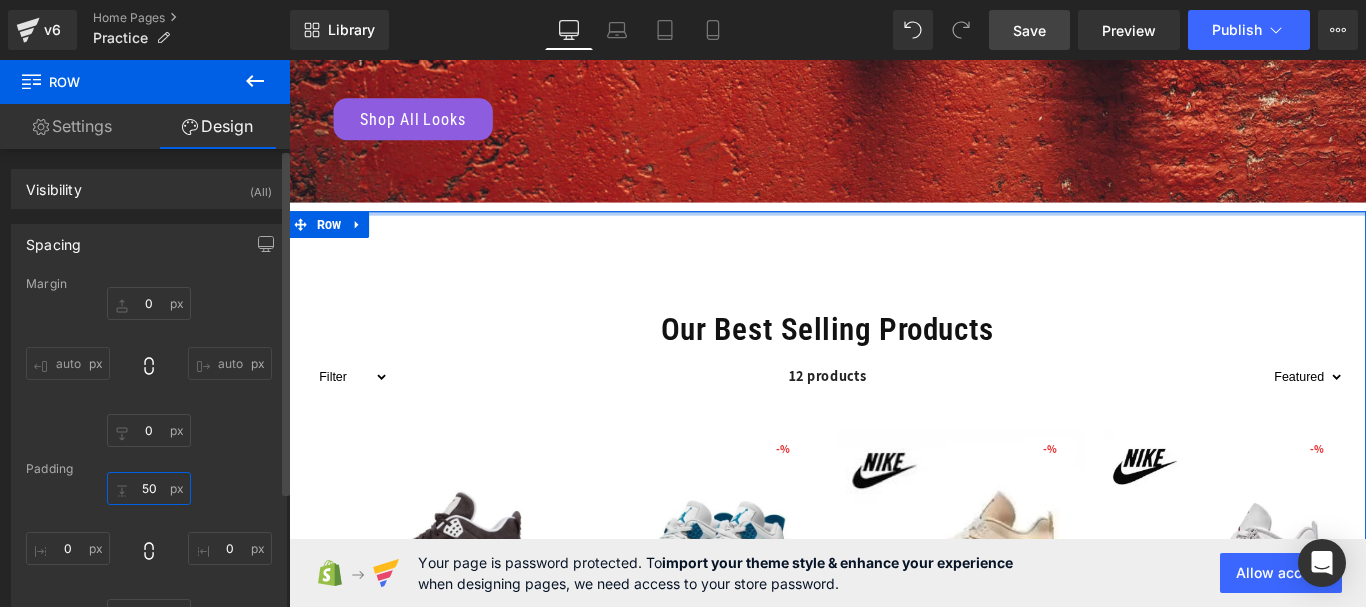 click on "50" at bounding box center (149, 488) 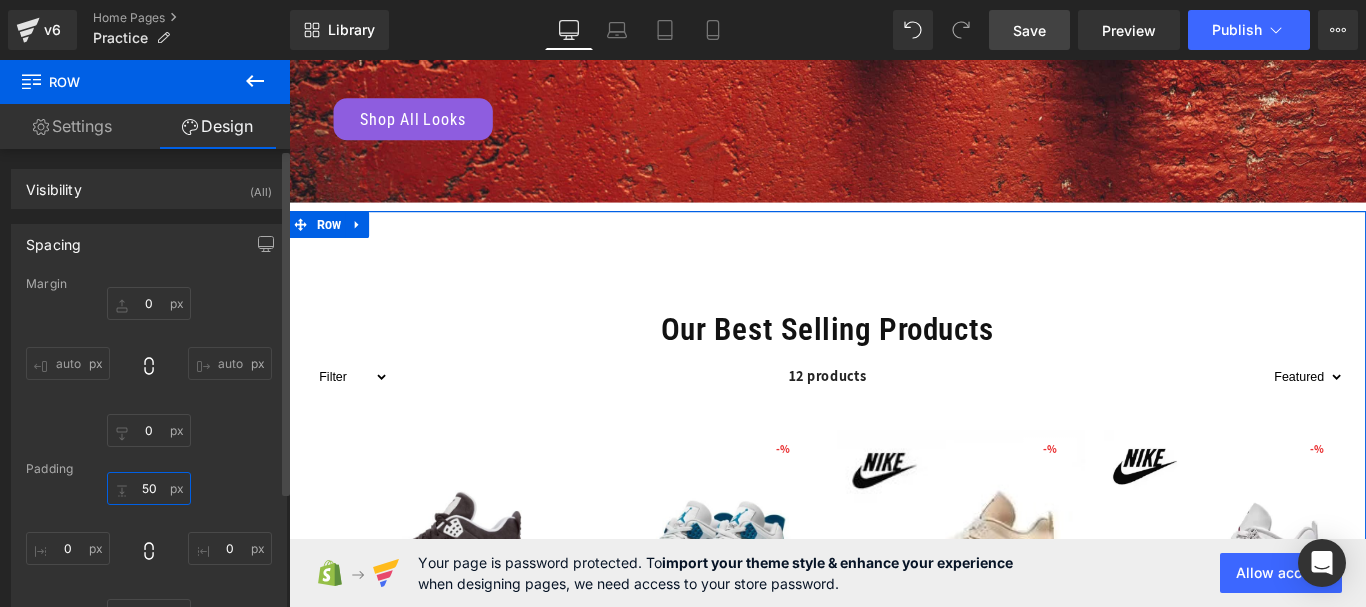 click on "50" at bounding box center [149, 488] 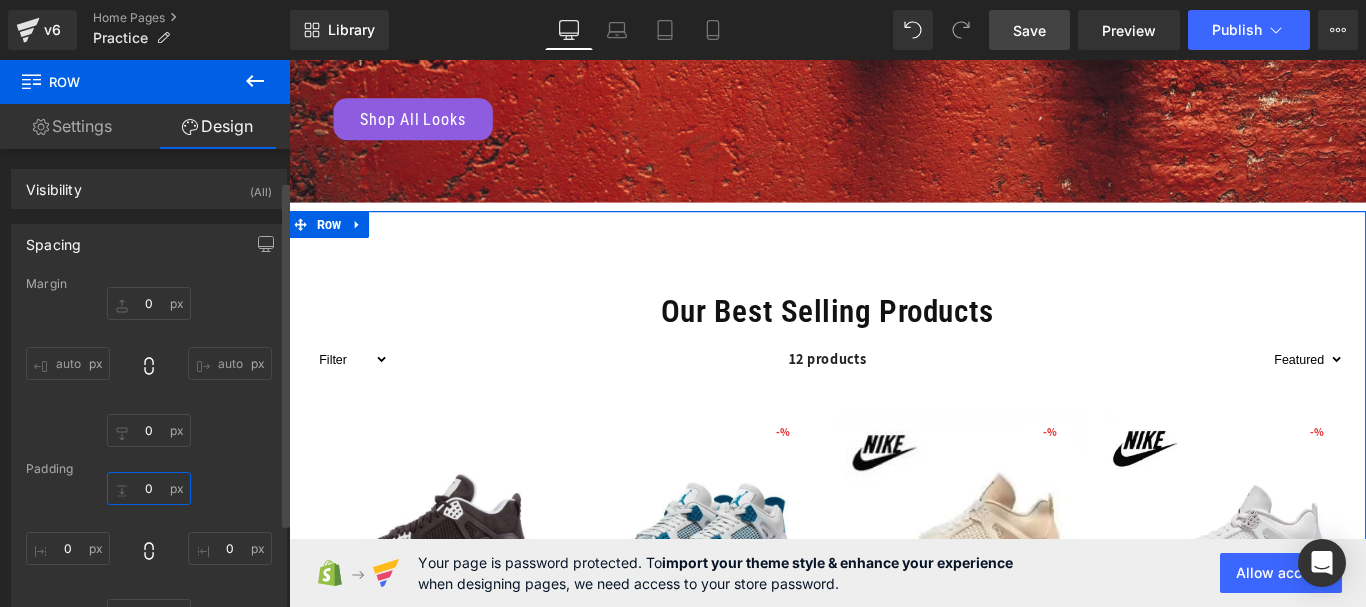 scroll, scrollTop: 100, scrollLeft: 0, axis: vertical 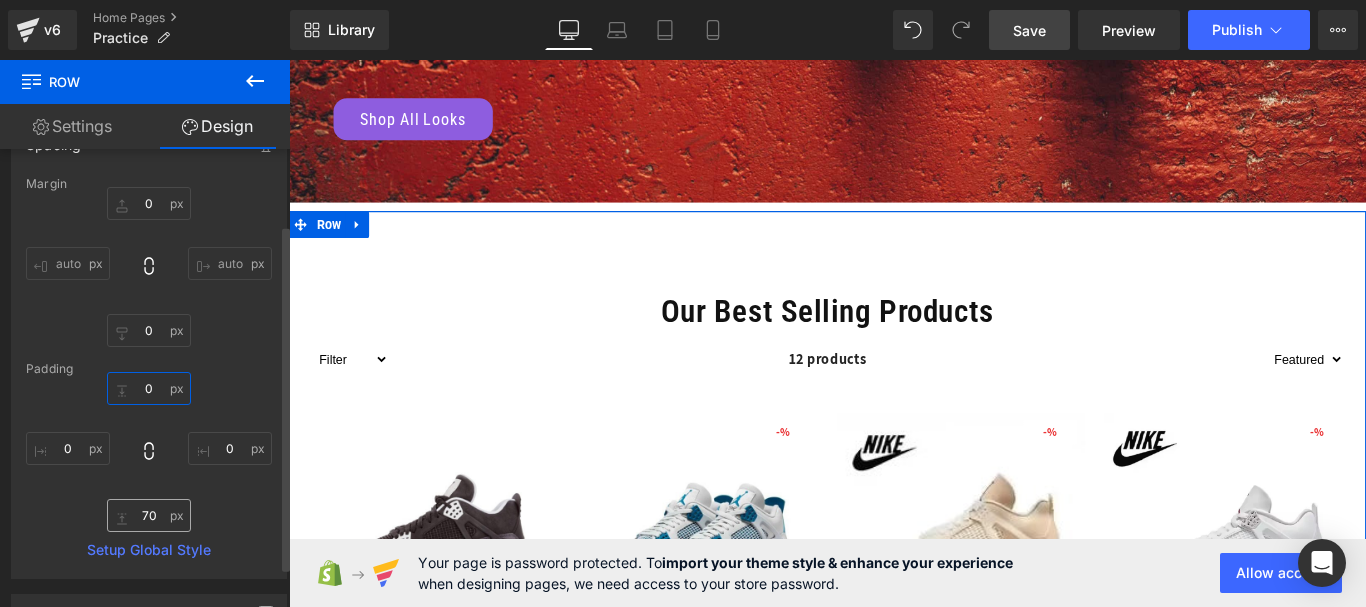 type 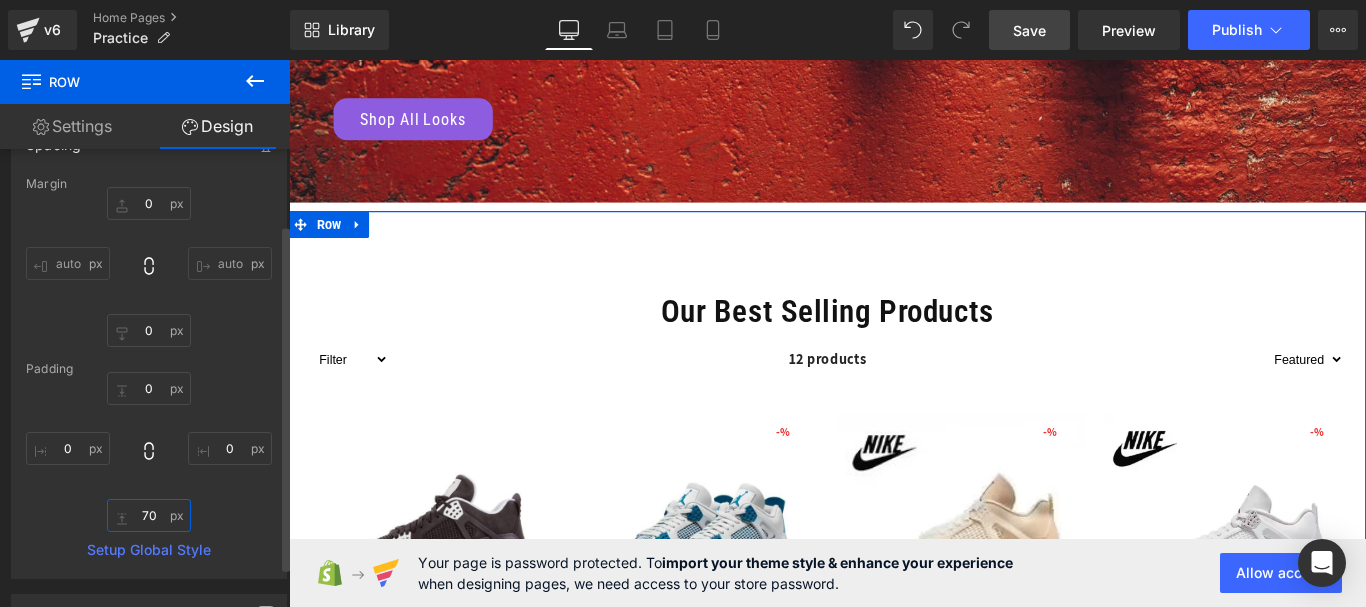 click on "70" at bounding box center (149, 515) 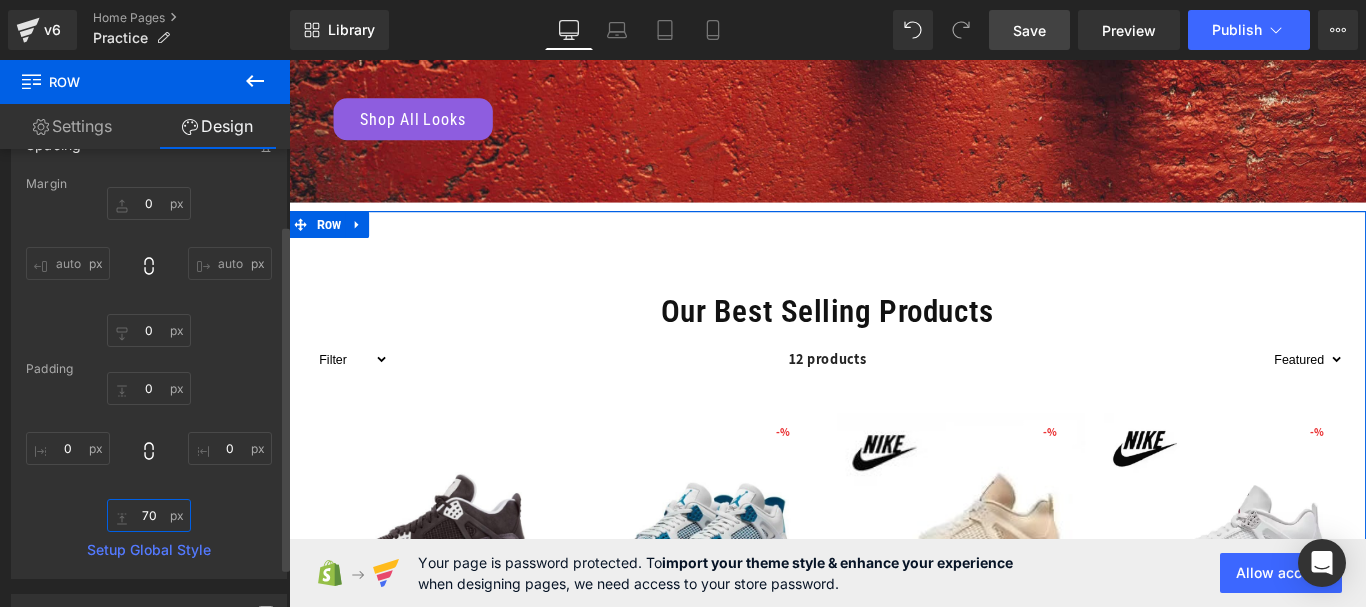click on "70" at bounding box center [149, 515] 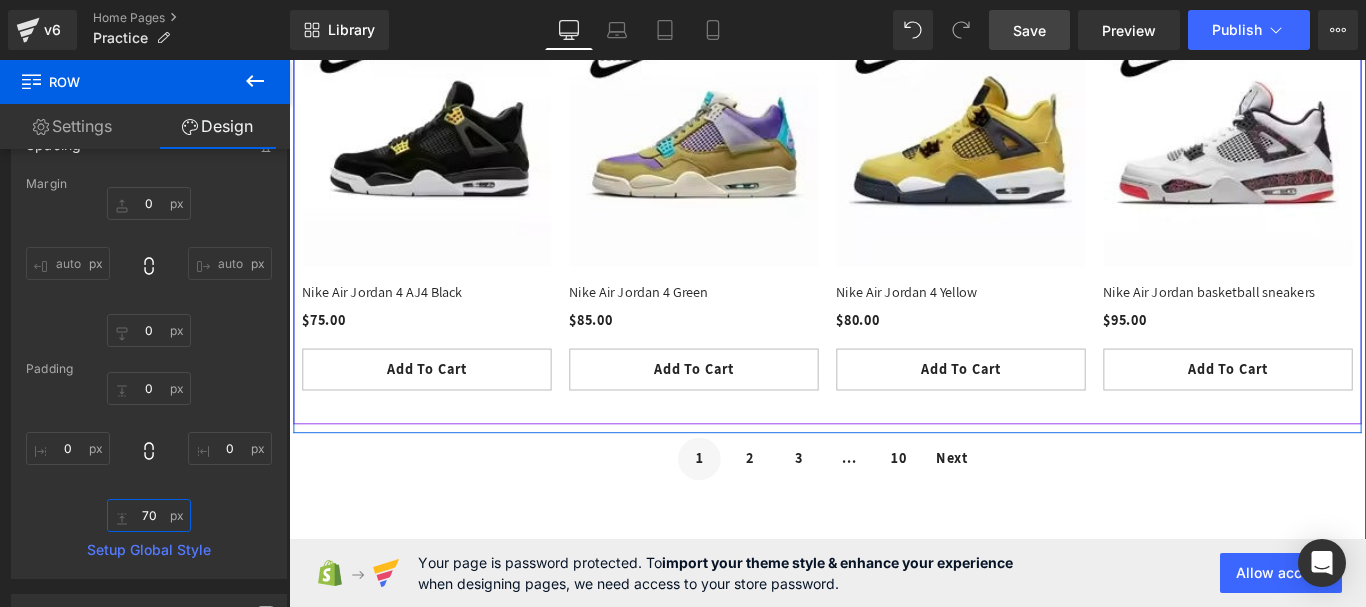 scroll, scrollTop: 1400, scrollLeft: 0, axis: vertical 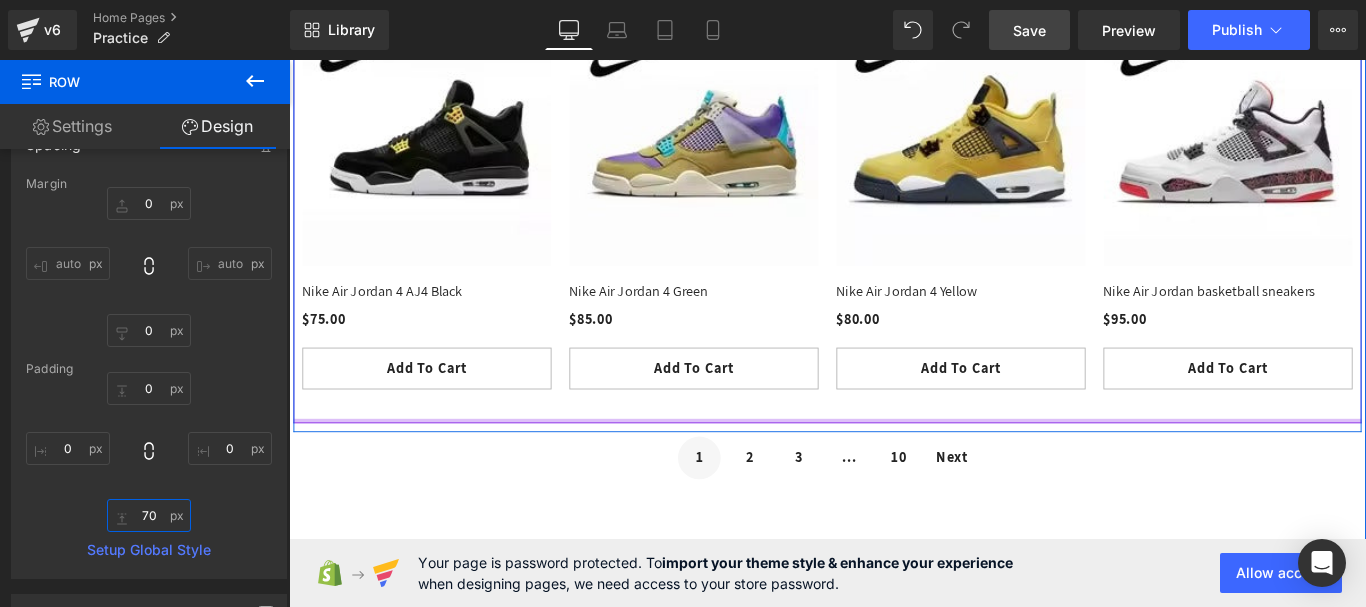 type 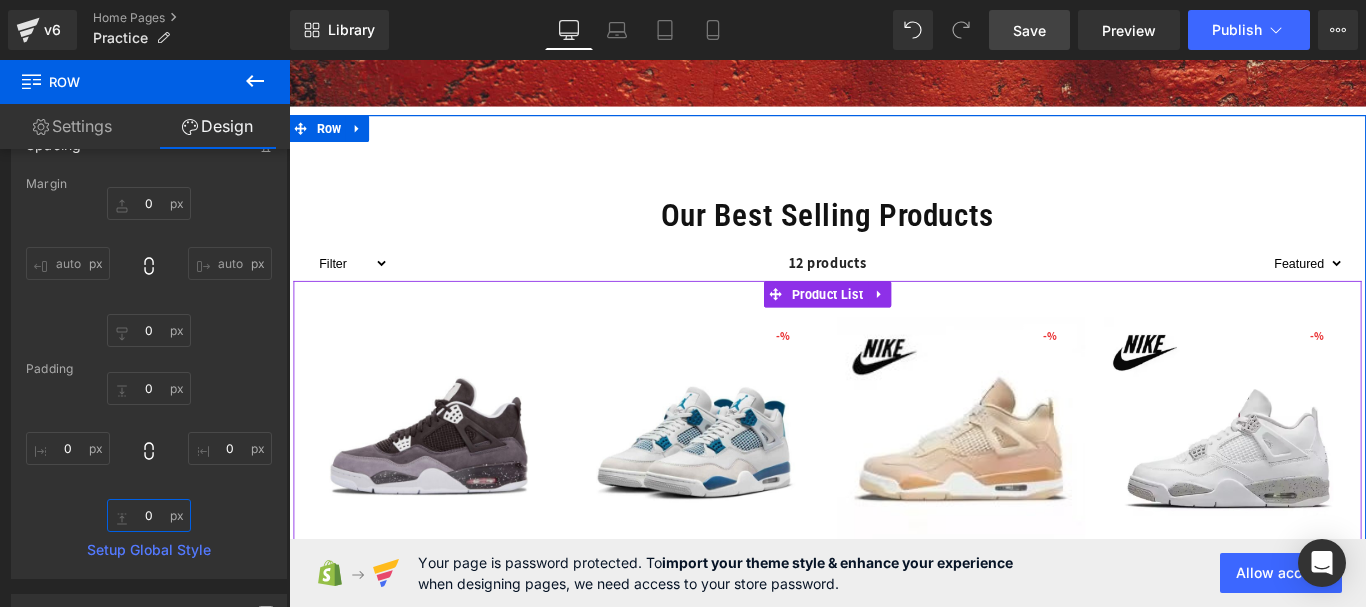 scroll, scrollTop: 600, scrollLeft: 0, axis: vertical 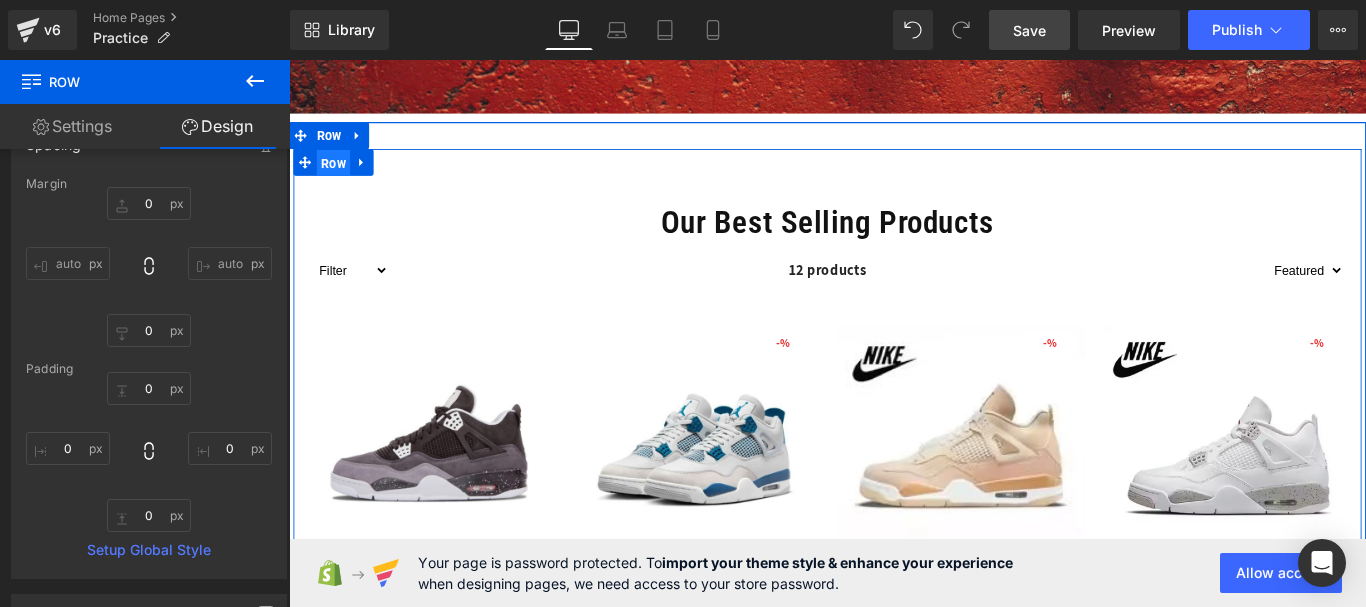 click on "Row" at bounding box center (339, 176) 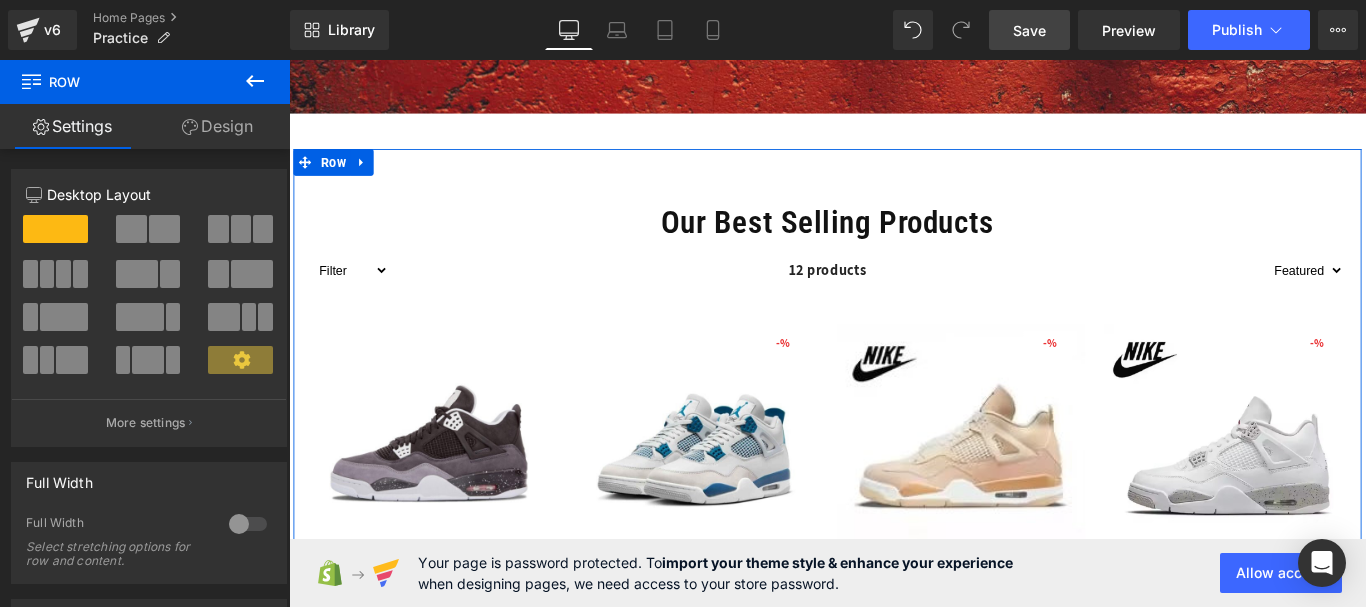 click on "Design" at bounding box center [217, 126] 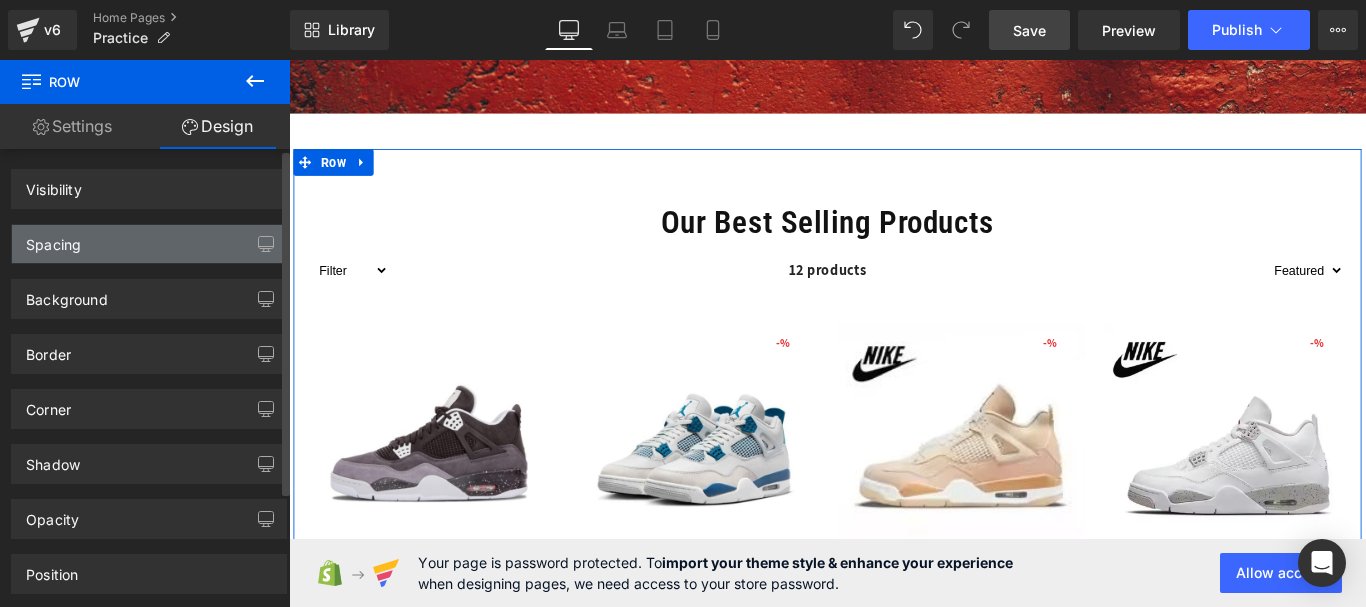 click on "Spacing" at bounding box center [149, 244] 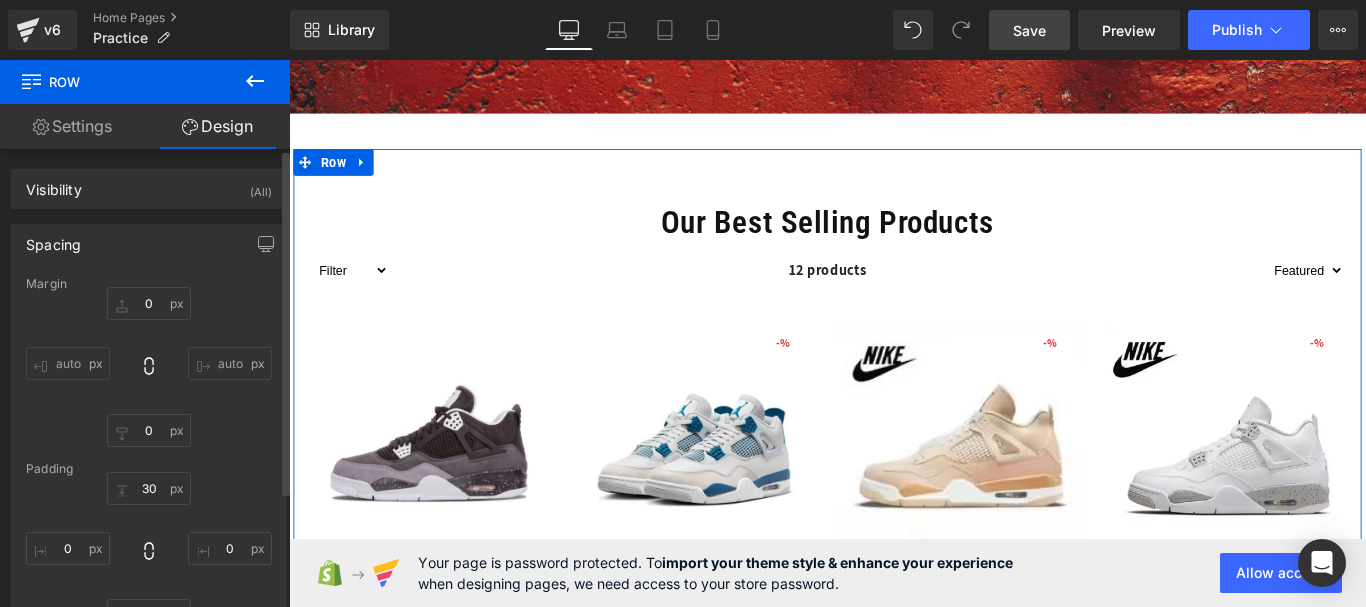 type on "0" 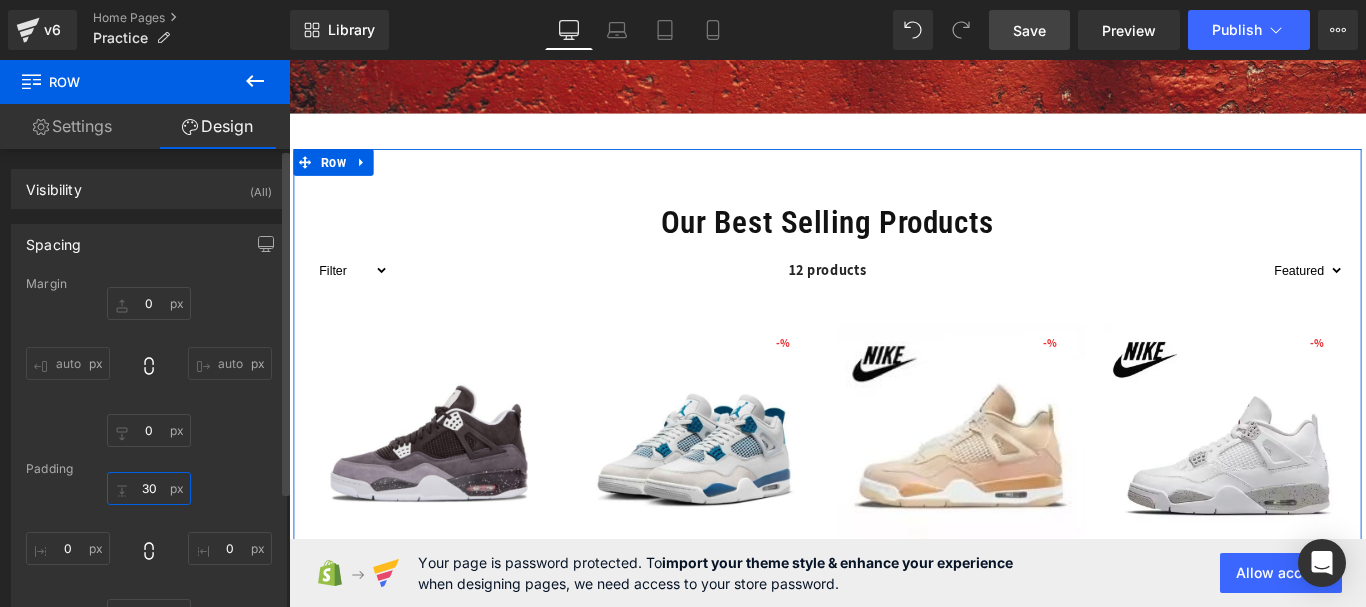 click on "30" at bounding box center (149, 488) 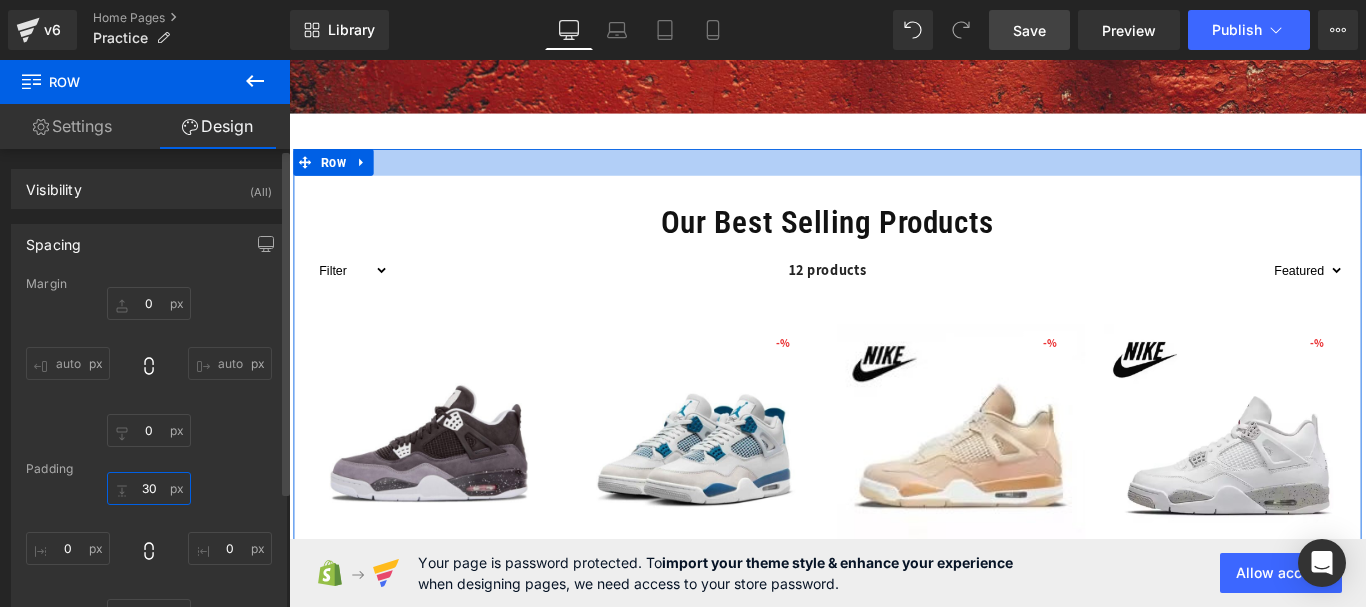 click on "30" at bounding box center [149, 488] 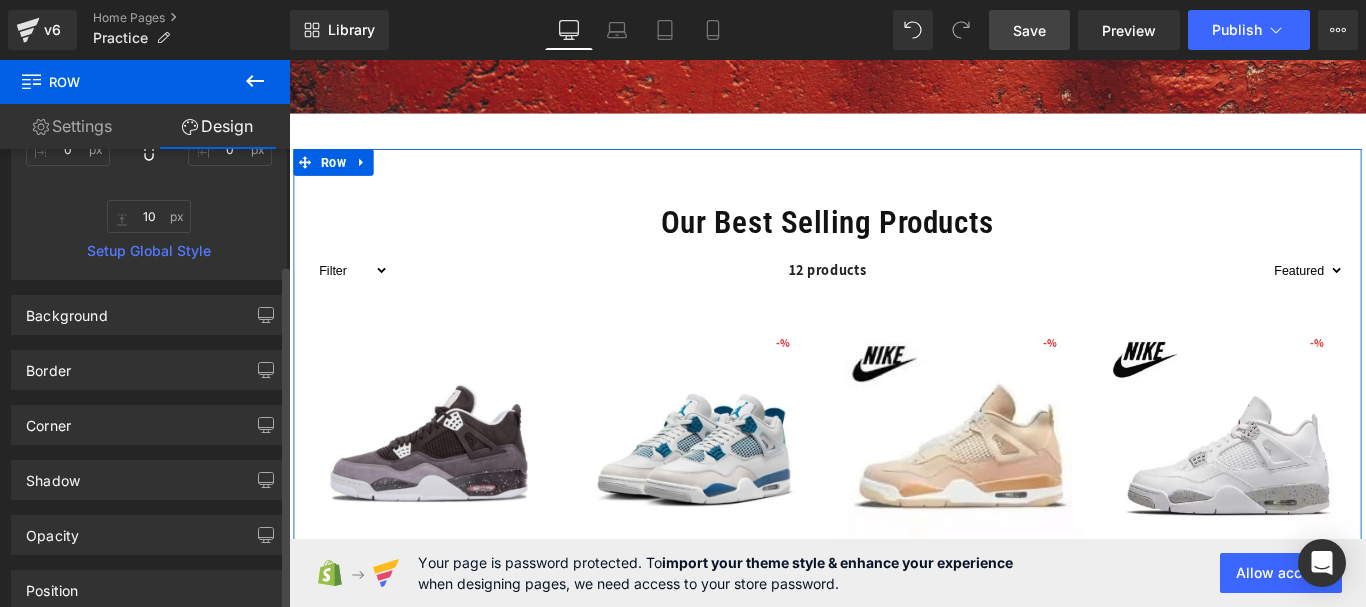 scroll, scrollTop: 400, scrollLeft: 0, axis: vertical 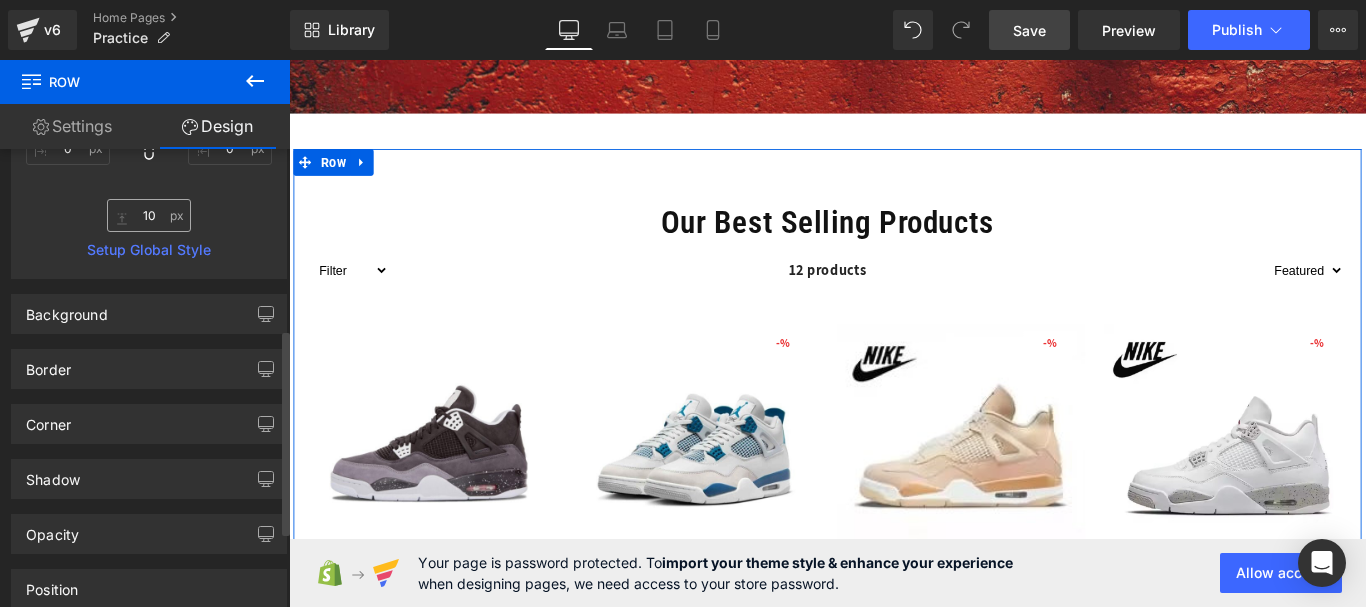 type 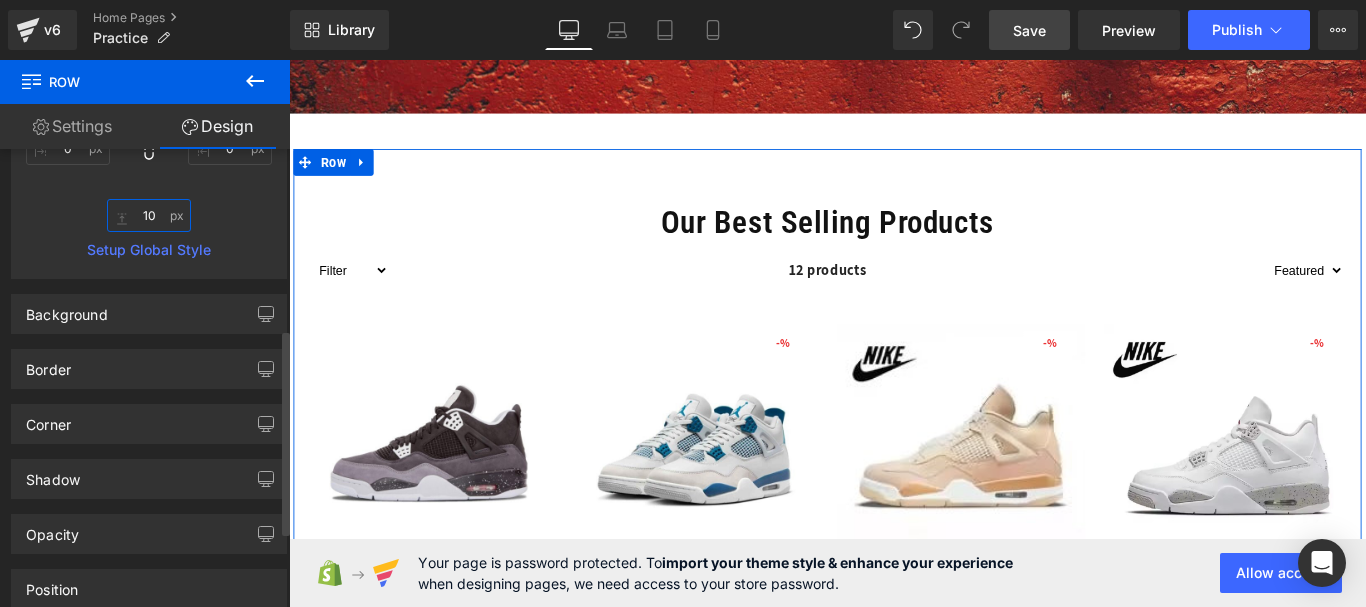 click on "10" at bounding box center (149, 215) 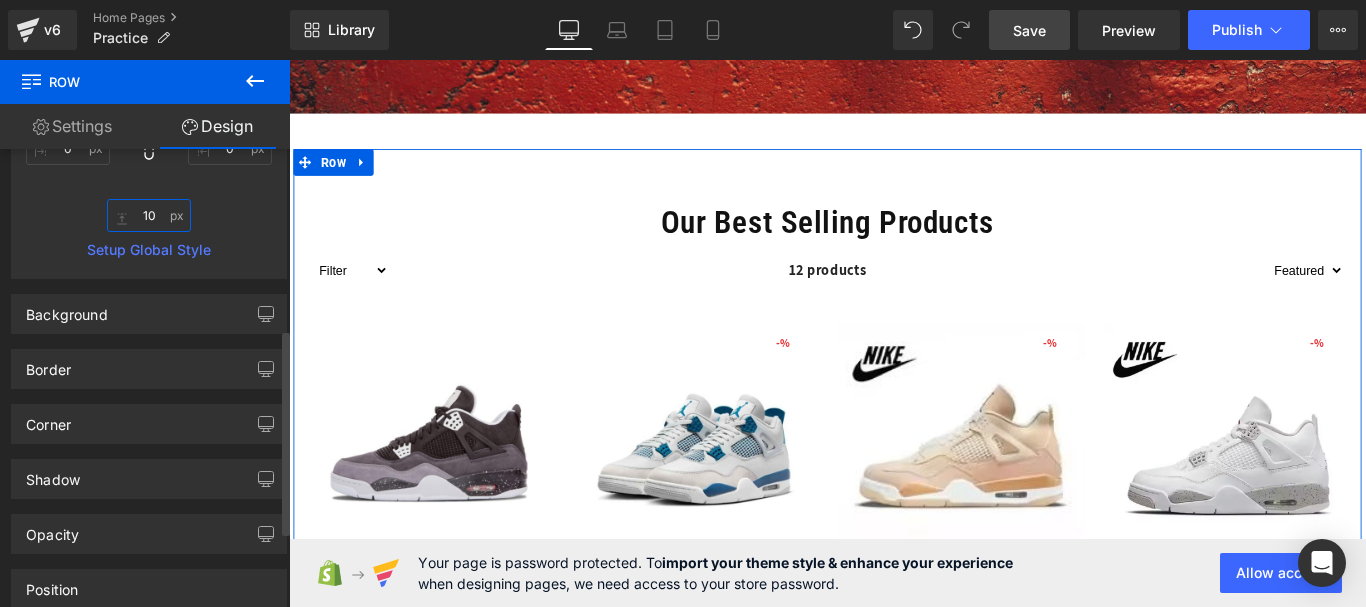 click on "10" at bounding box center [149, 215] 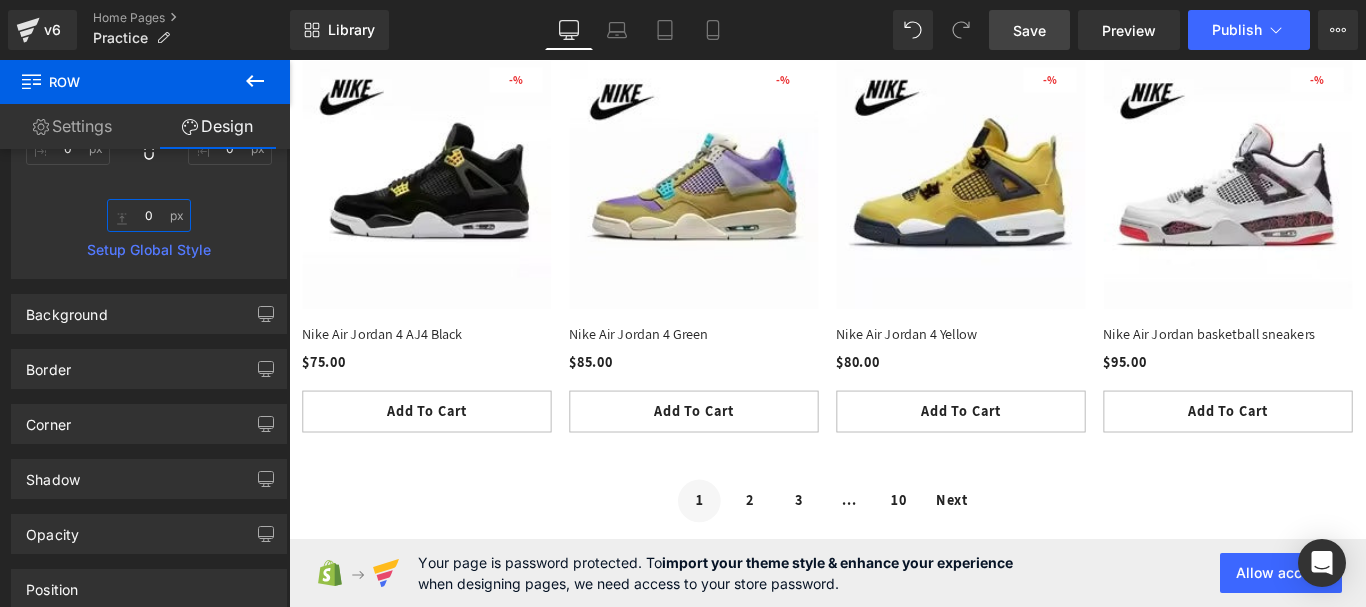 scroll, scrollTop: 1300, scrollLeft: 0, axis: vertical 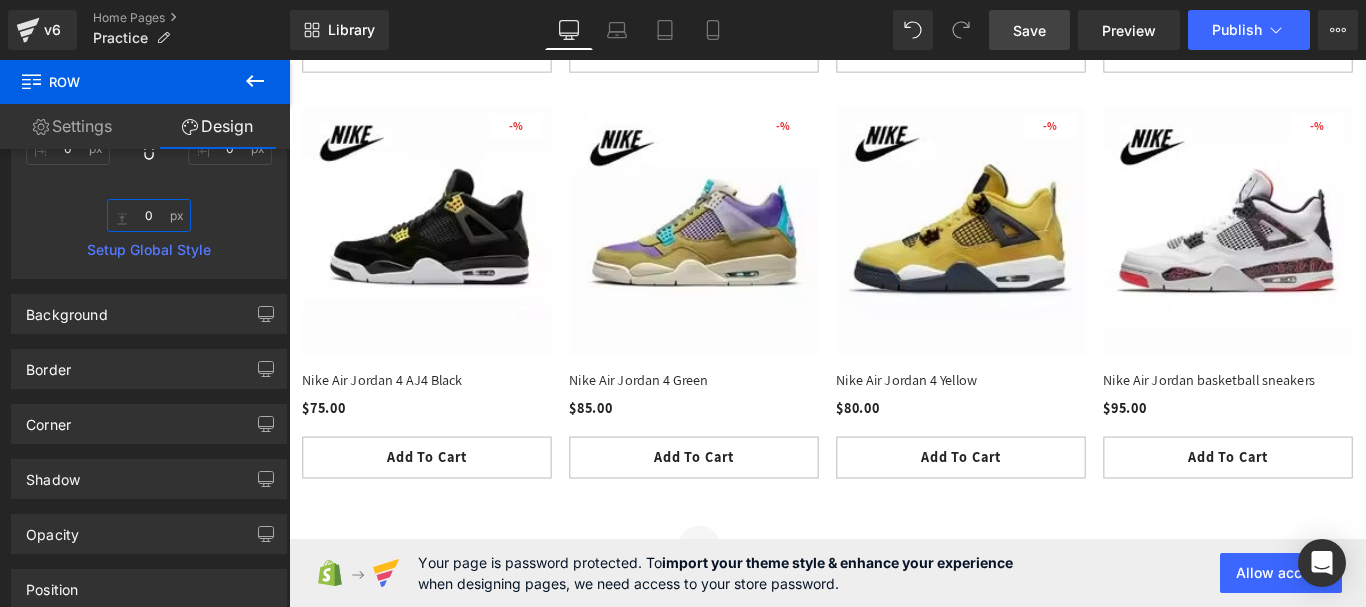 type 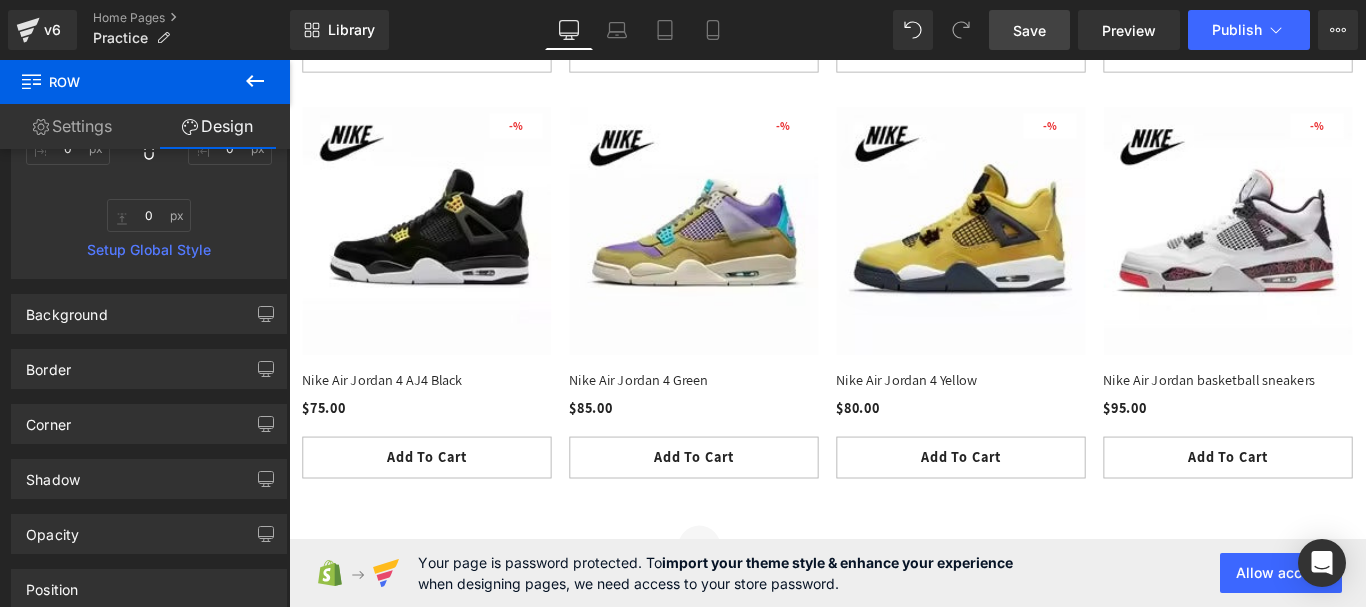 click on "Save" at bounding box center (1029, 30) 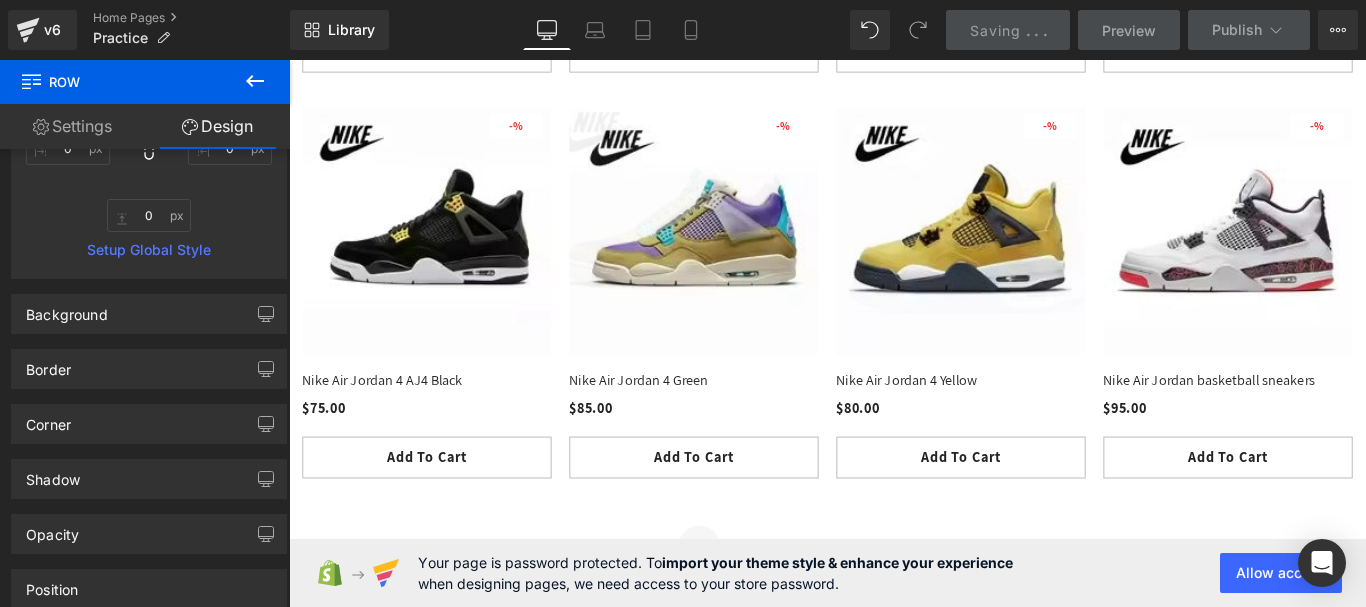 scroll, scrollTop: 600, scrollLeft: 0, axis: vertical 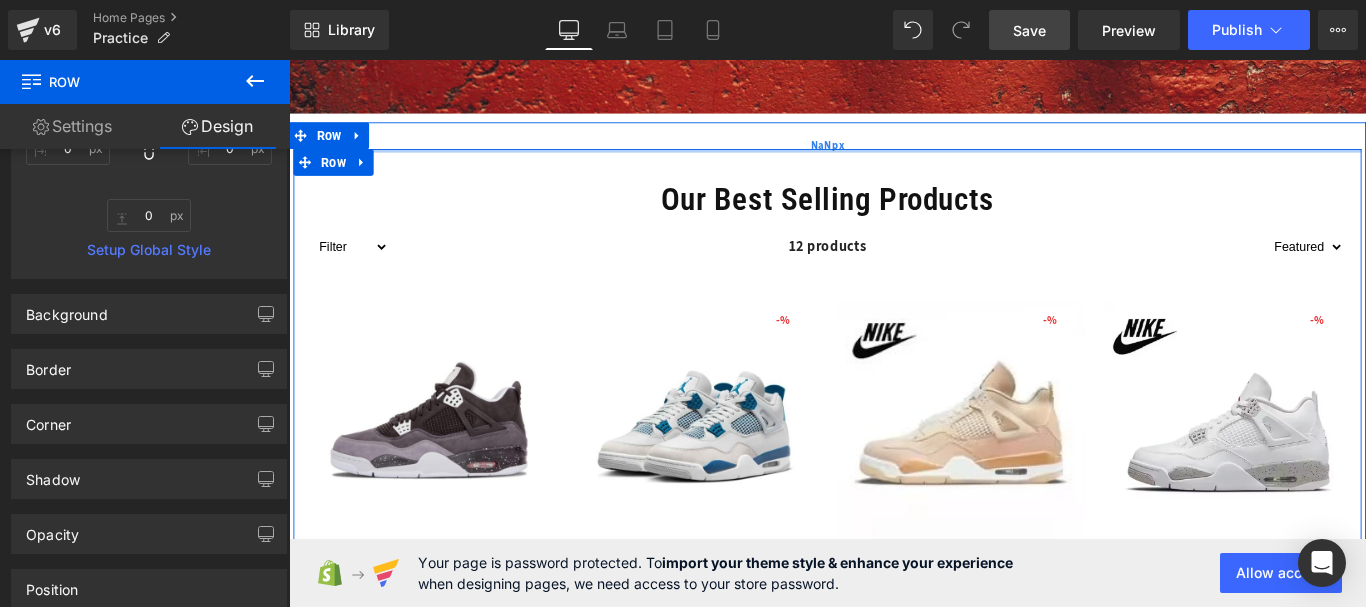 type on "0px" 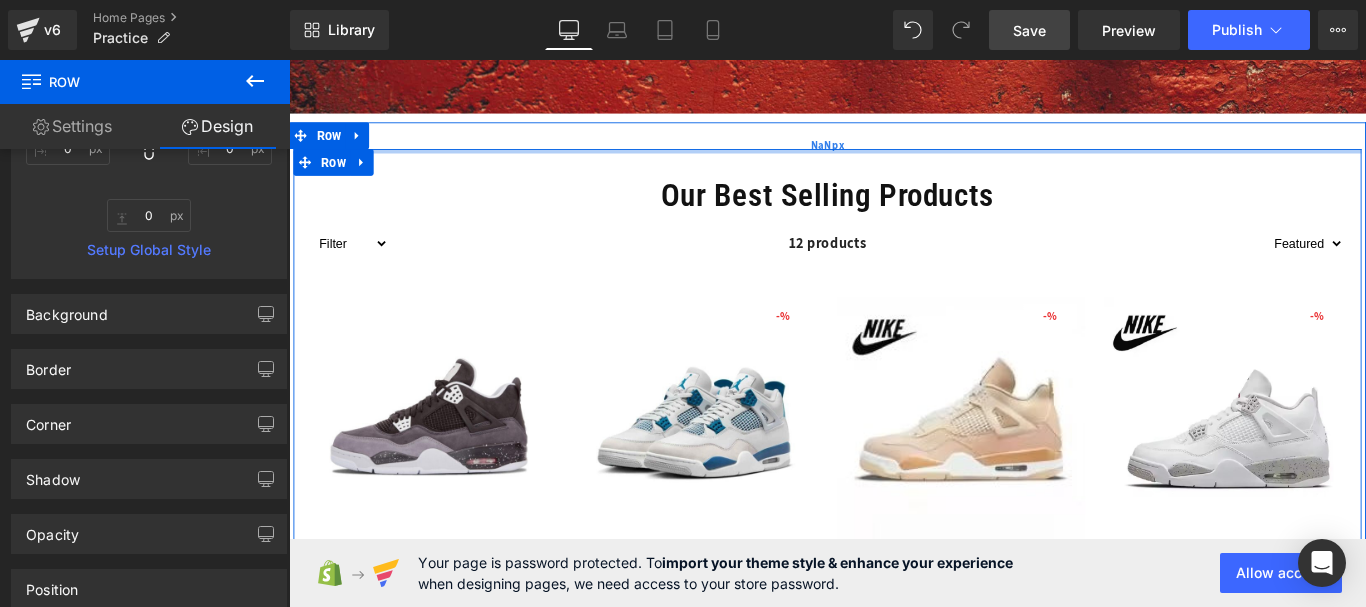 drag, startPoint x: 851, startPoint y: 173, endPoint x: 835, endPoint y: 139, distance: 37.576588 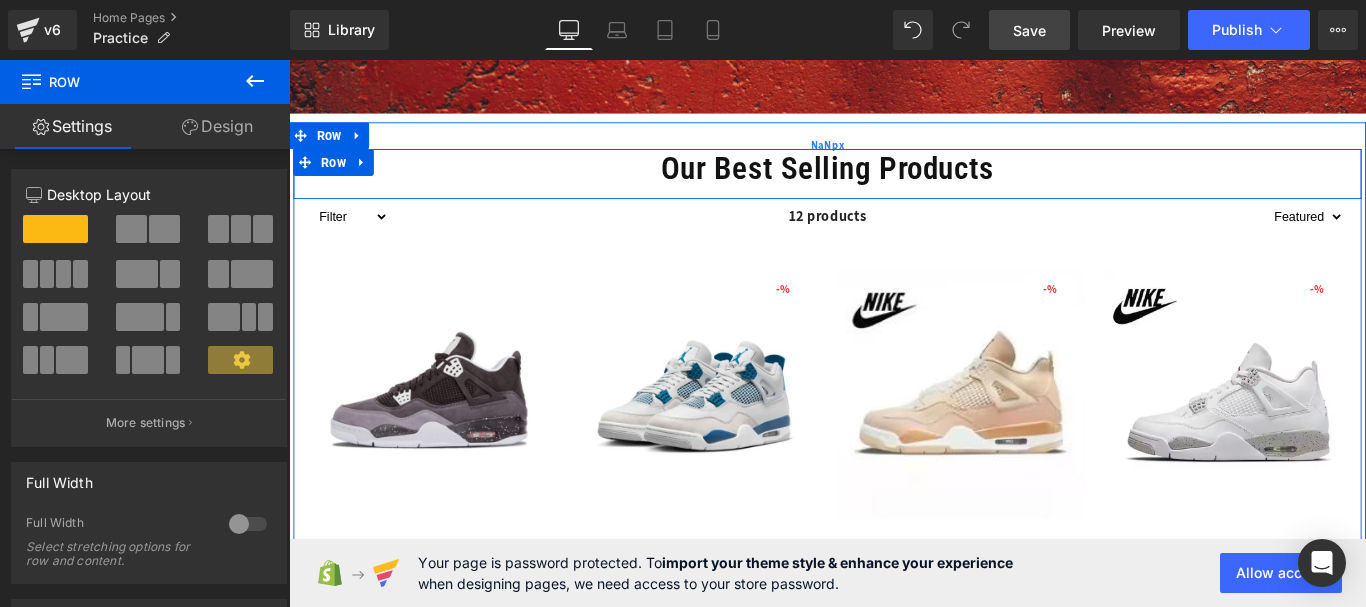 drag, startPoint x: 649, startPoint y: 177, endPoint x: 653, endPoint y: 147, distance: 30.265491 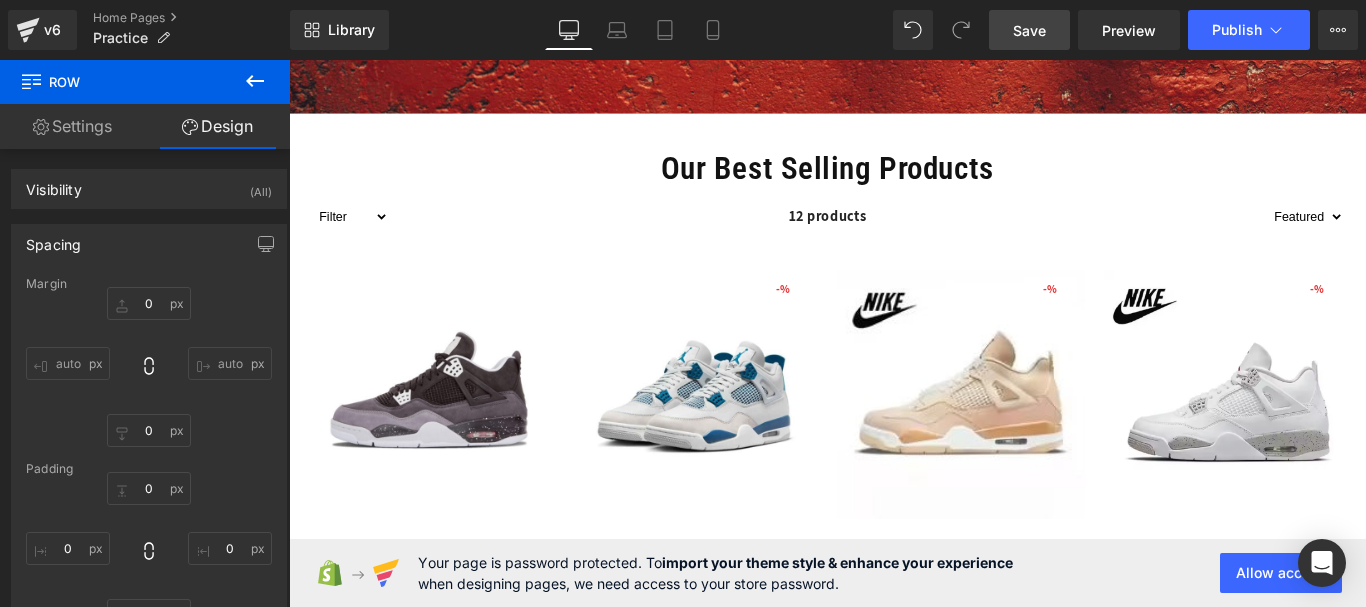 drag, startPoint x: 1043, startPoint y: 27, endPoint x: 366, endPoint y: 231, distance: 707.0679 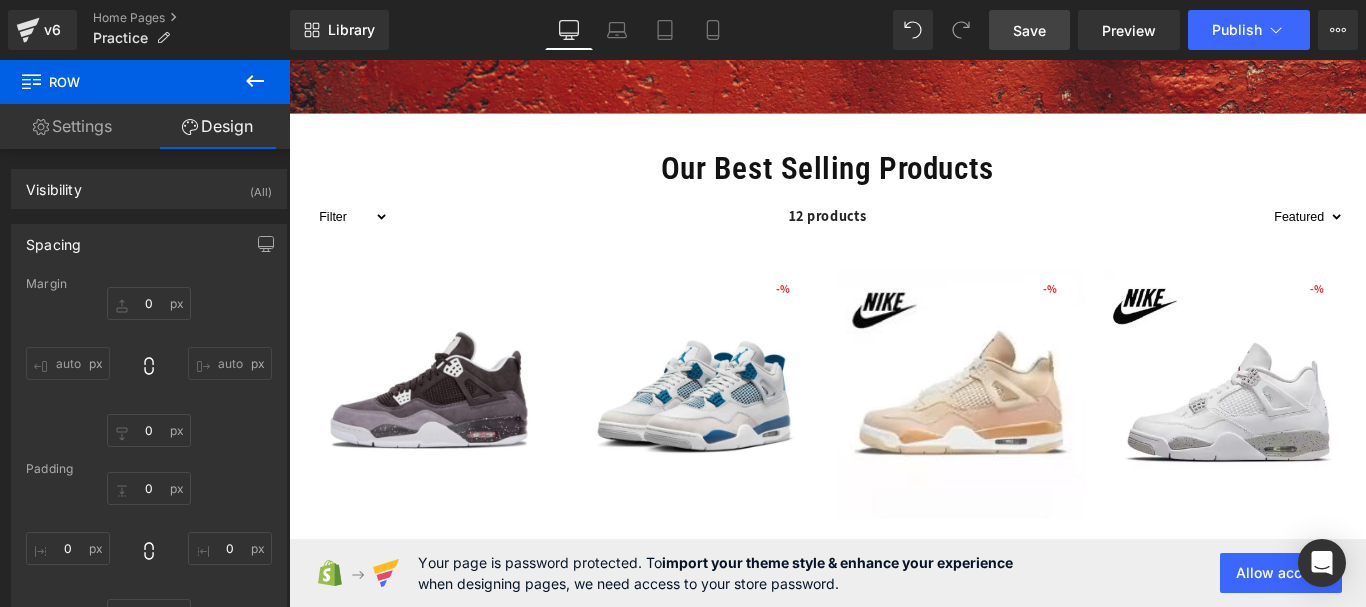 click on "Save" at bounding box center (1029, 30) 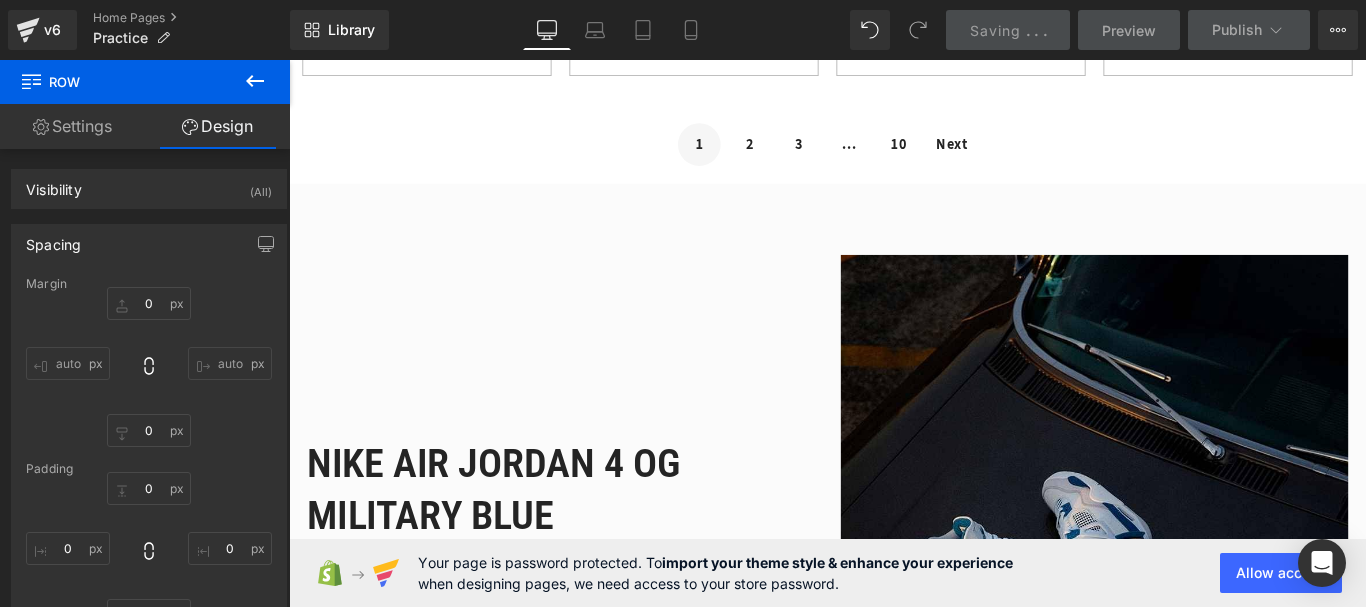 scroll, scrollTop: 1700, scrollLeft: 0, axis: vertical 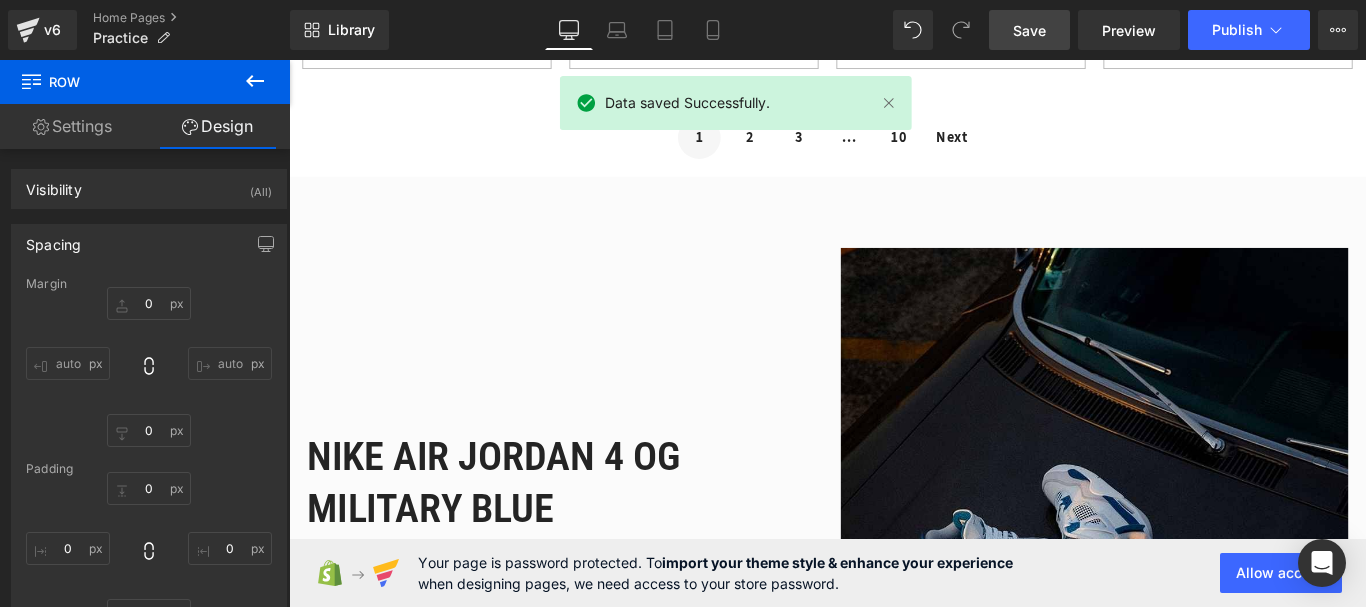 click on "Nike Air Jordan 4 OG Military Blue Heading         We’re so sure our product will help your foot pain, we’re giving you a full 60 days to try it out. If it’s not 100% working for you, just reach out and we’ll figure something out. No stress, no hassle! Text Block         Buy Now Button         Row" at bounding box center [594, 627] 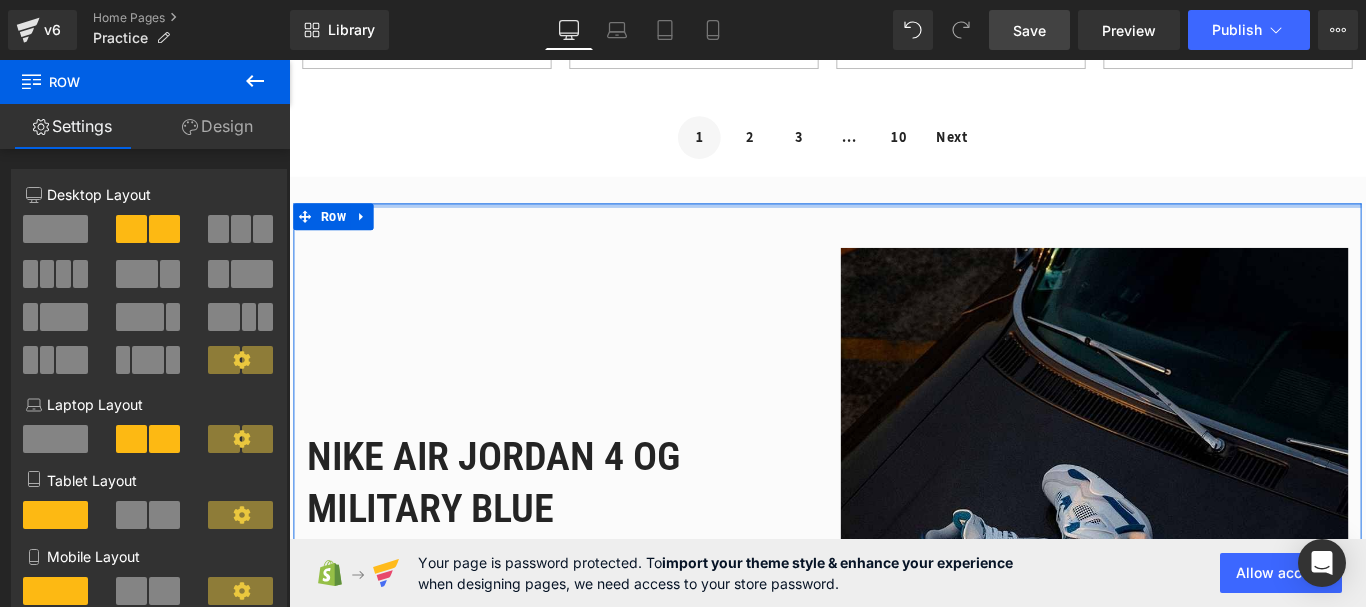 drag, startPoint x: 857, startPoint y: 221, endPoint x: 852, endPoint y: 189, distance: 32.38827 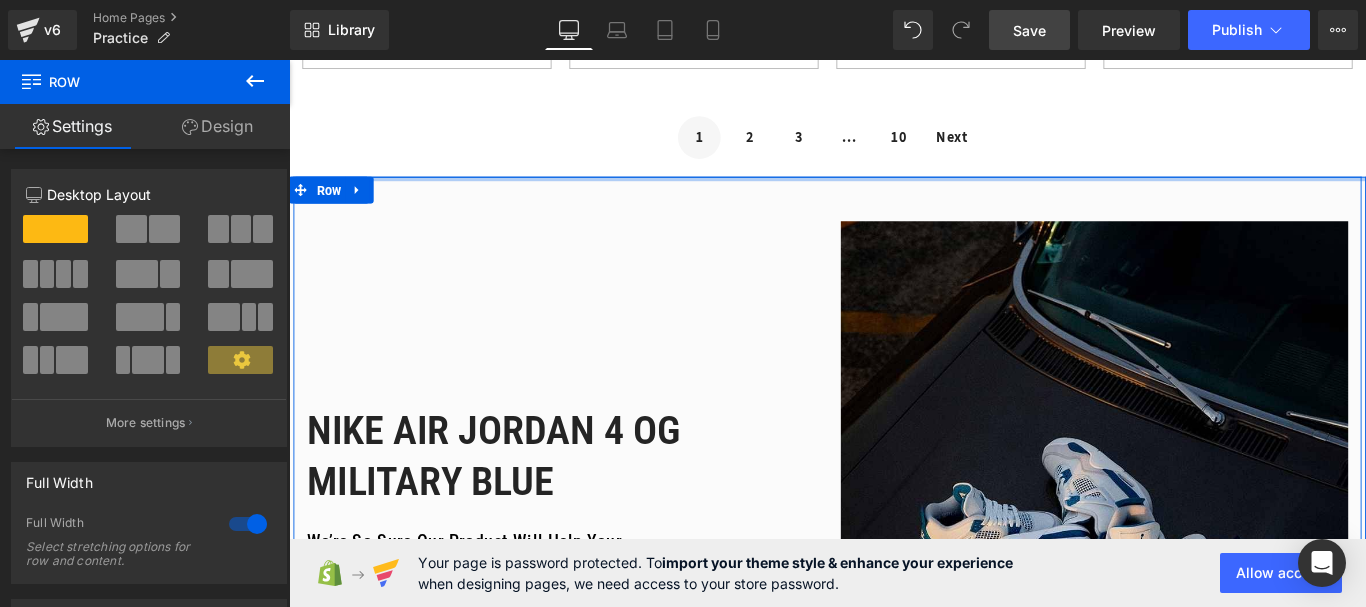 drag, startPoint x: 842, startPoint y: 193, endPoint x: 842, endPoint y: 161, distance: 32 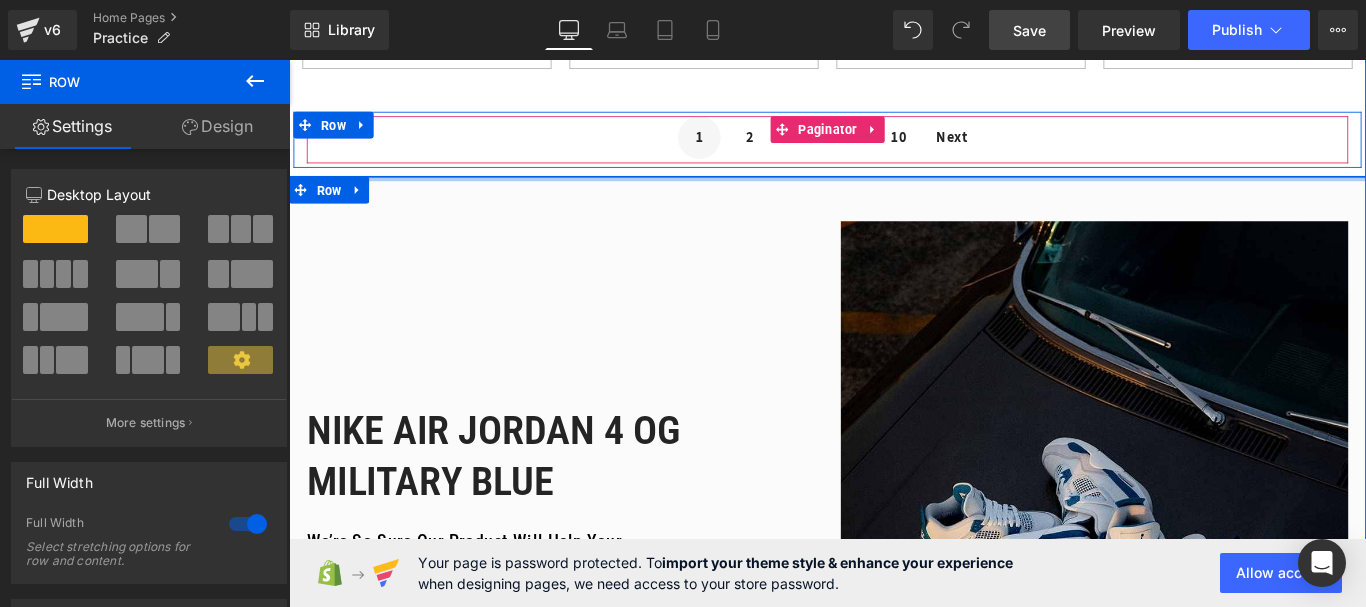 click on "One Sneakersite To Rule Them All
Heading
We are proudly stand behind a 100% authenticity guarantee.  Each and Every item is thoroughly inspected by our expert  team before it leaves our hands
Text Block
Shop All Looks
Button
Hero Banner     70px     Row
Our Best Selling Products
Heading
Row
Filter
air jordan
JORDAN RETRO FEAR
jordan 4 jordan blue jordan military blue jordan yellow" at bounding box center [894, -107] 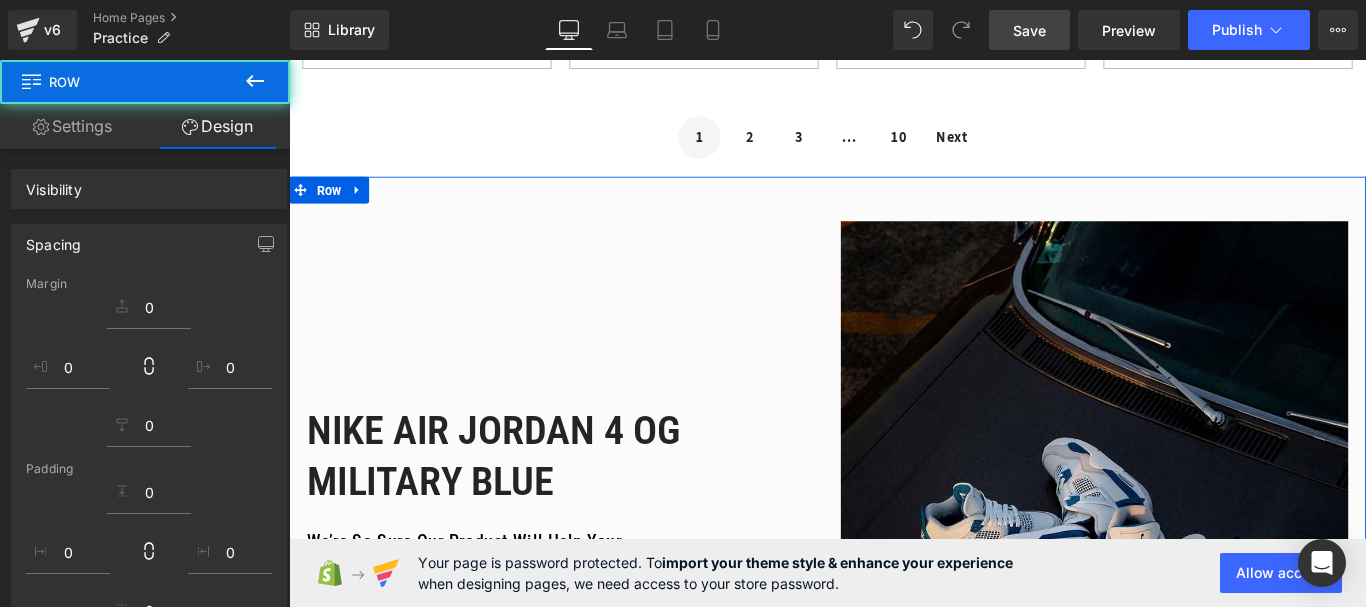 click on "Nike Air Jordan 4 OG Military Blue Heading         We’re so sure our product will help your foot pain, we’re giving you a full 60 days to try it out. If it’s not 100% working for you, just reach out and we’ll figure something out. No stress, no hassle! Text Block         Buy Now Button         Row" at bounding box center [594, 597] 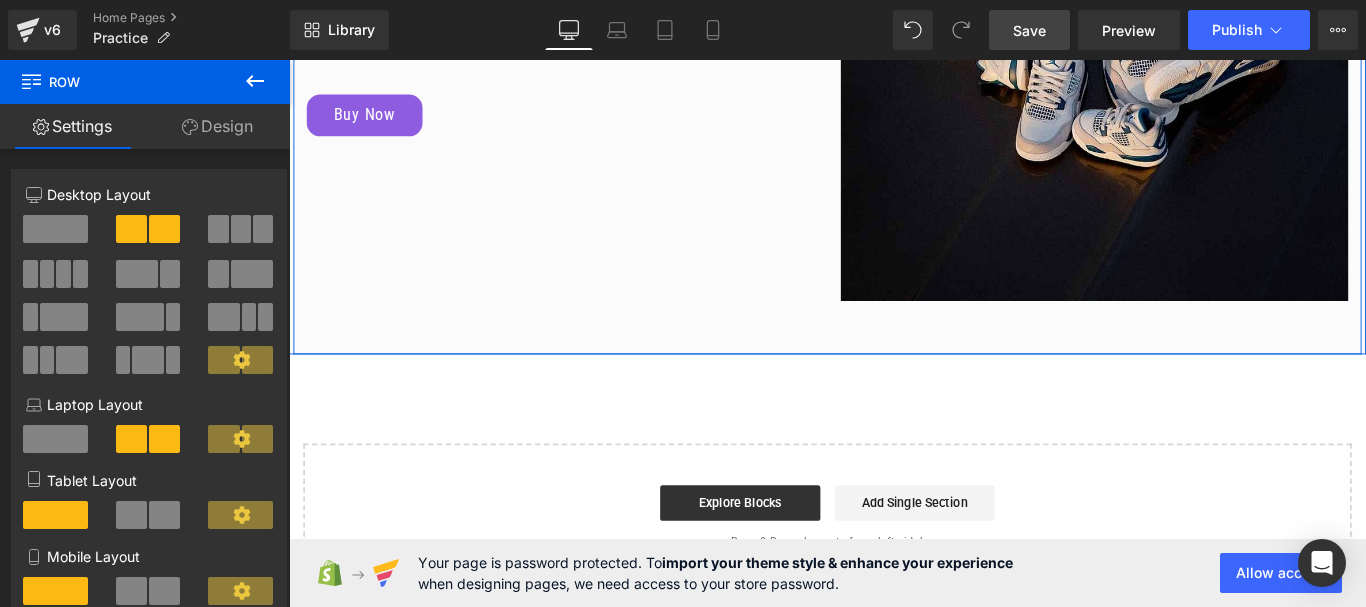 scroll, scrollTop: 2200, scrollLeft: 0, axis: vertical 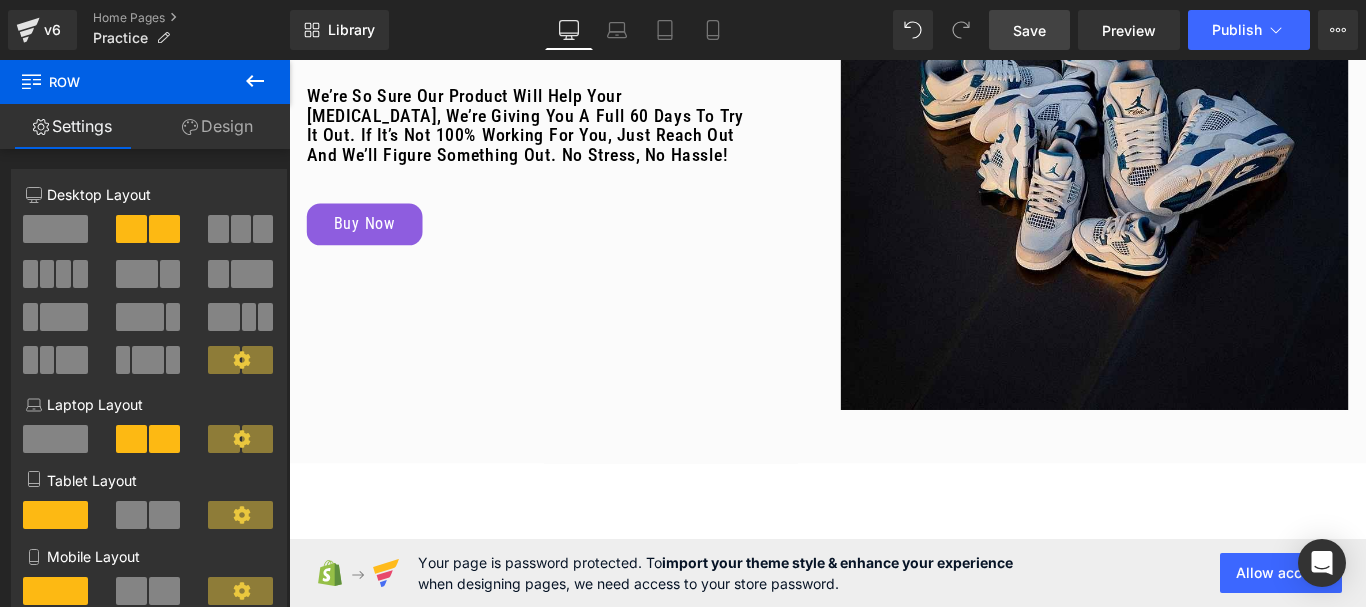 click on "Save" at bounding box center (1029, 30) 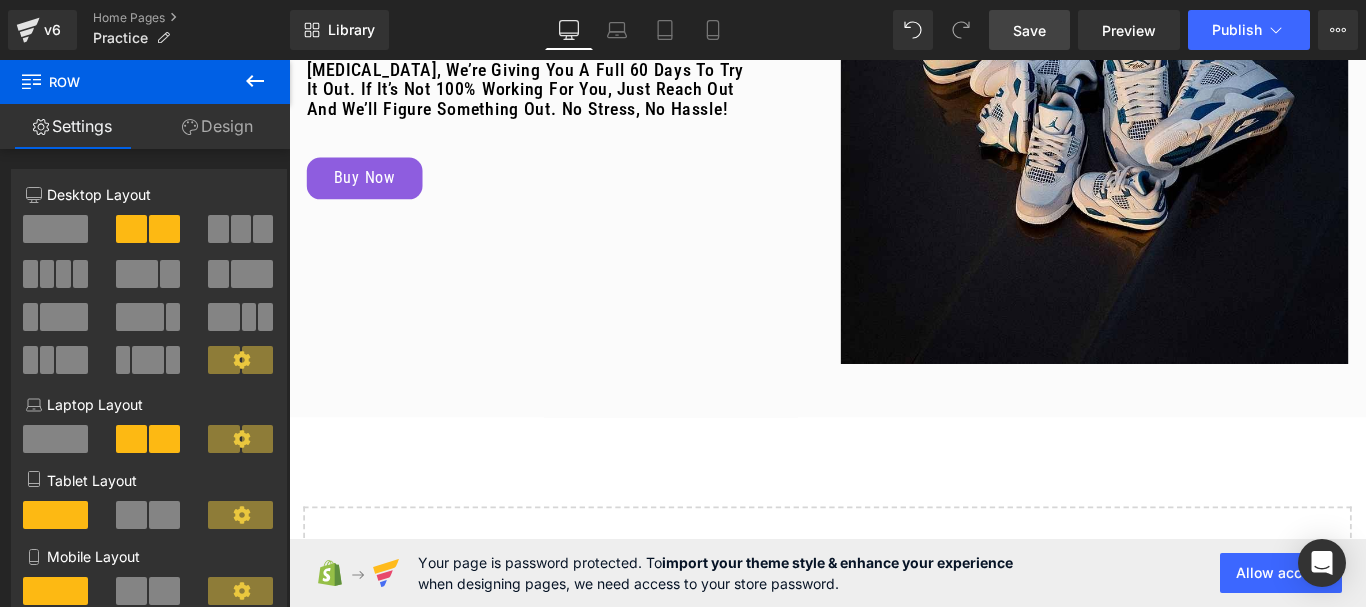 scroll, scrollTop: 2400, scrollLeft: 0, axis: vertical 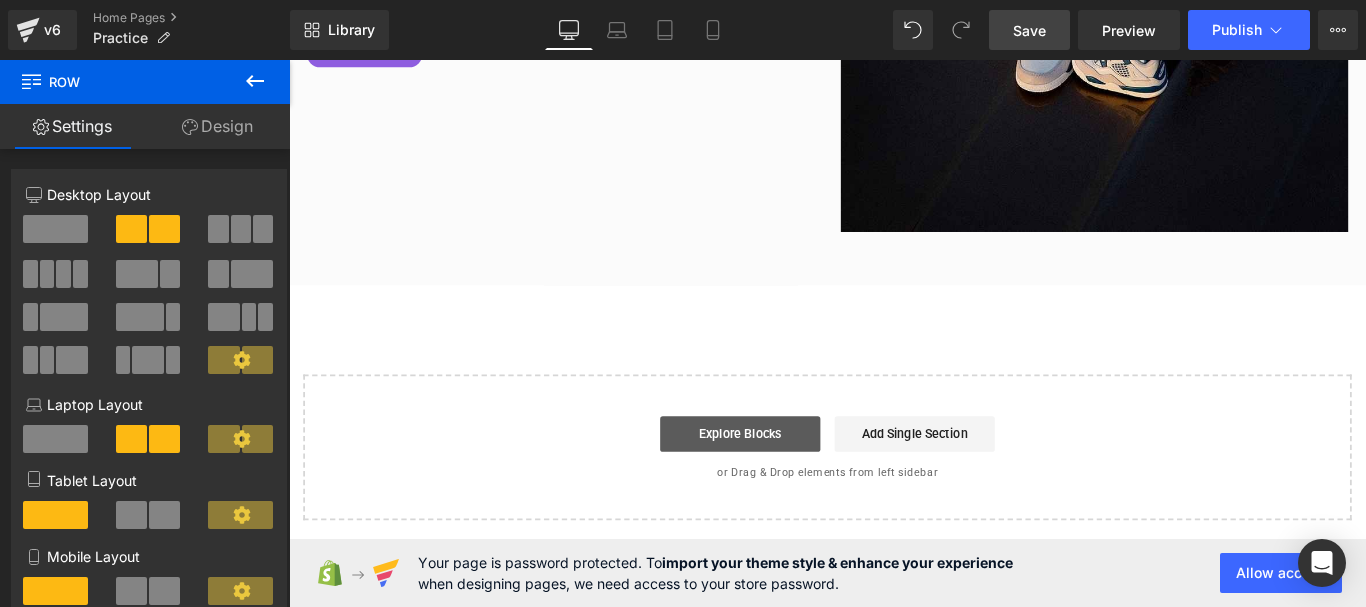 click on "Explore Blocks" at bounding box center [796, 480] 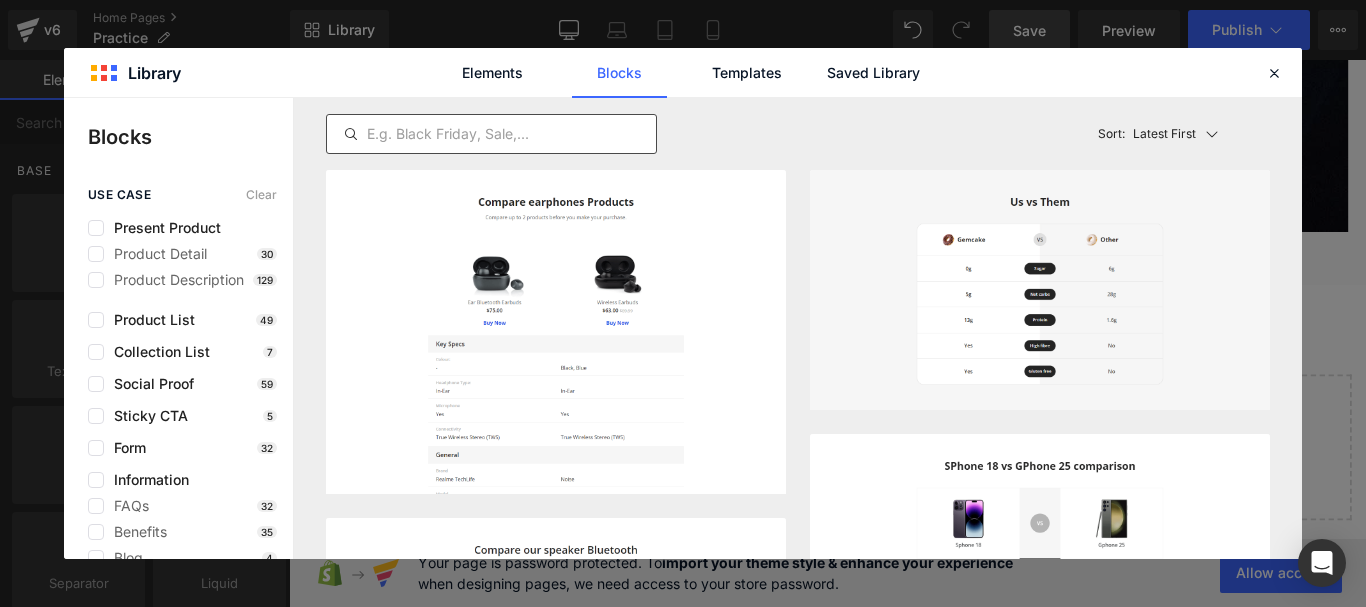 click at bounding box center [491, 134] 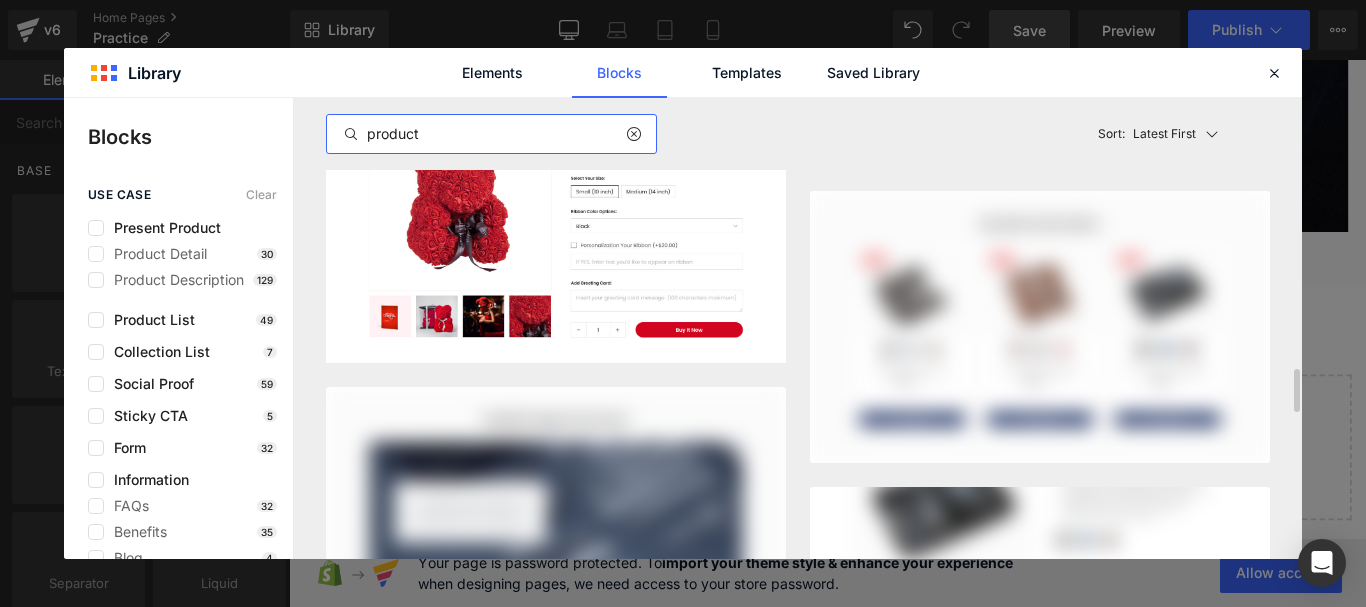 scroll, scrollTop: 1800, scrollLeft: 0, axis: vertical 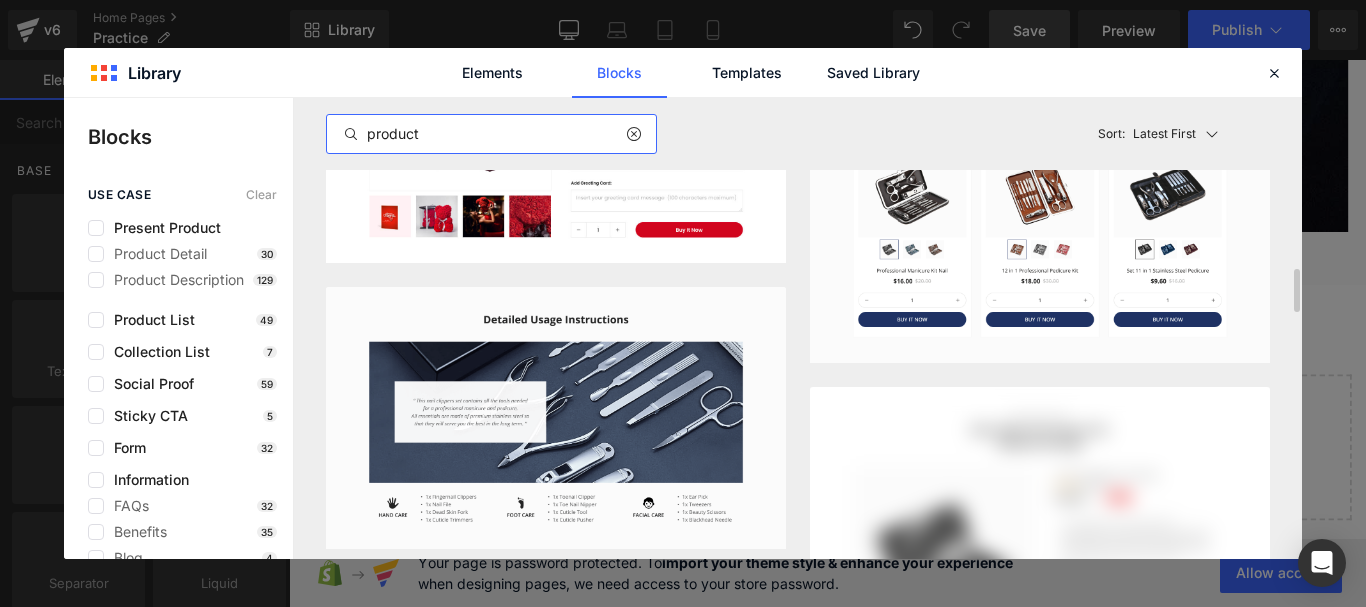 click on "product" at bounding box center [491, 134] 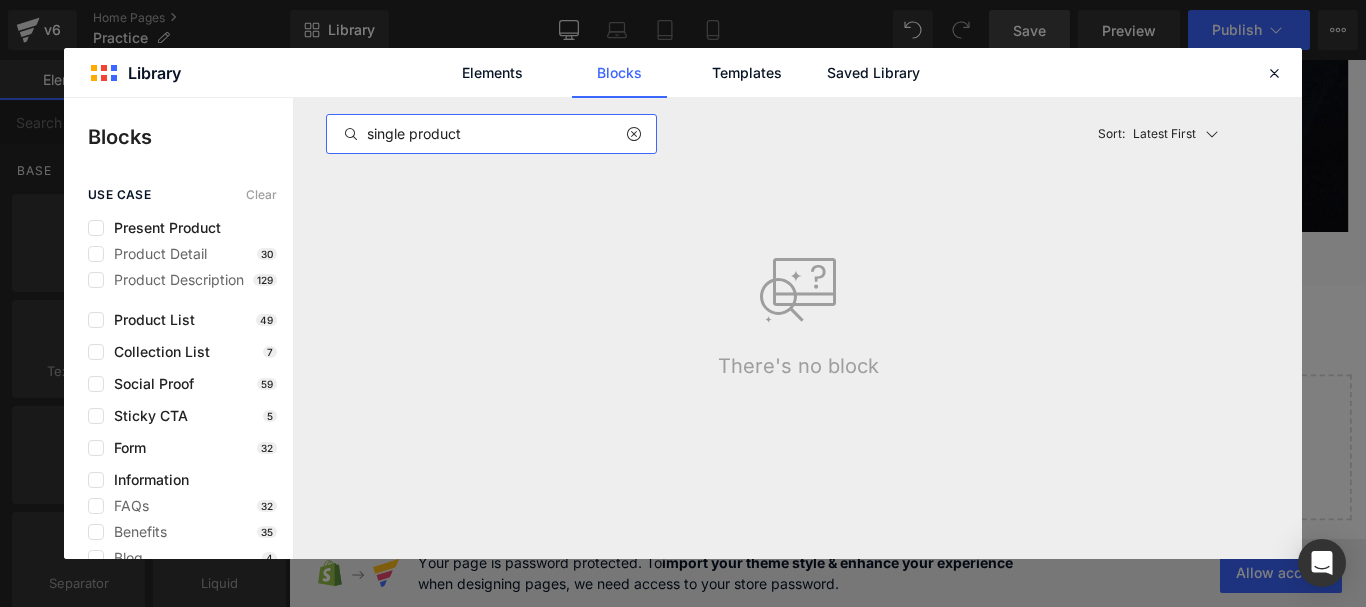 scroll, scrollTop: 0, scrollLeft: 0, axis: both 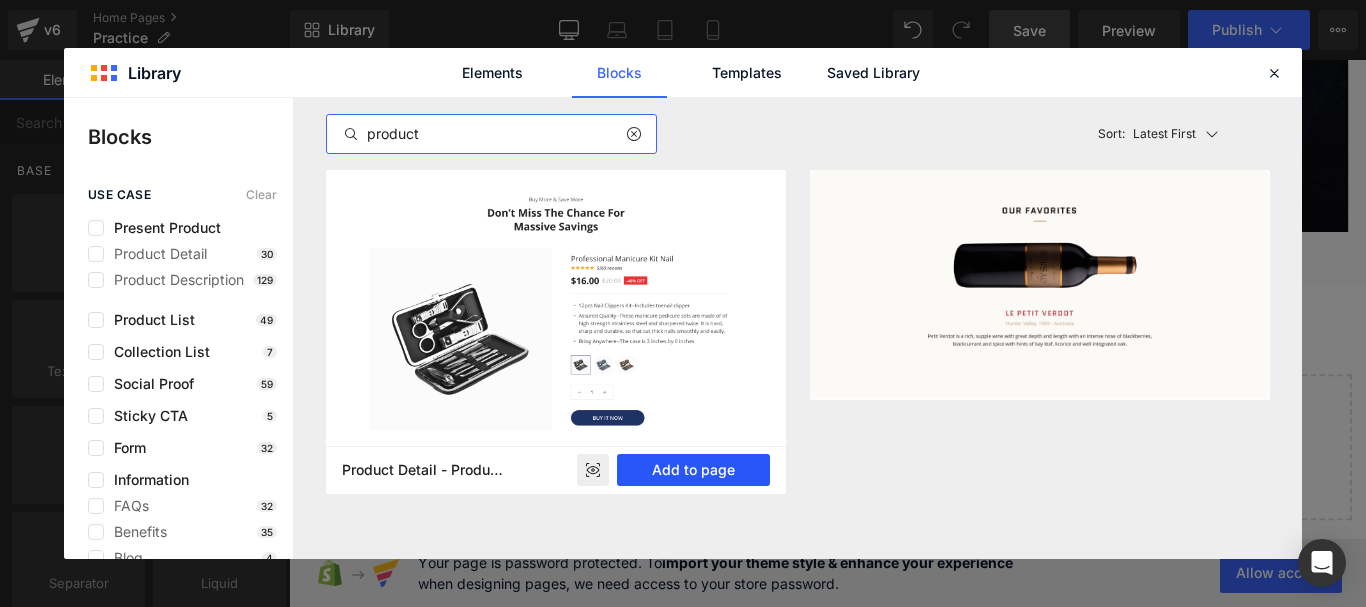 type on "product" 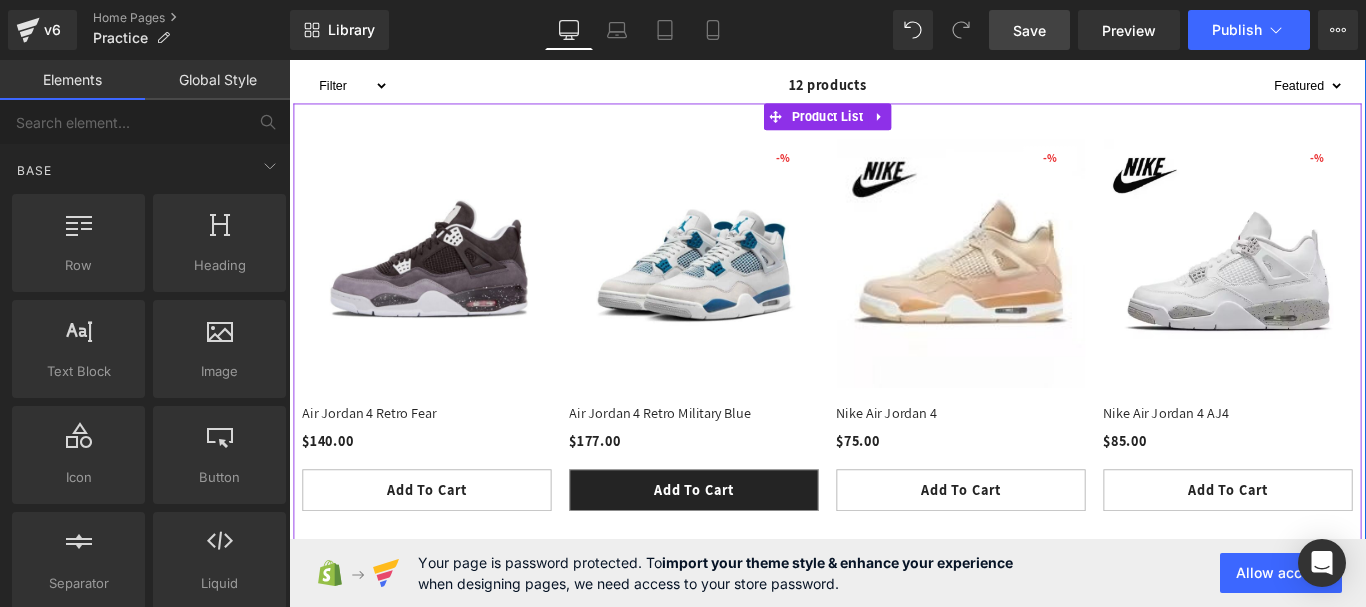 scroll, scrollTop: 700, scrollLeft: 0, axis: vertical 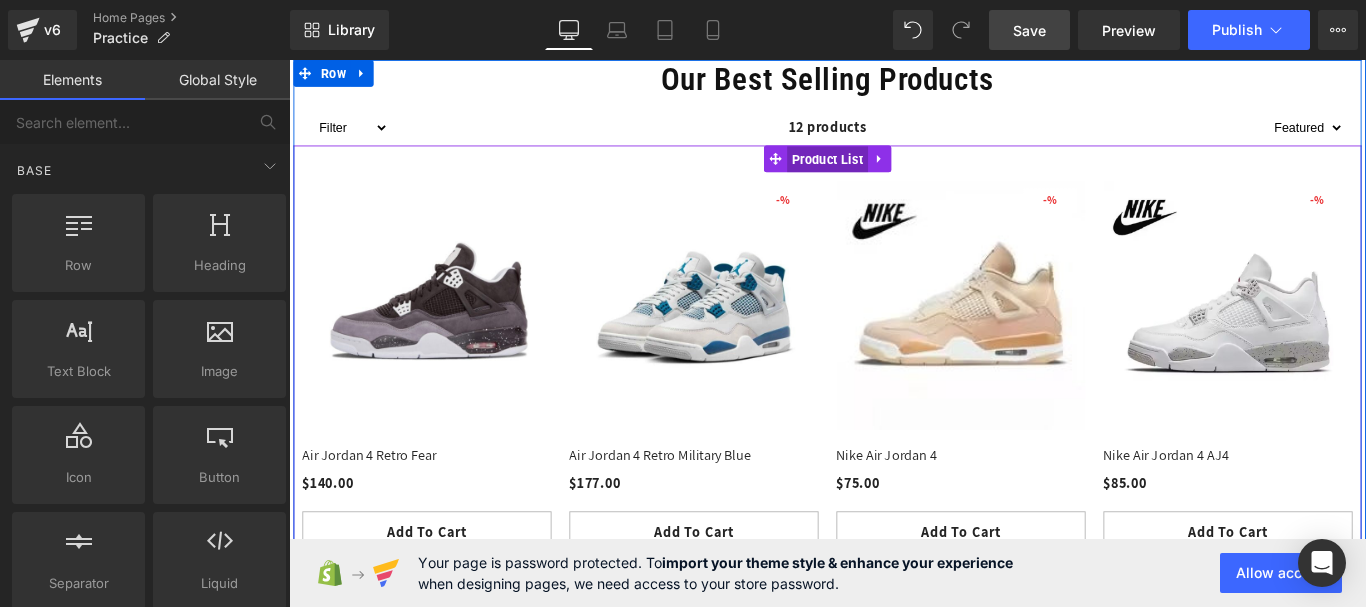 click on "Product List" at bounding box center [894, 172] 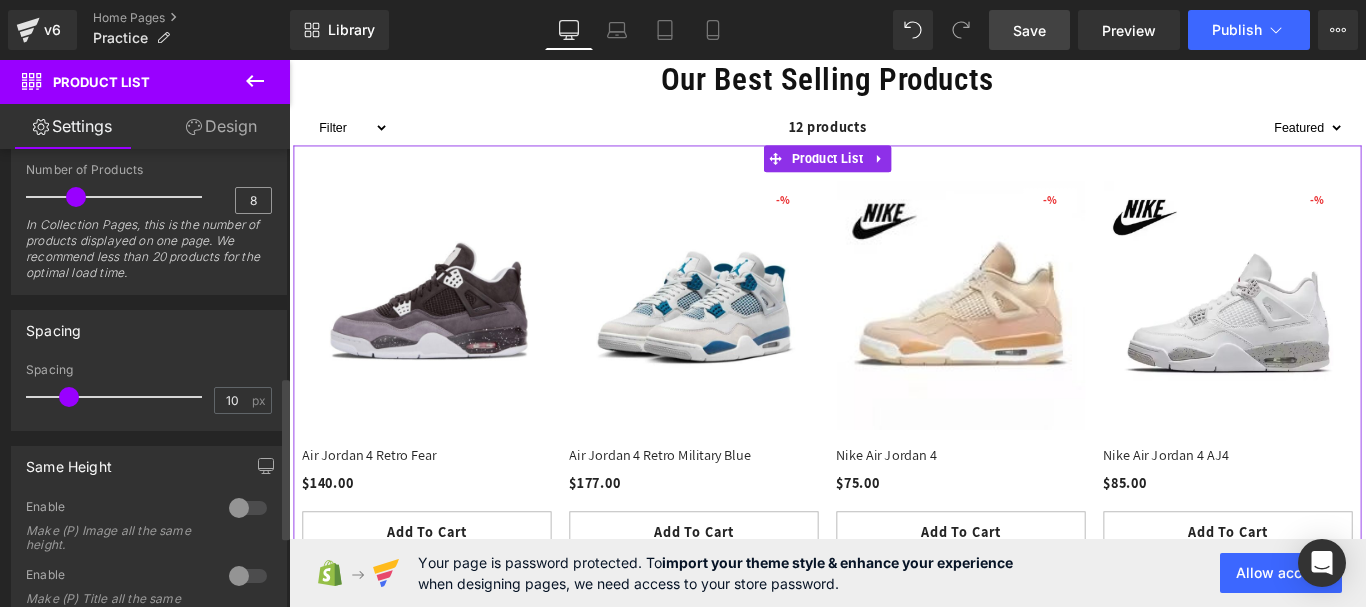 scroll, scrollTop: 543, scrollLeft: 0, axis: vertical 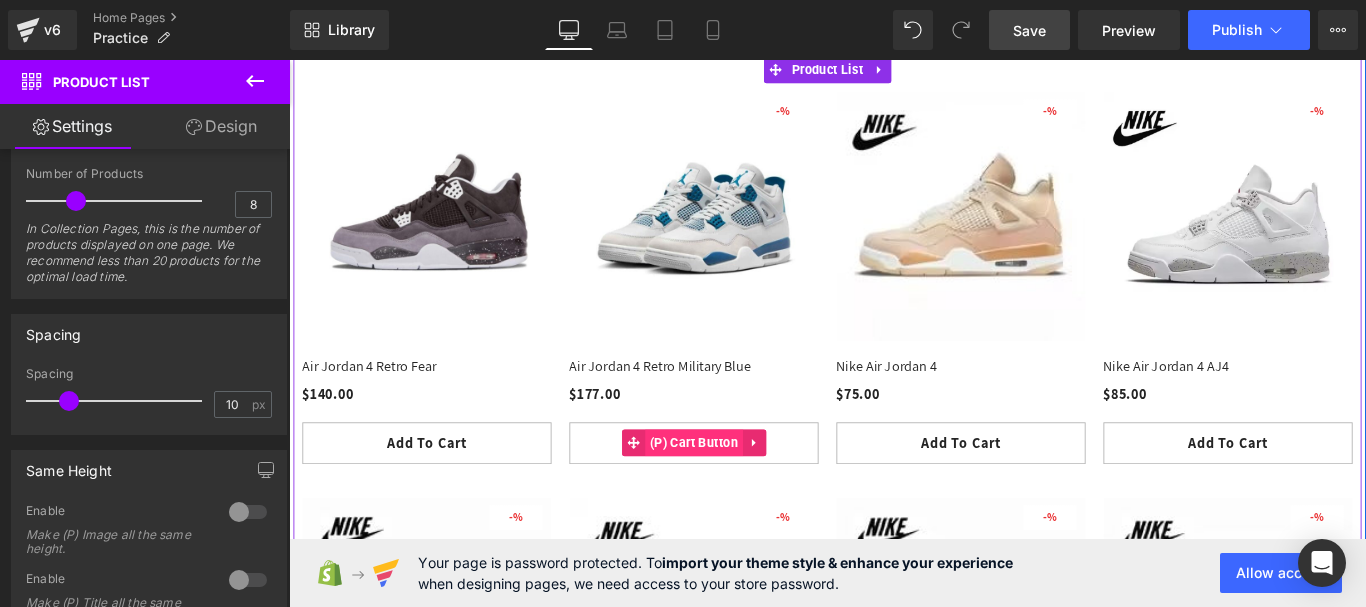 click on "(P) Cart Button" at bounding box center [744, 490] 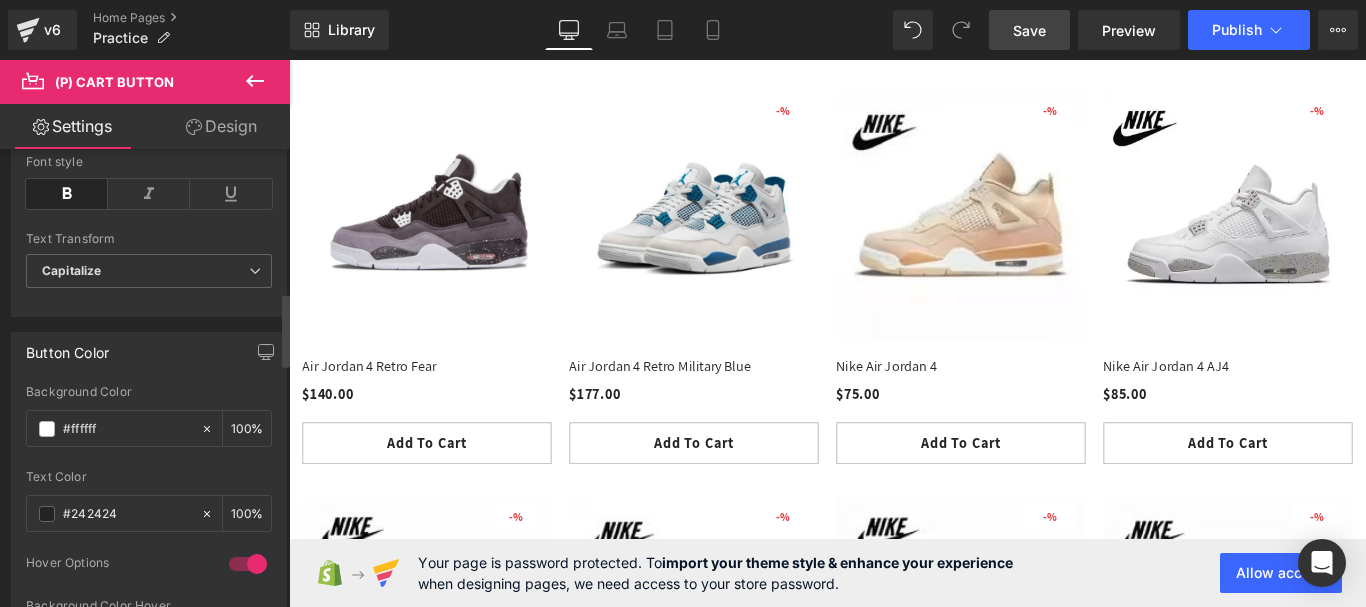 scroll, scrollTop: 900, scrollLeft: 0, axis: vertical 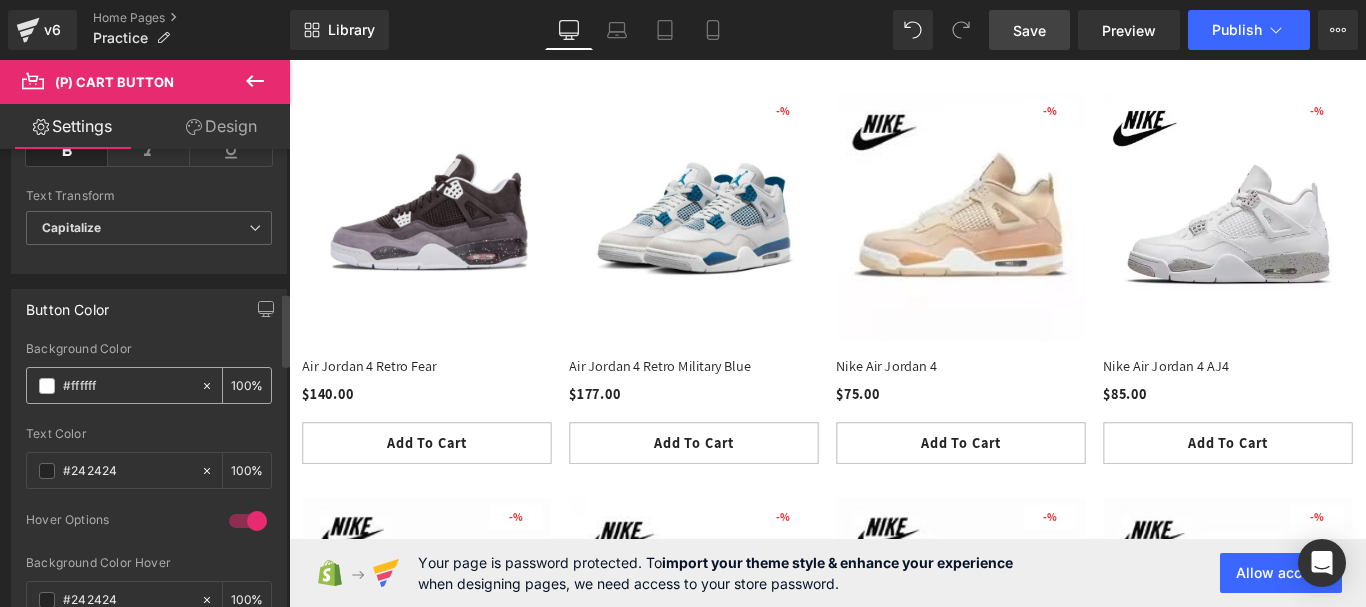 click at bounding box center (47, 386) 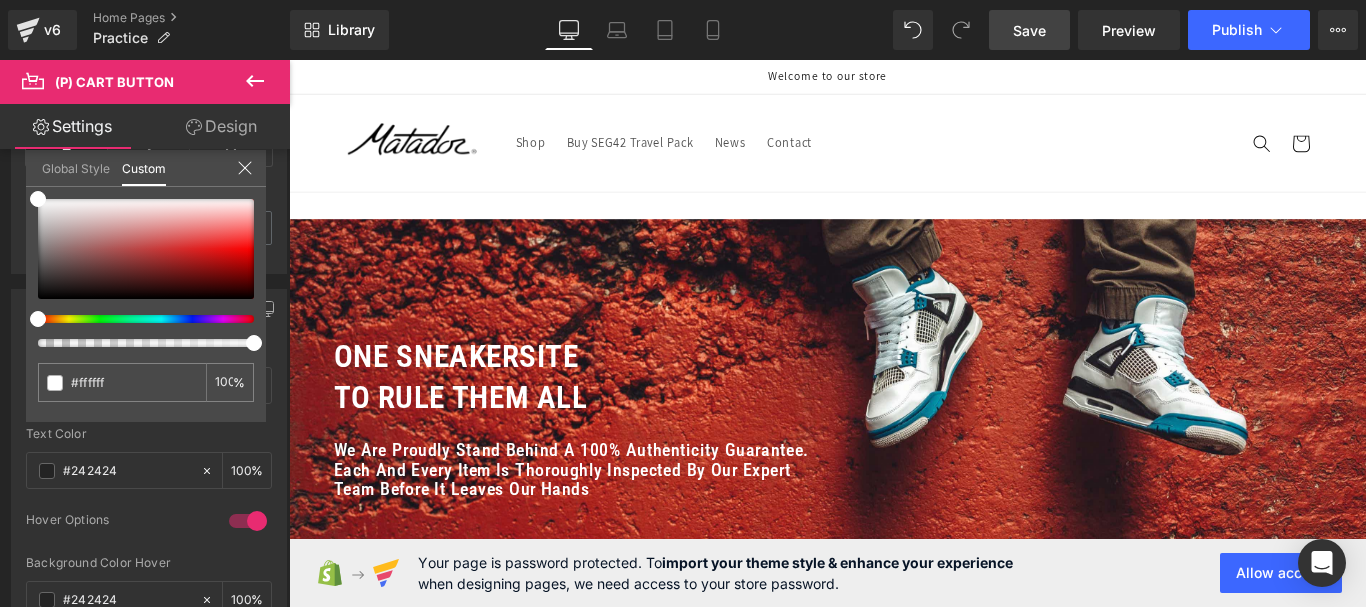 scroll, scrollTop: 200, scrollLeft: 0, axis: vertical 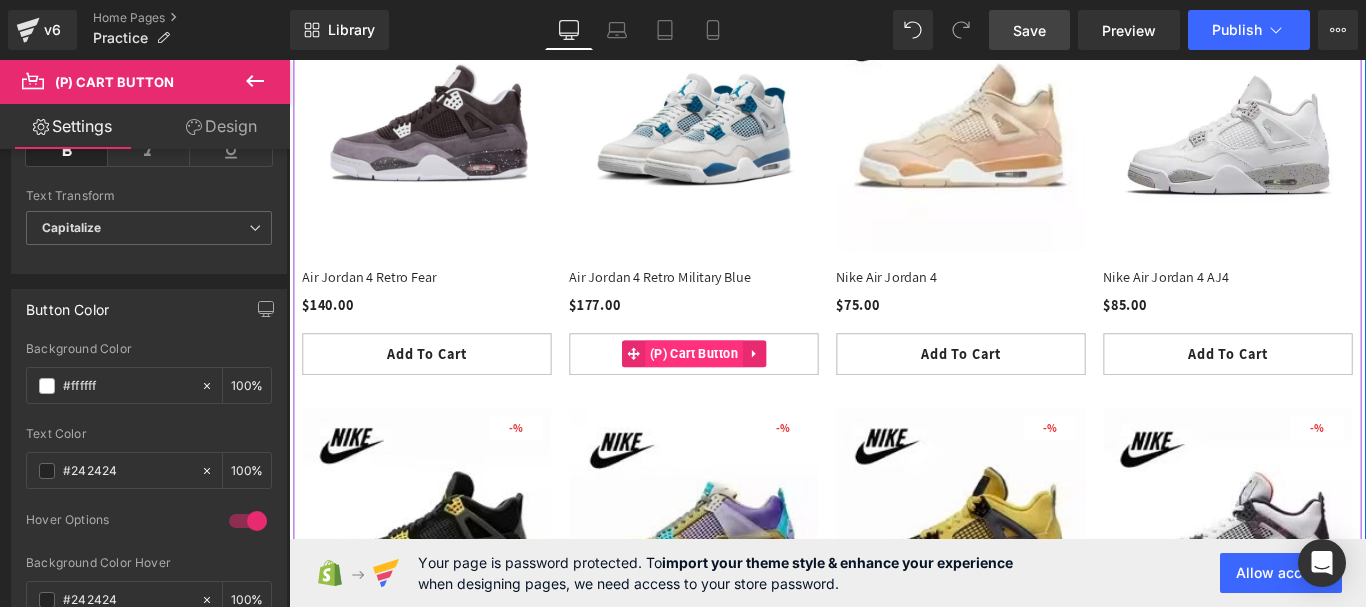 click on "(P) Cart Button" at bounding box center (744, 390) 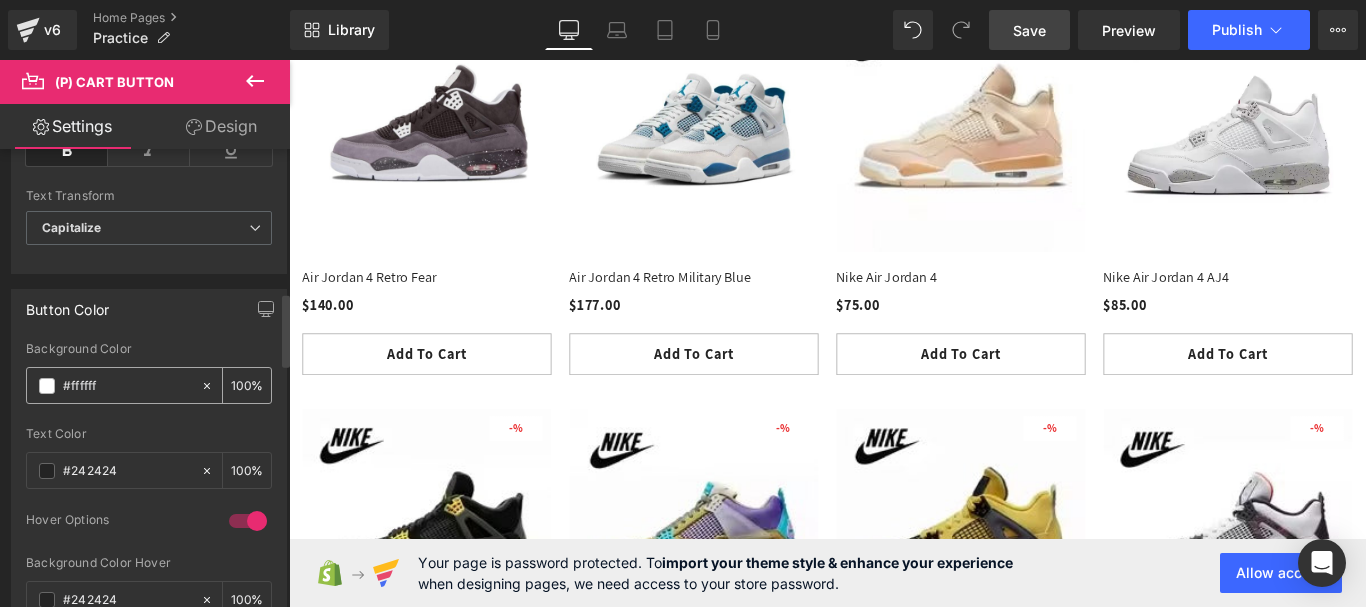 click on "#ffffff" at bounding box center [127, 386] 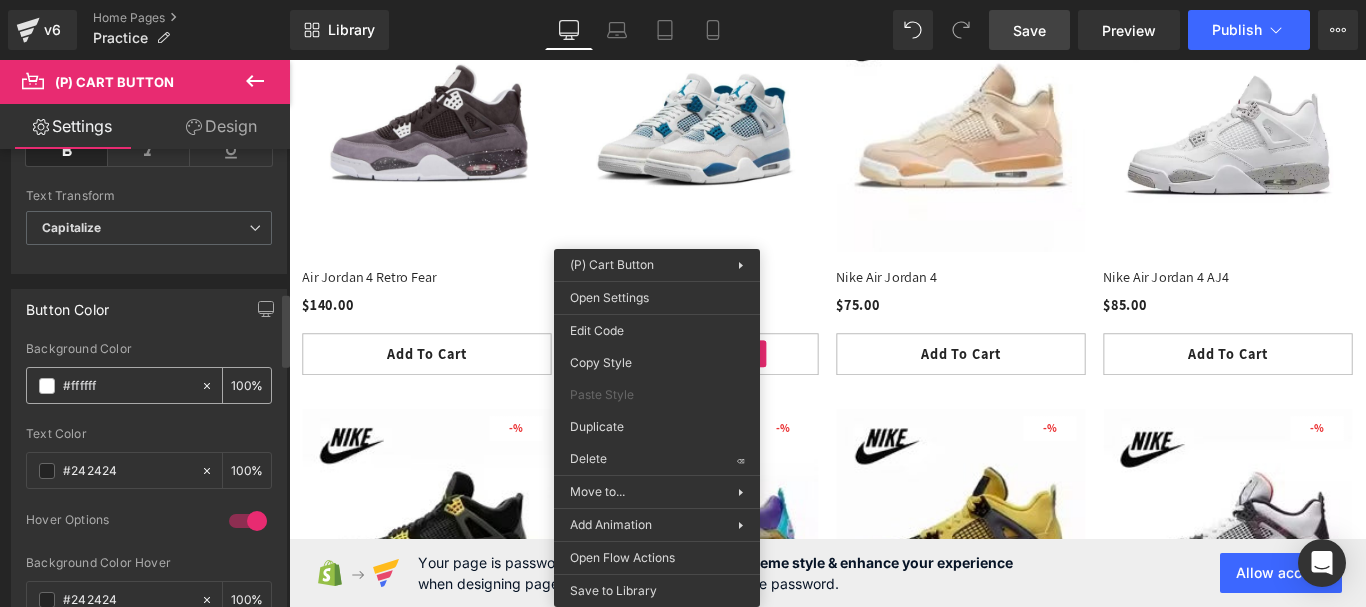 click on "#ffffff" at bounding box center [127, 386] 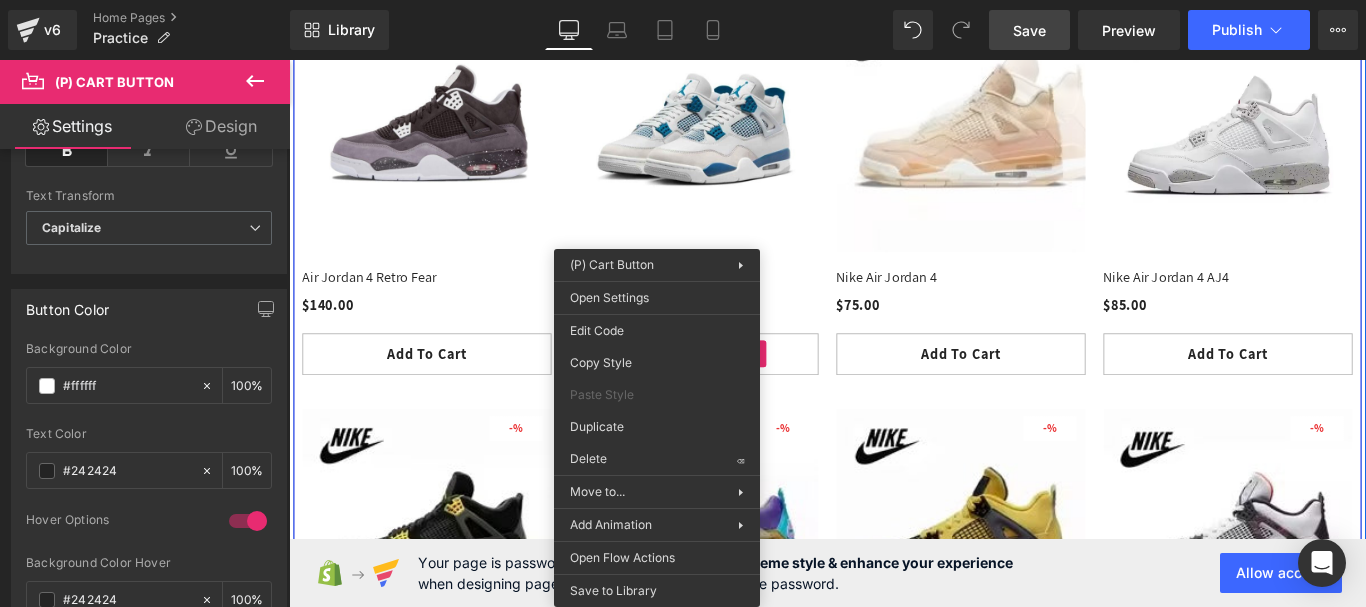 click at bounding box center [289, 60] 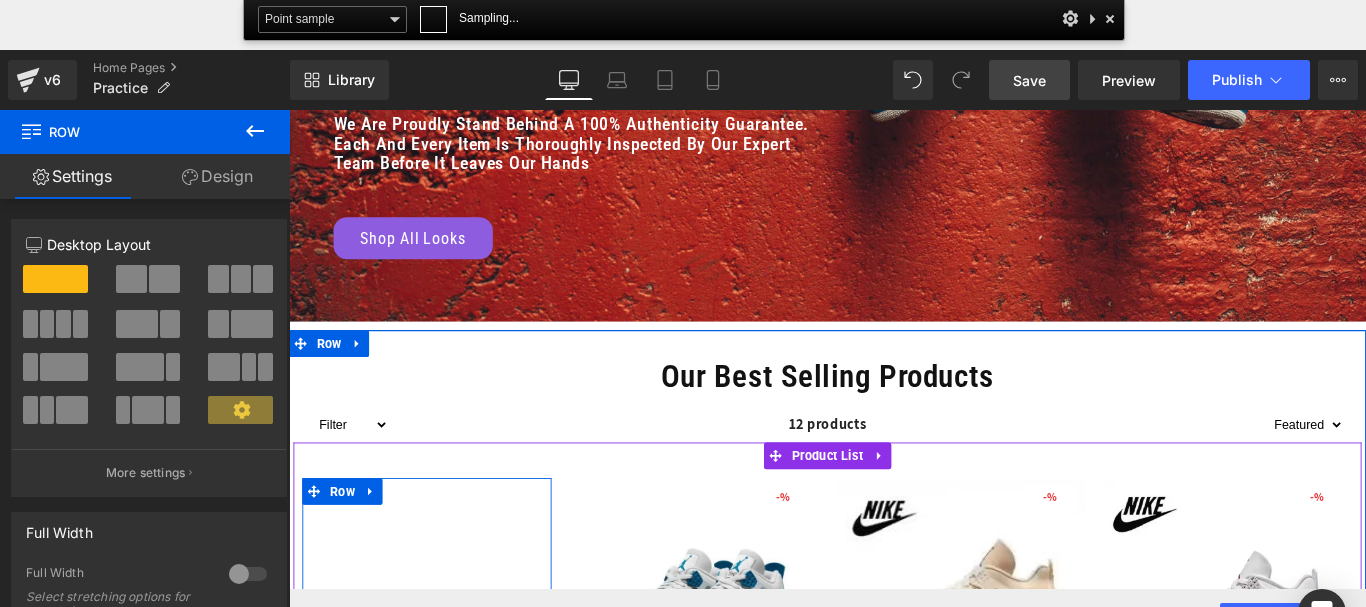 scroll, scrollTop: 300, scrollLeft: 0, axis: vertical 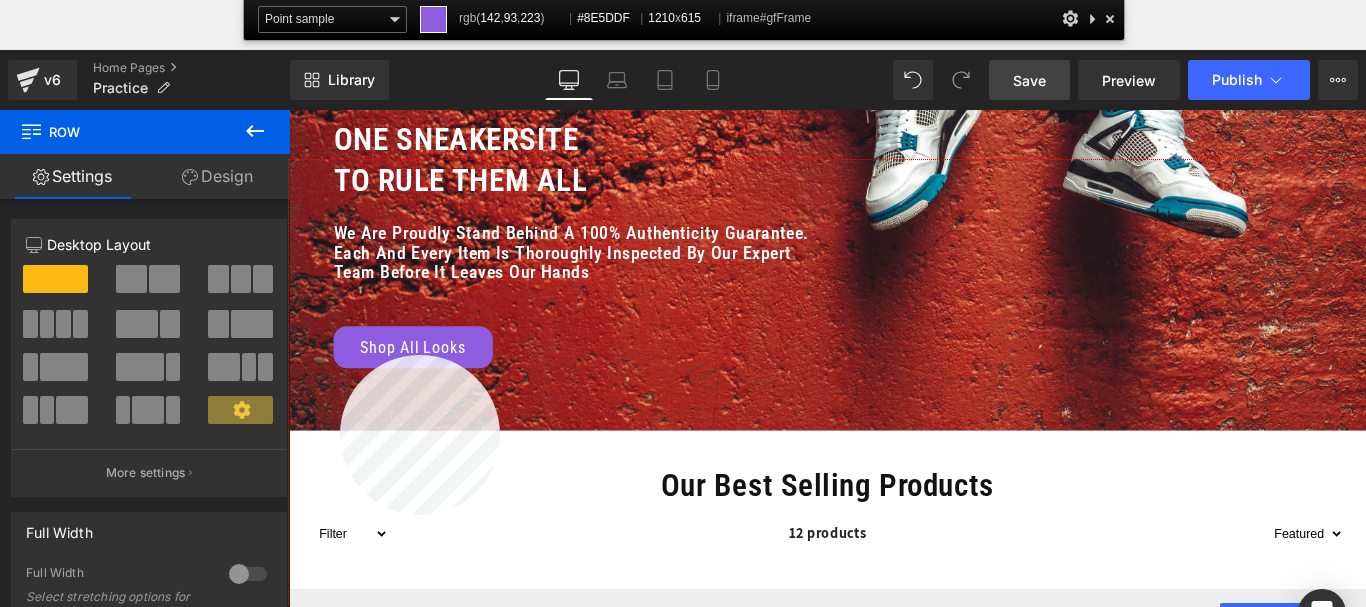 drag, startPoint x: 340, startPoint y: 355, endPoint x: 169, endPoint y: 266, distance: 192.77448 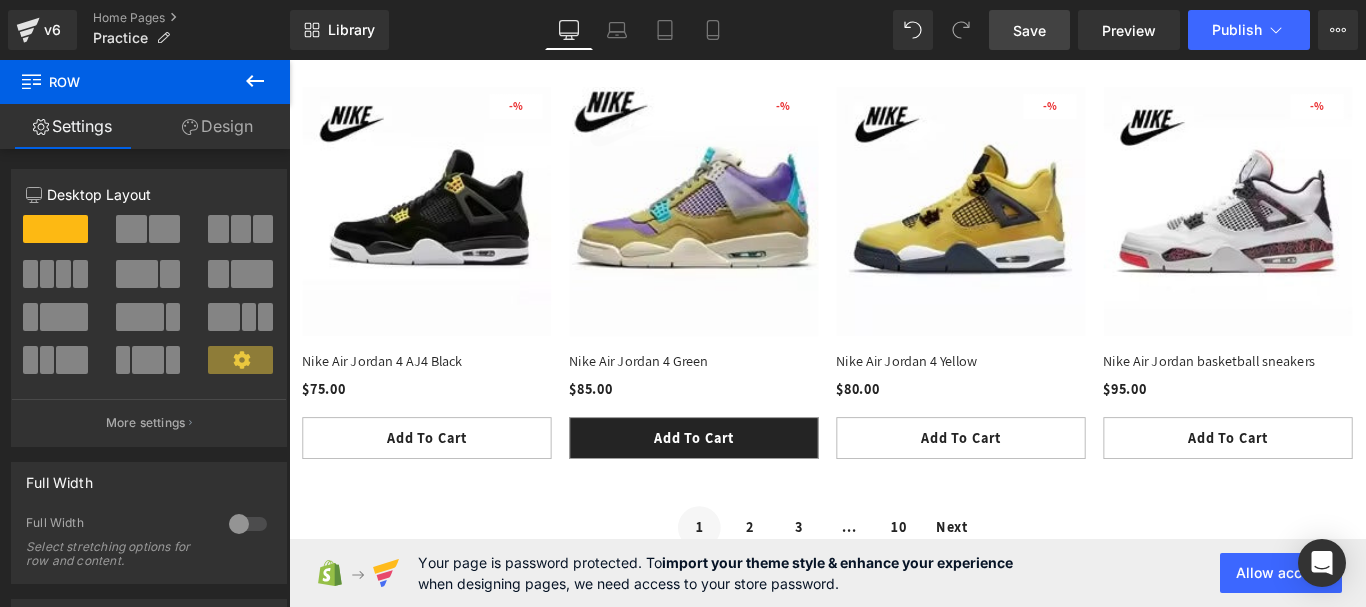 scroll, scrollTop: 1300, scrollLeft: 0, axis: vertical 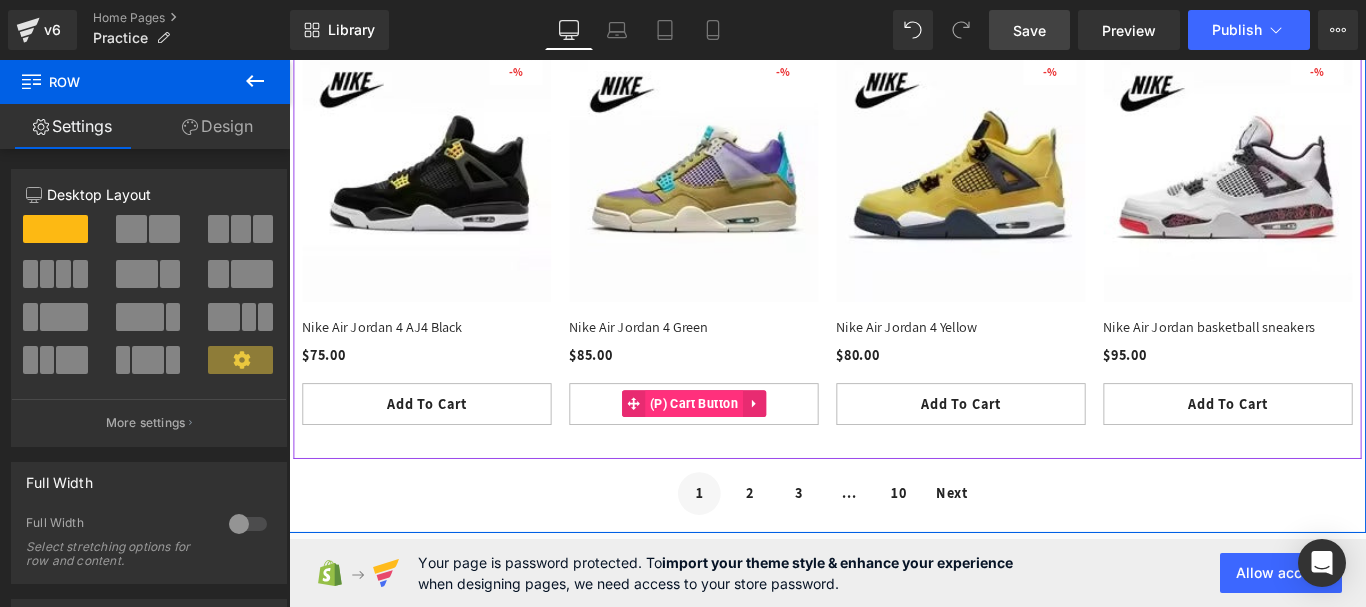 click on "(P) Cart Button" at bounding box center (744, 446) 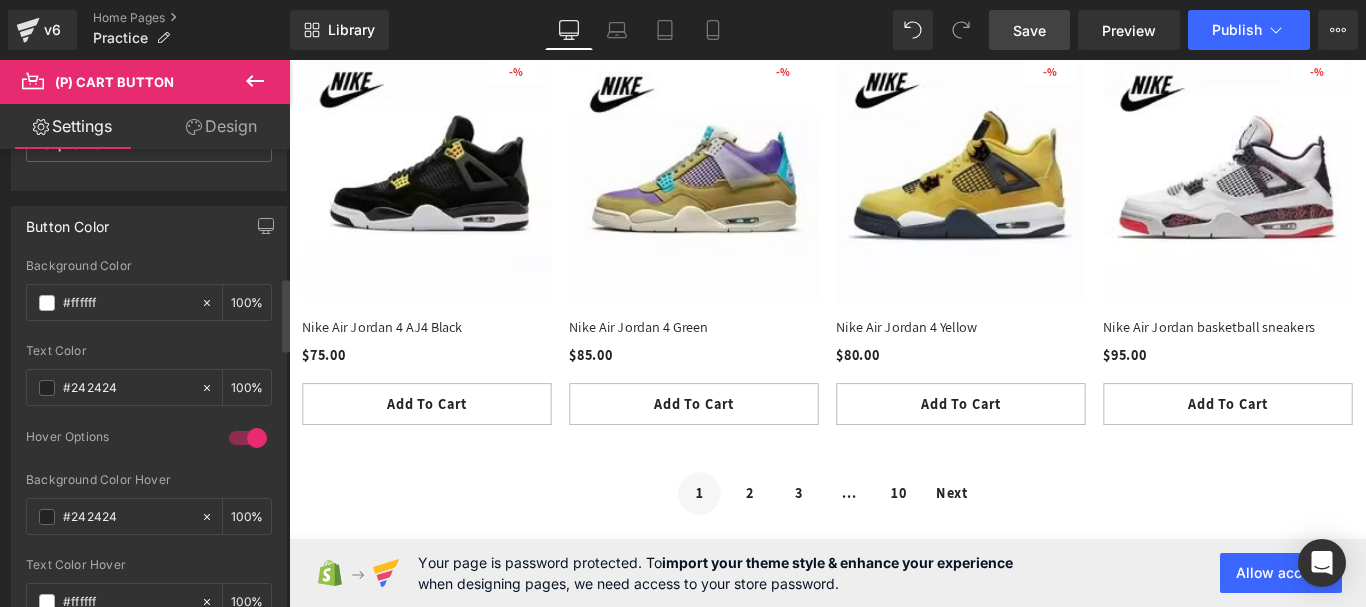 scroll, scrollTop: 1000, scrollLeft: 0, axis: vertical 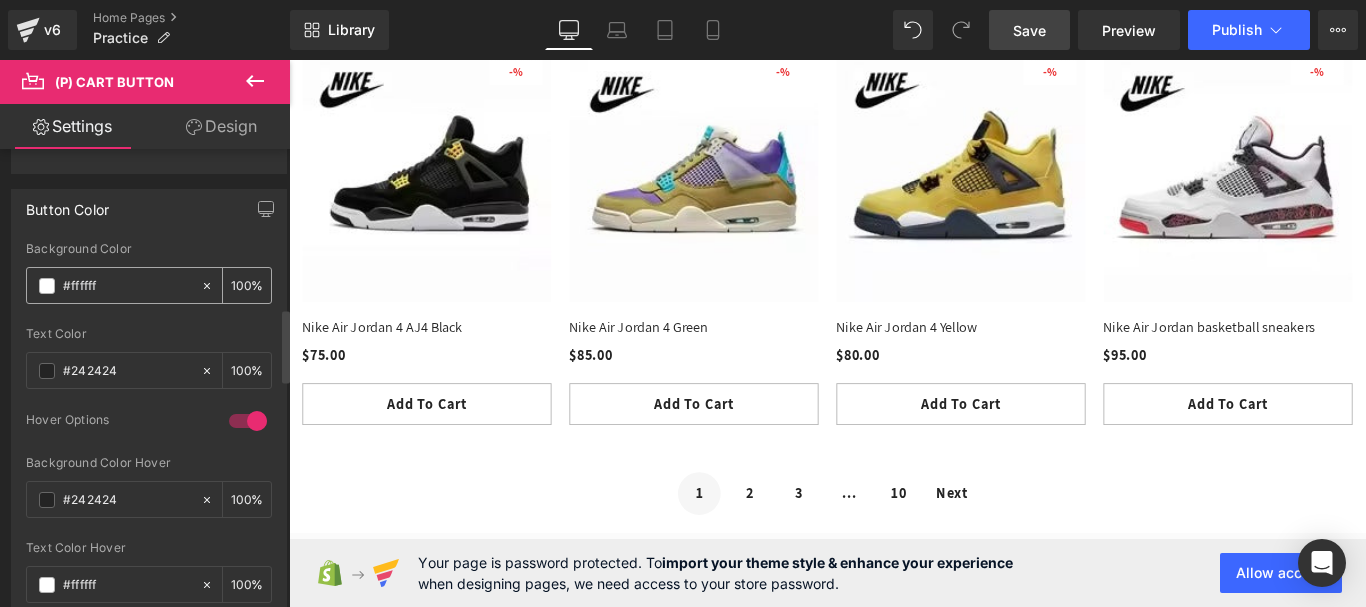 click on "#ffffff" at bounding box center [127, 286] 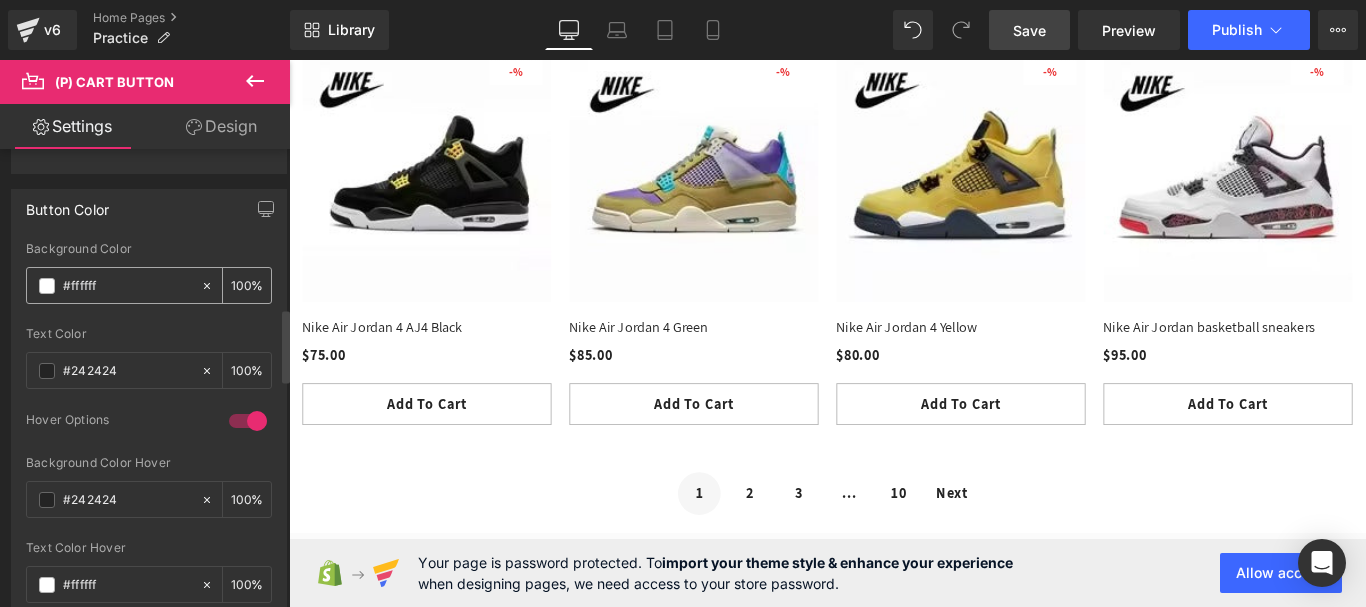 click on "#ffffff" at bounding box center (127, 286) 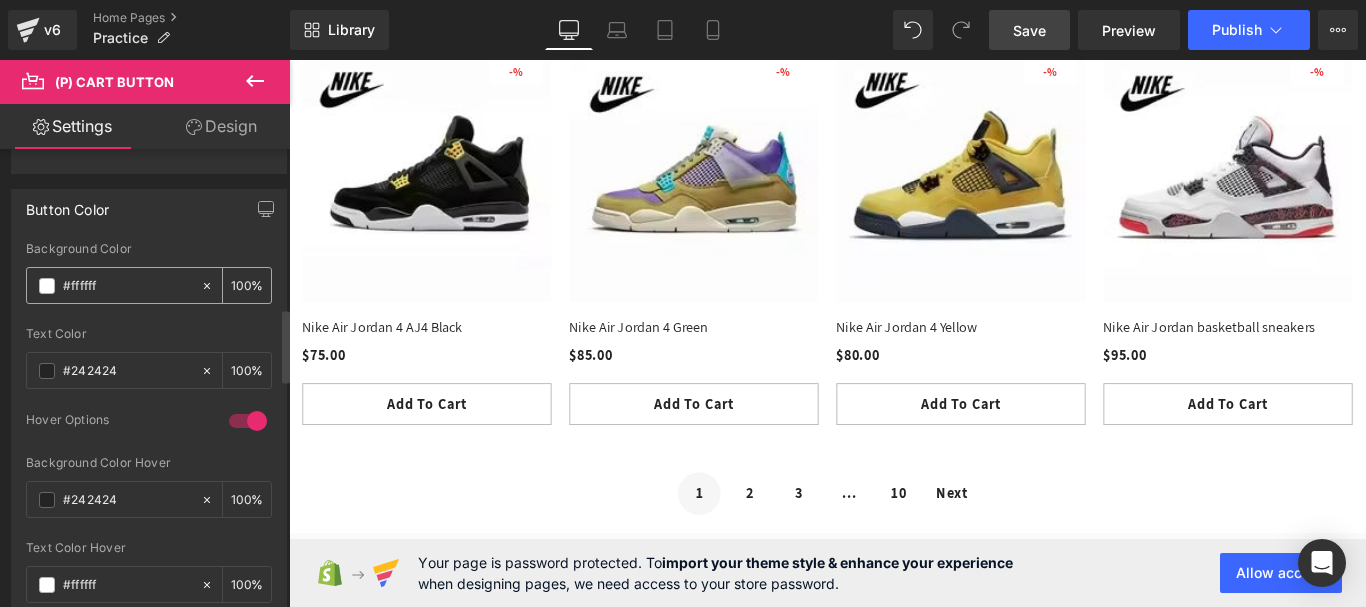 click on "#ffffff" at bounding box center [127, 286] 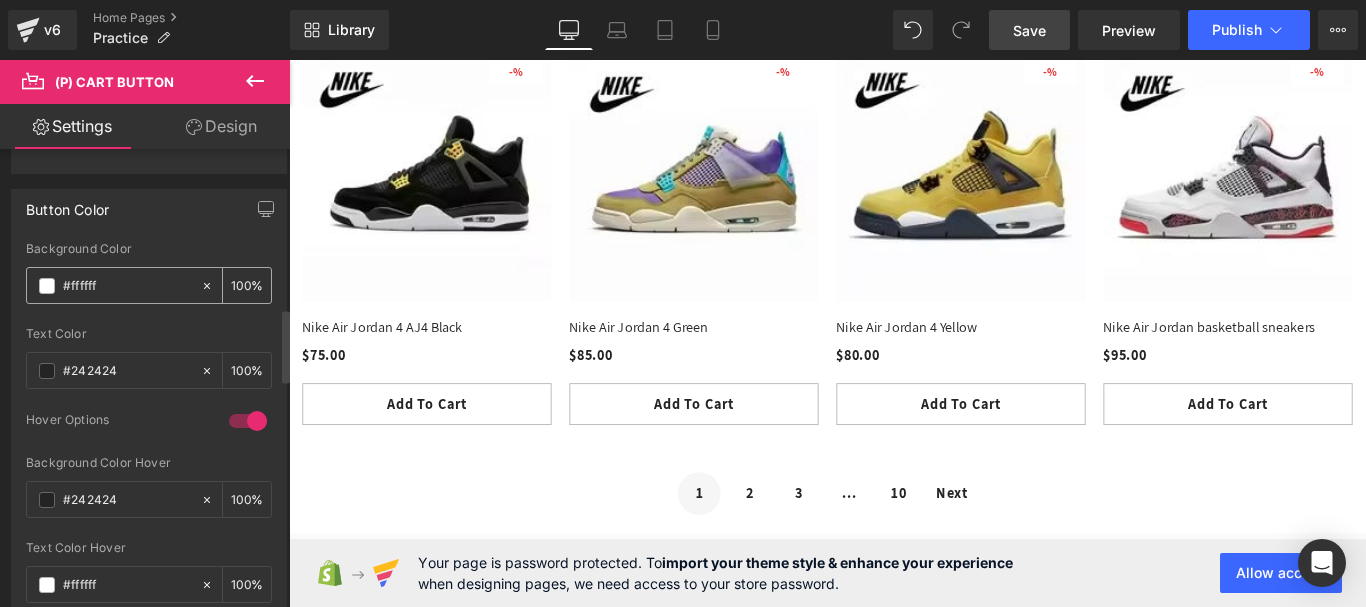 paste on "8E5DDF" 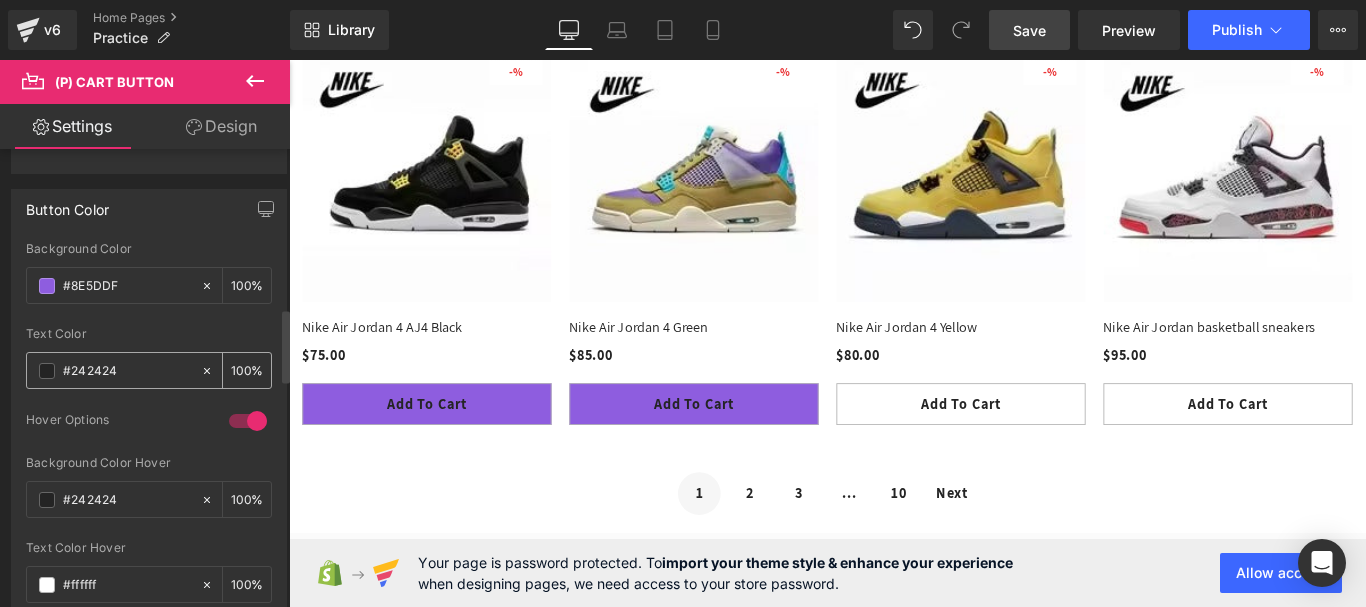 click at bounding box center (47, 371) 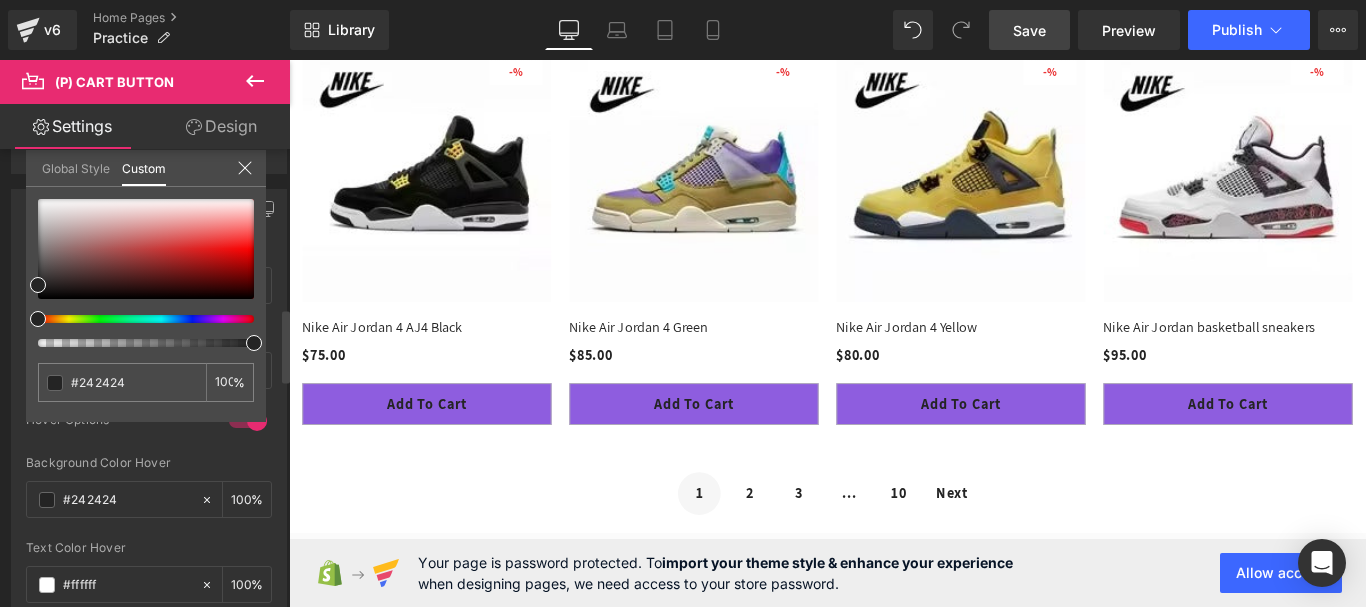 type on "#8e5ddf" 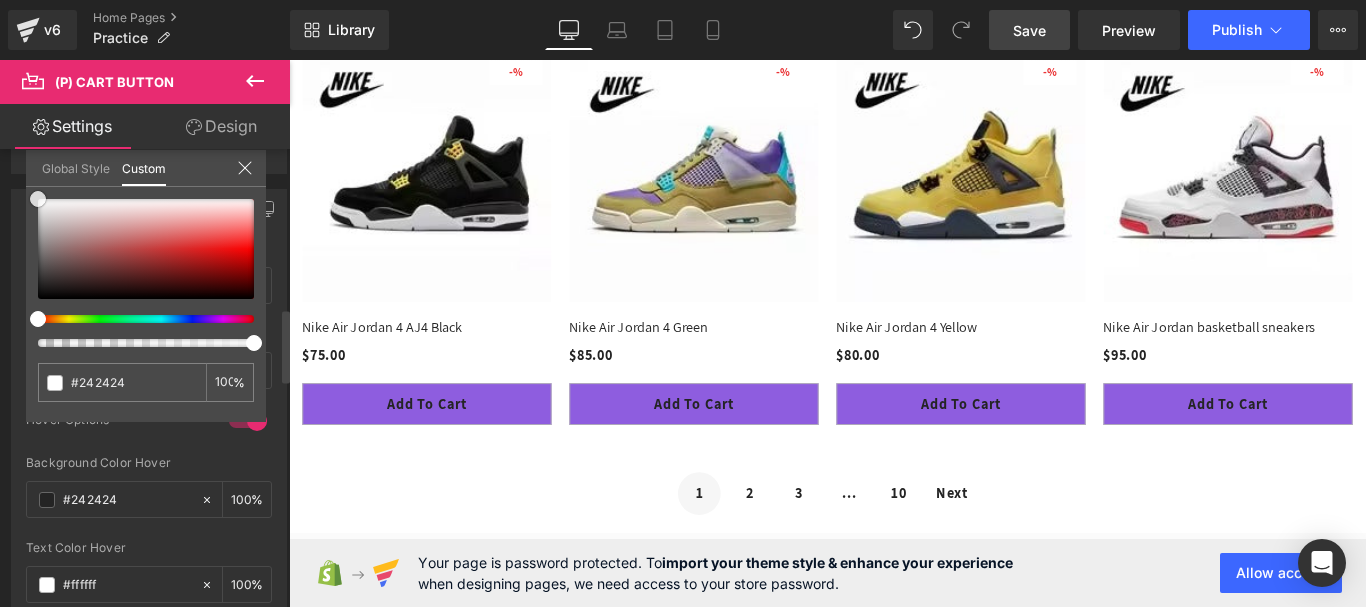 click on "#242424 100 %" at bounding box center [146, 199] 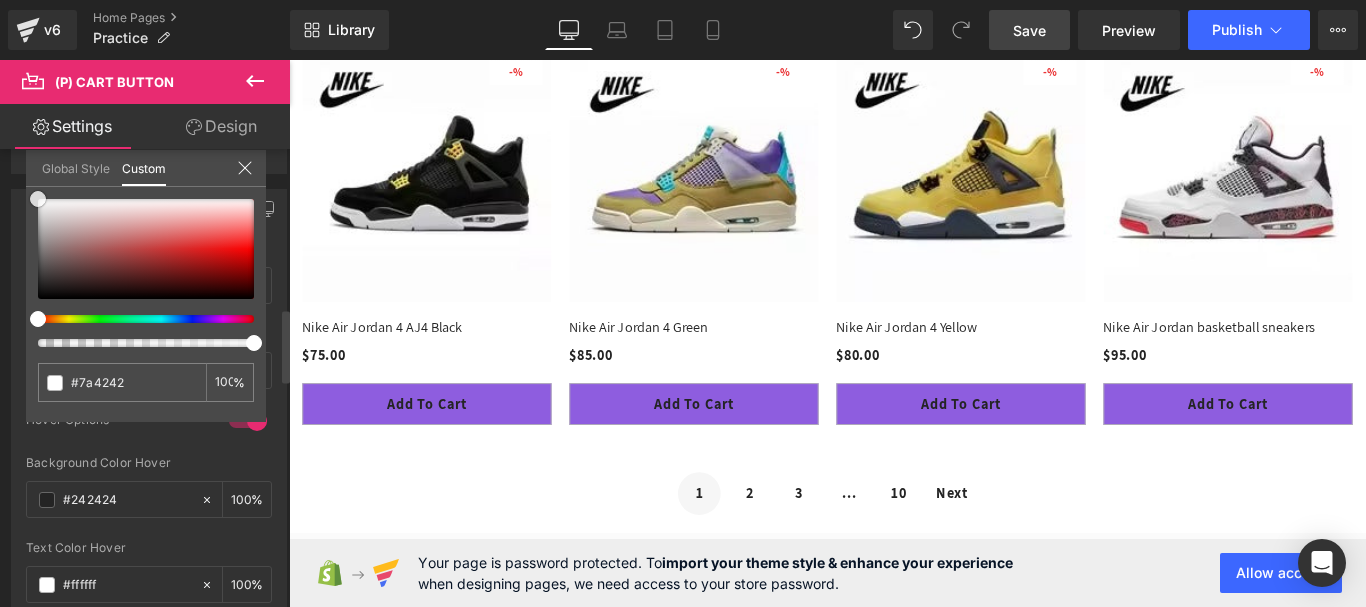 type on "#7a4242" 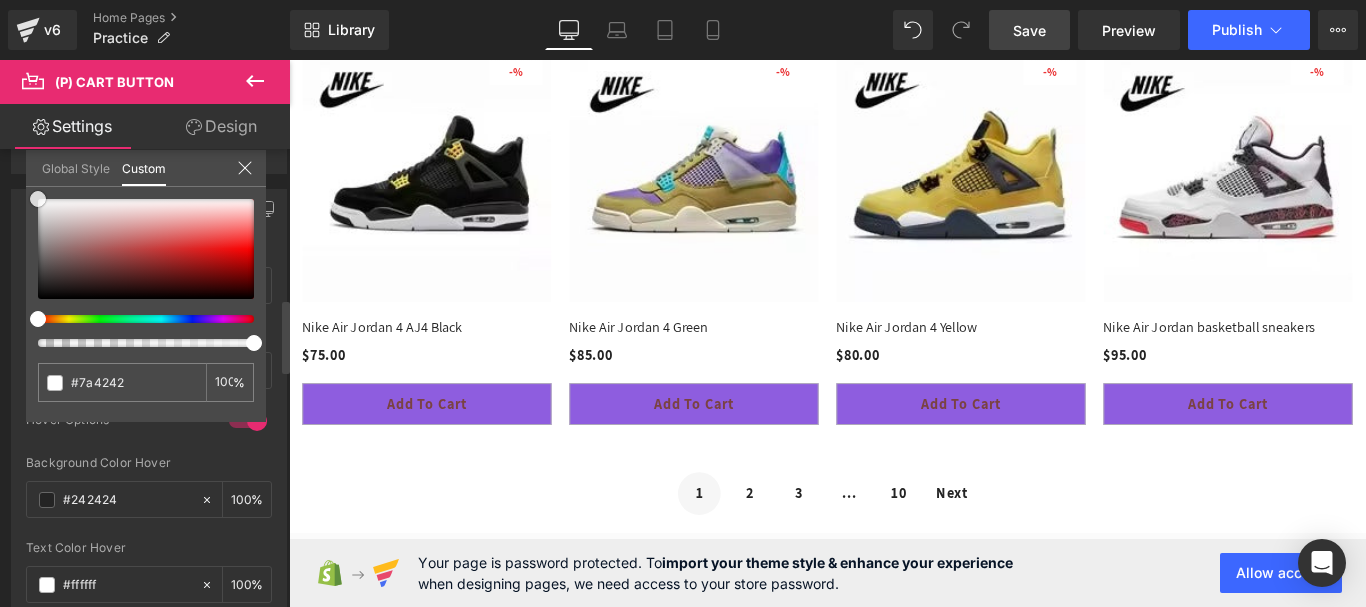 type on "#ffffff" 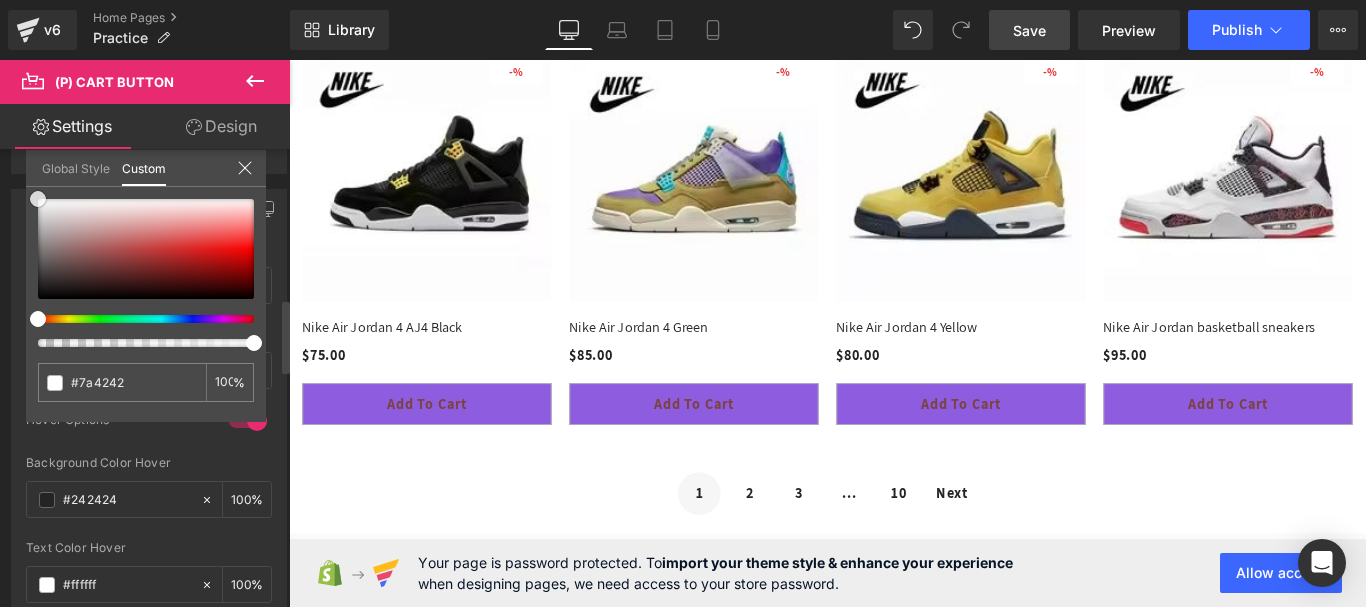 type on "#ffffff" 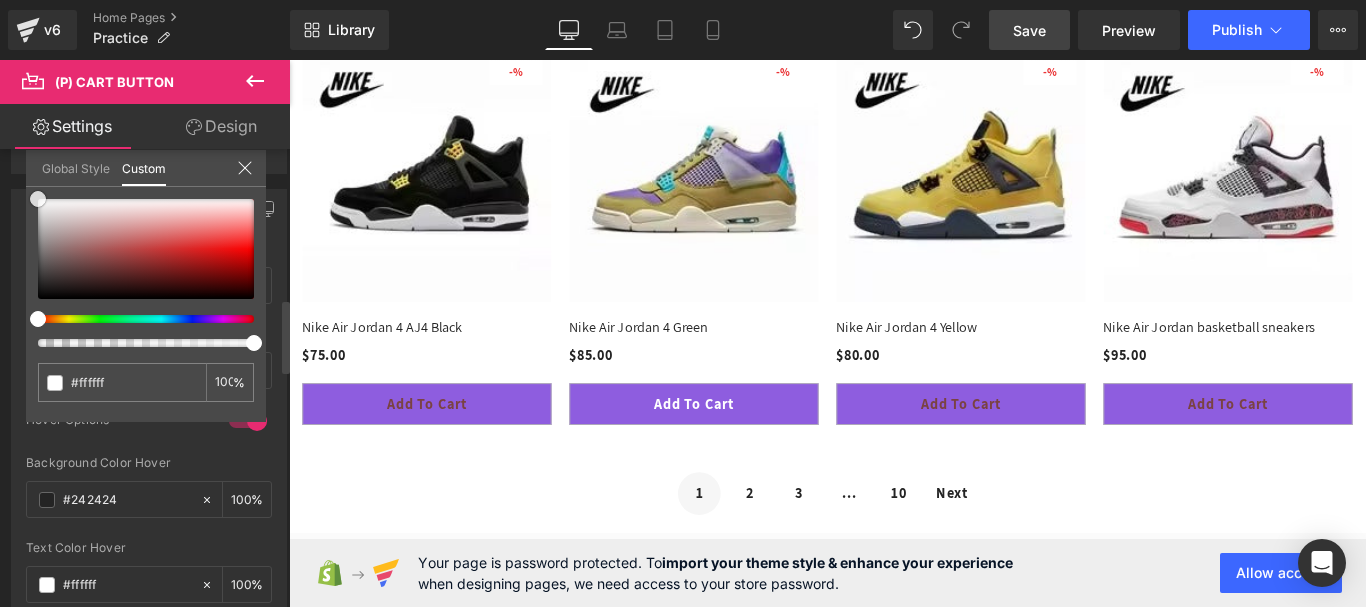 scroll, scrollTop: 920, scrollLeft: 0, axis: vertical 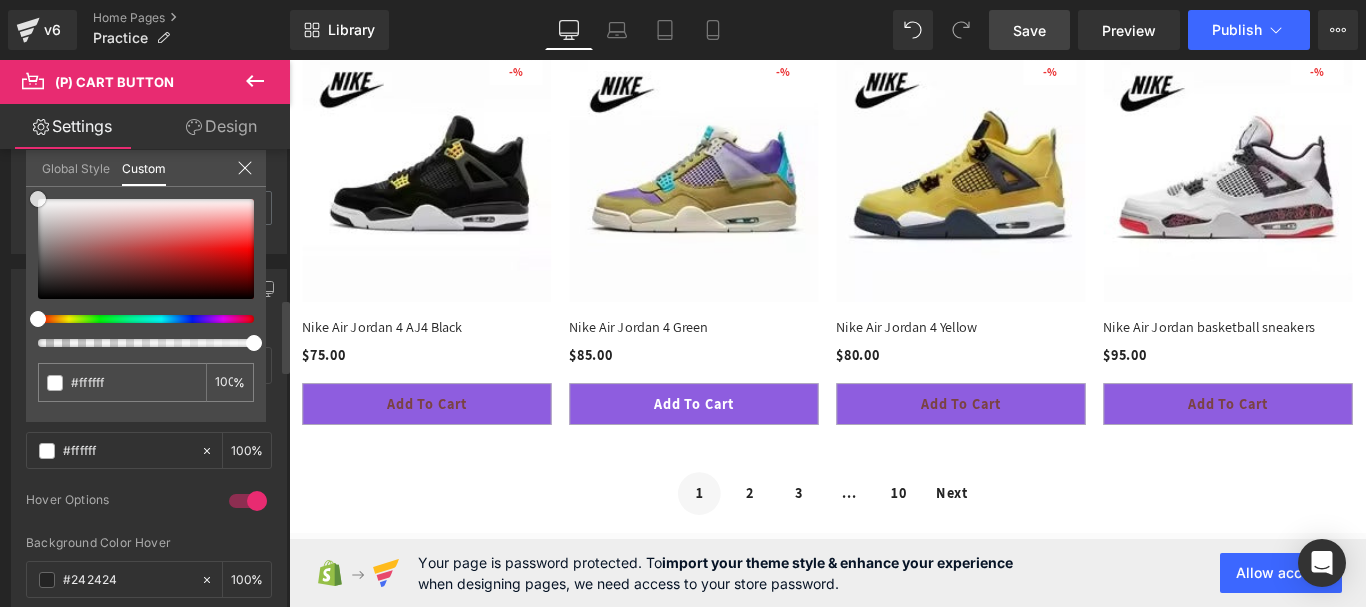 drag, startPoint x: 39, startPoint y: 193, endPoint x: 38, endPoint y: 160, distance: 33.01515 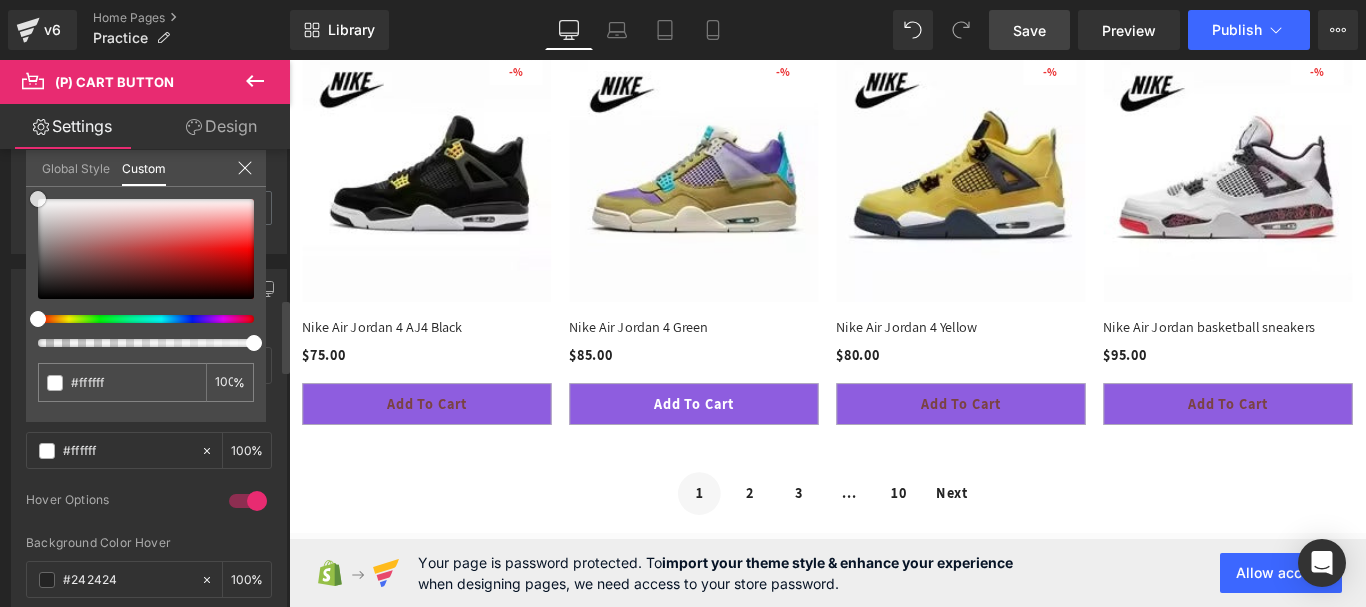 click on "Global Style Custom Setup Global Style #ffffff 100 %" at bounding box center (146, 180) 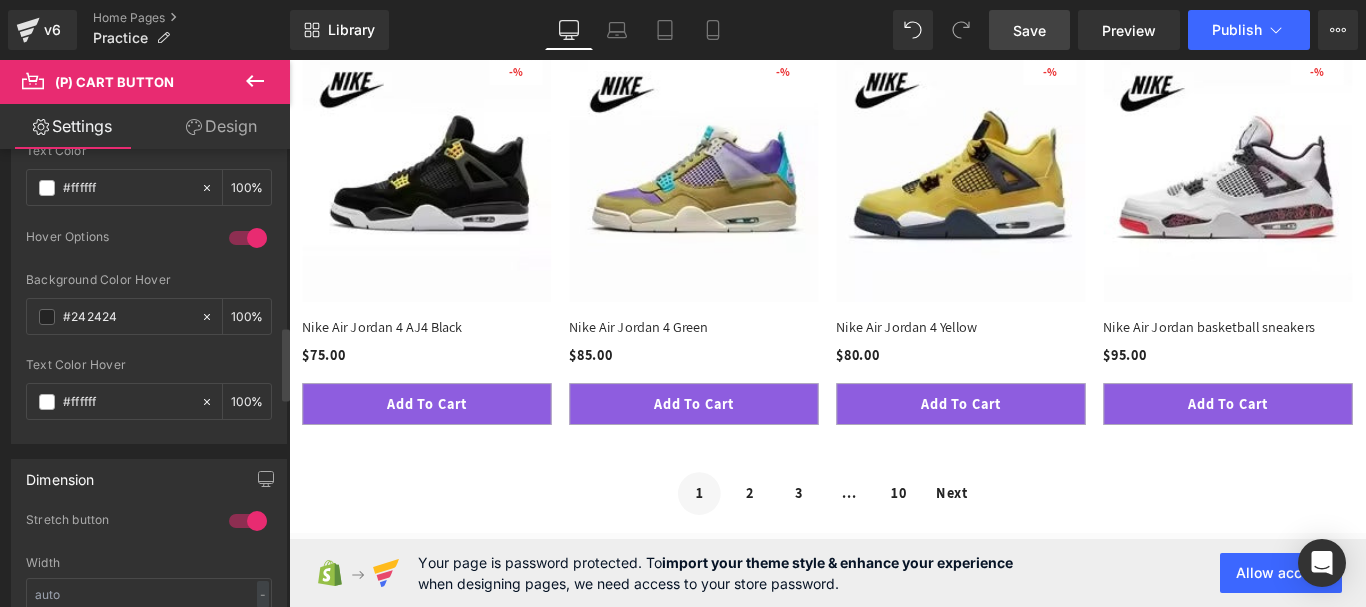 scroll, scrollTop: 1220, scrollLeft: 0, axis: vertical 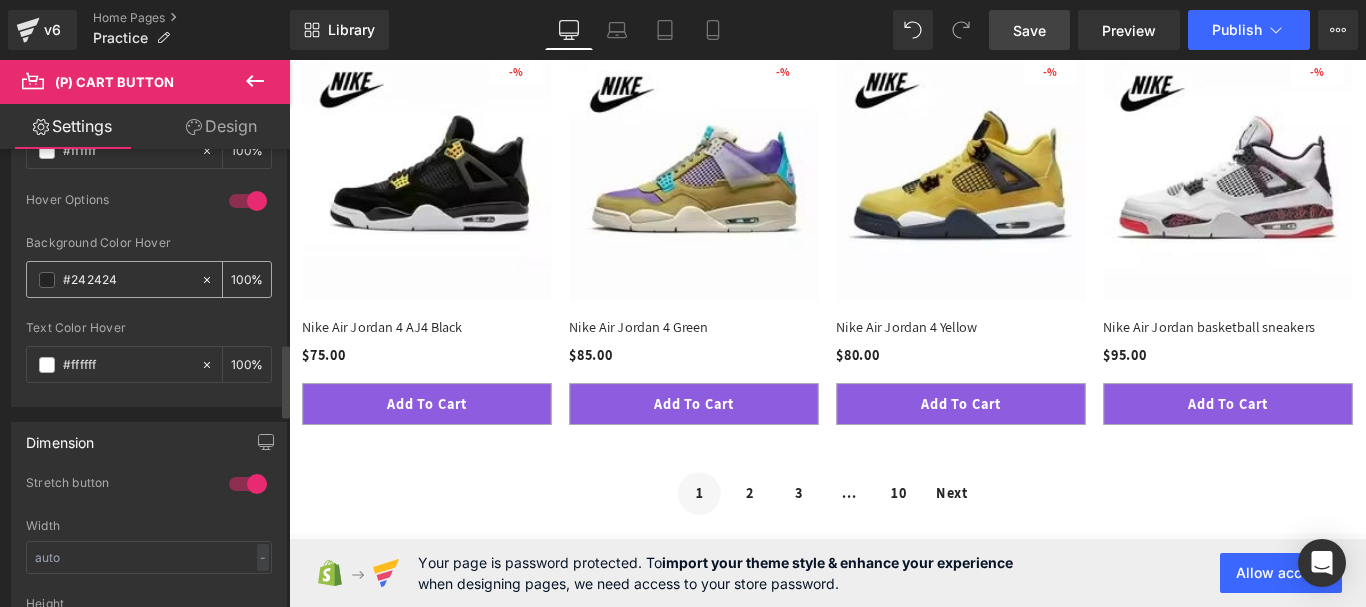 click 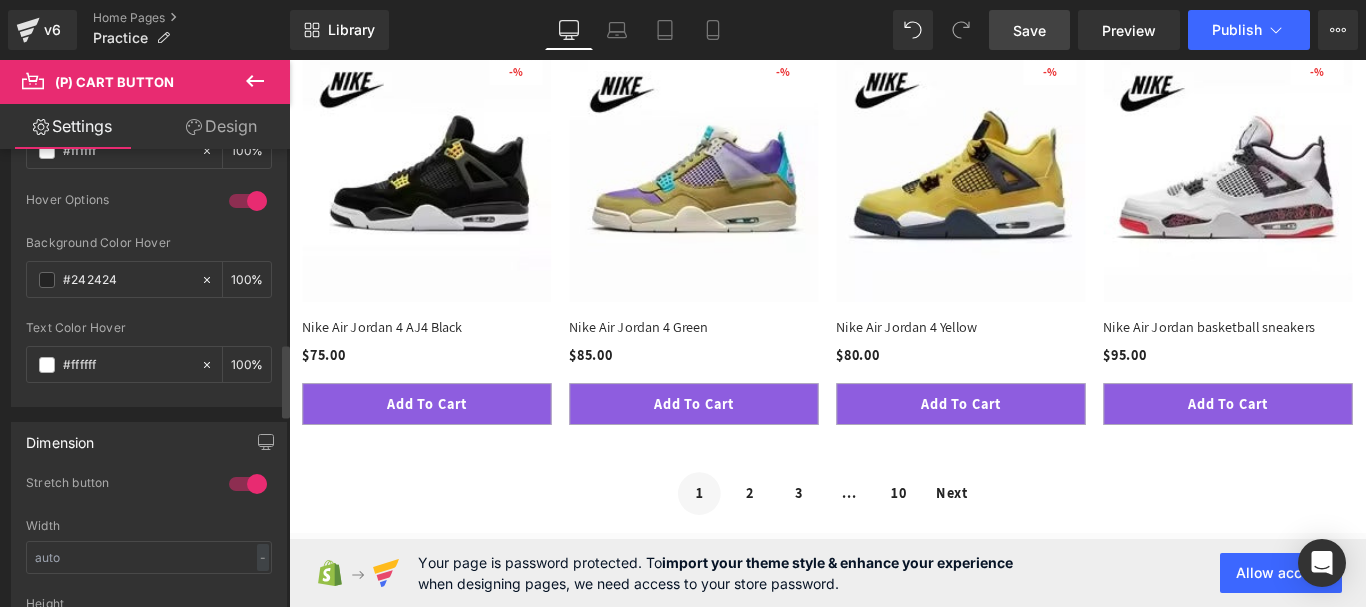 type on "none" 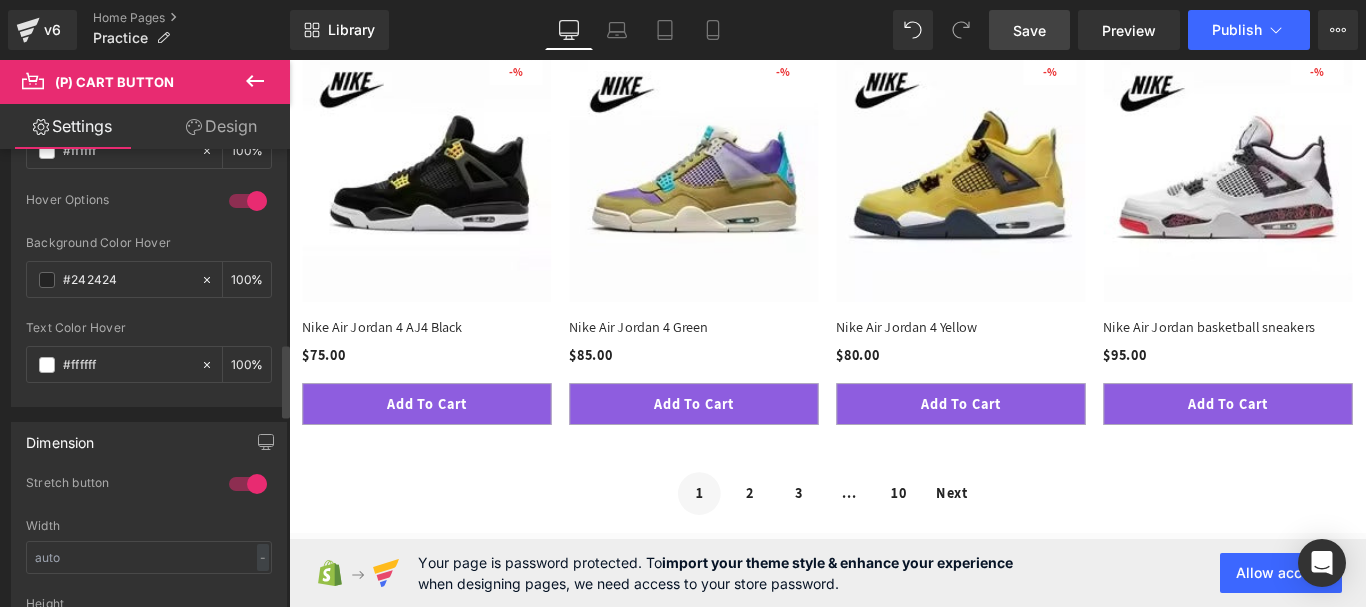 type on "0" 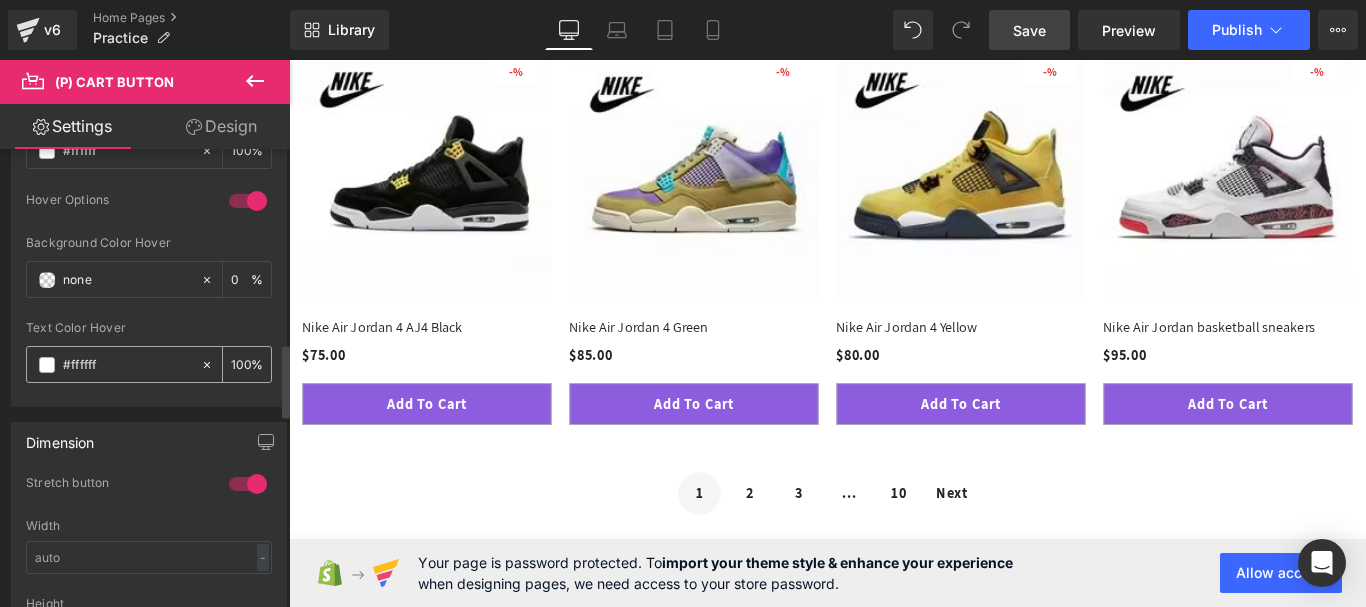 click 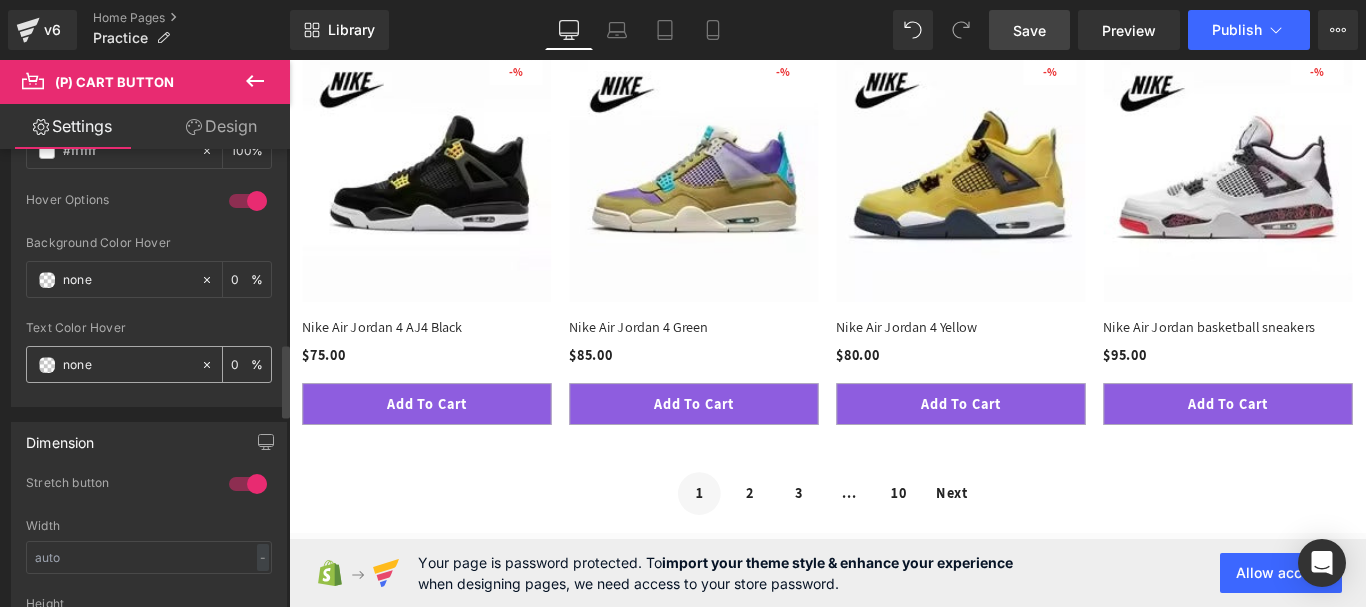 type on "none" 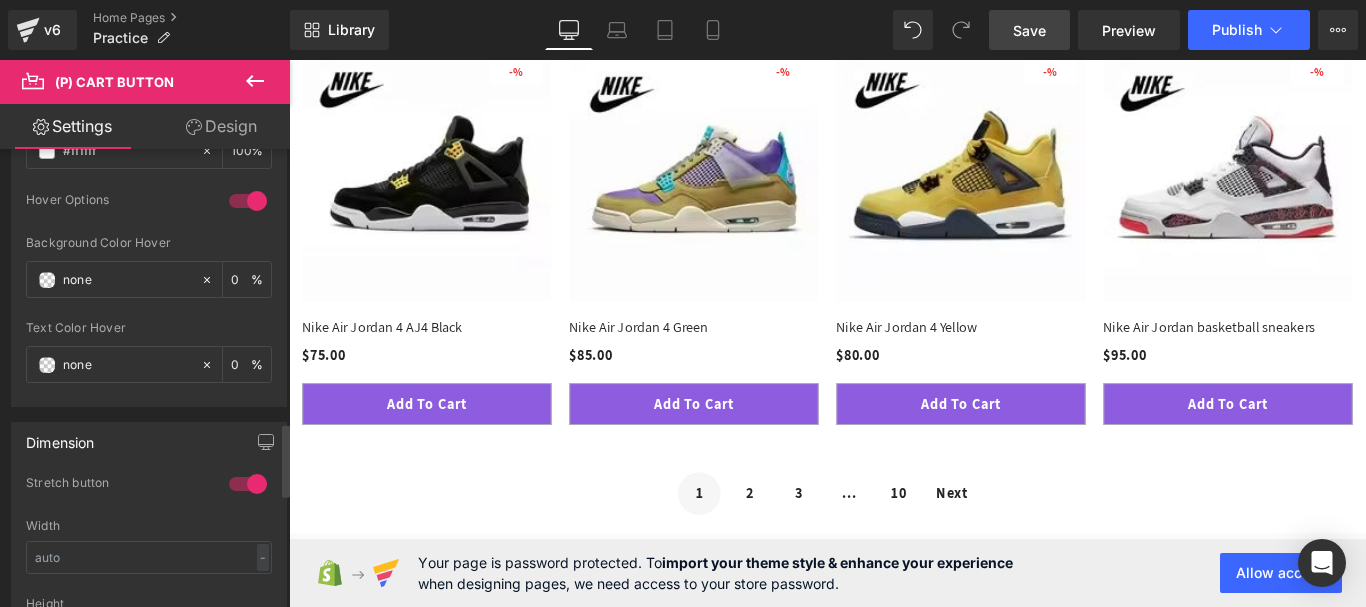 click at bounding box center [67, 783] 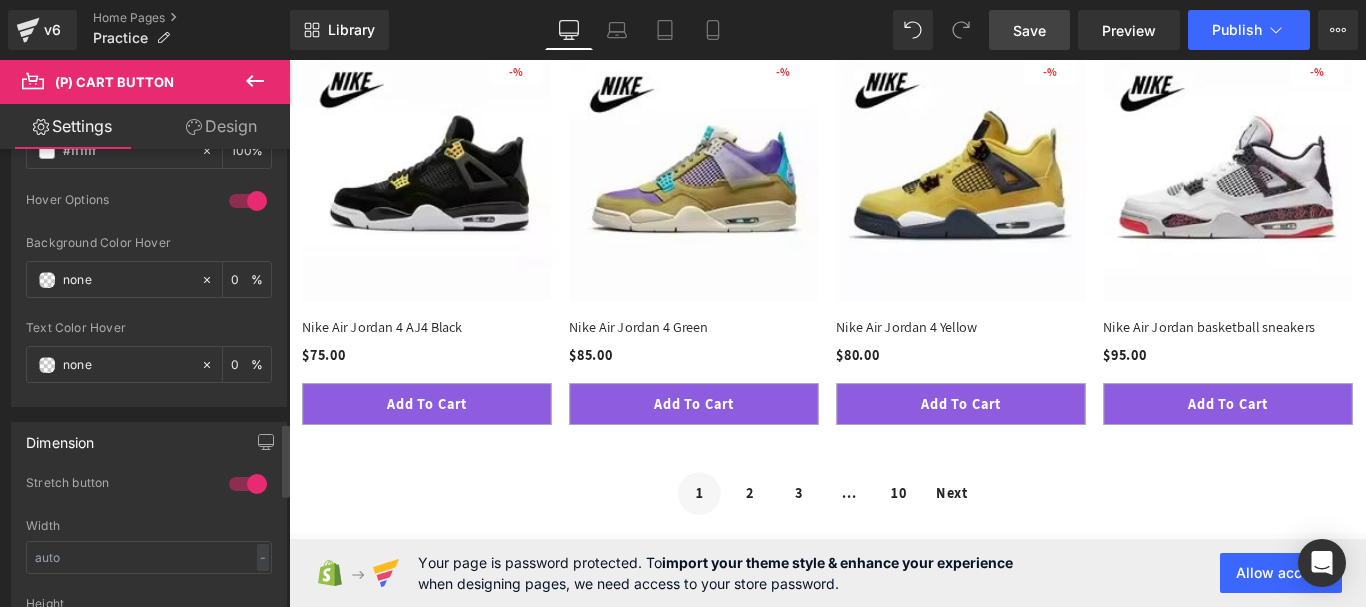 scroll, scrollTop: 1720, scrollLeft: 0, axis: vertical 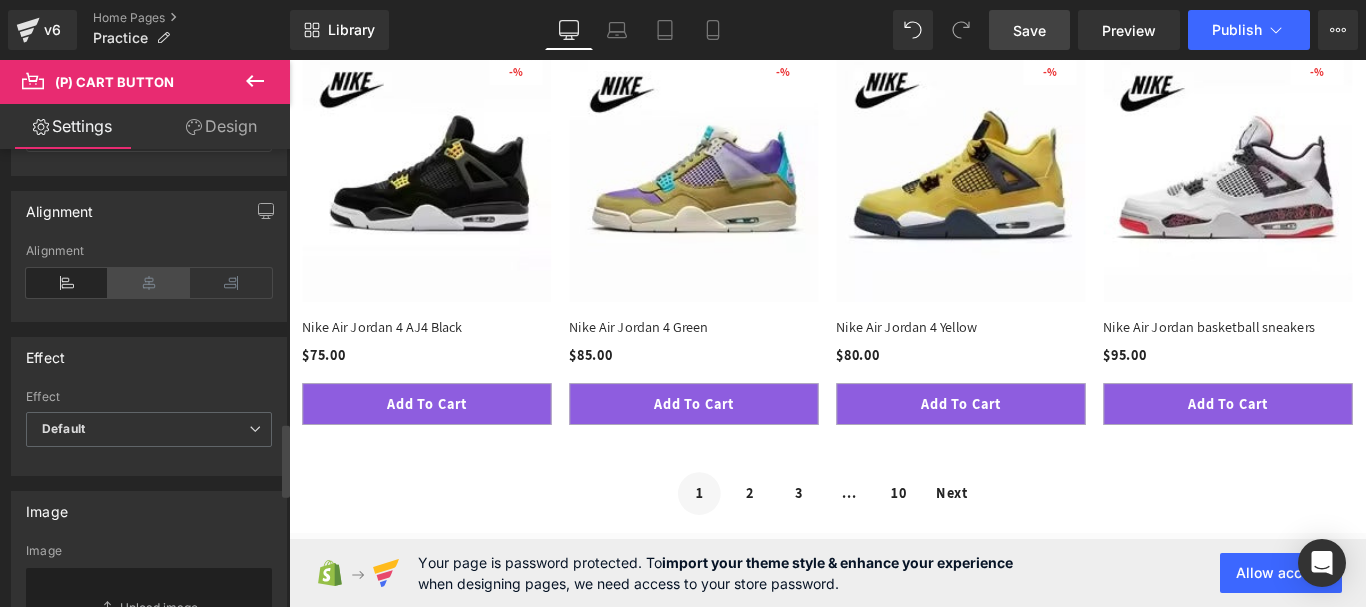 click at bounding box center [149, 283] 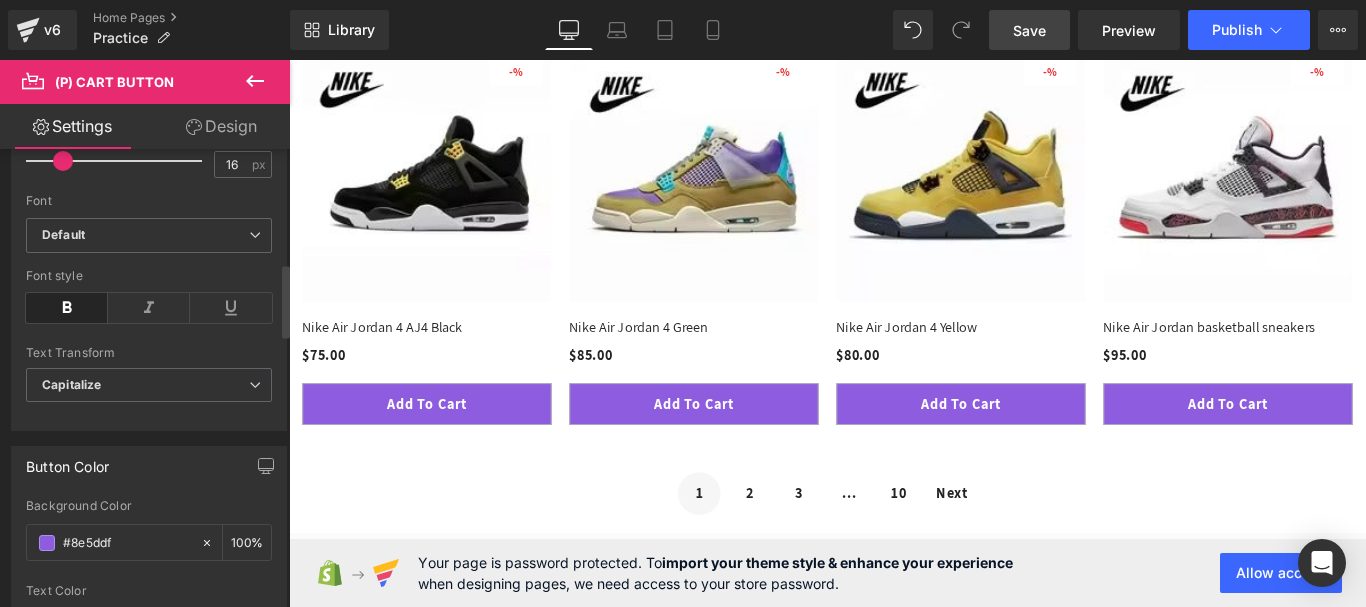 scroll, scrollTop: 543, scrollLeft: 0, axis: vertical 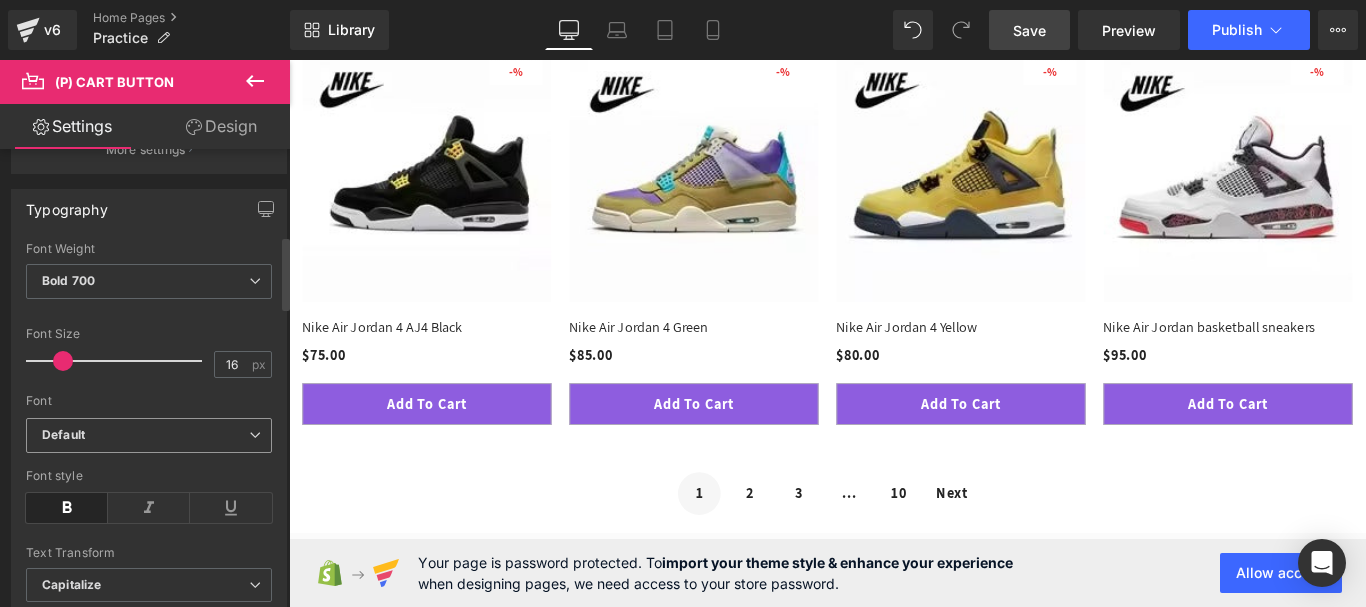 click on "Default" at bounding box center (145, 435) 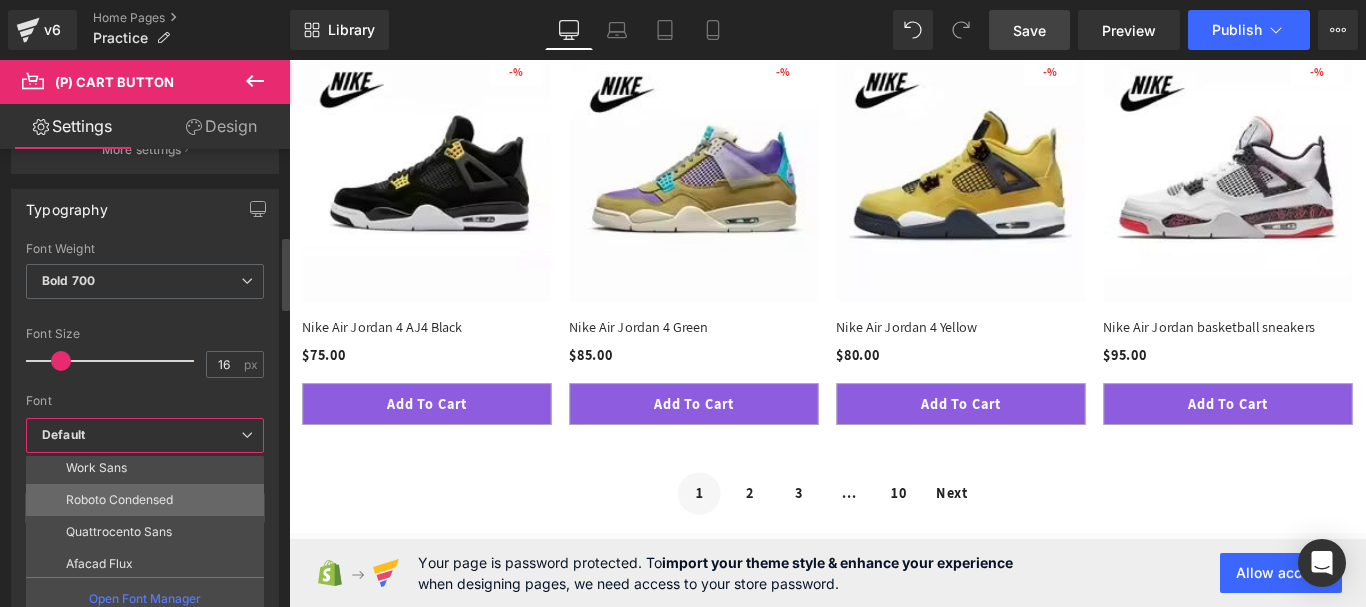 scroll, scrollTop: 328, scrollLeft: 0, axis: vertical 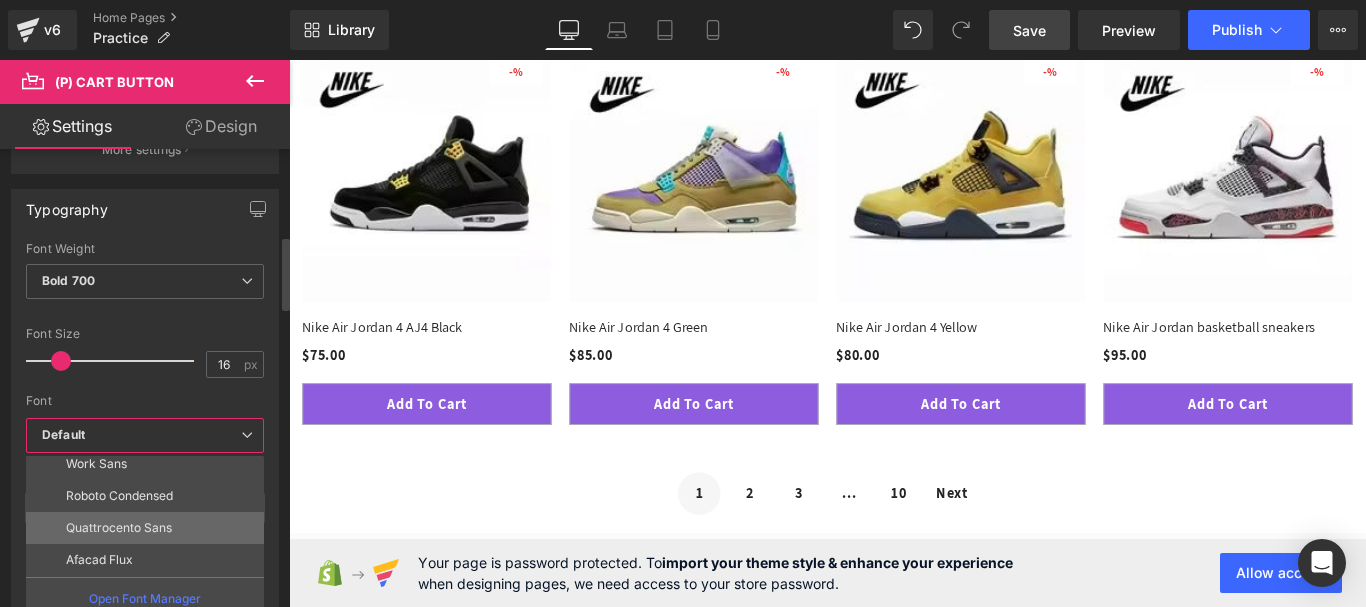 click on "Quattrocento Sans" at bounding box center (149, 528) 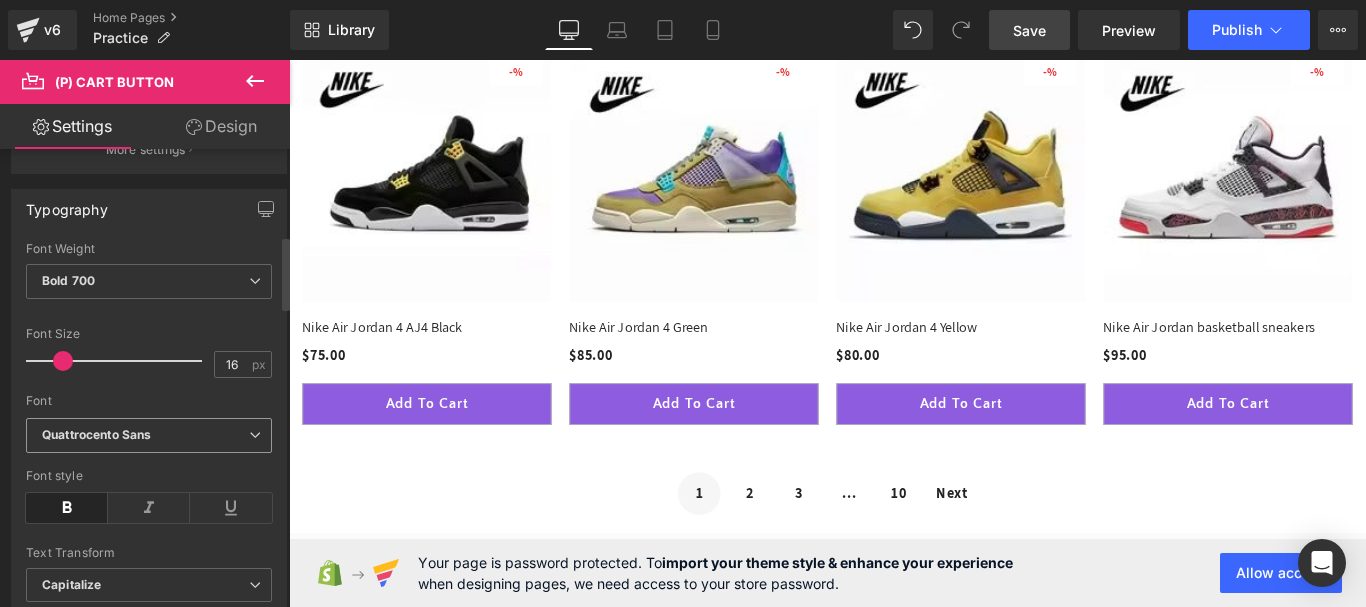click on "Quattrocento Sans" at bounding box center [145, 435] 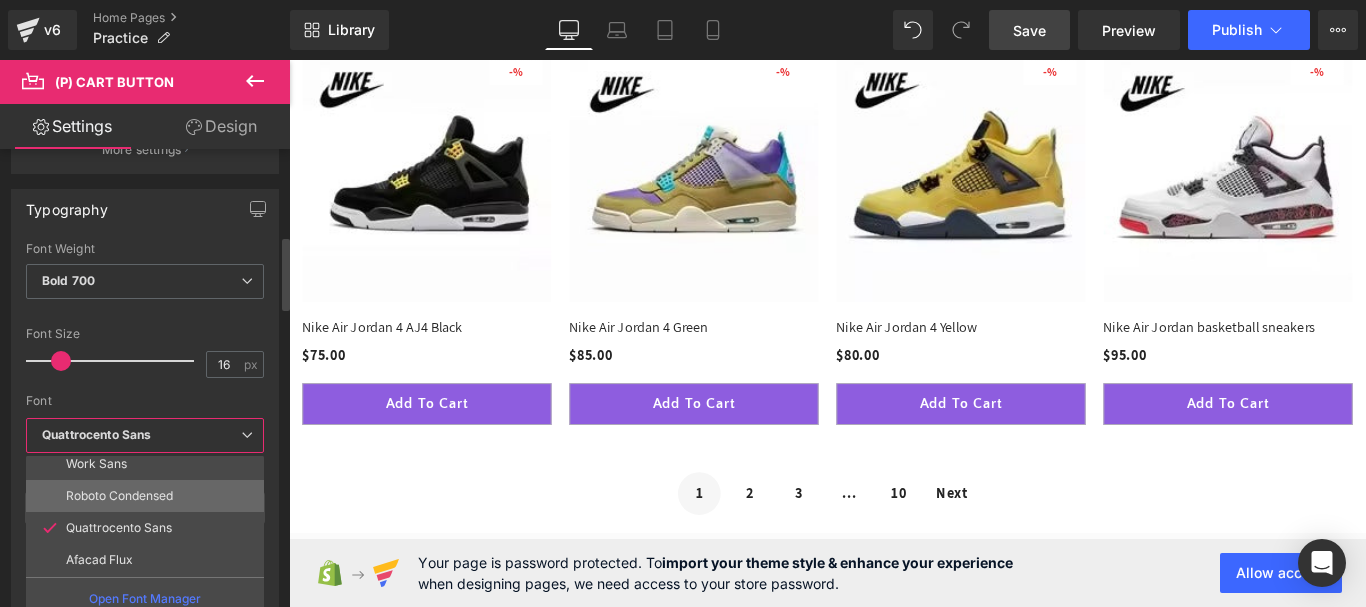click on "Roboto Condensed" at bounding box center [149, 496] 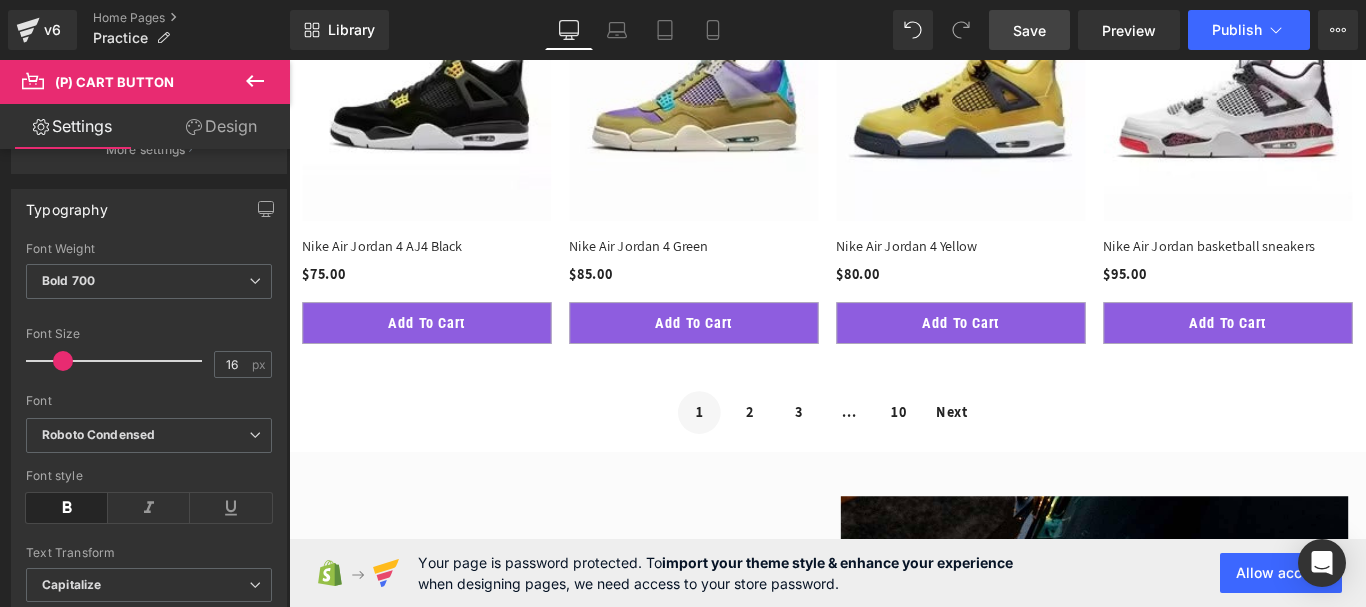 scroll, scrollTop: 1400, scrollLeft: 0, axis: vertical 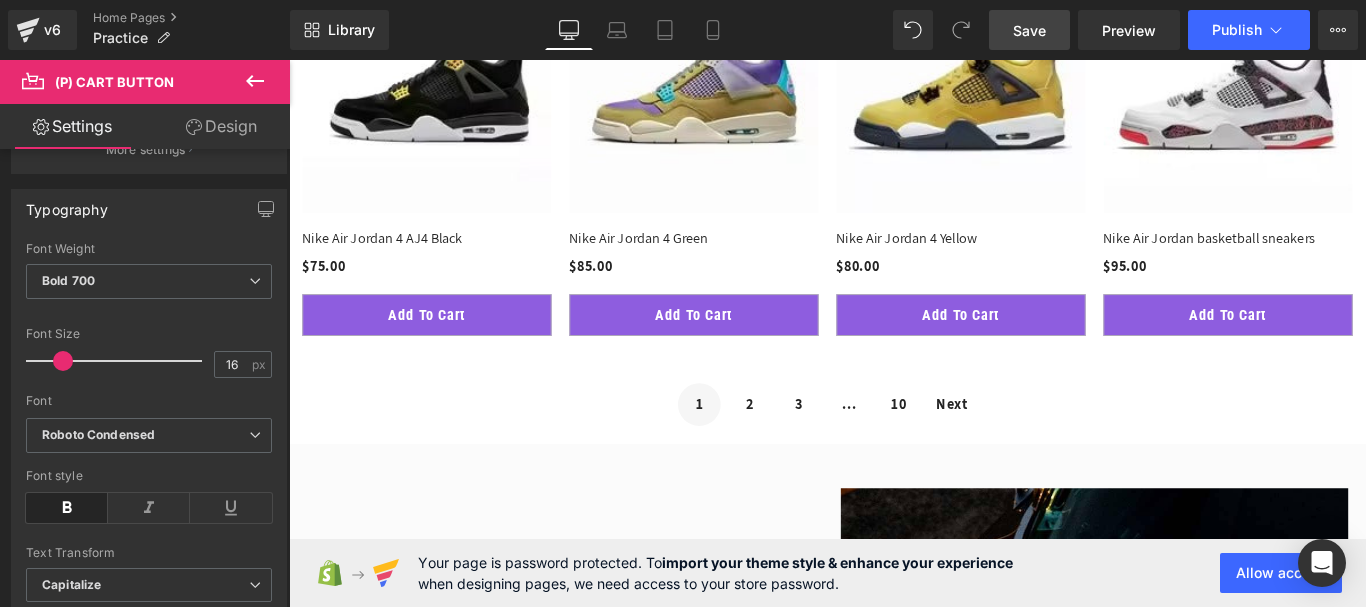 click on "Save" at bounding box center [1029, 30] 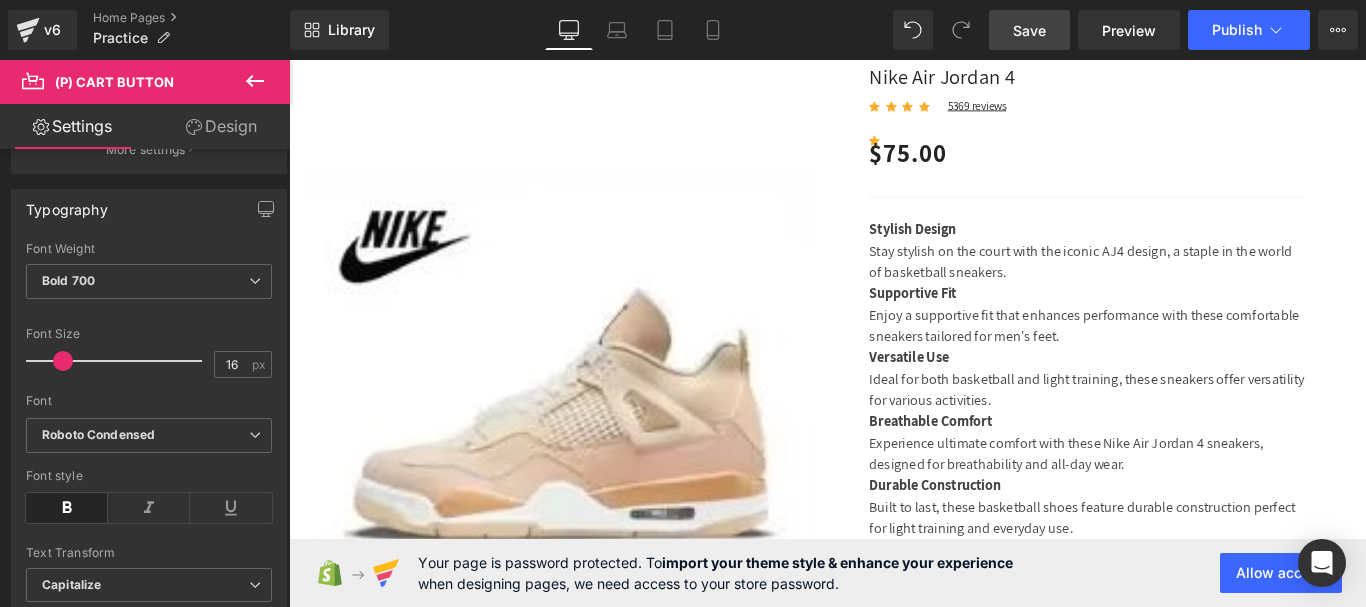 scroll, scrollTop: 2800, scrollLeft: 0, axis: vertical 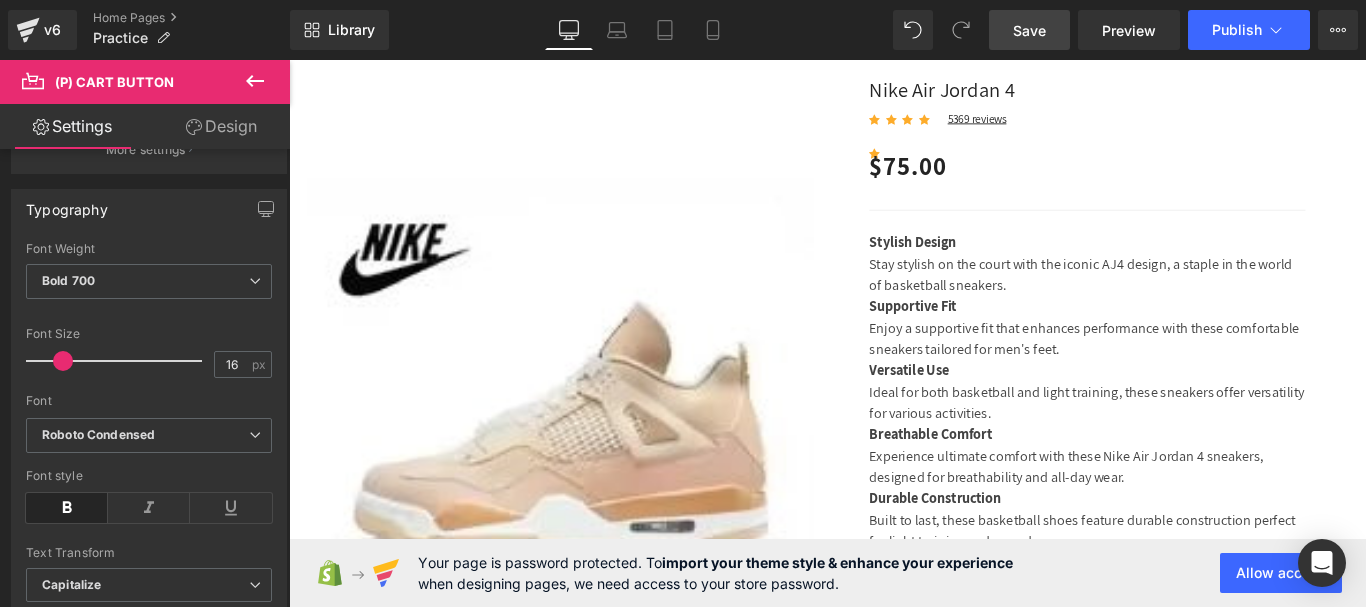 click on "Skip to content
Welcome to our store
Shop
Buy SEG42 Travel Pack
News
Contact
Shop
Buy SEG42 Travel Pack
News
Contact
Search" at bounding box center [894, 276] 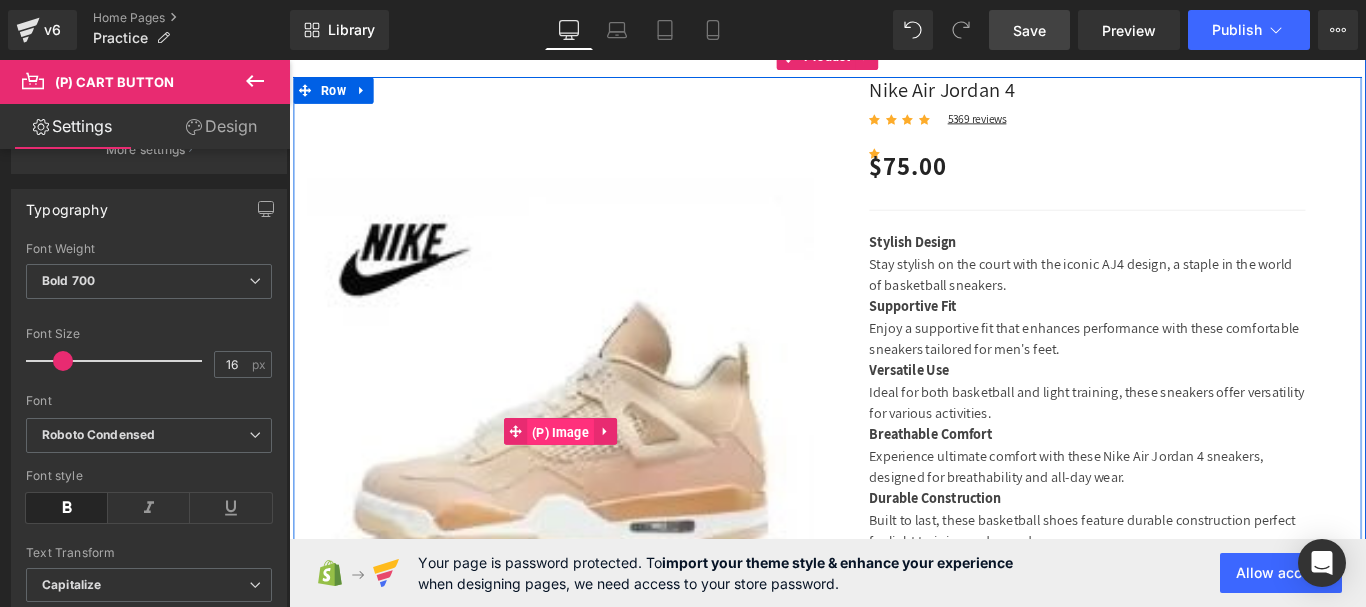 click on "(P) Image" at bounding box center (594, 478) 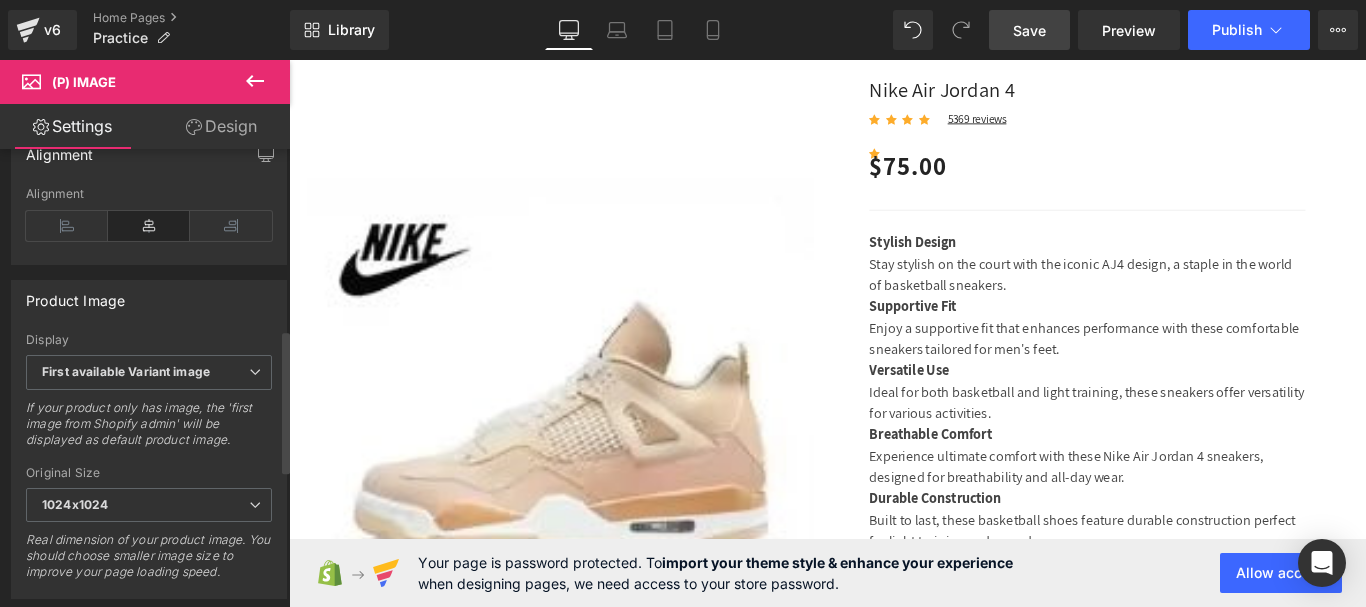 scroll, scrollTop: 600, scrollLeft: 0, axis: vertical 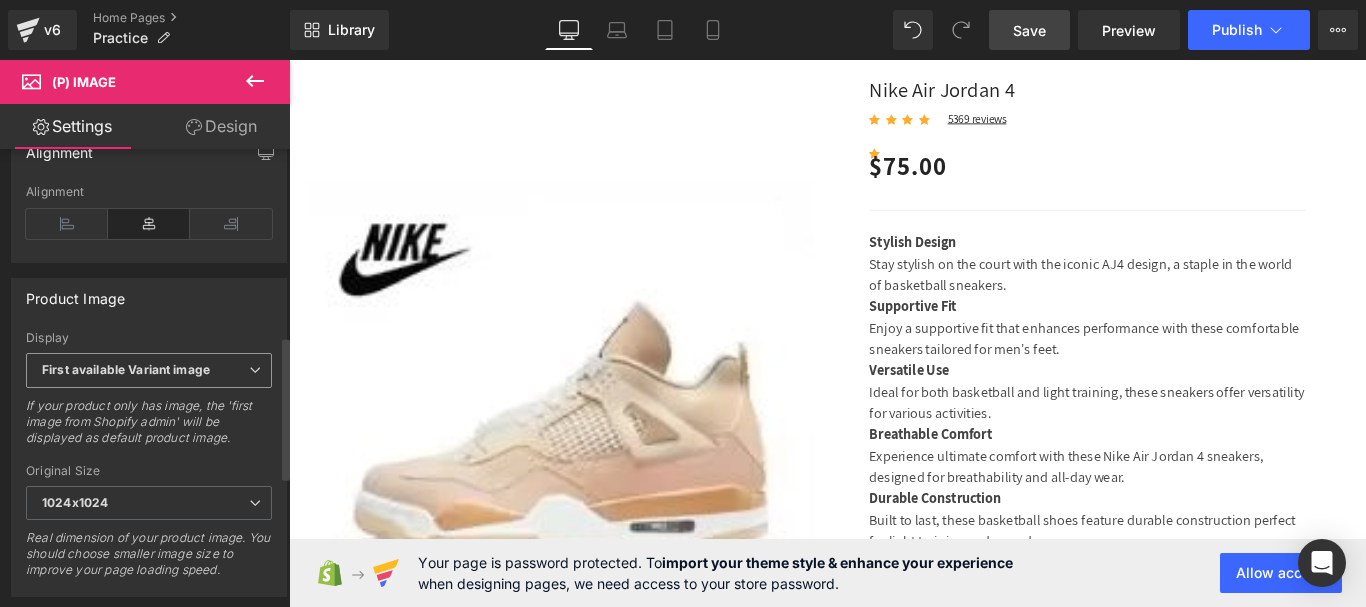 click on "First available Variant image" at bounding box center [149, 370] 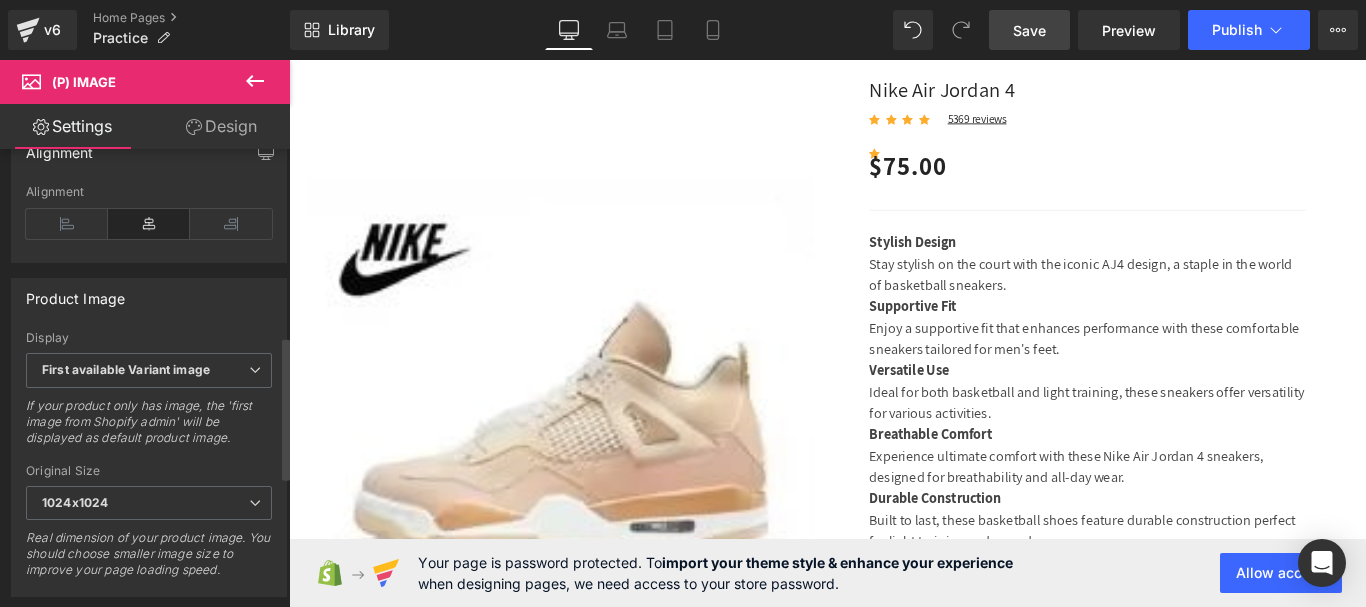 click on "Product Image First available Variant image First image from Shopify admin First video from Shopify admin First 3D model from Shopify admin Display
First available Variant image
First available Variant image First image from Shopify admin First video from Shopify admin First 3D model from Shopify admin If your product only has image, the 'first image from Shopify admin' will be displayed as default product image.  Small (100x100) Medium (240x240) Large (480x480) Large (600x600) 1024x1024 2048x2048 Original Size
1024x1024
Small (100x100) Medium (240x240) Large (480x480) Large (600x600) 1024x1024 2048x2048 Real dimension of your product image. You should choose smaller image size to improve your page loading speed." at bounding box center (149, 438) 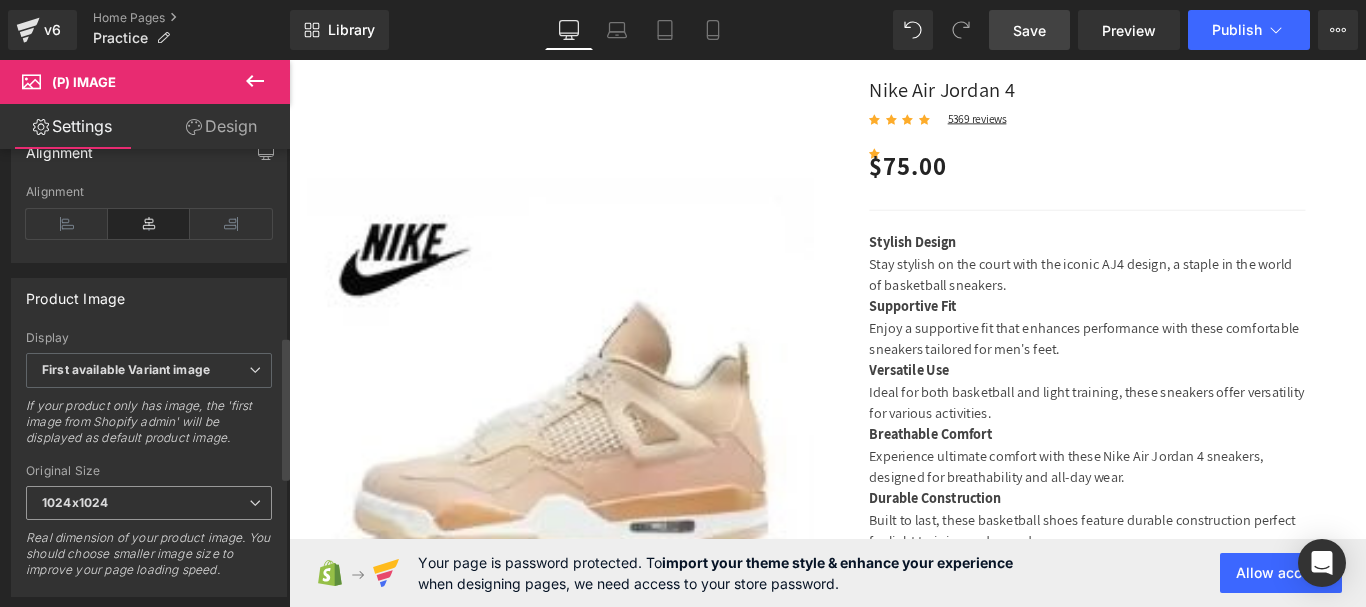 click on "1024x1024" at bounding box center [75, 502] 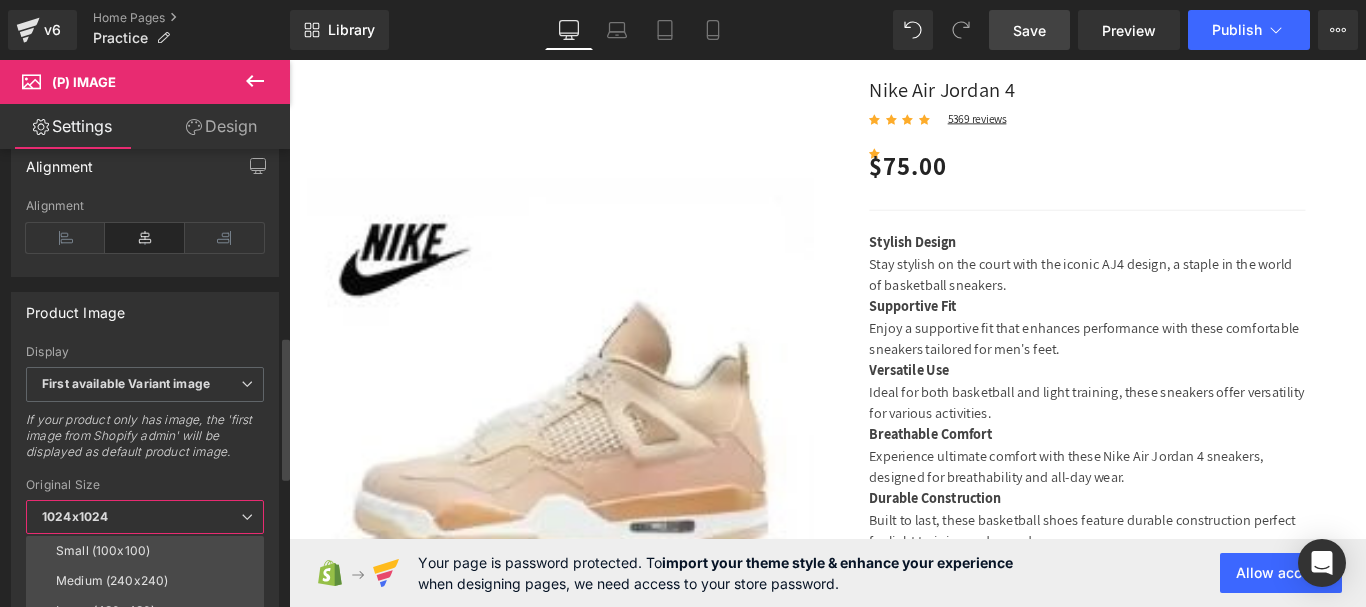 click on "Small (100x100)" at bounding box center (149, 551) 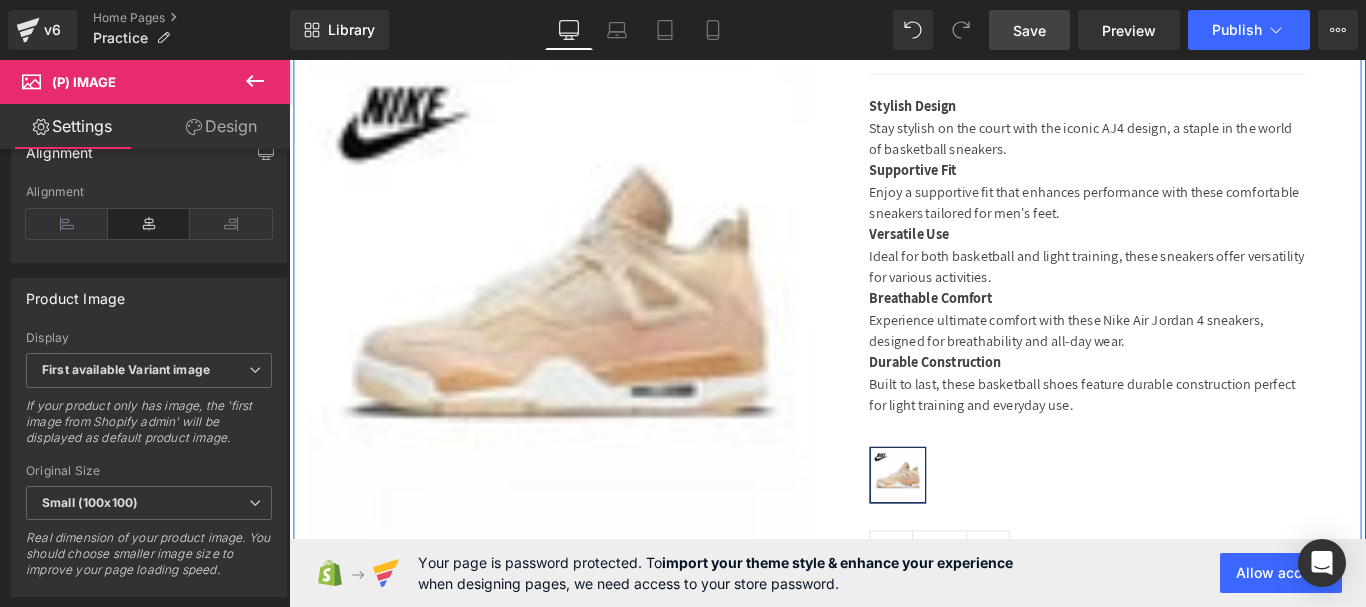 scroll, scrollTop: 3000, scrollLeft: 0, axis: vertical 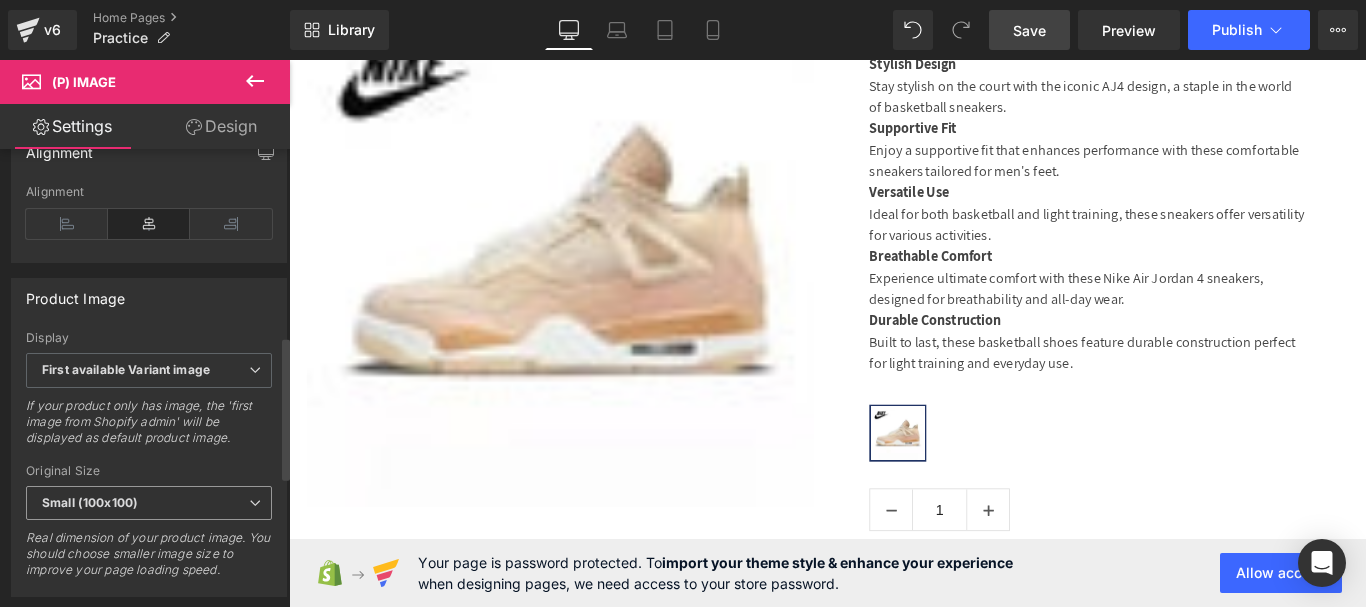 click on "Small (100x100)" at bounding box center [90, 502] 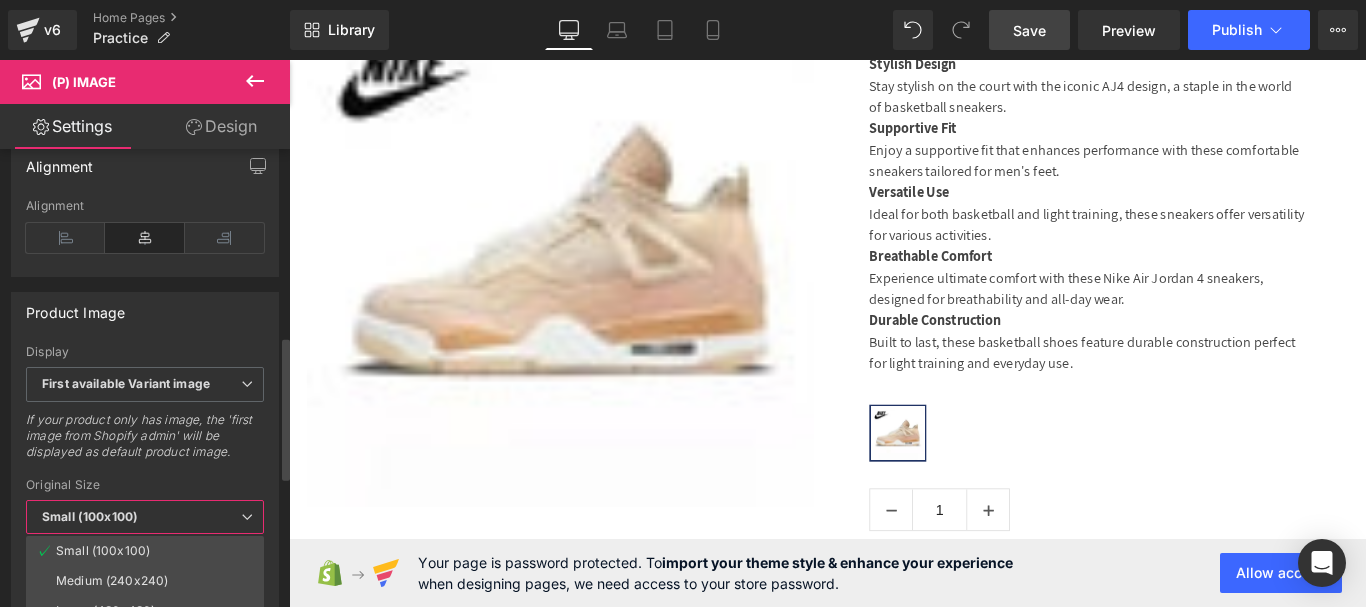 drag, startPoint x: 127, startPoint y: 593, endPoint x: 195, endPoint y: 495, distance: 119.28118 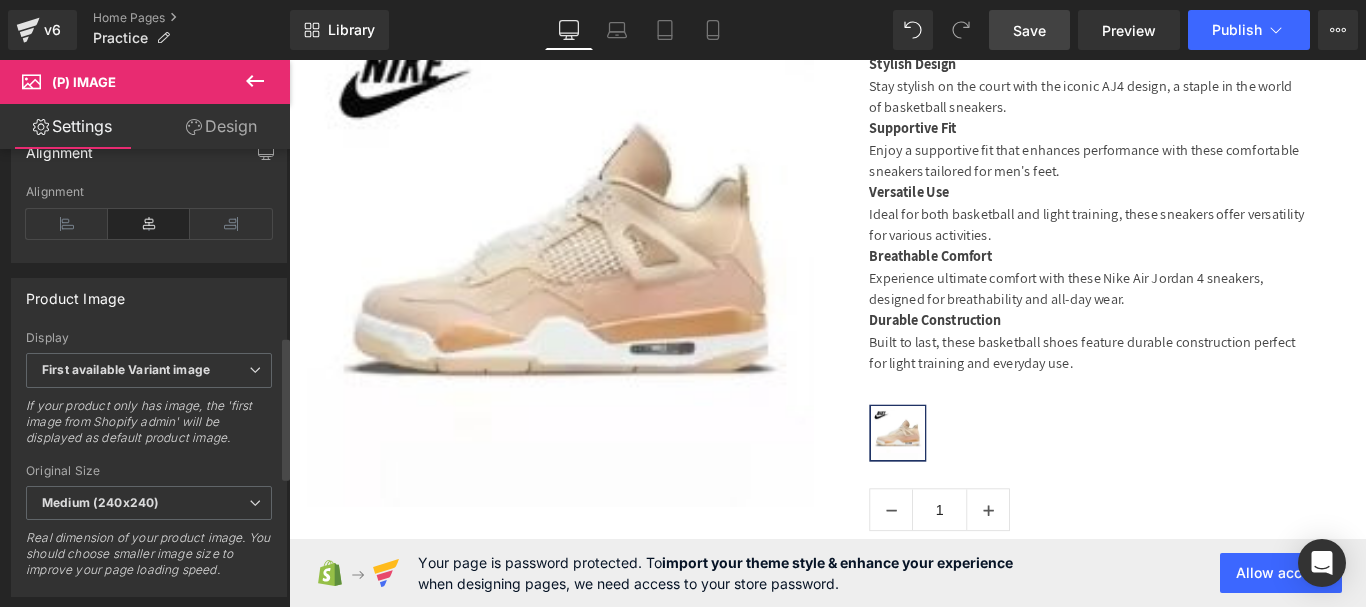 scroll, scrollTop: 3270, scrollLeft: 0, axis: vertical 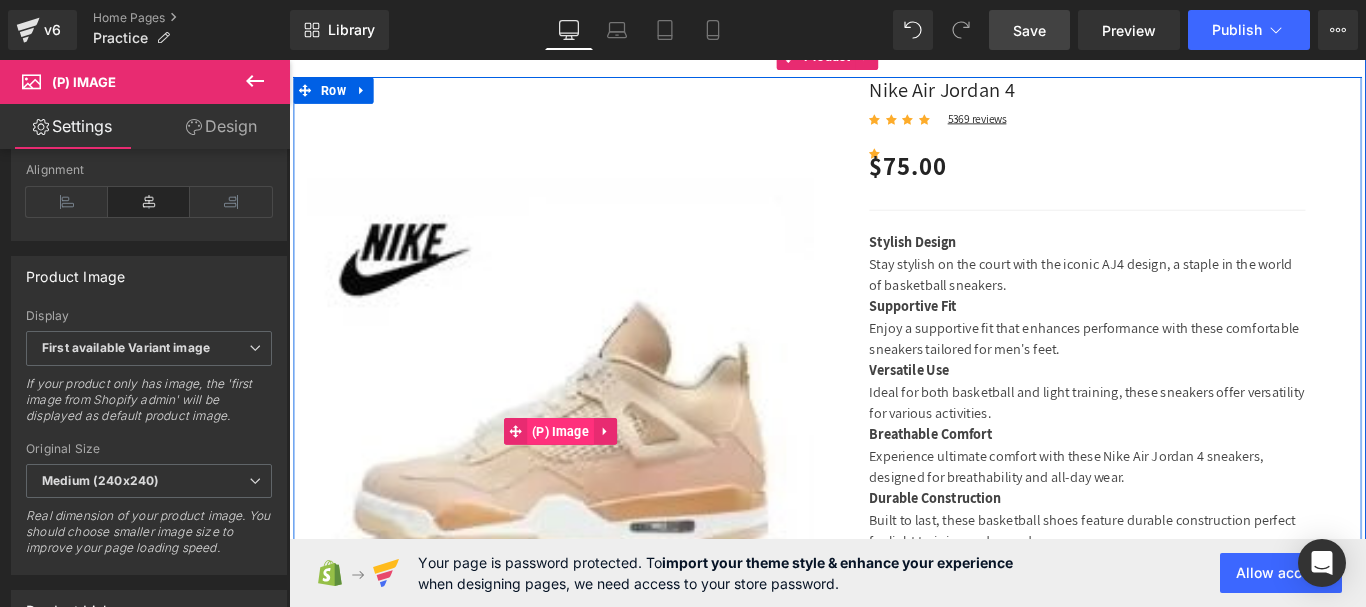 click on "(P) Image" at bounding box center (594, 477) 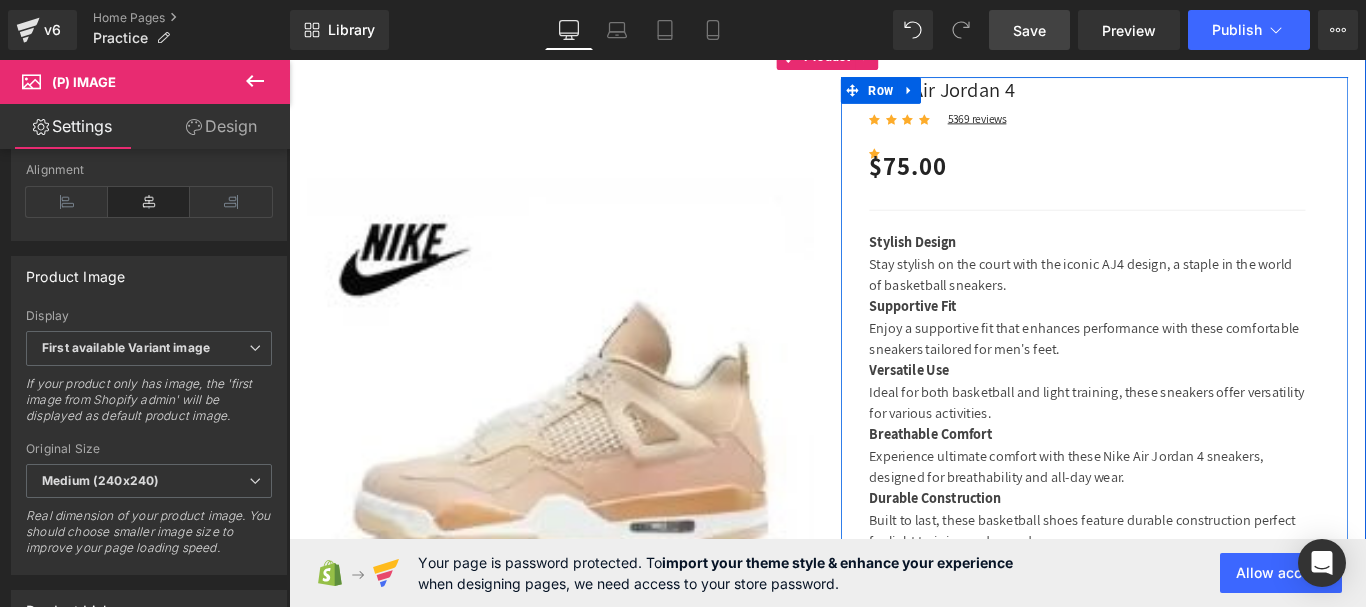 scroll, scrollTop: 2500, scrollLeft: 0, axis: vertical 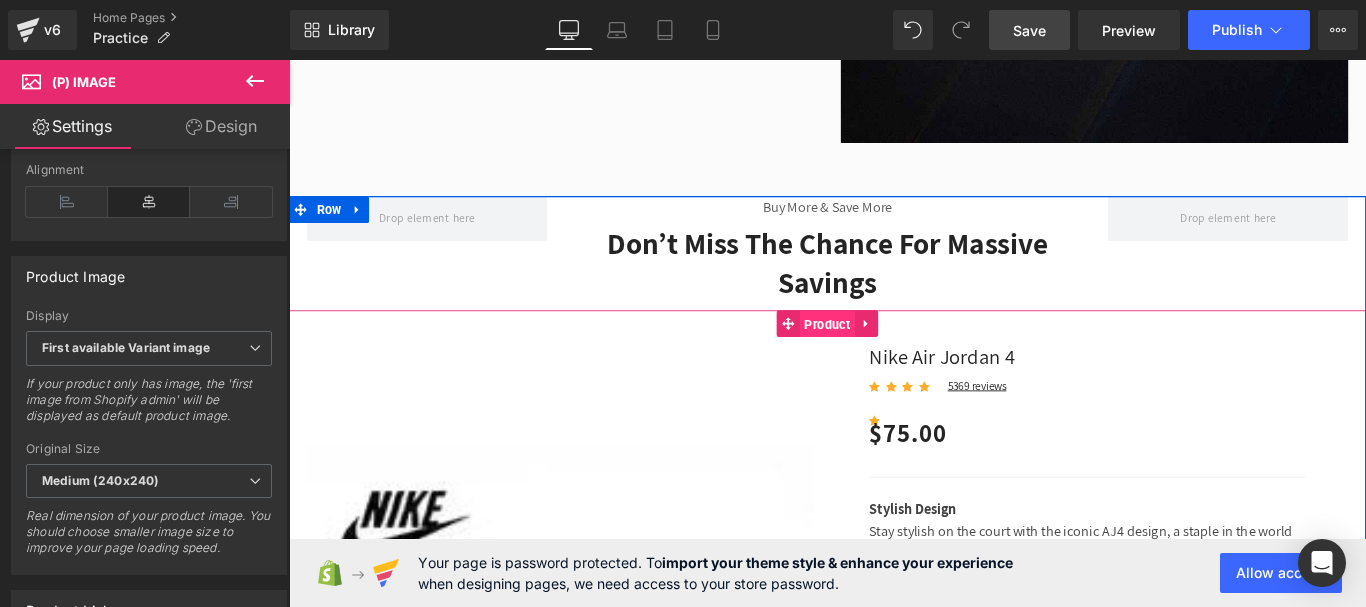 click on "Product" at bounding box center (894, 357) 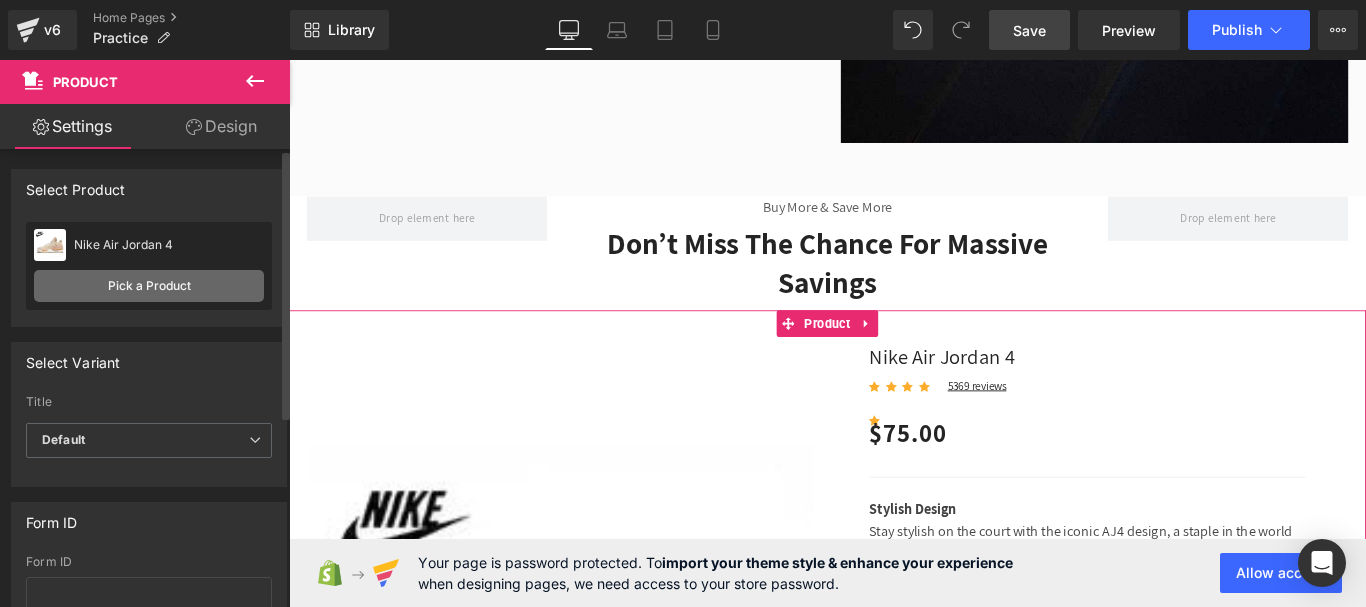 click on "Pick a Product" at bounding box center [149, 286] 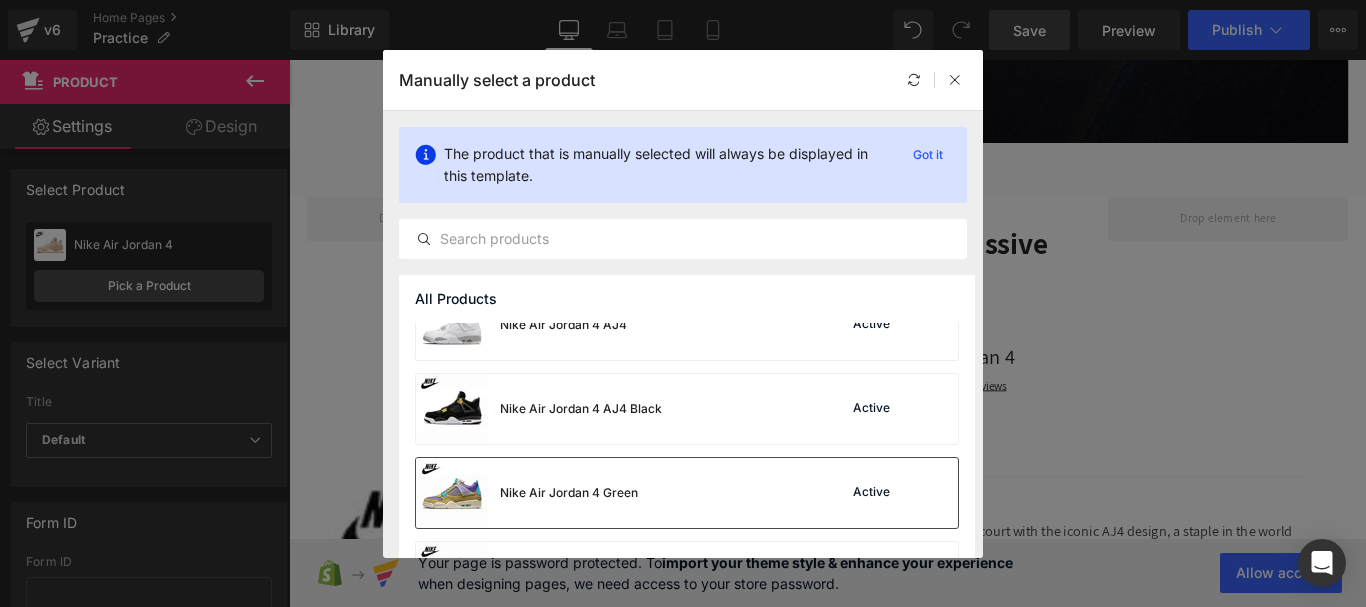 scroll, scrollTop: 2989, scrollLeft: 0, axis: vertical 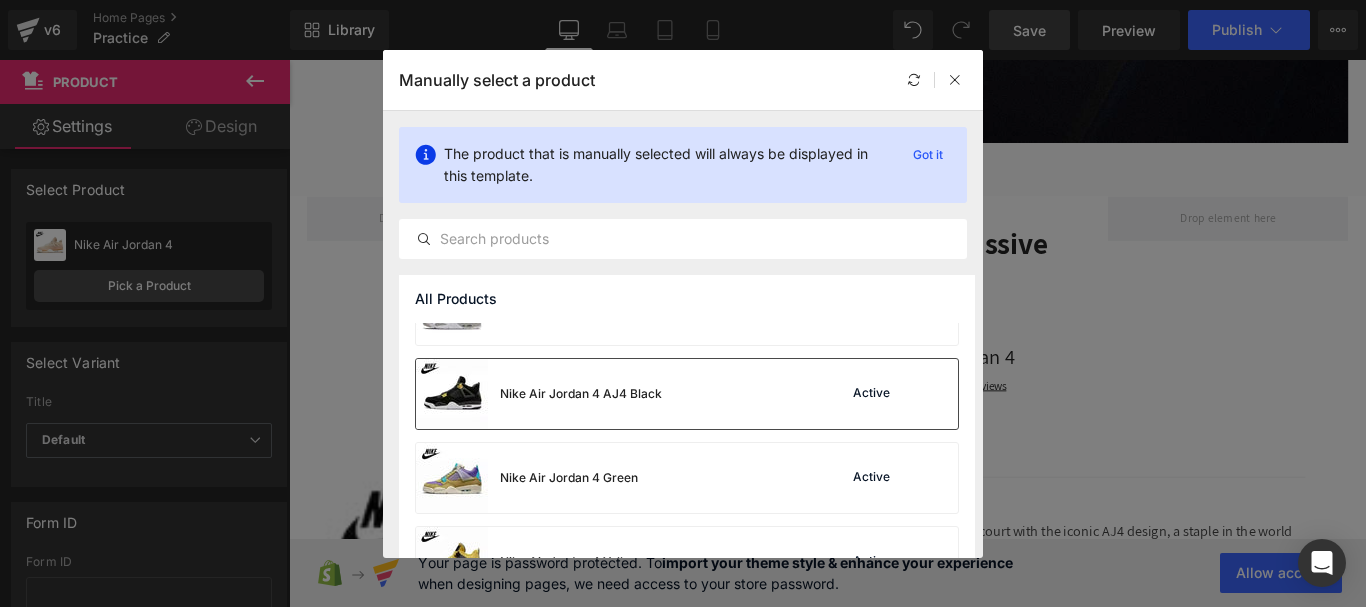 click at bounding box center [452, 394] 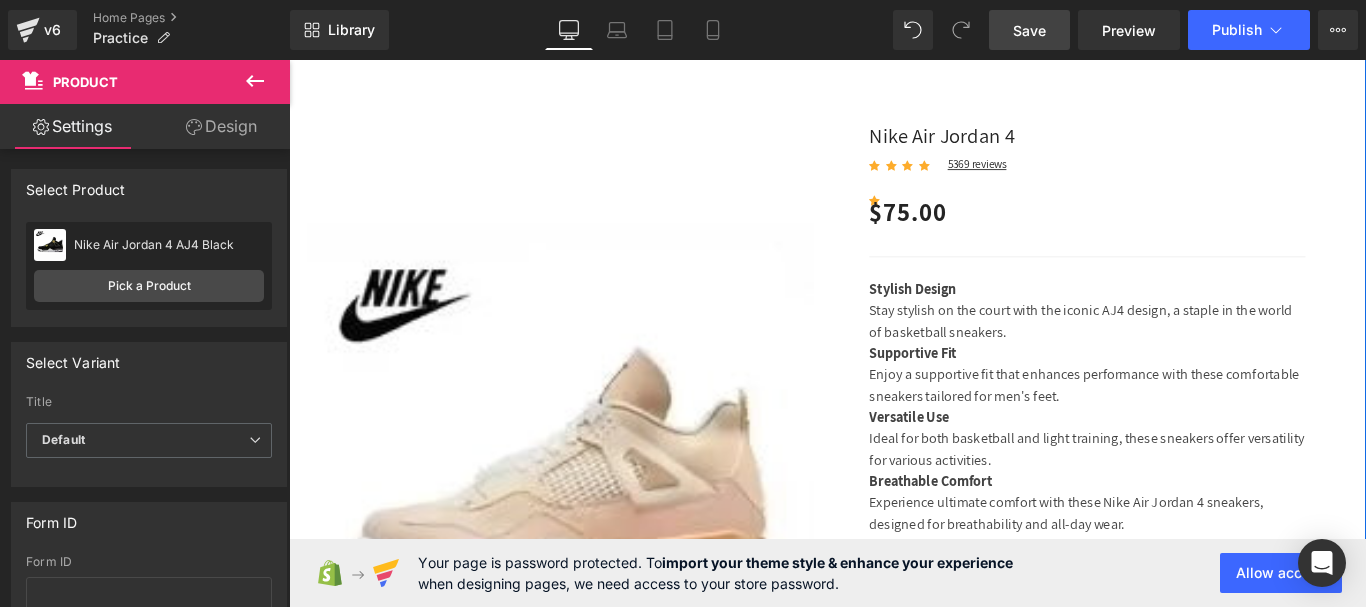 scroll, scrollTop: 4500, scrollLeft: 0, axis: vertical 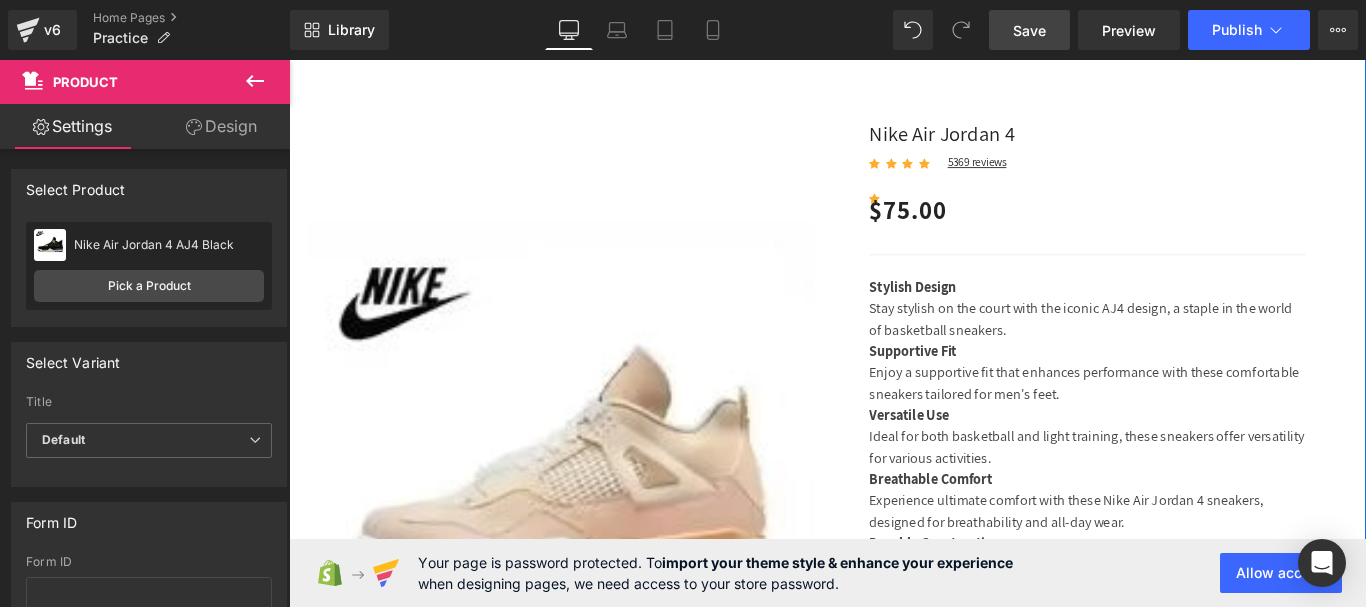 click at bounding box center (594, 526) 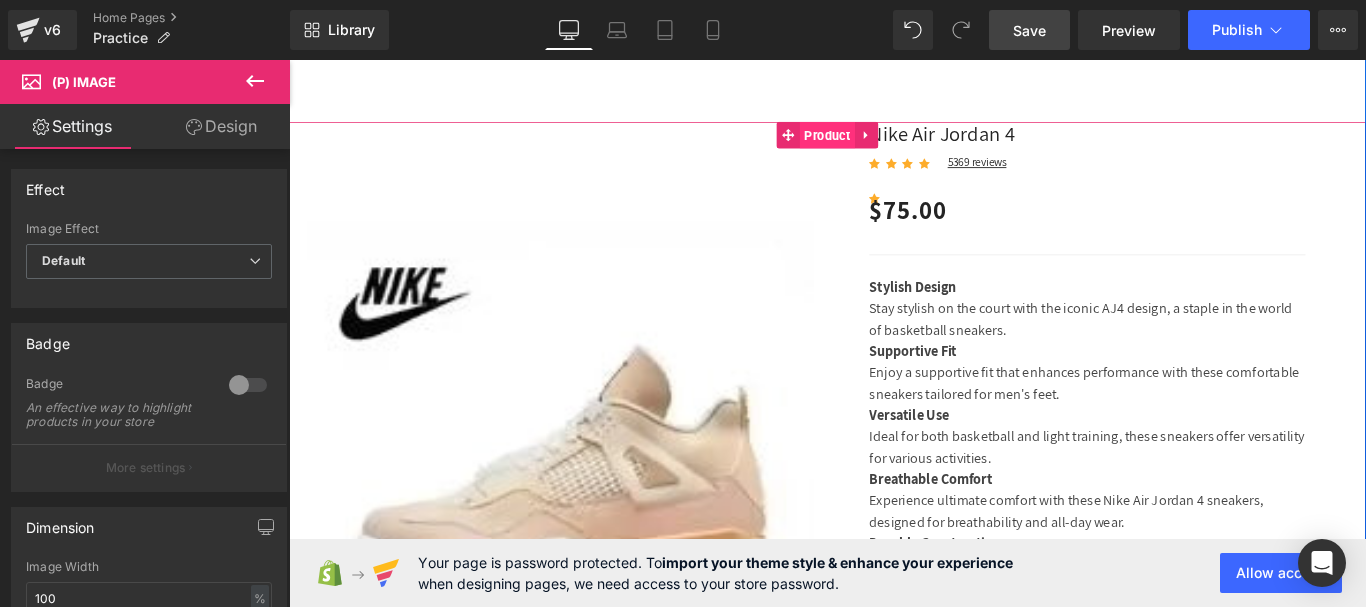 click on "Product" at bounding box center [894, 144] 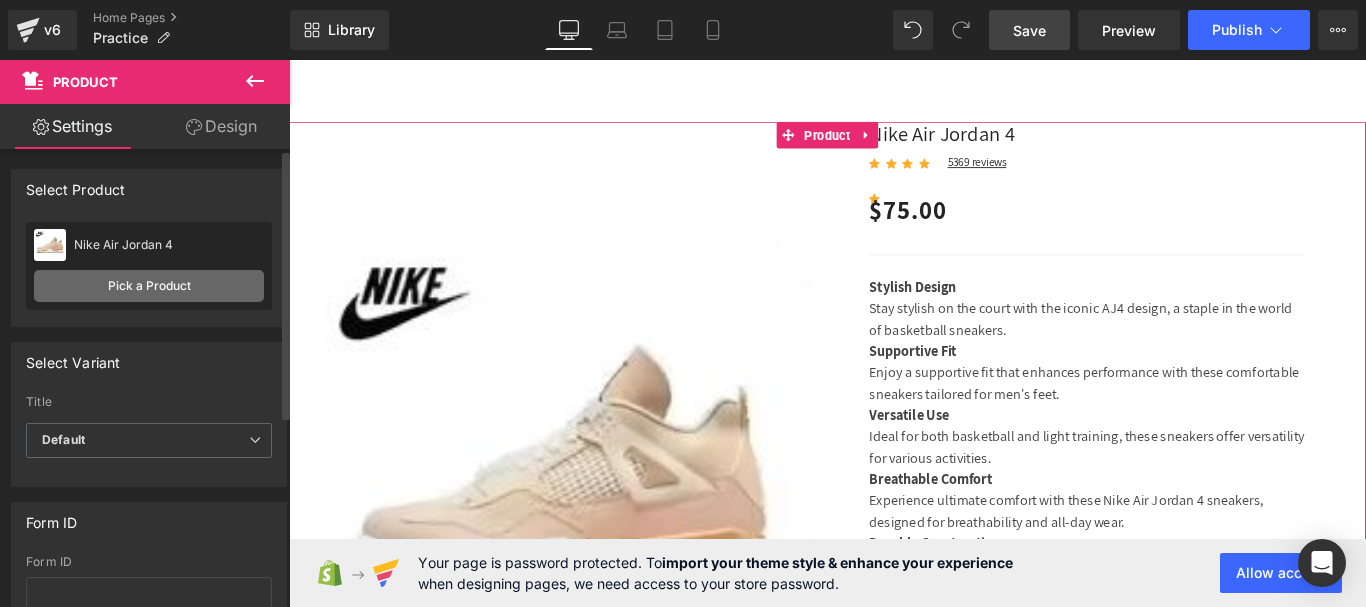 click on "Pick a Product" at bounding box center [149, 286] 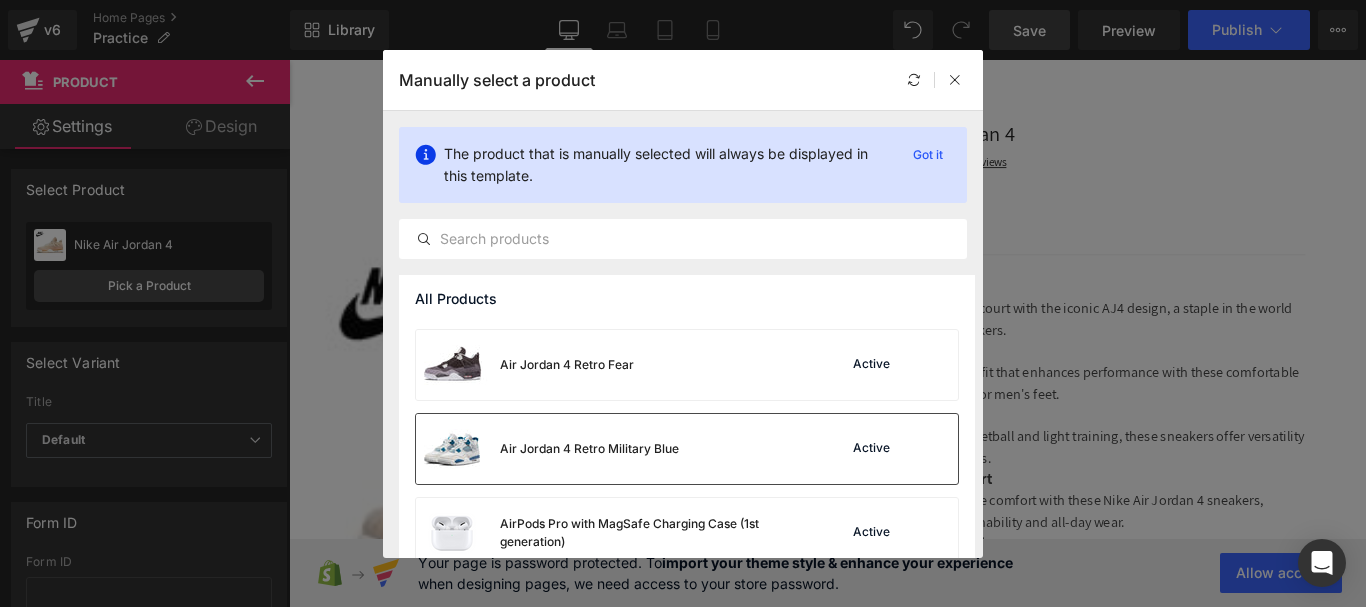 scroll, scrollTop: 300, scrollLeft: 0, axis: vertical 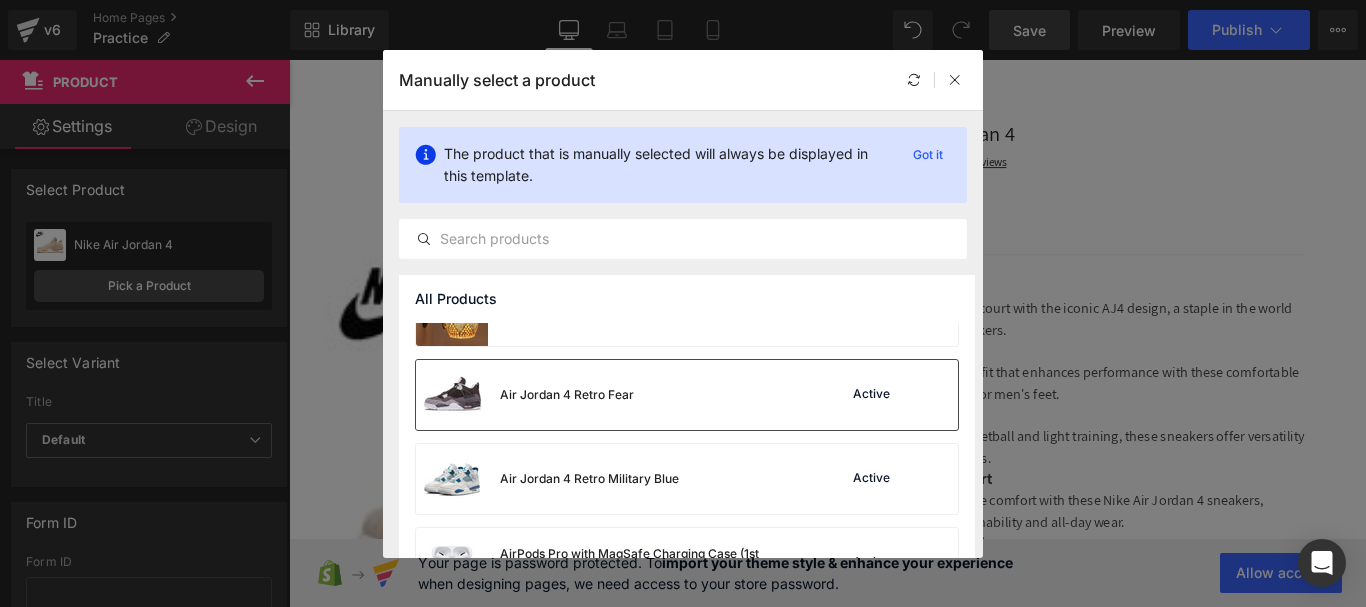 drag, startPoint x: 462, startPoint y: 398, endPoint x: 196, endPoint y: 375, distance: 266.99252 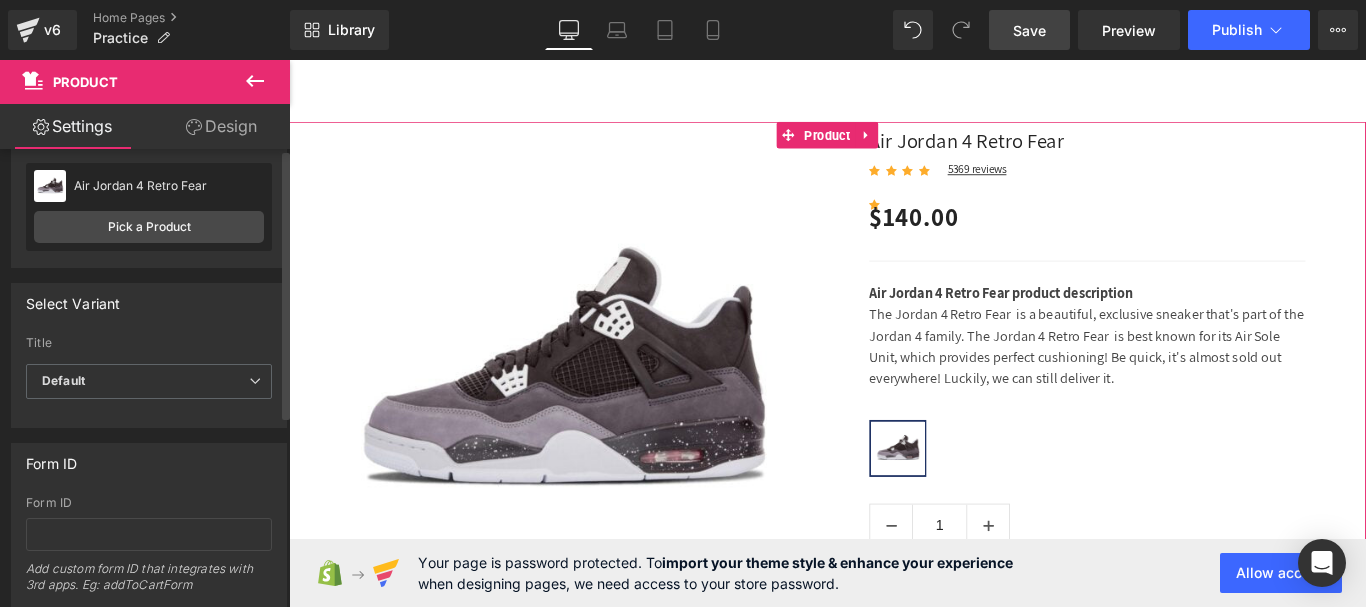 scroll, scrollTop: 0, scrollLeft: 0, axis: both 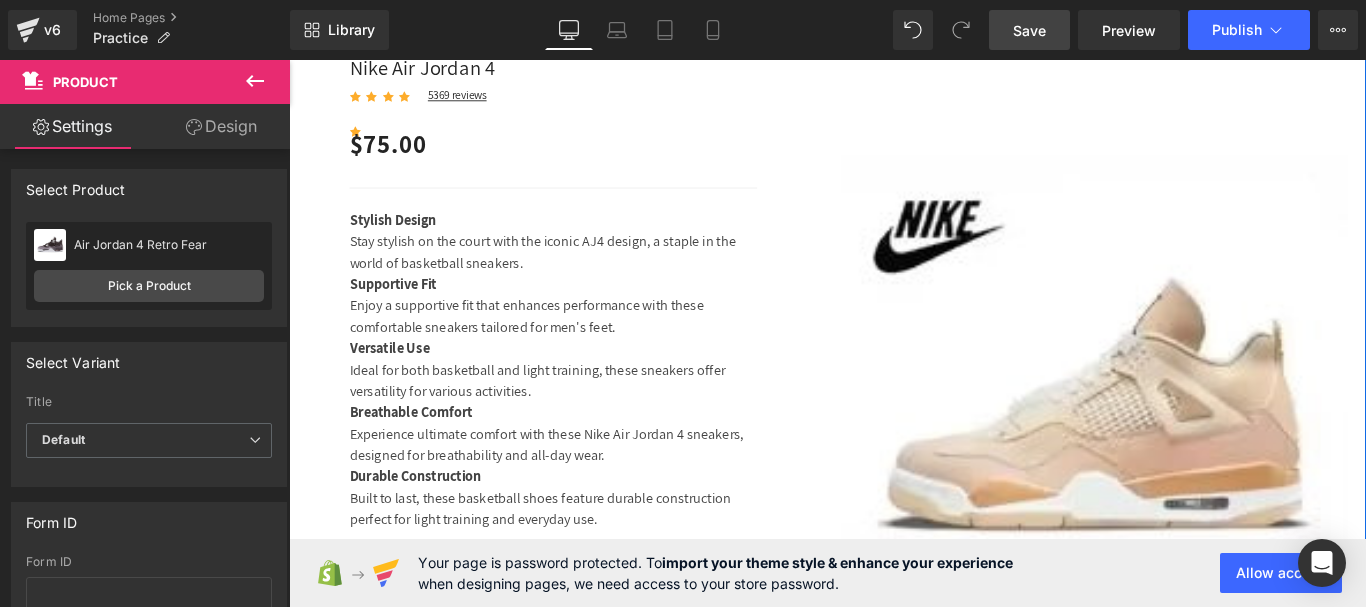 click on "Sale Off
(P) Image" at bounding box center [1194, 451] 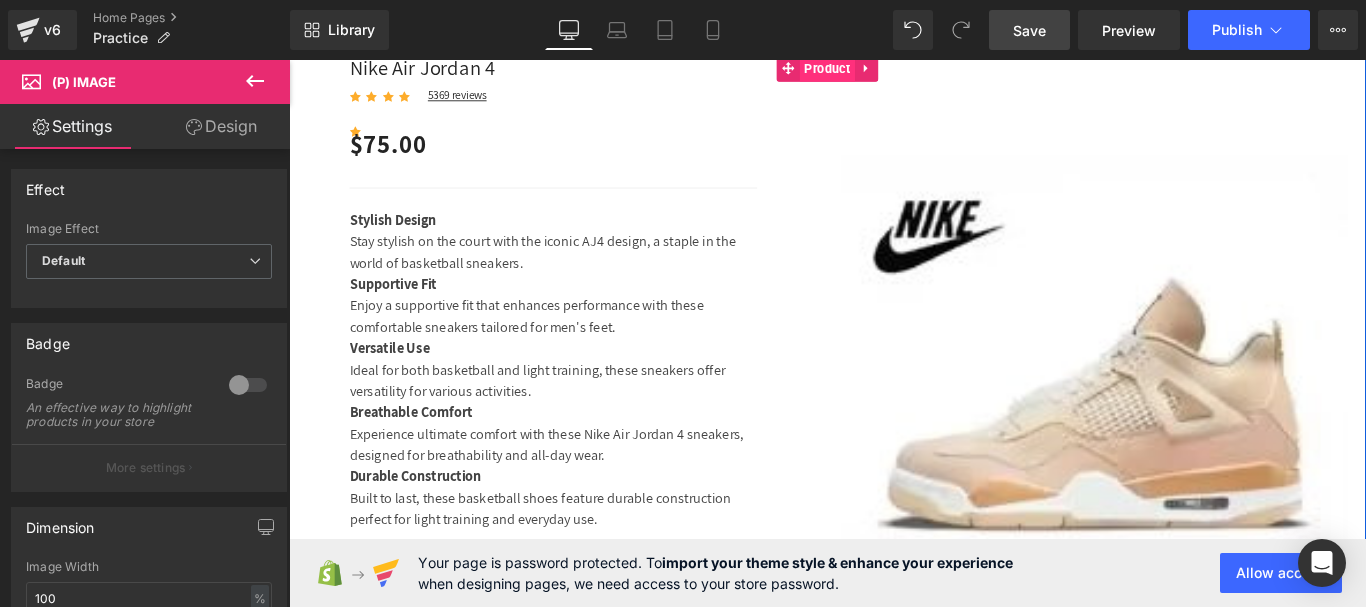 click on "Product" at bounding box center [894, 69] 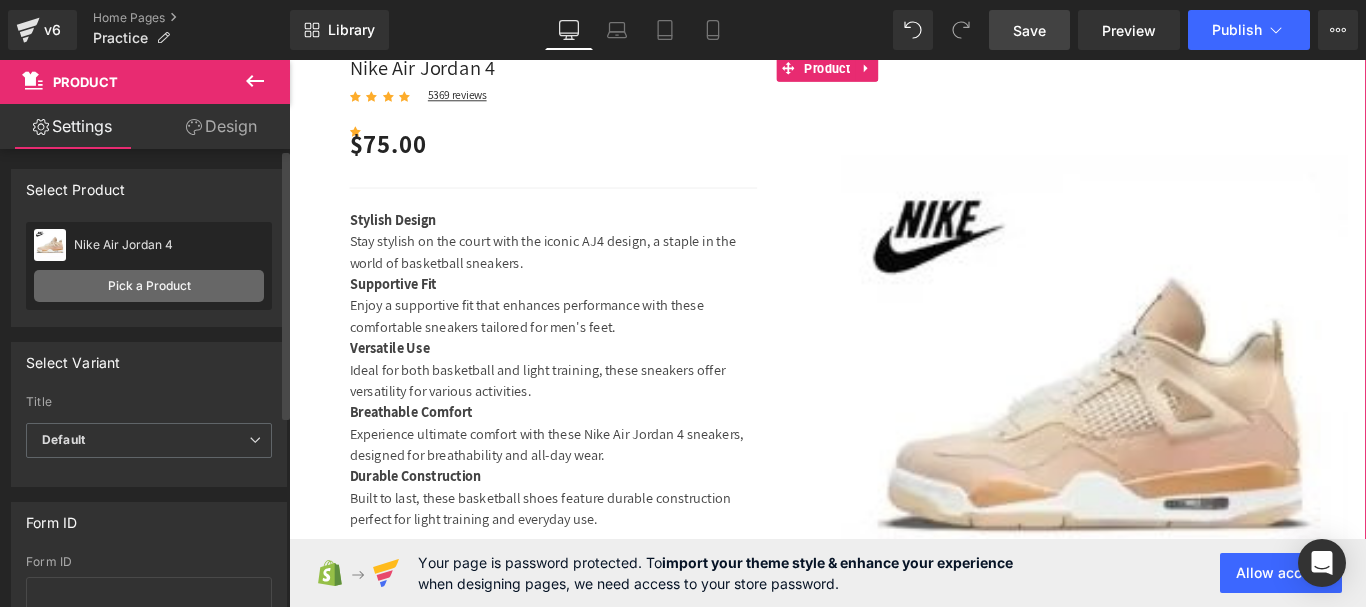 click on "Pick a Product" at bounding box center (149, 286) 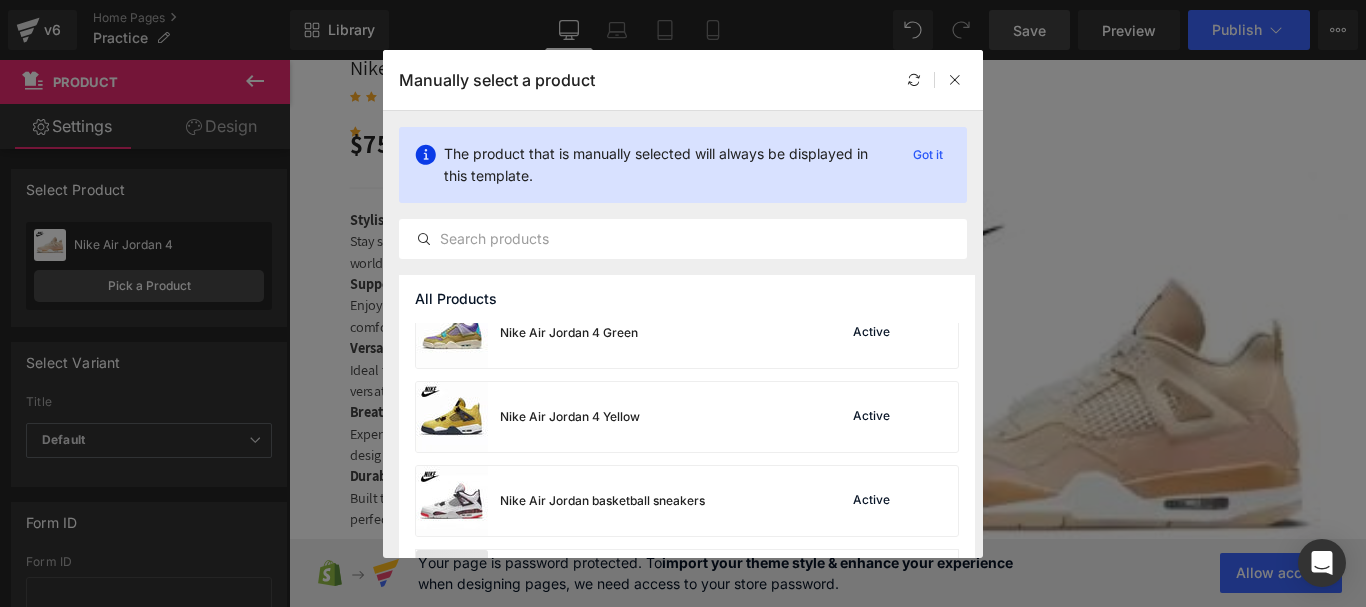 scroll, scrollTop: 3135, scrollLeft: 0, axis: vertical 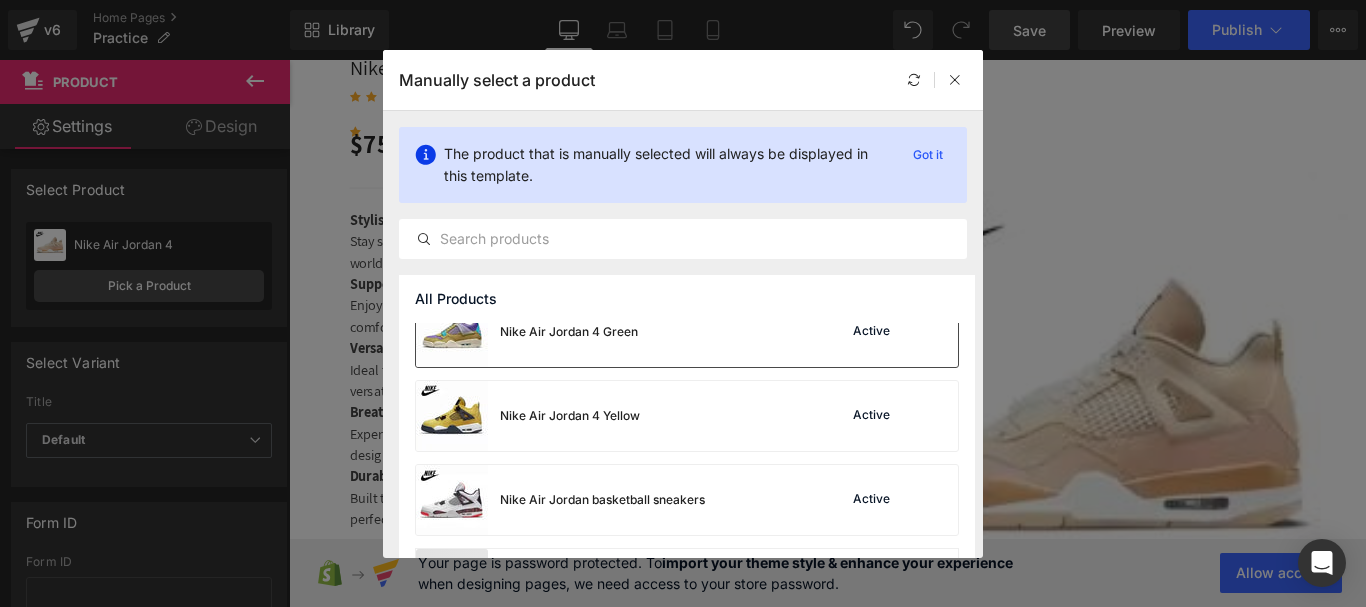 drag, startPoint x: 448, startPoint y: 345, endPoint x: 180, endPoint y: 328, distance: 268.53864 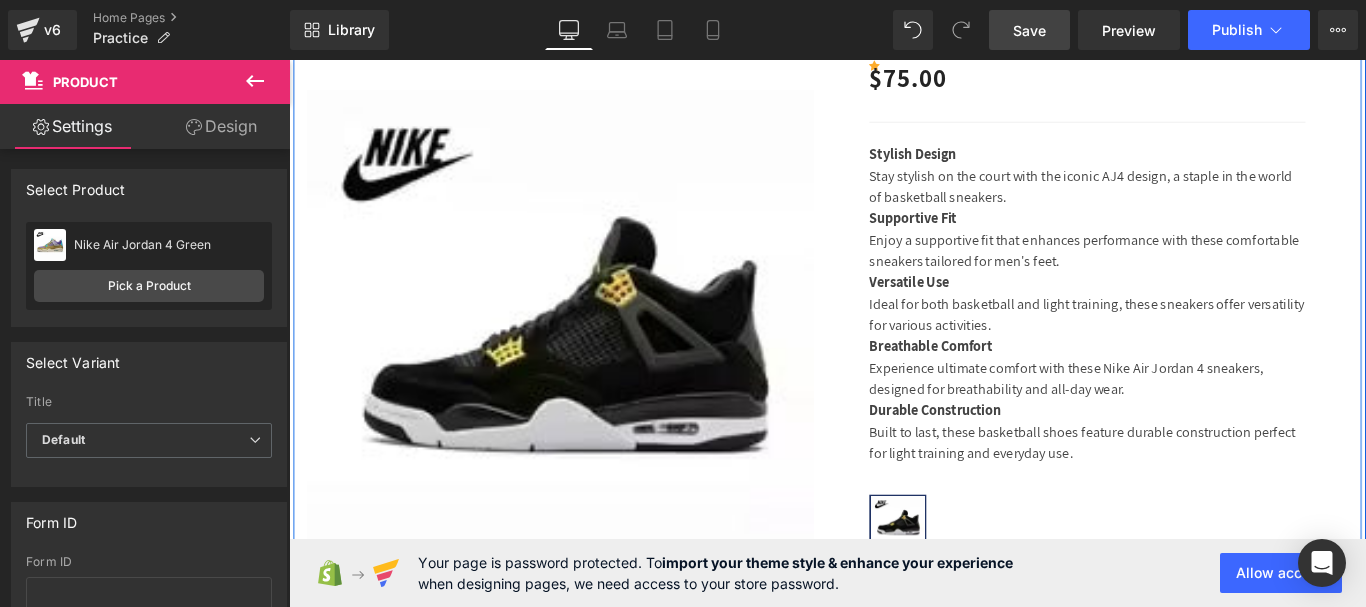 scroll, scrollTop: 2900, scrollLeft: 0, axis: vertical 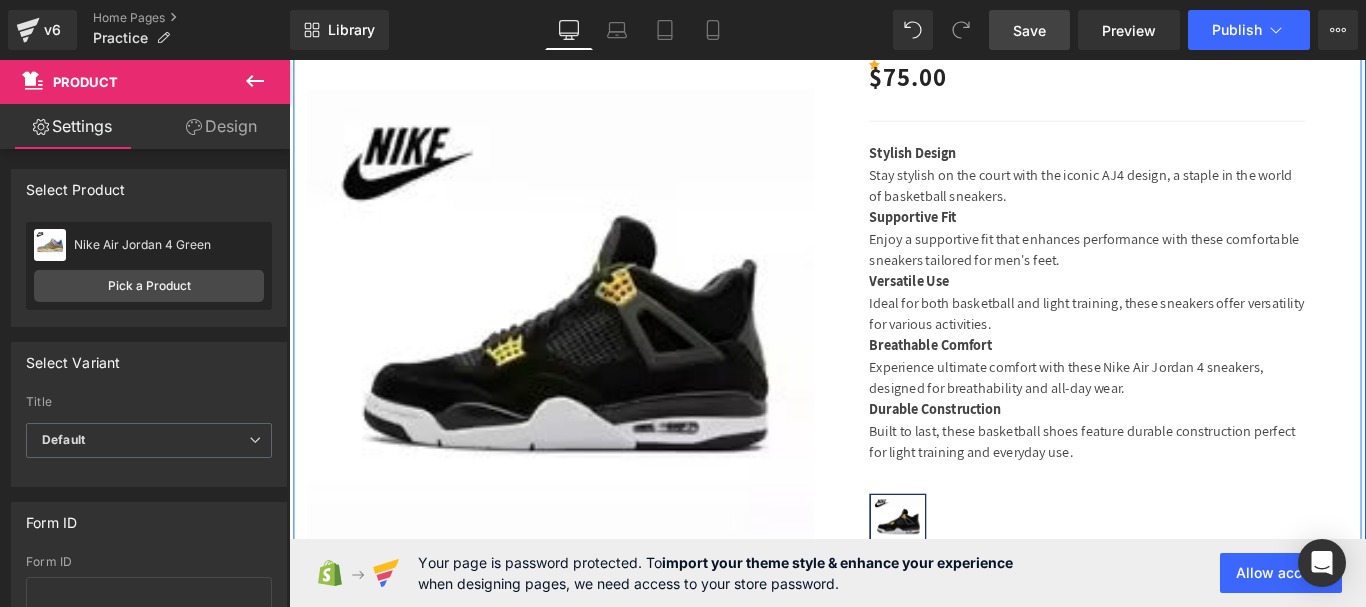 click at bounding box center [594, 377] 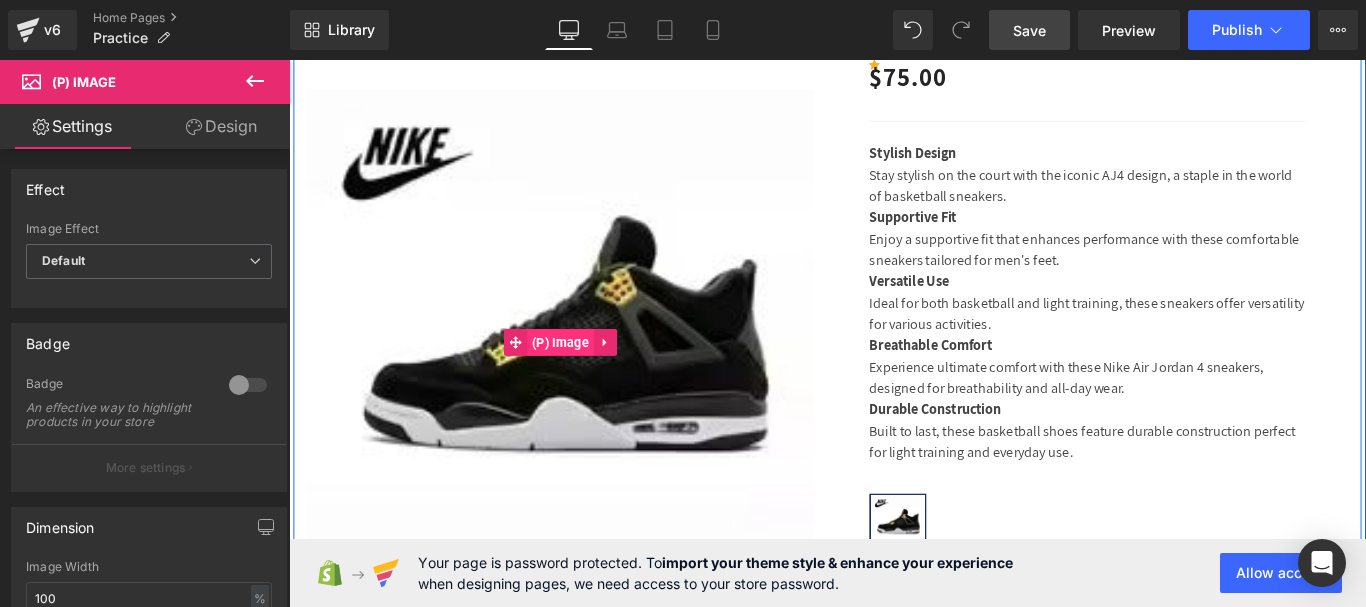 click on "(P) Image" at bounding box center (594, 377) 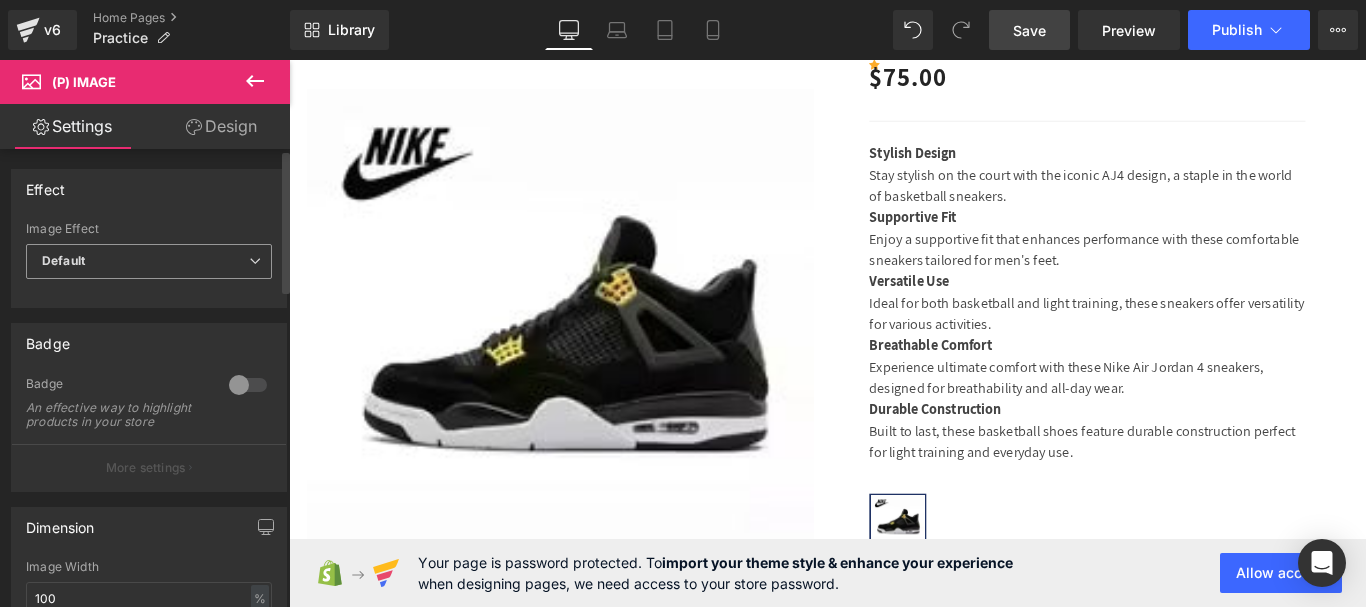 click on "Default" at bounding box center (149, 261) 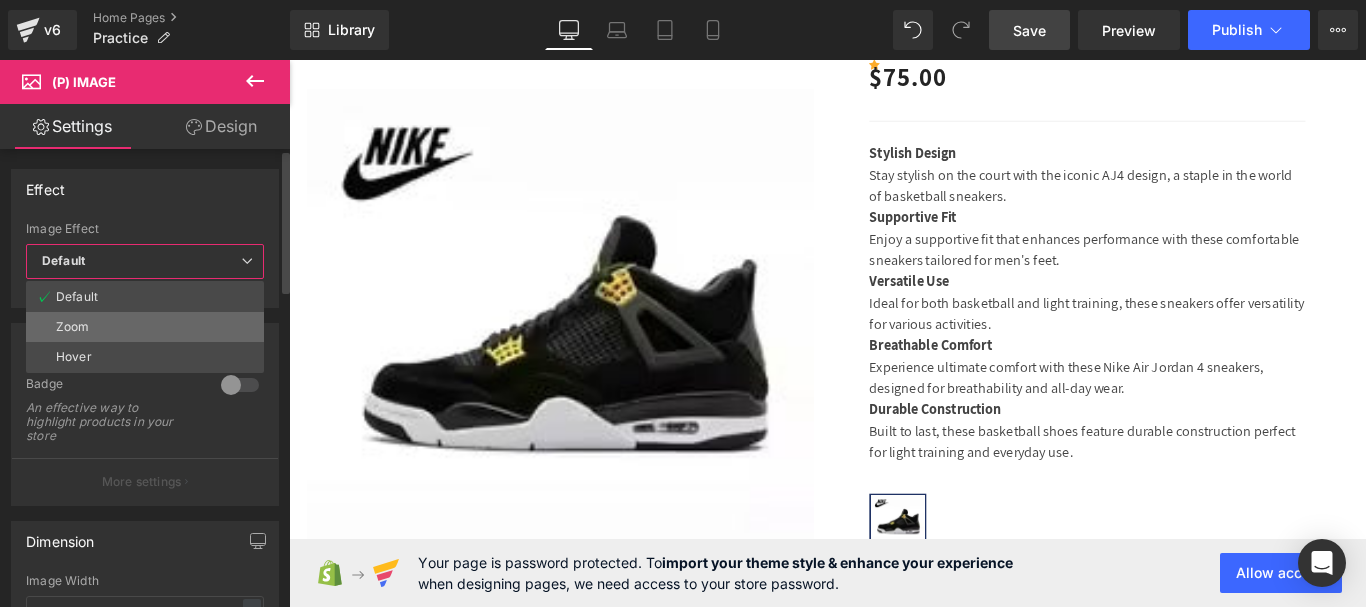 click on "Zoom" at bounding box center [145, 327] 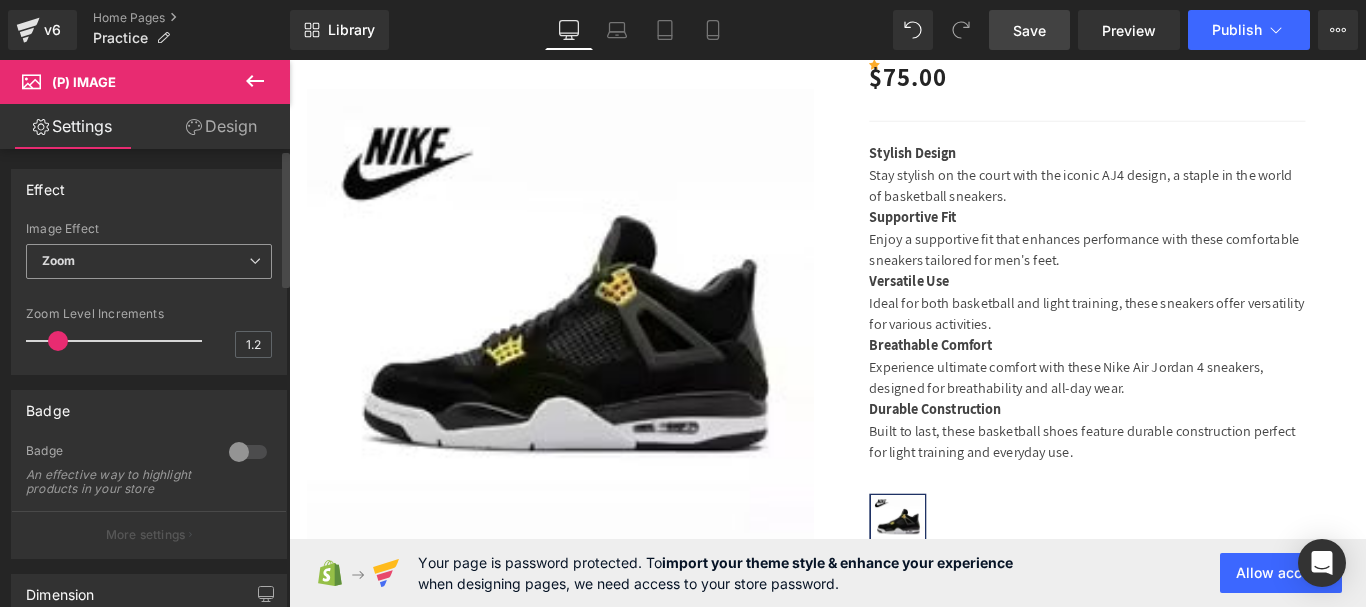 click on "Zoom" at bounding box center (149, 261) 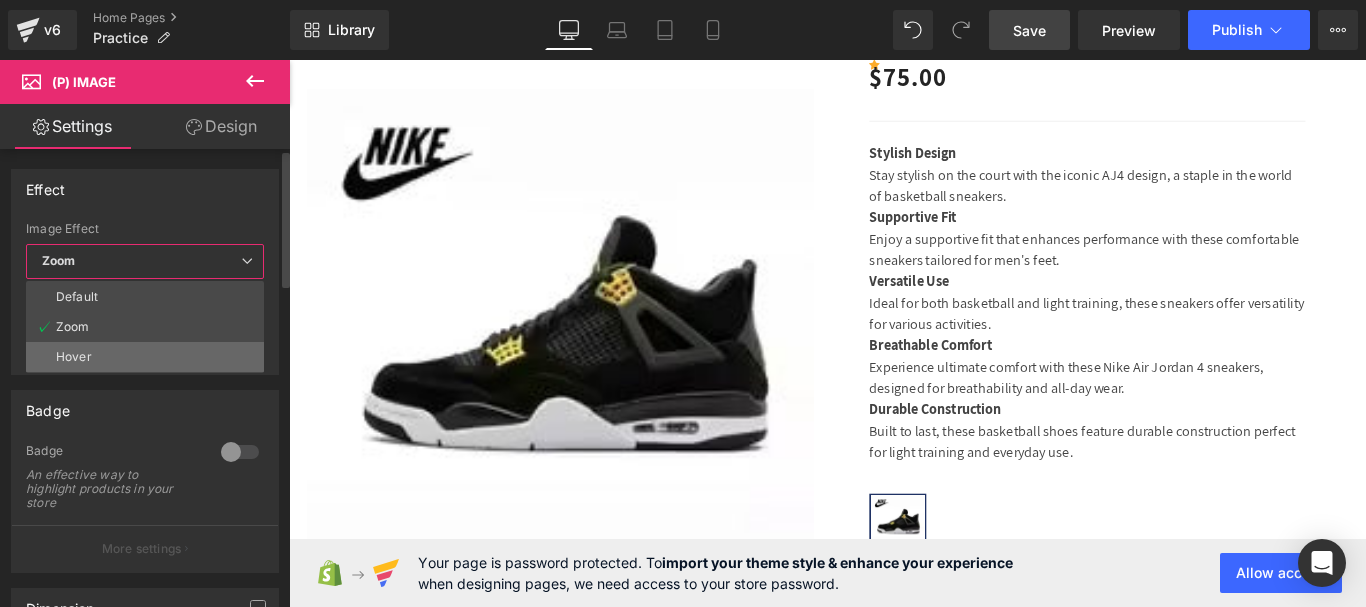 click on "Hover" at bounding box center [145, 357] 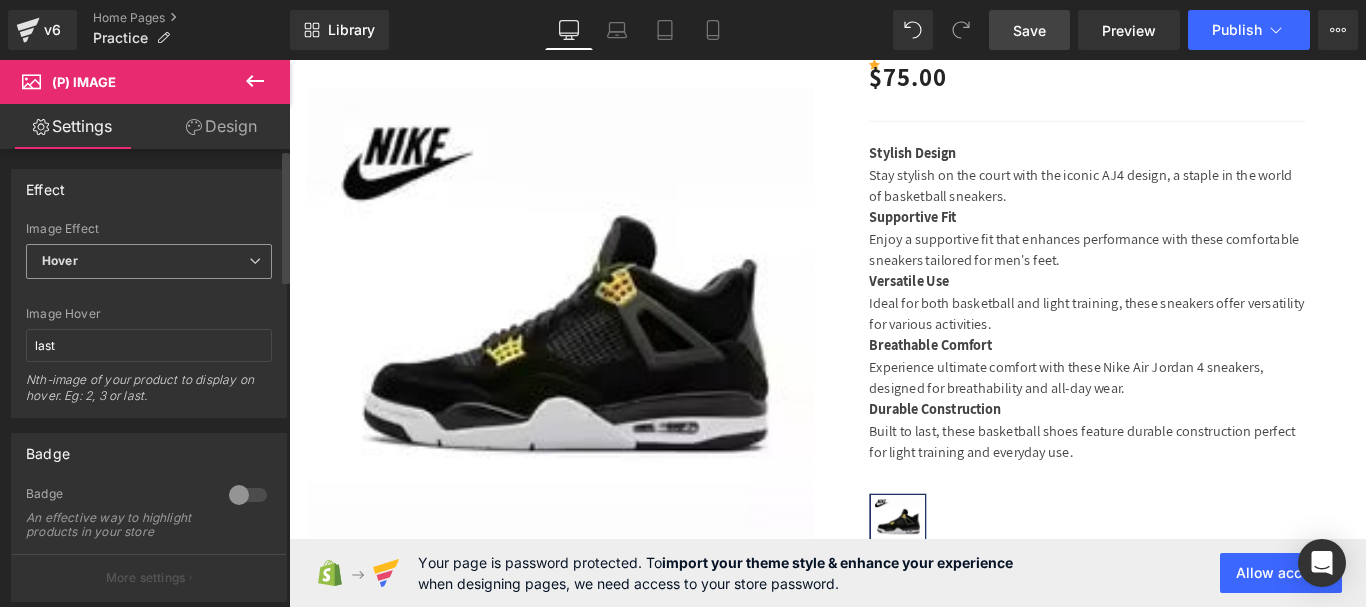 click on "Hover" at bounding box center [149, 261] 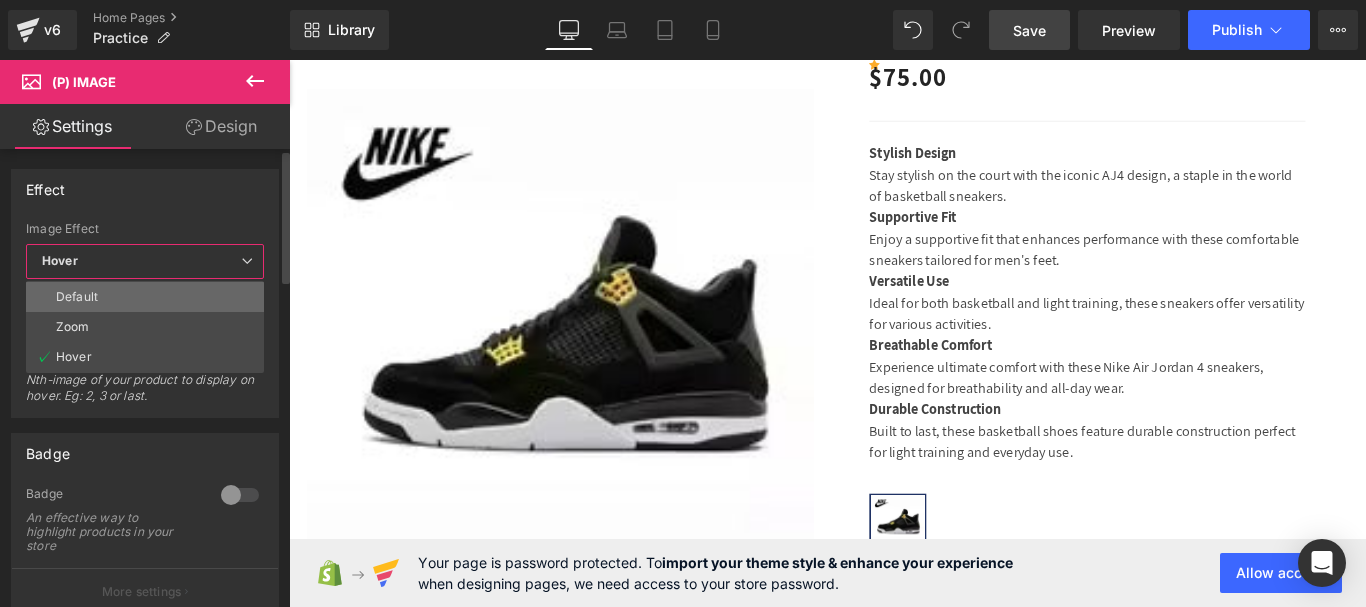 click on "Default" at bounding box center (145, 297) 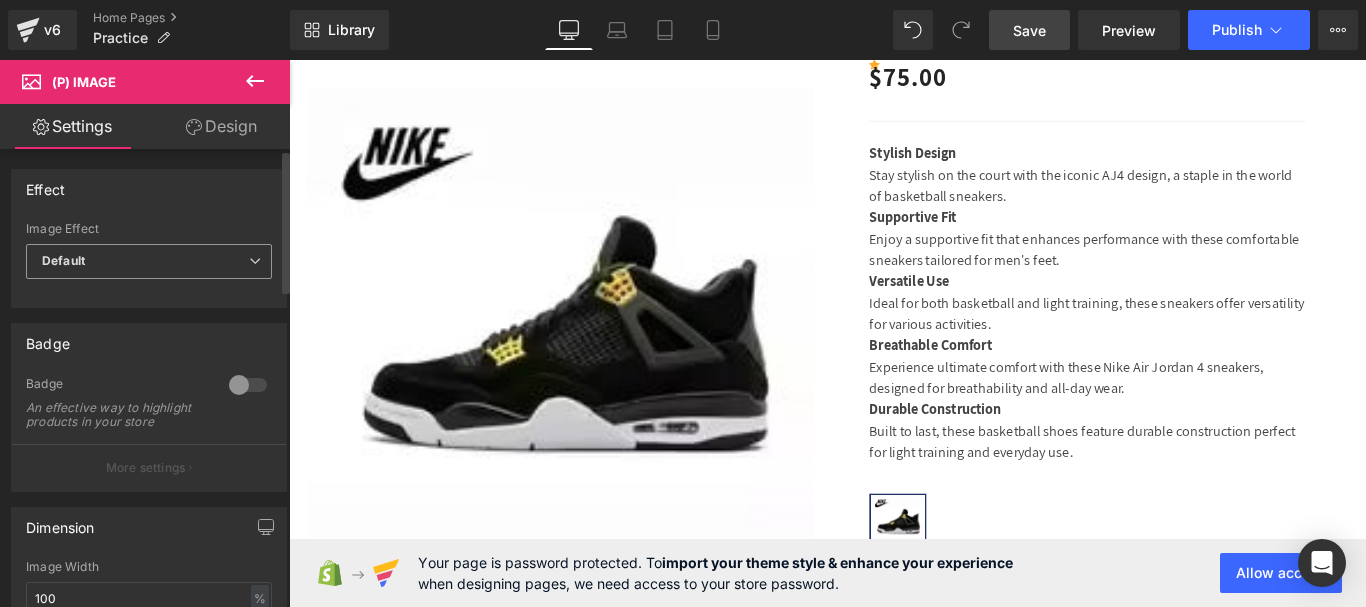 click on "Default" at bounding box center (149, 261) 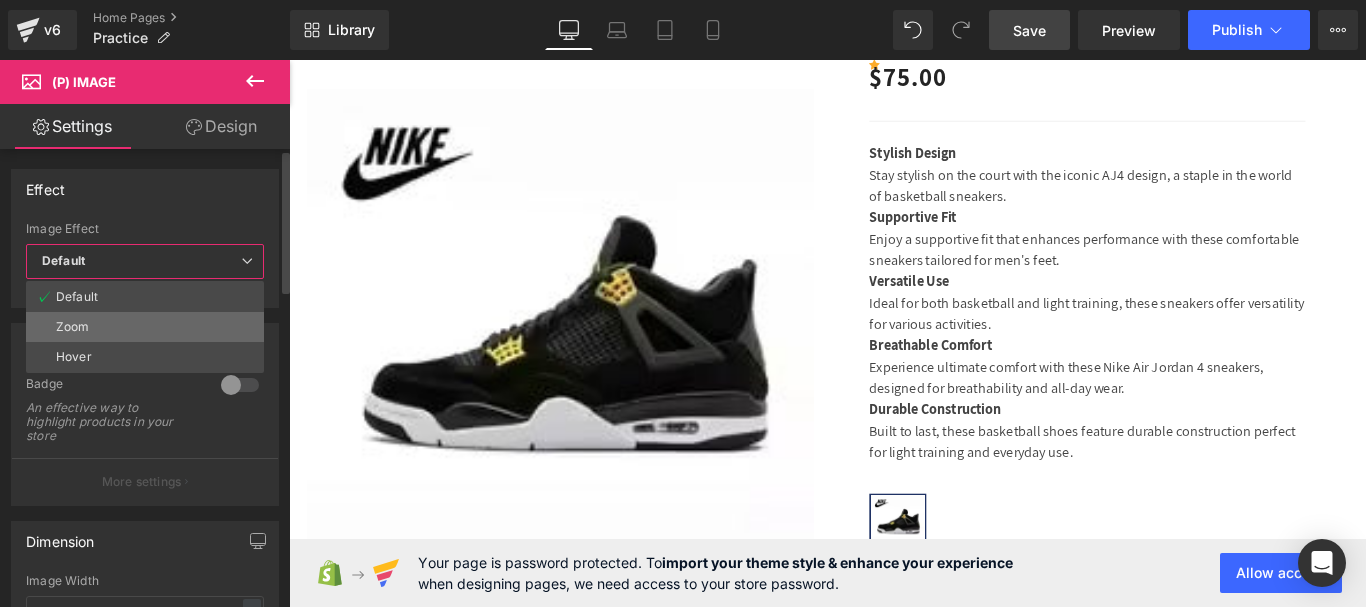 click on "Zoom" at bounding box center (145, 327) 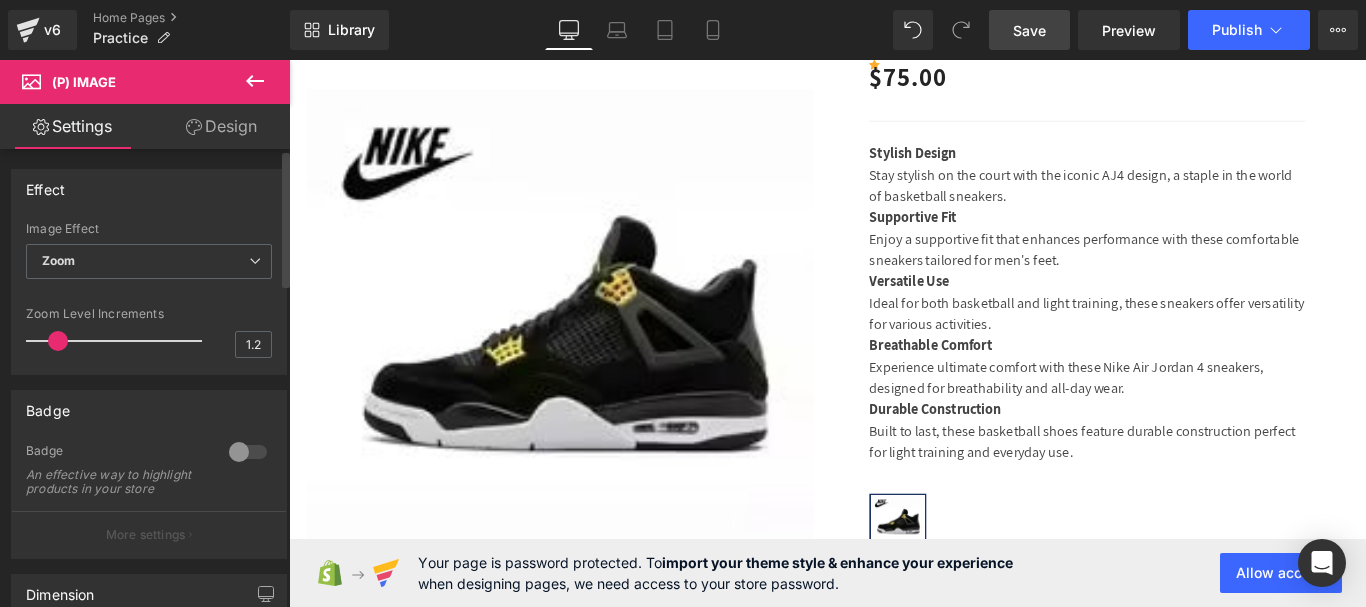 type on "1.1" 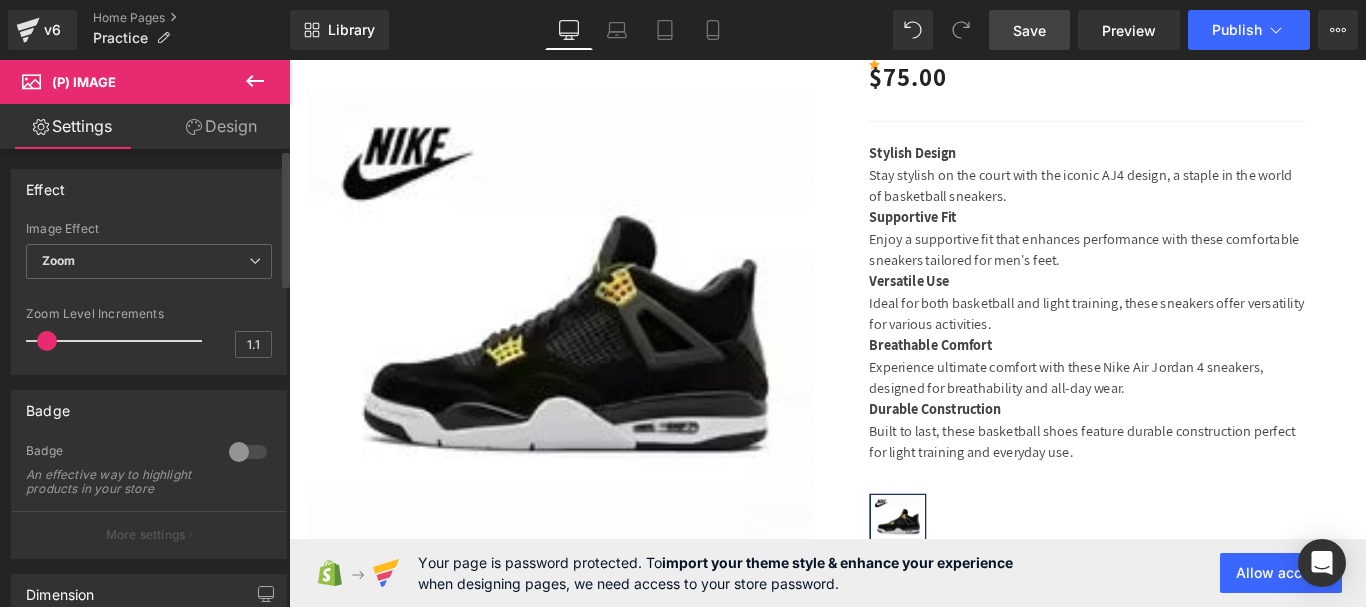 drag, startPoint x: 60, startPoint y: 332, endPoint x: 48, endPoint y: 332, distance: 12 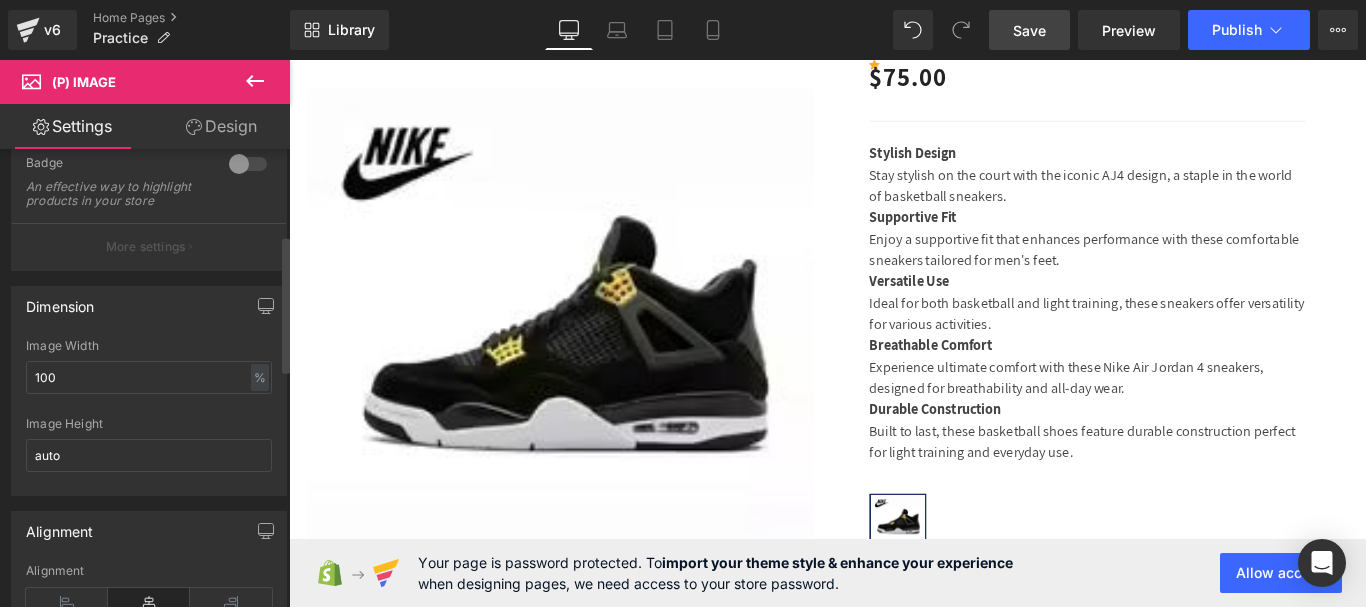 scroll, scrollTop: 400, scrollLeft: 0, axis: vertical 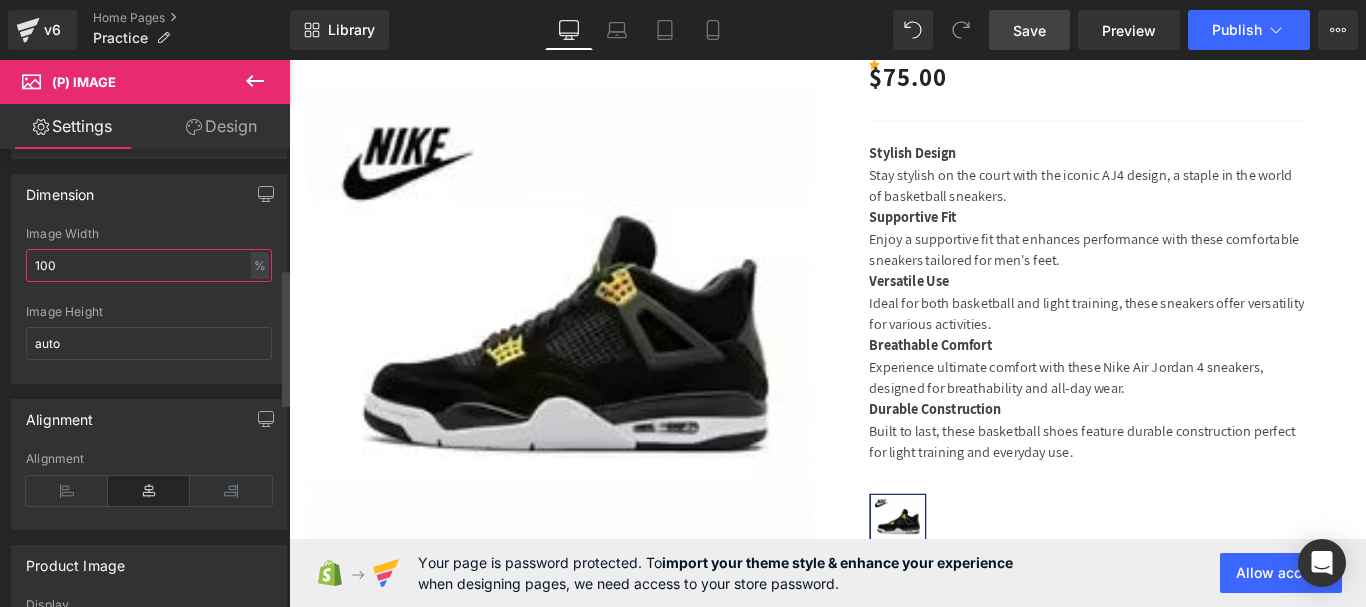 click on "100" at bounding box center (149, 265) 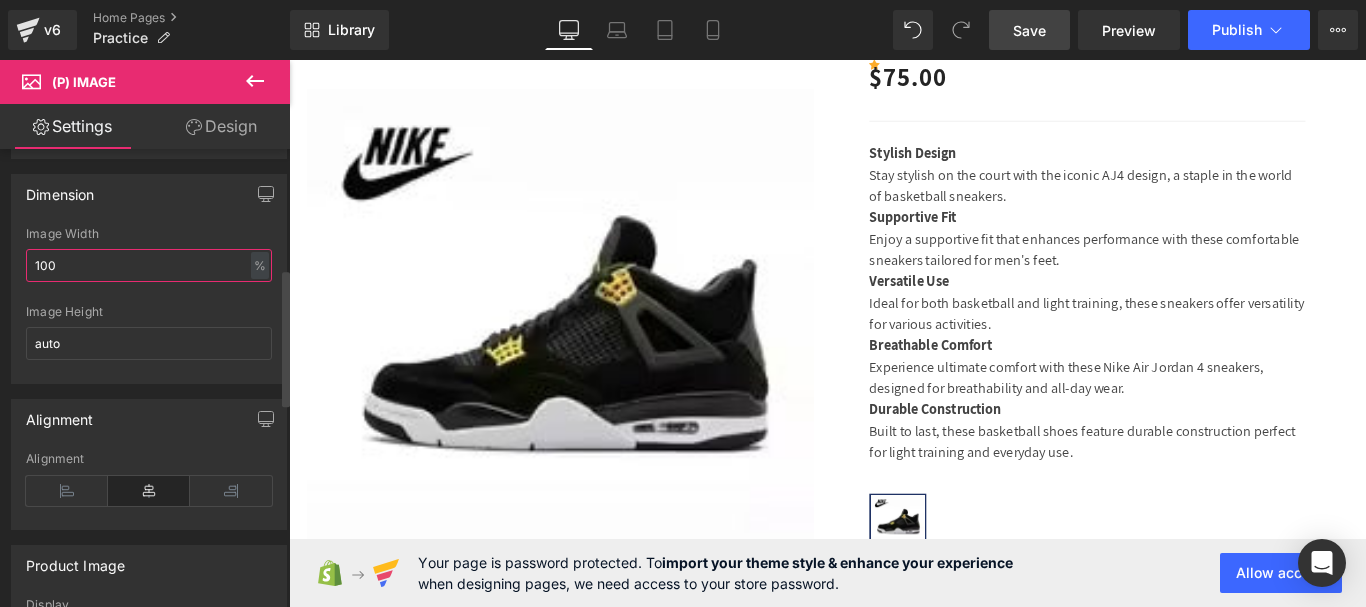 click on "100" at bounding box center (149, 265) 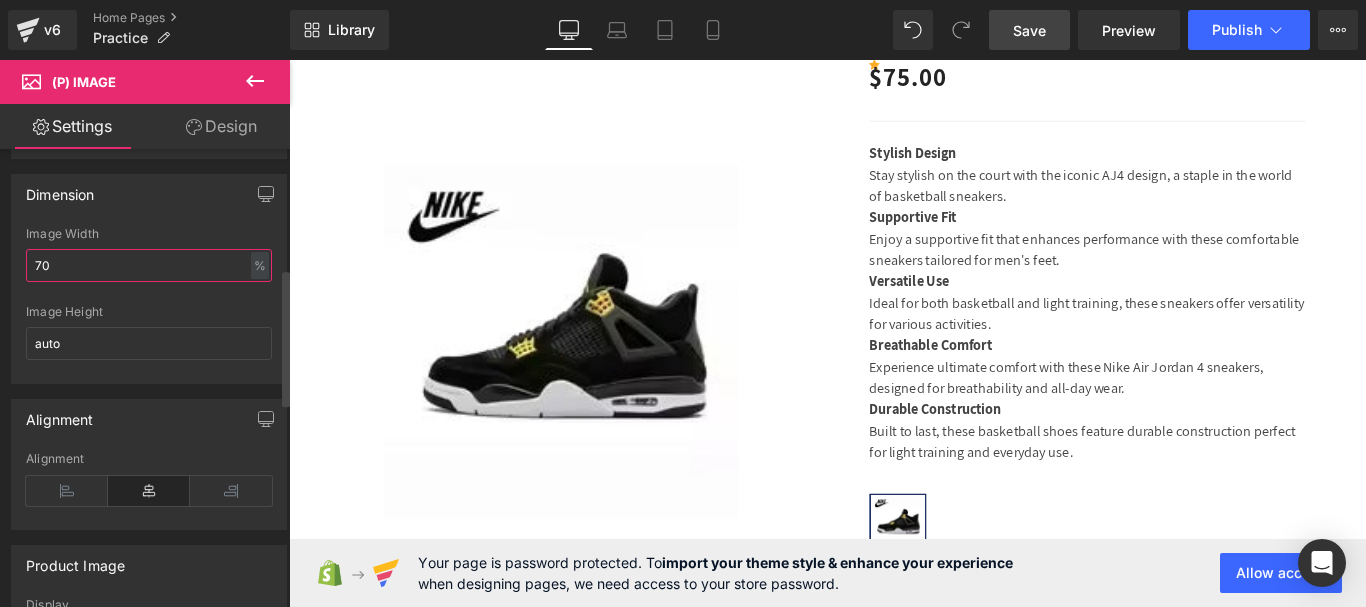 scroll, scrollTop: 2985, scrollLeft: 0, axis: vertical 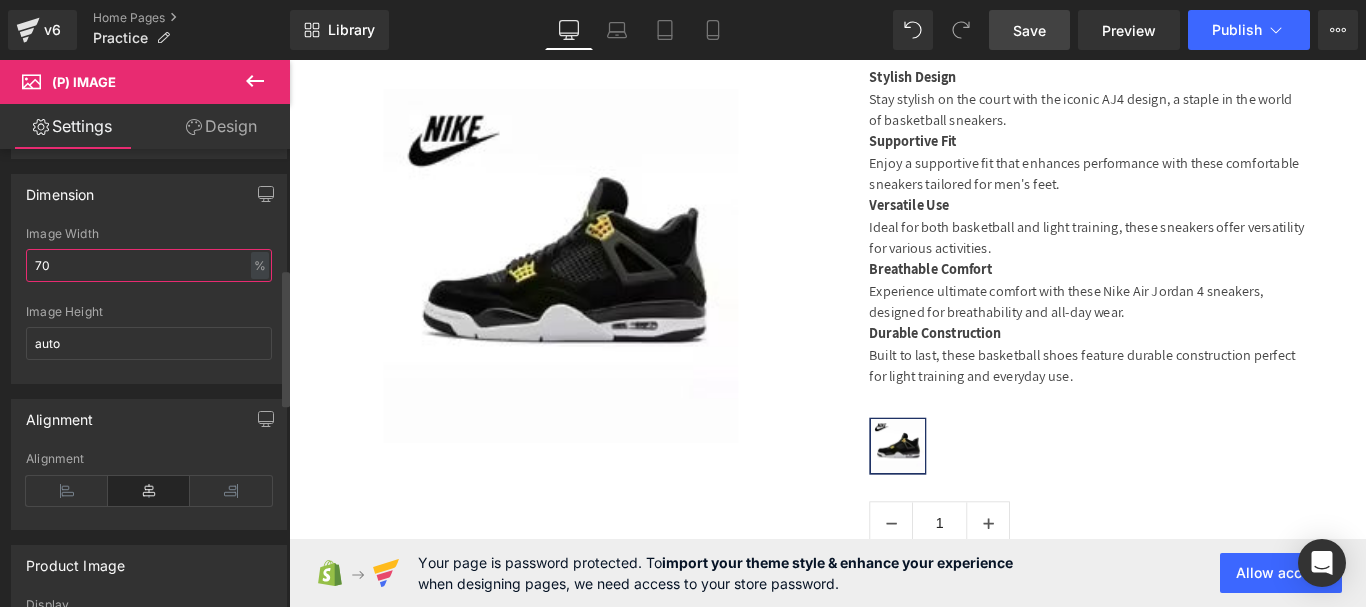 type on "7" 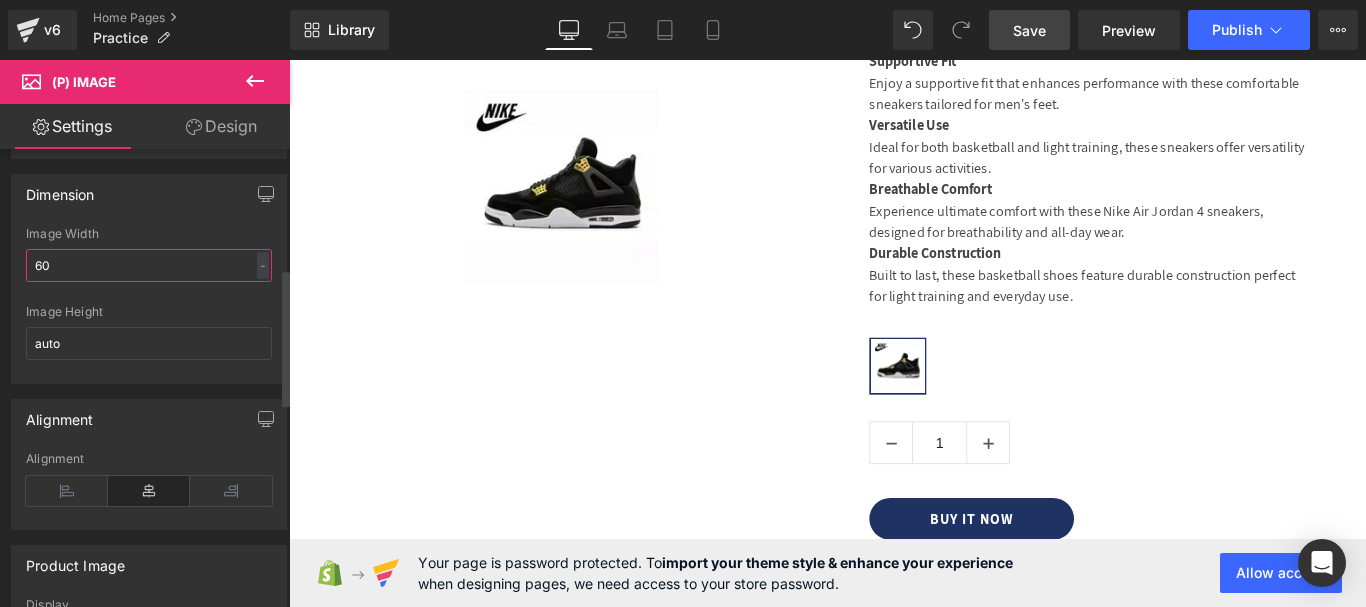 scroll, scrollTop: 3014, scrollLeft: 0, axis: vertical 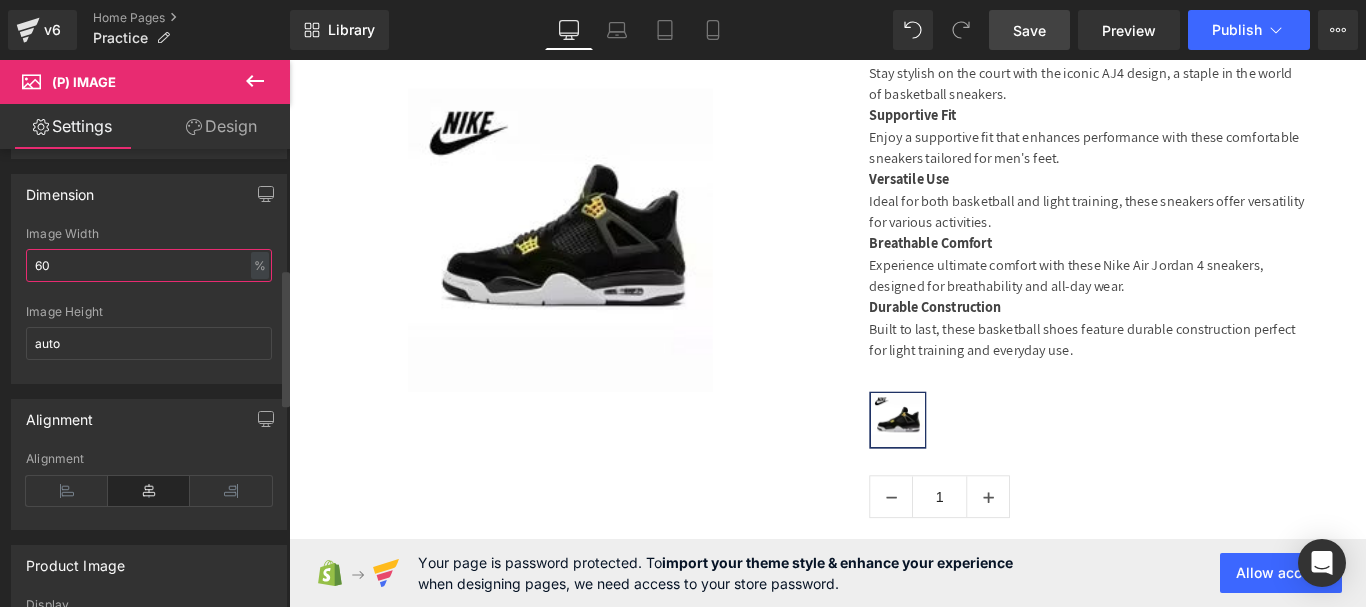 type on "6" 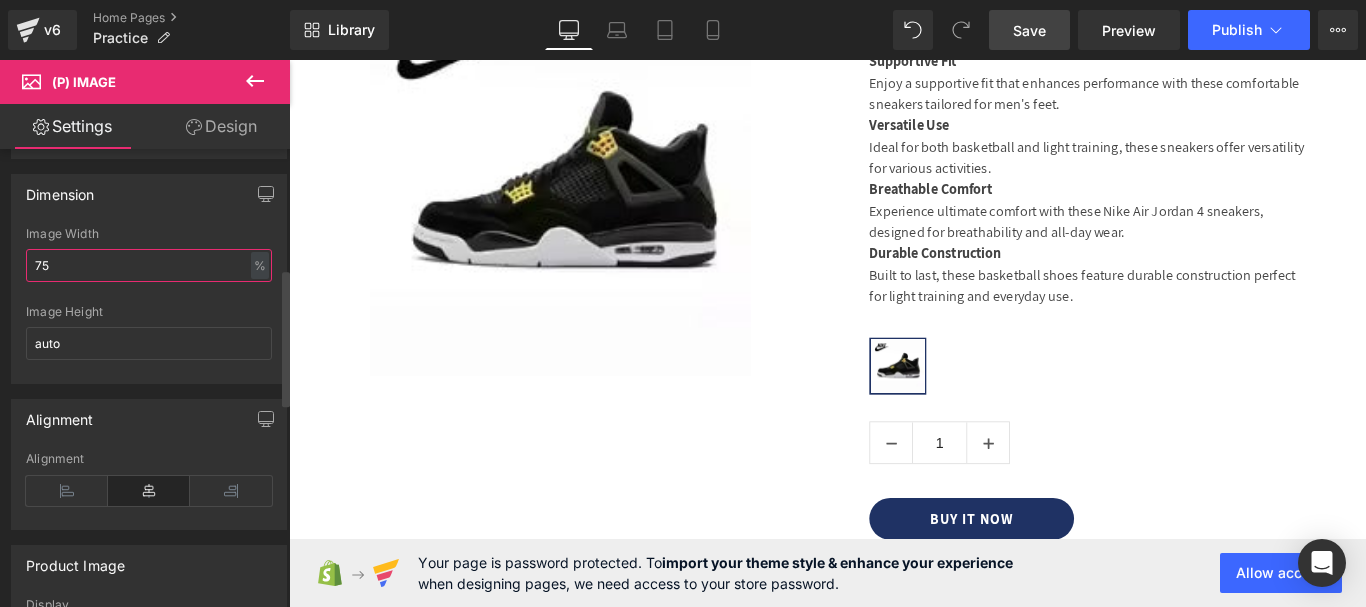 scroll, scrollTop: 2971, scrollLeft: 0, axis: vertical 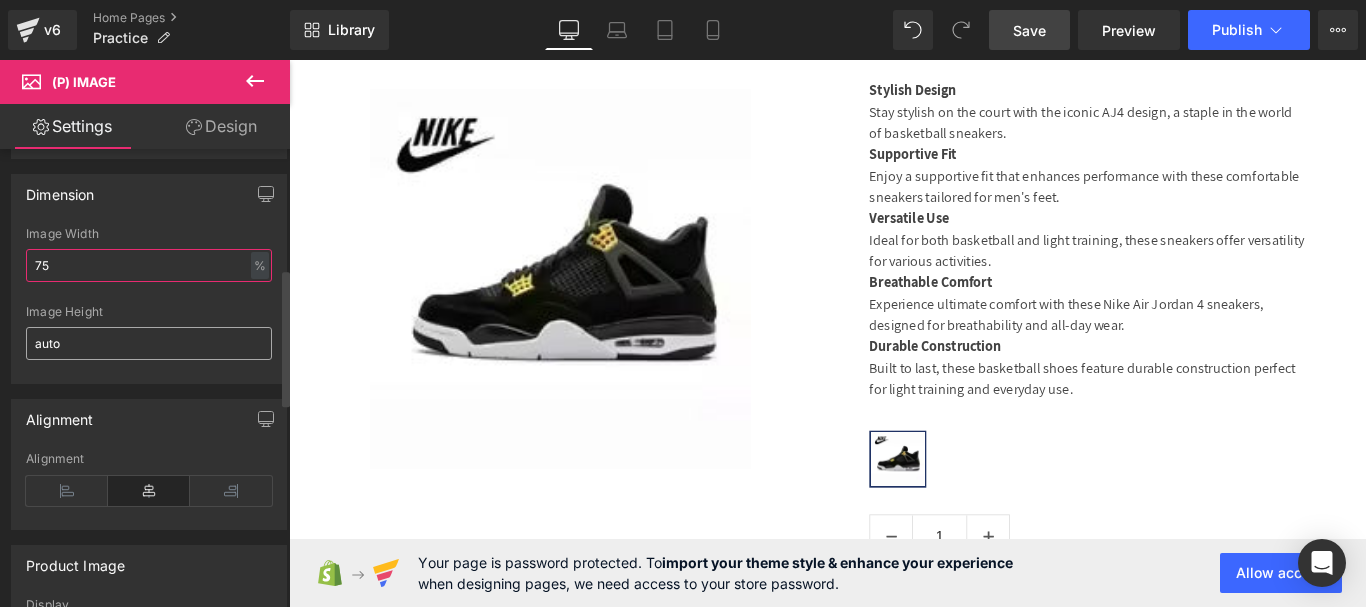type on "75" 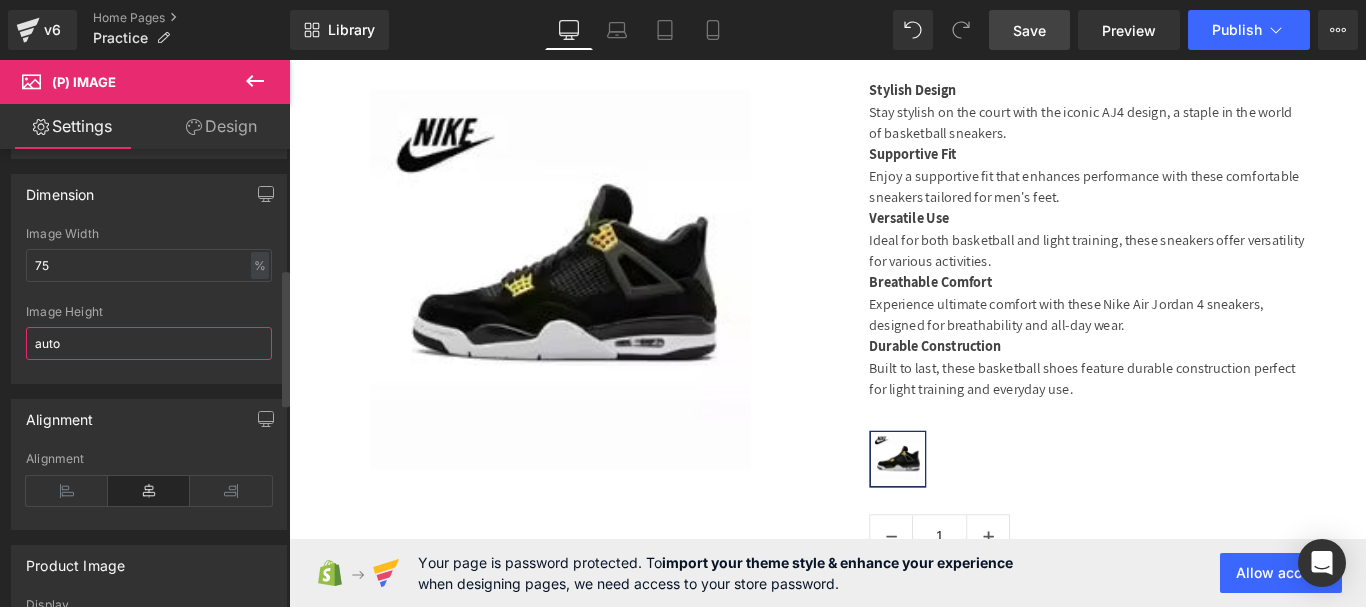 click on "auto" at bounding box center (149, 343) 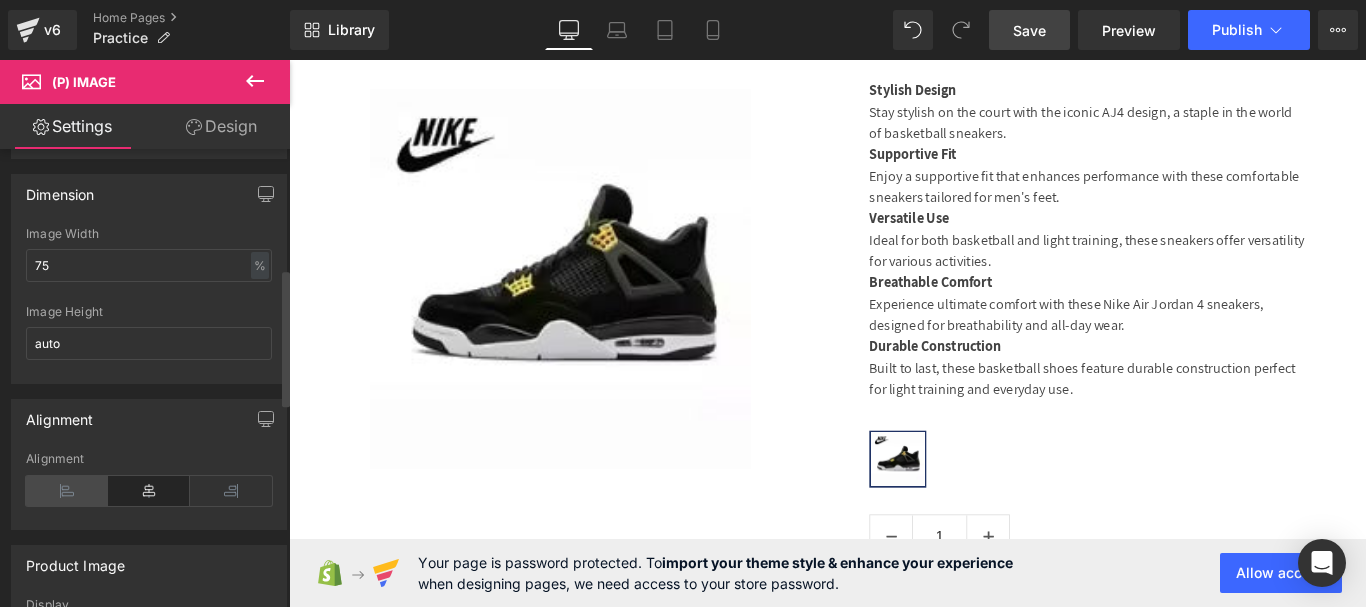 click at bounding box center (67, 491) 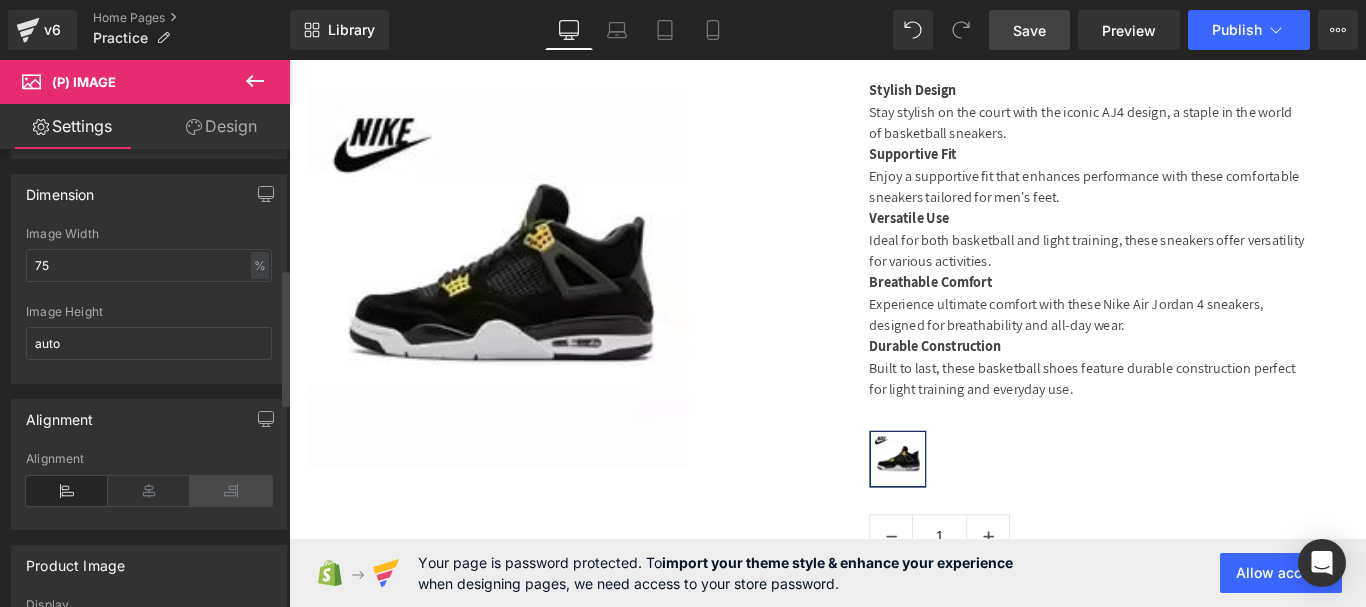 click at bounding box center (231, 491) 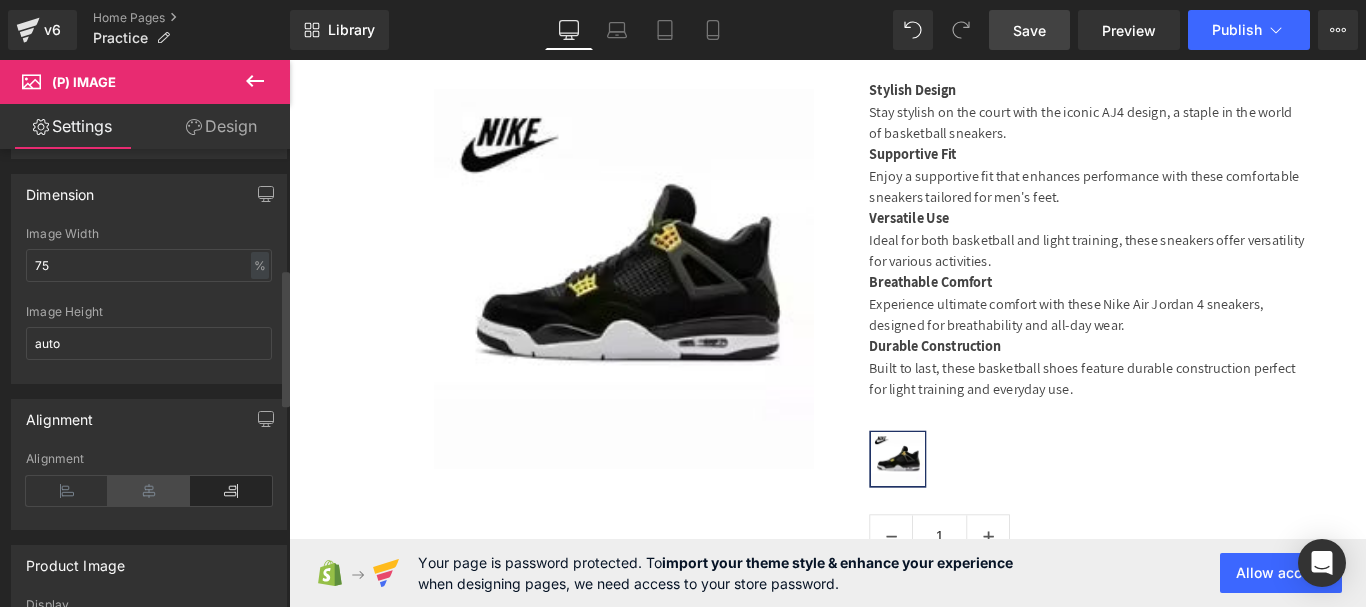 click at bounding box center (149, 491) 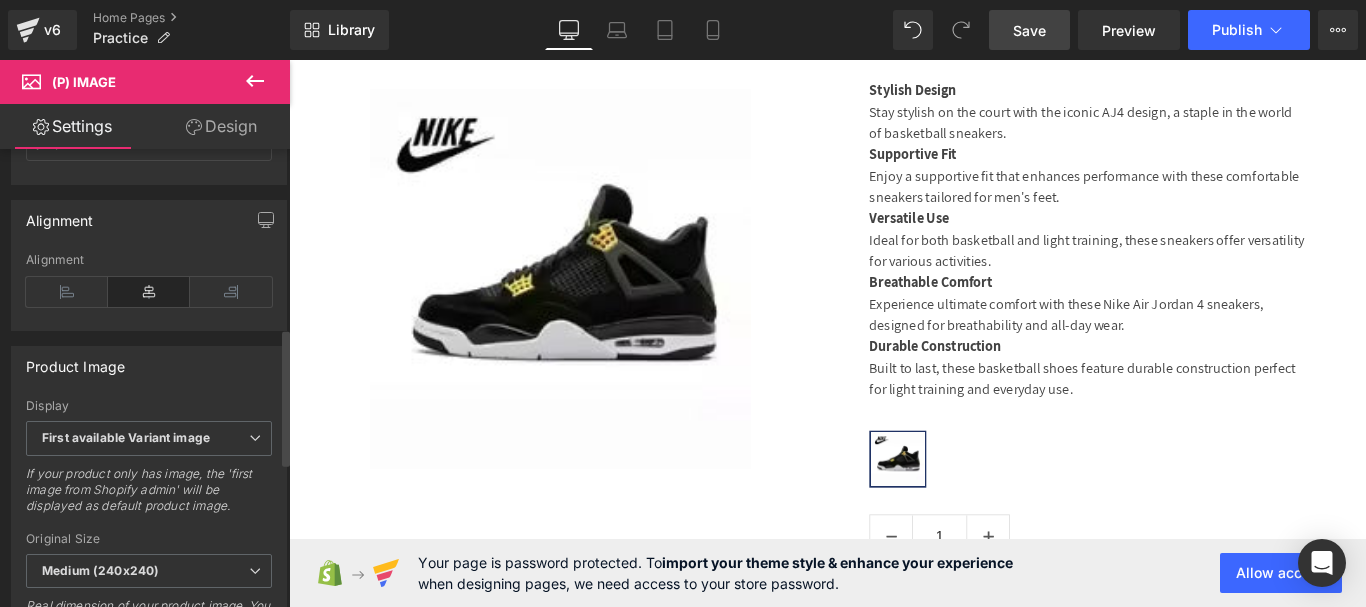 scroll, scrollTop: 600, scrollLeft: 0, axis: vertical 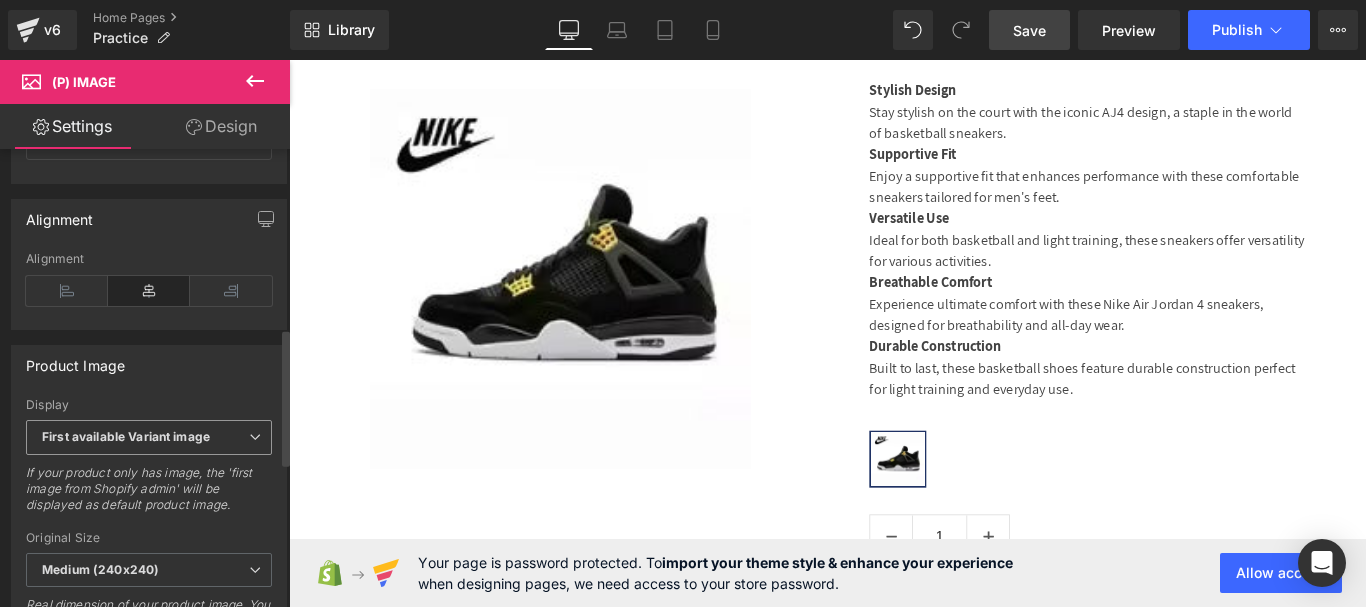 click on "First available Variant image" at bounding box center (126, 436) 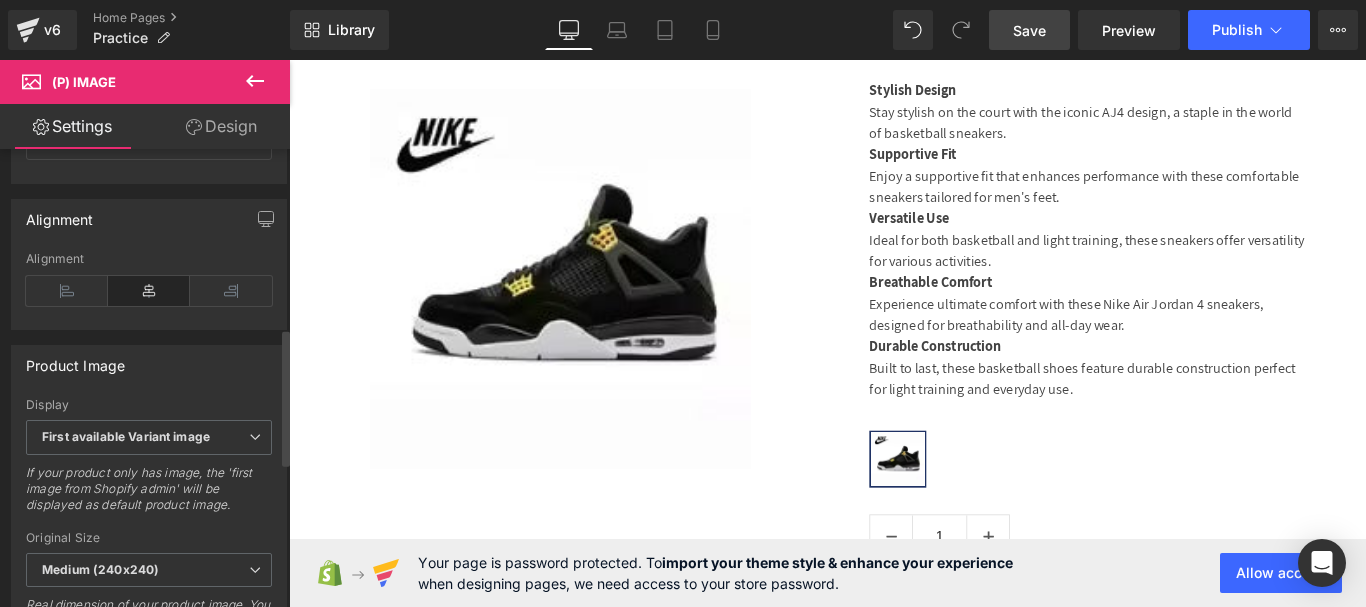 click on "Display" at bounding box center (149, 405) 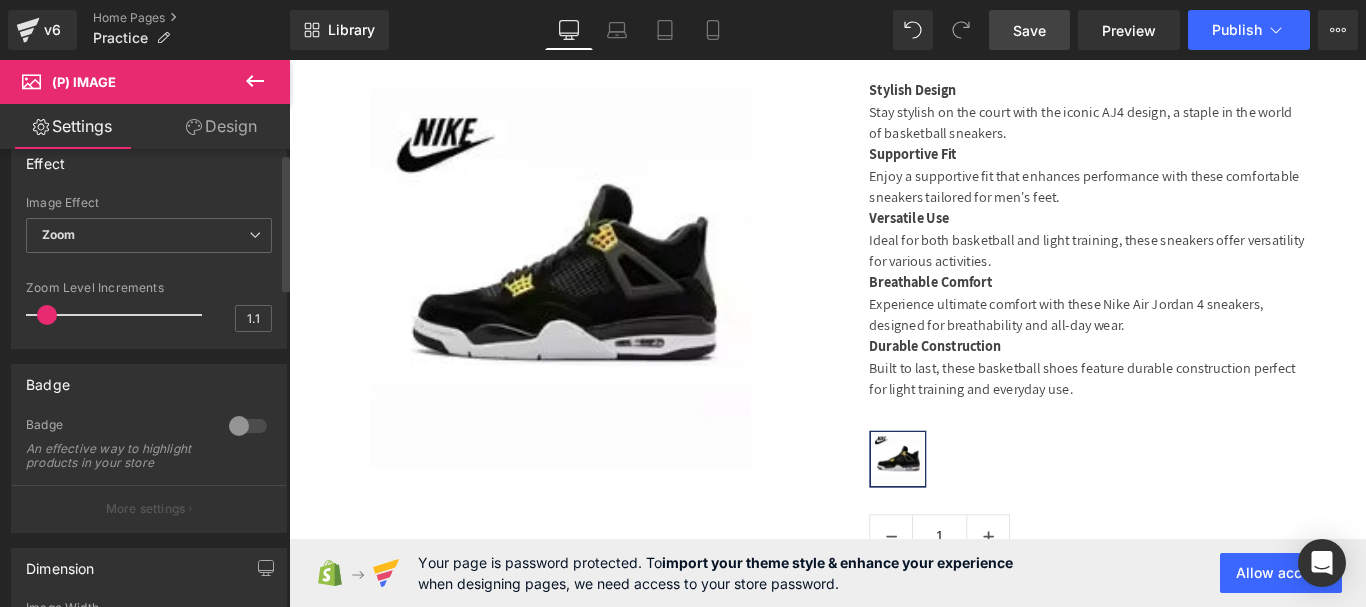 scroll, scrollTop: 0, scrollLeft: 0, axis: both 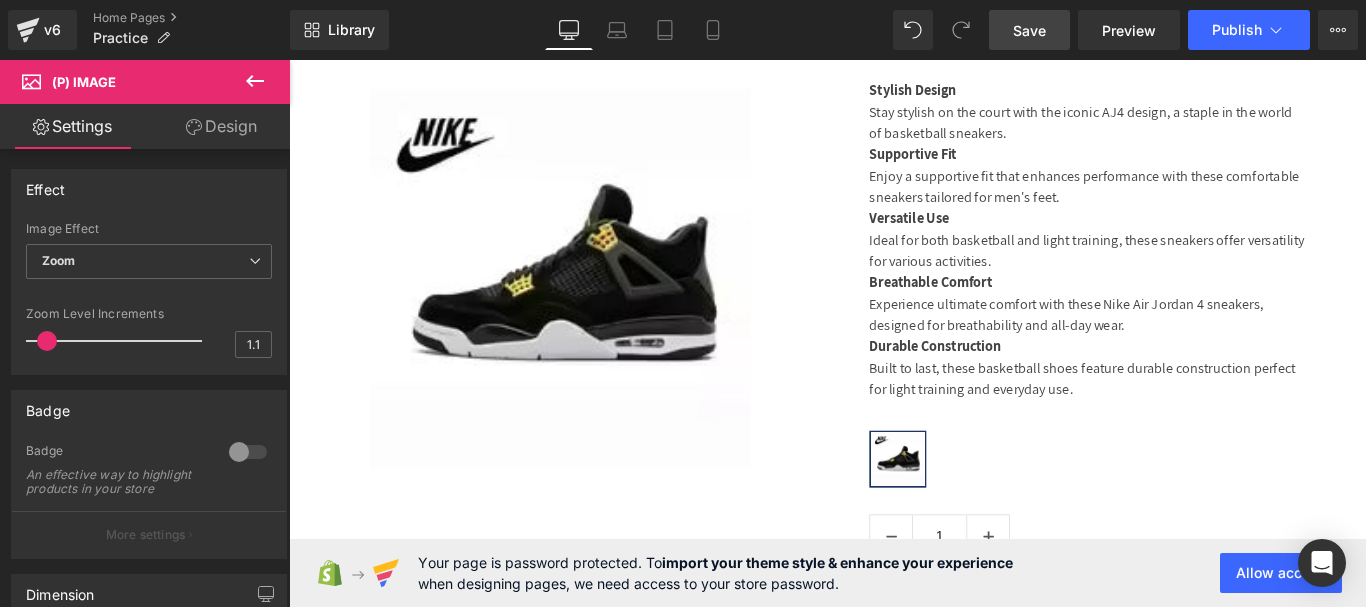 click on "Design" at bounding box center [221, 126] 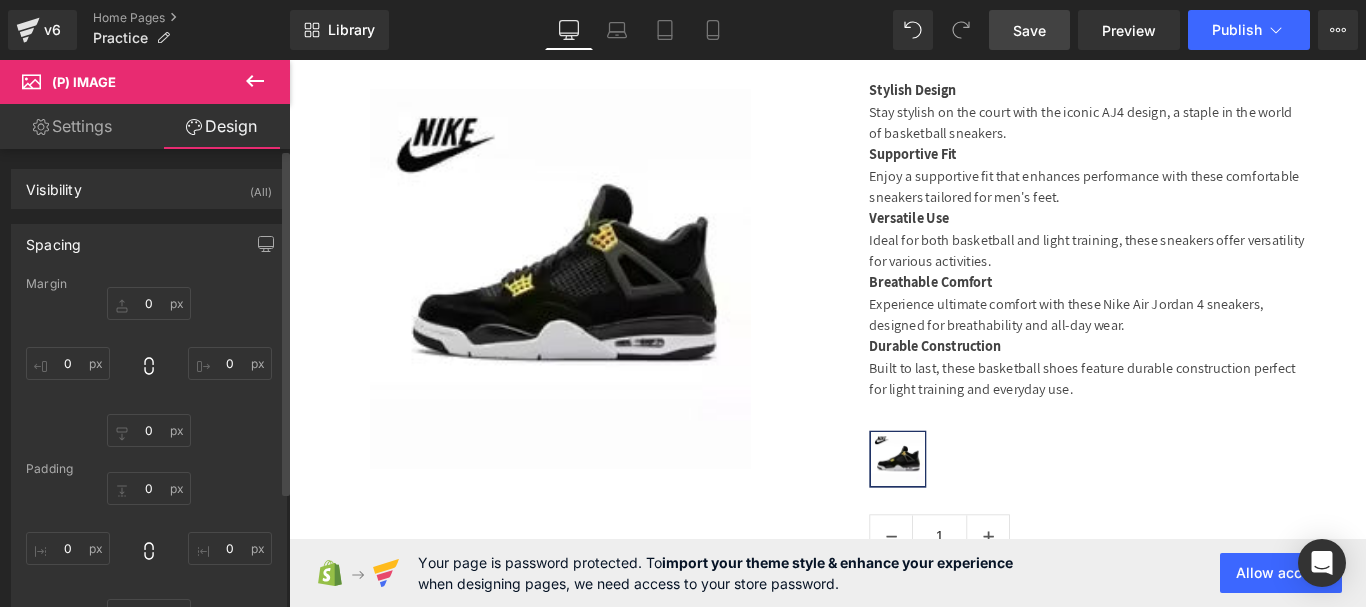 type on "0" 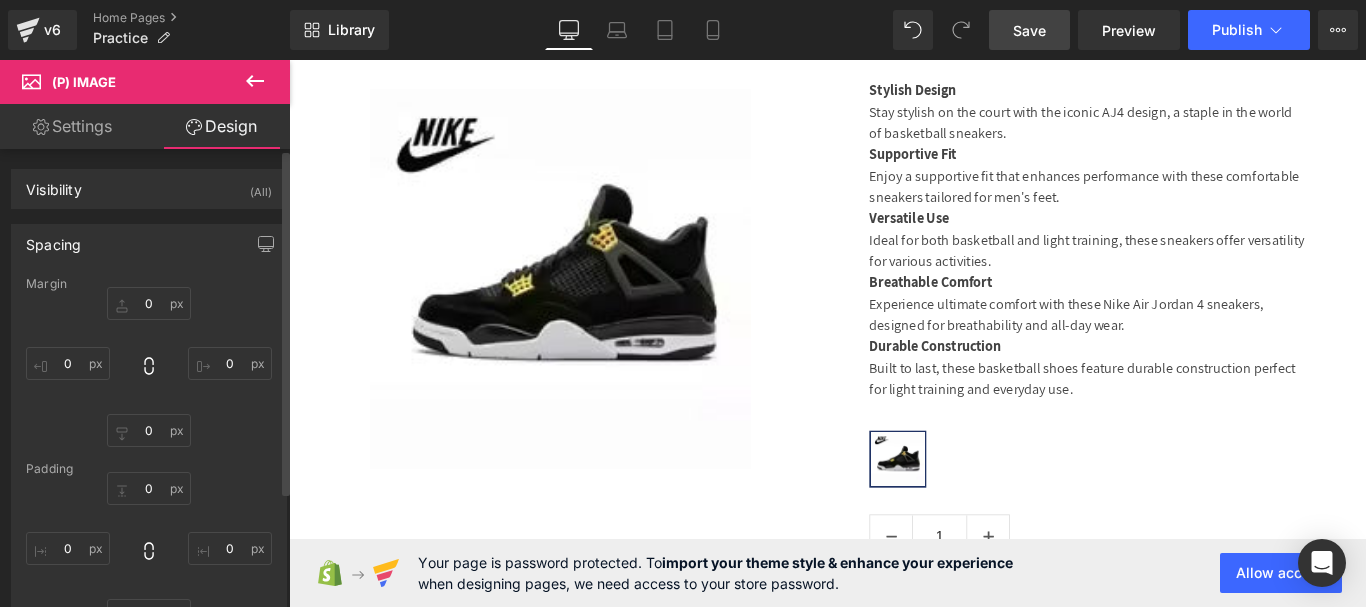 type on "0" 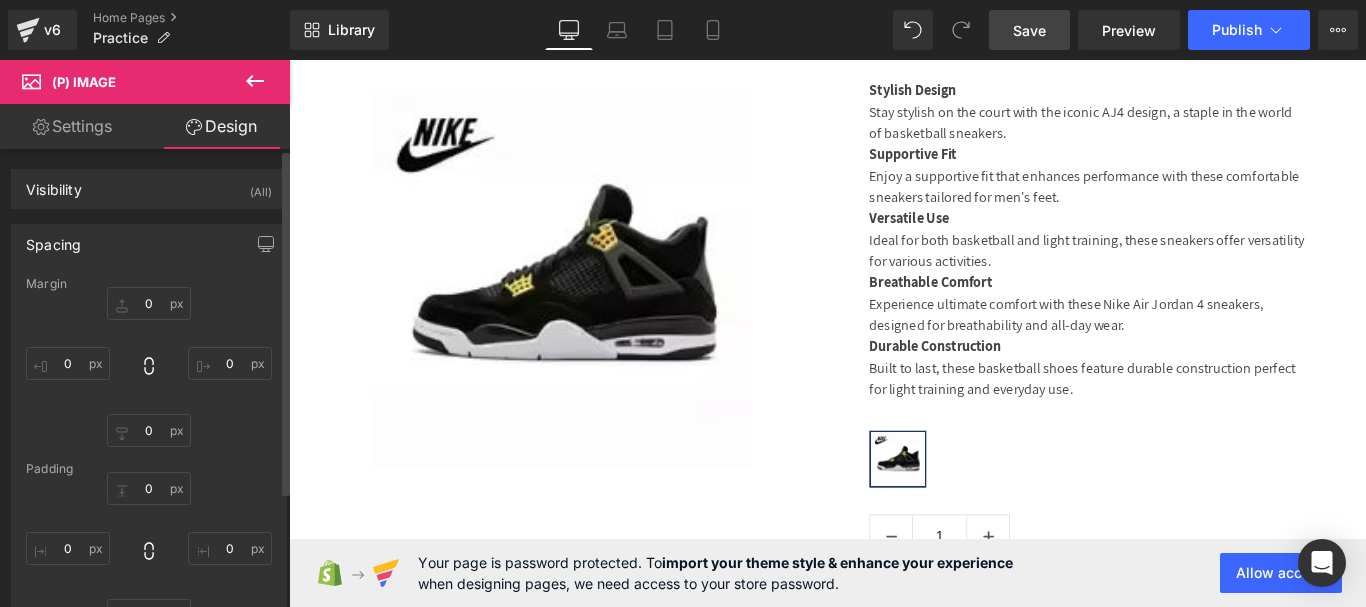drag, startPoint x: 108, startPoint y: 352, endPoint x: 82, endPoint y: 274, distance: 82.219215 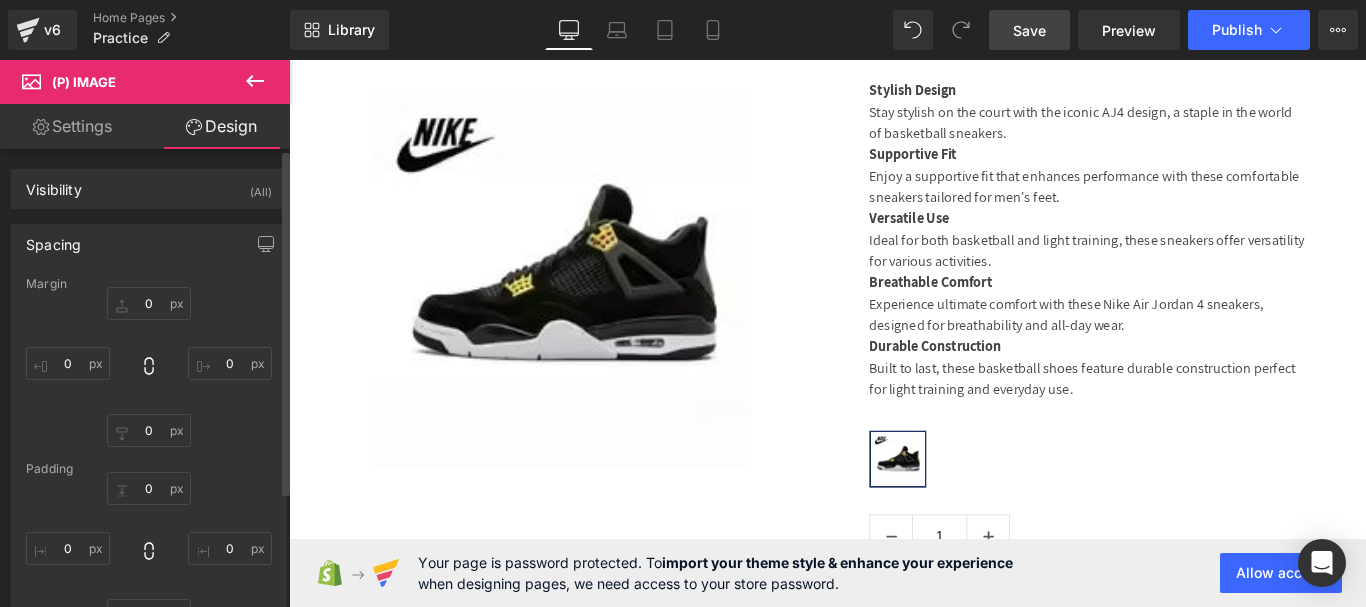 click on "Spacing
Margin
0px 0
0px 0
0px 0
0px 0
Padding
0px 0
0px 0
0px 0
0px 0
Setup Global Style" at bounding box center (149, 451) 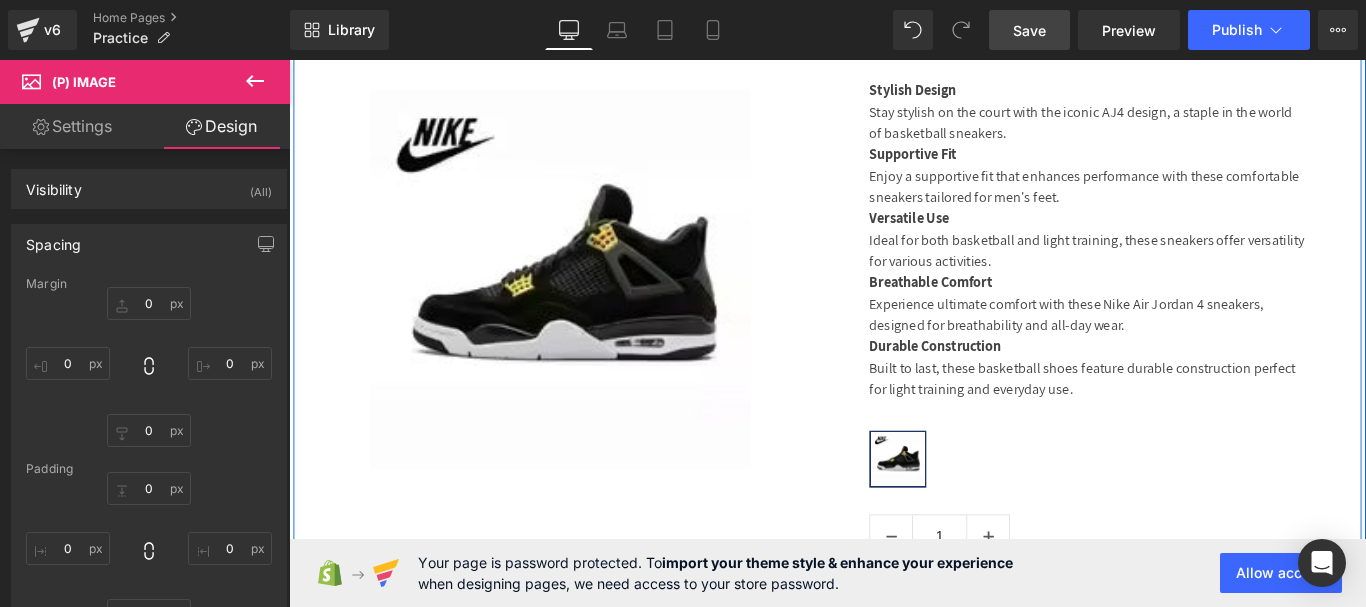 scroll, scrollTop: 2771, scrollLeft: 0, axis: vertical 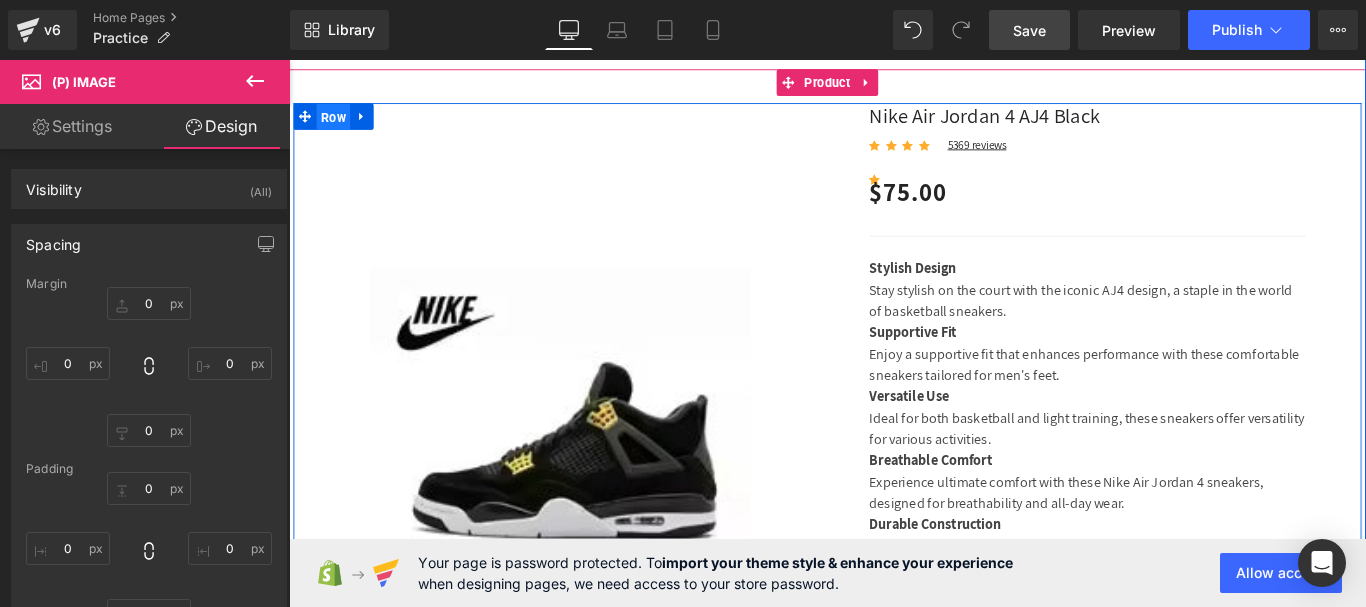 click on "Row" at bounding box center (339, 124) 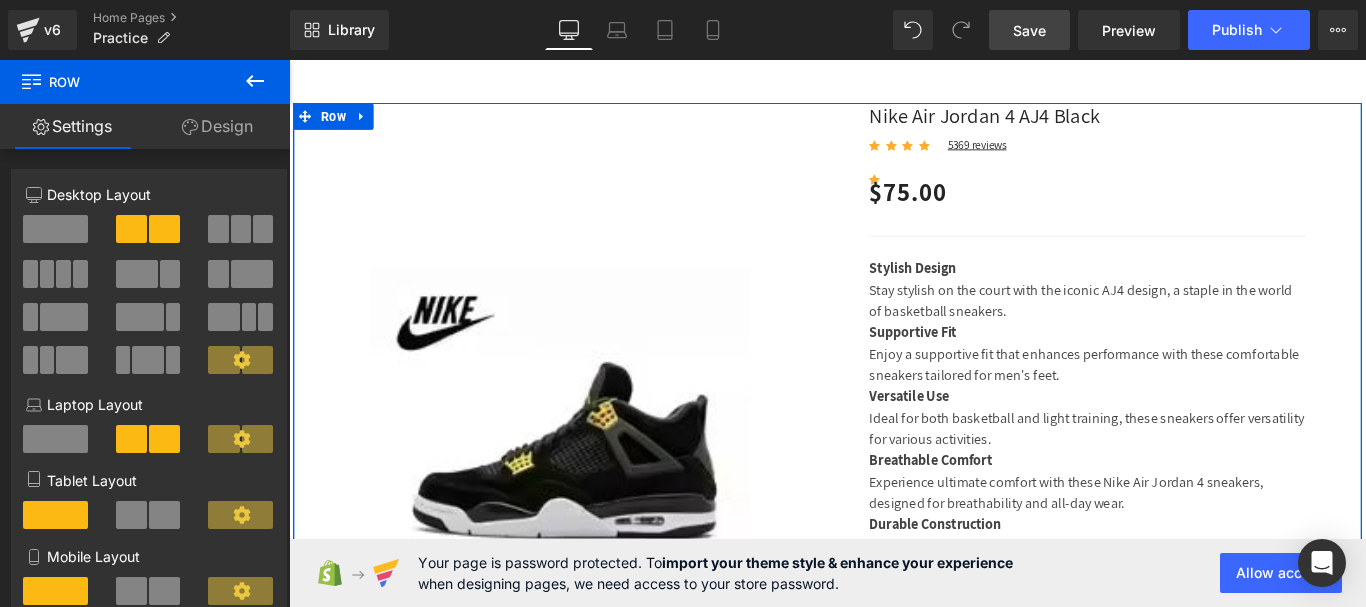 click on "Design" at bounding box center [217, 126] 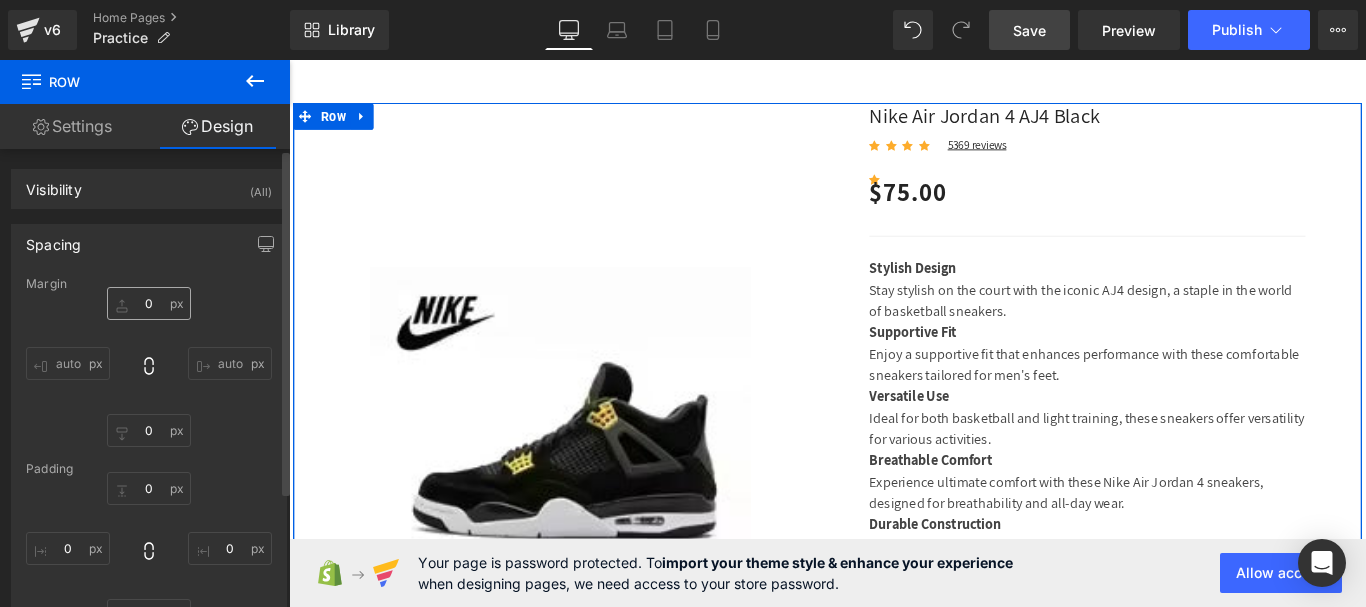 type on "0" 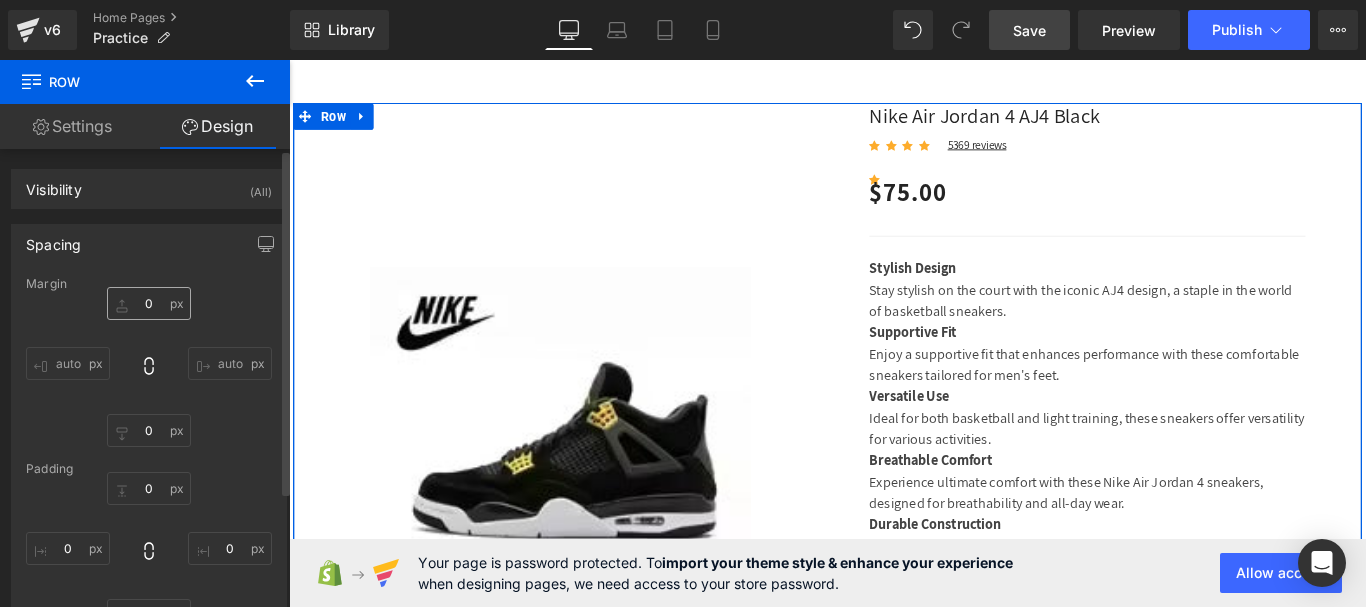 type on "0" 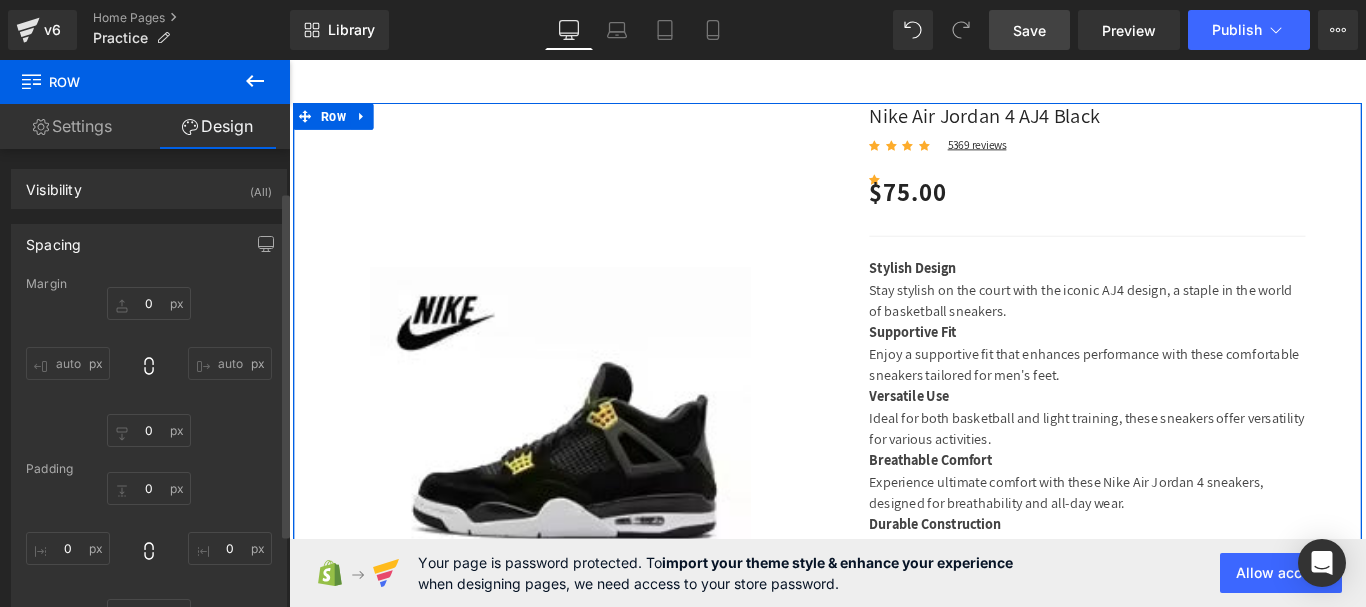 scroll, scrollTop: 200, scrollLeft: 0, axis: vertical 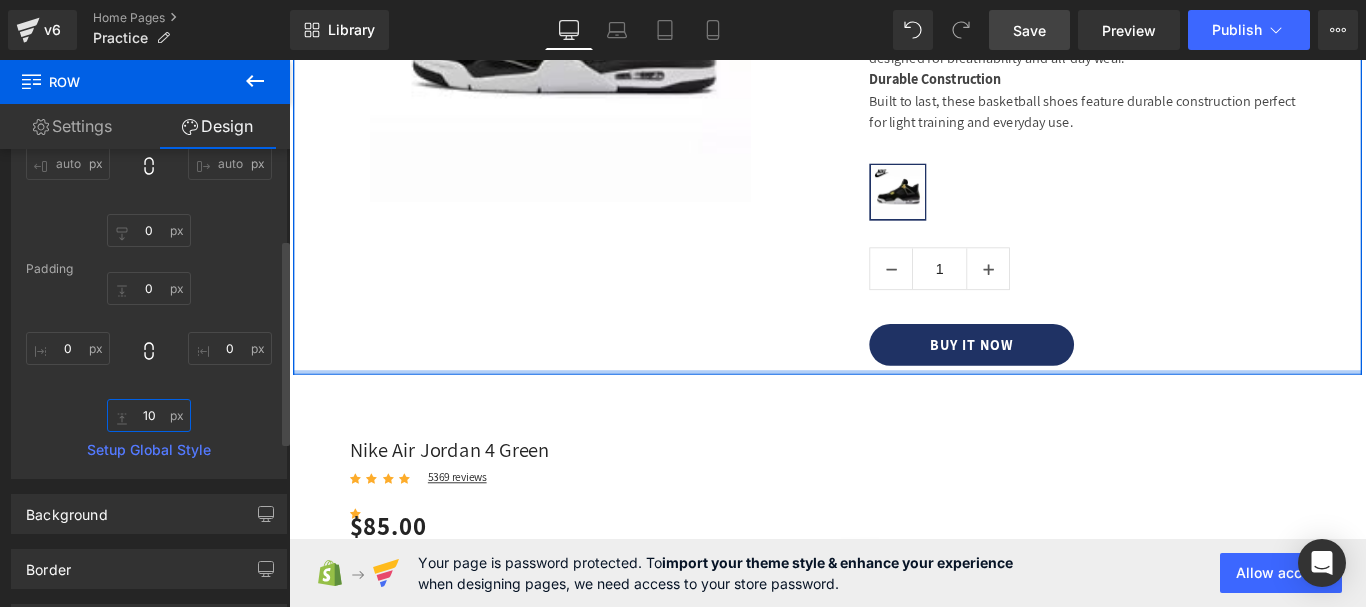 click on "10" at bounding box center [149, 415] 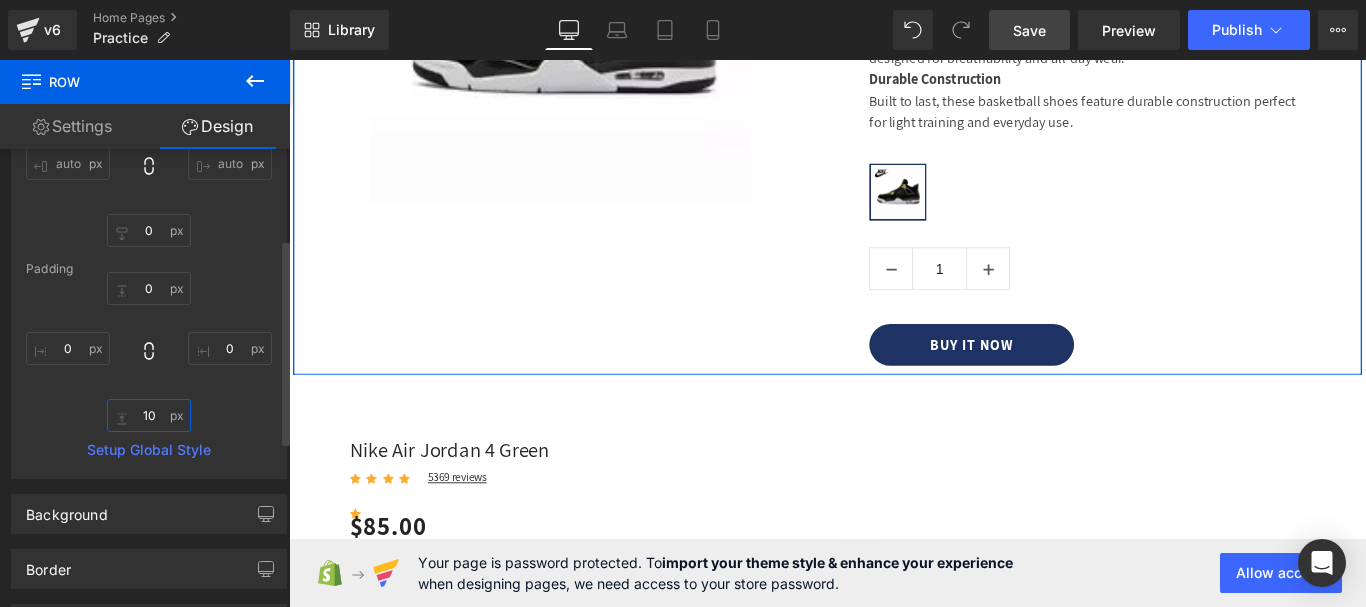 click on "10" at bounding box center (149, 415) 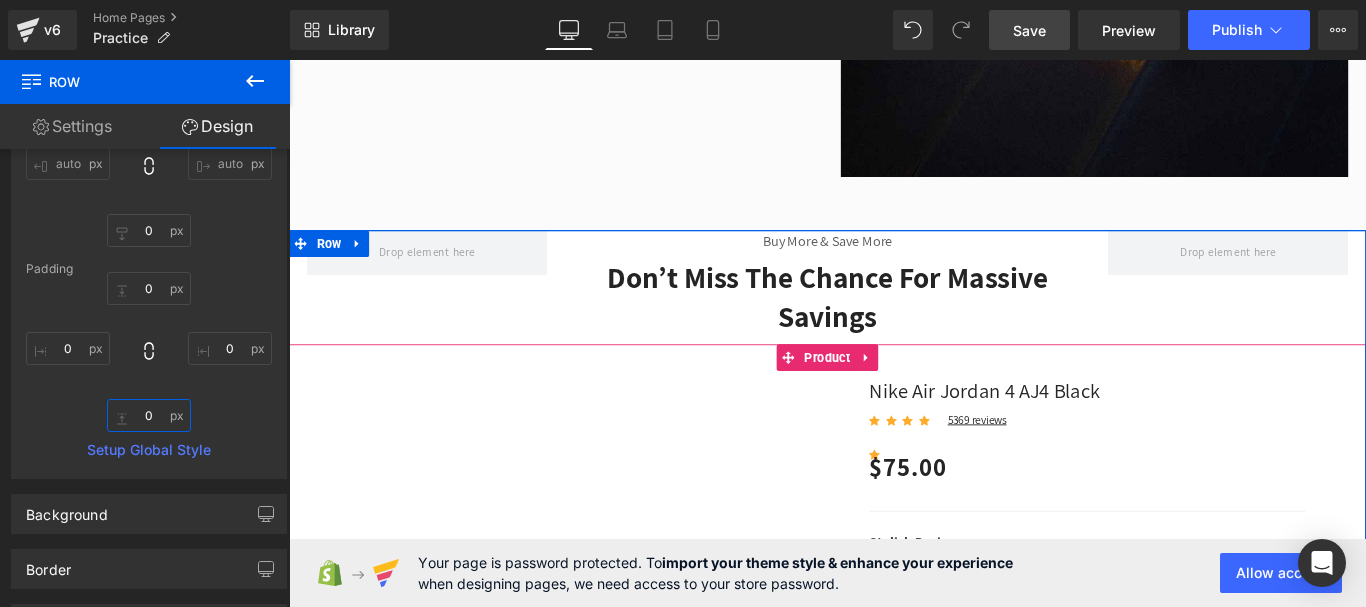 scroll, scrollTop: 2371, scrollLeft: 0, axis: vertical 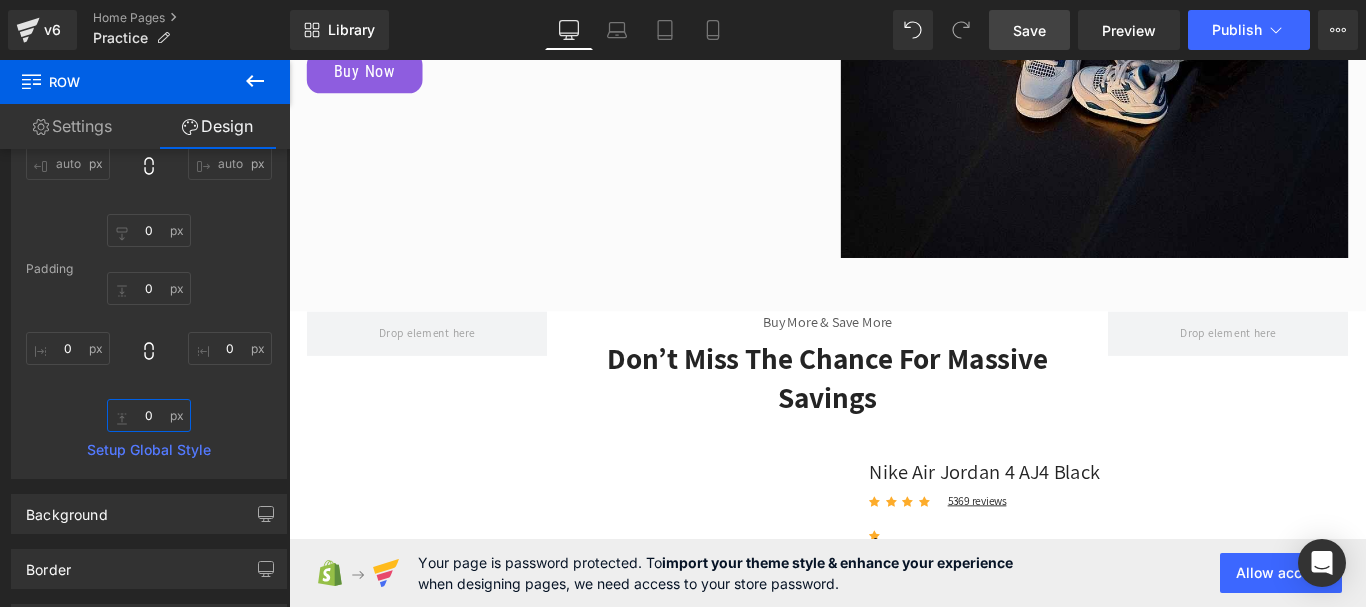 type 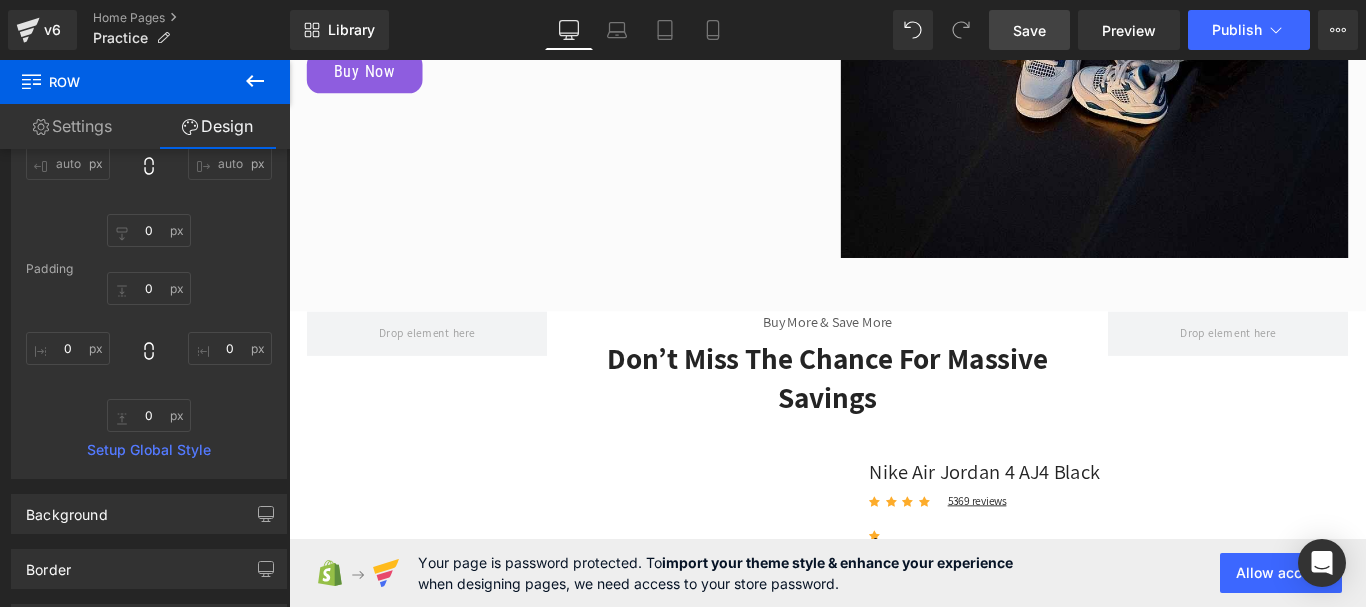 click on "Save" at bounding box center (1029, 30) 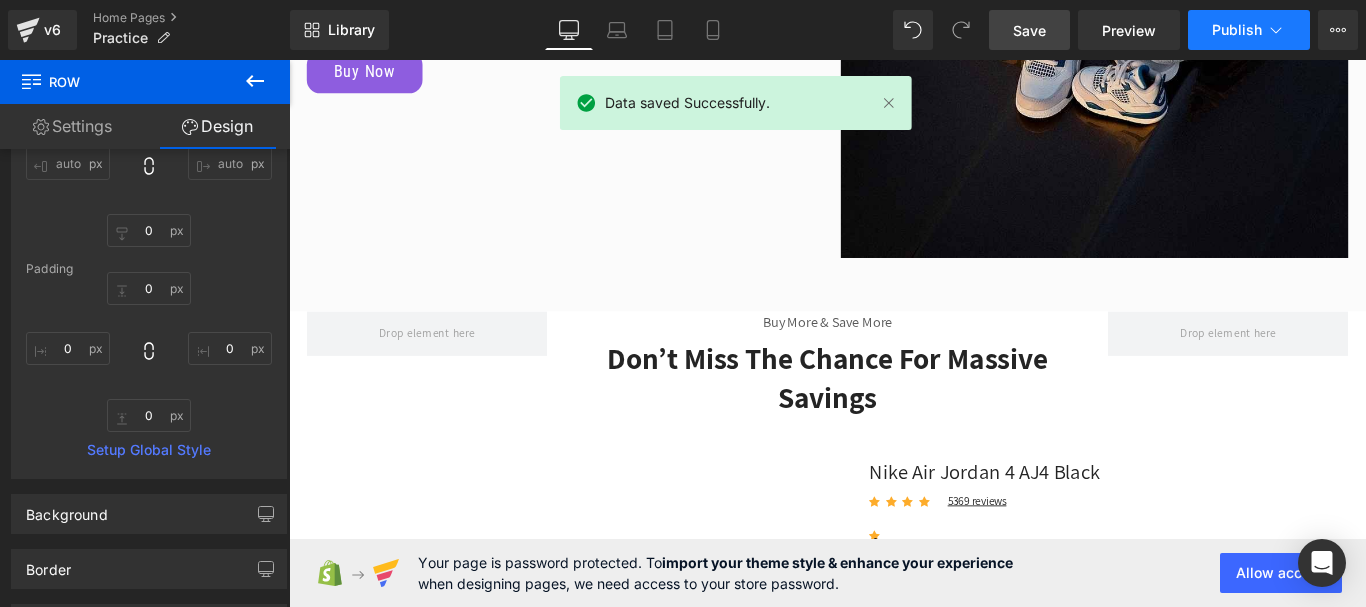 click on "Publish" at bounding box center (1249, 30) 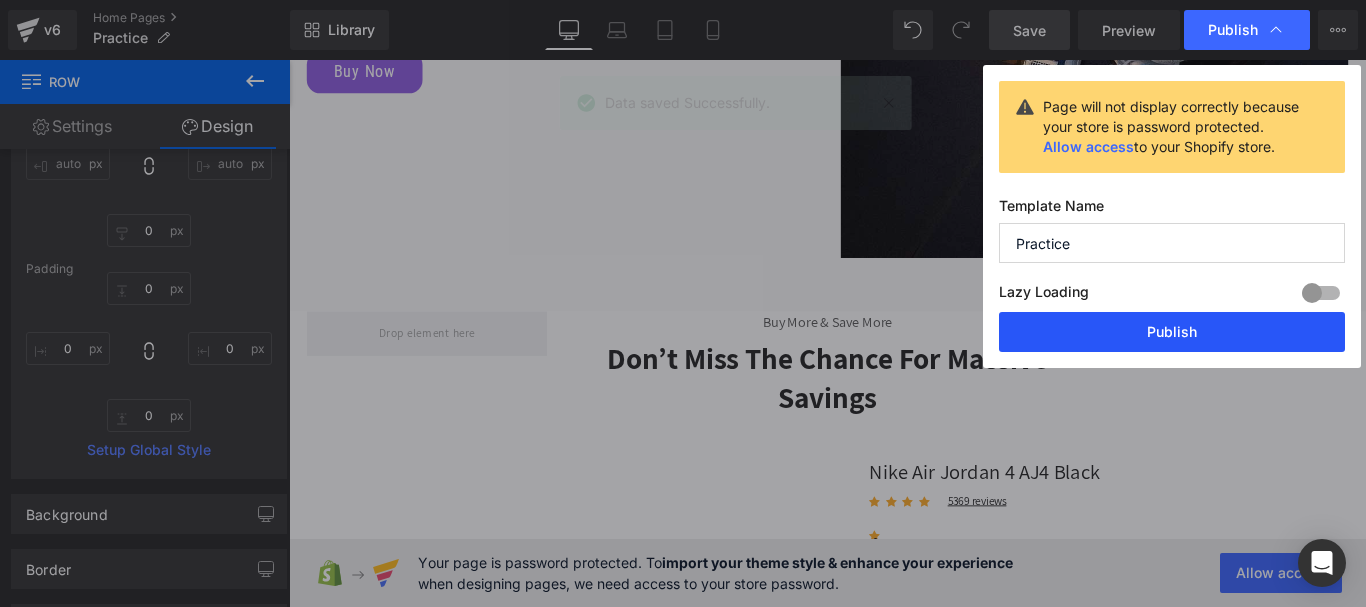 click on "Publish" at bounding box center (1172, 332) 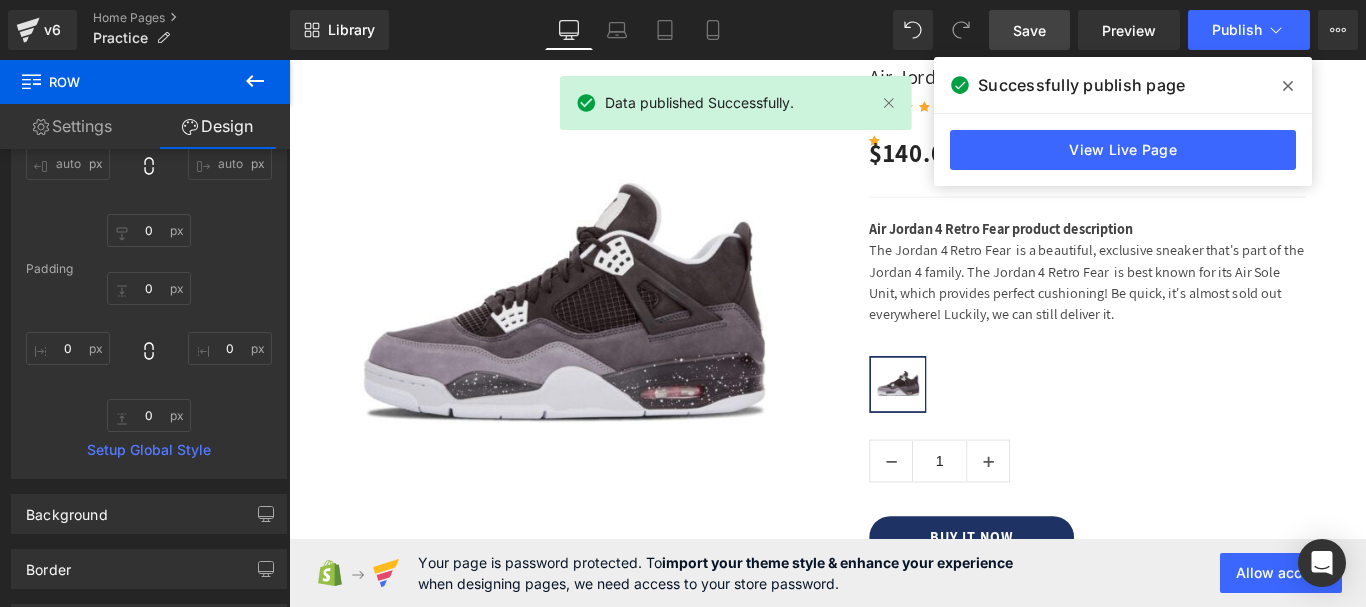 scroll, scrollTop: 4671, scrollLeft: 0, axis: vertical 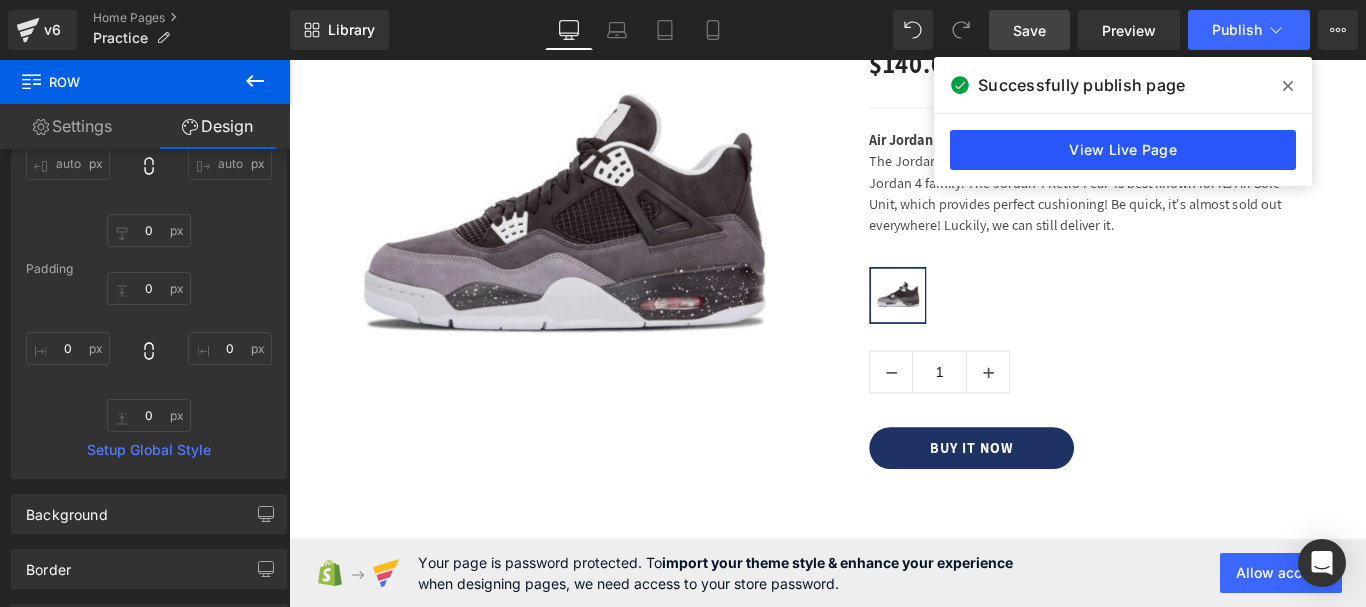 click on "View Live Page" at bounding box center (1123, 150) 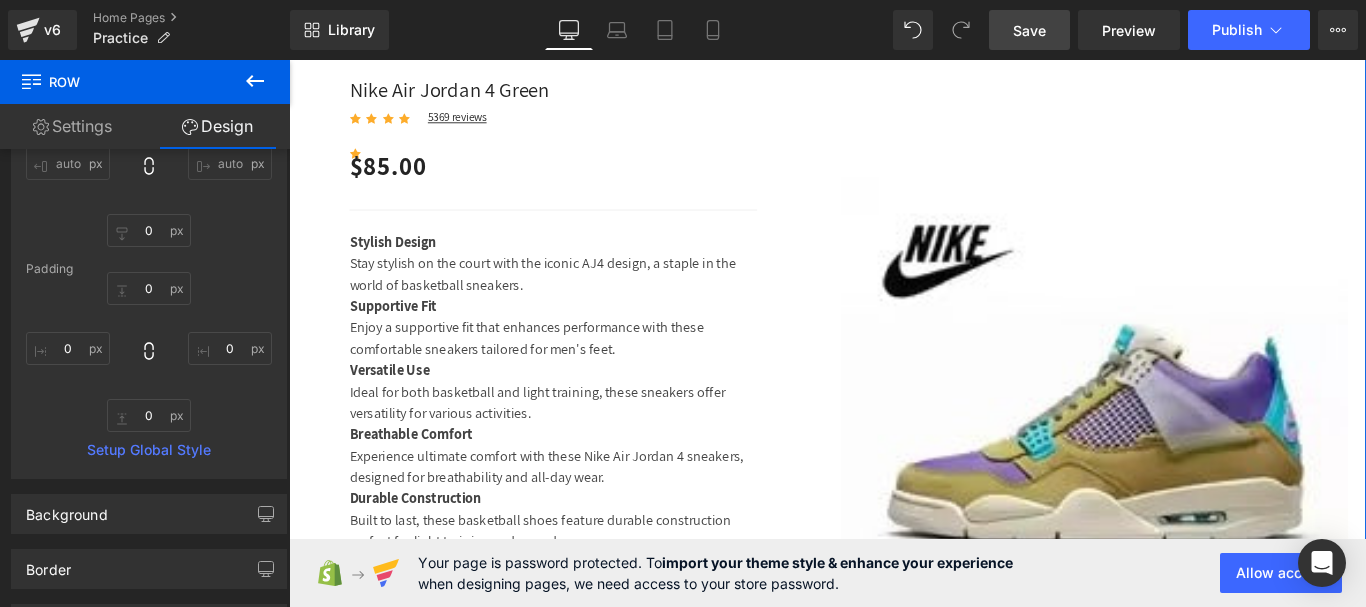 scroll, scrollTop: 3771, scrollLeft: 0, axis: vertical 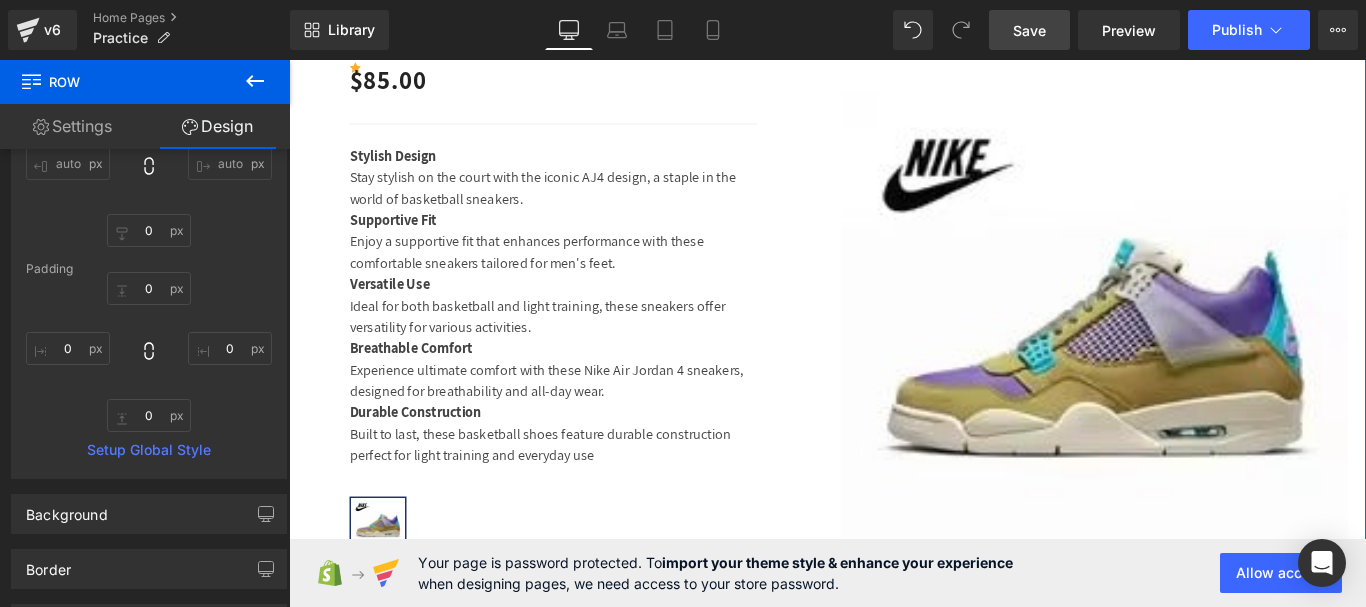 click on "Sale Off
(P) Image" at bounding box center [1194, 380] 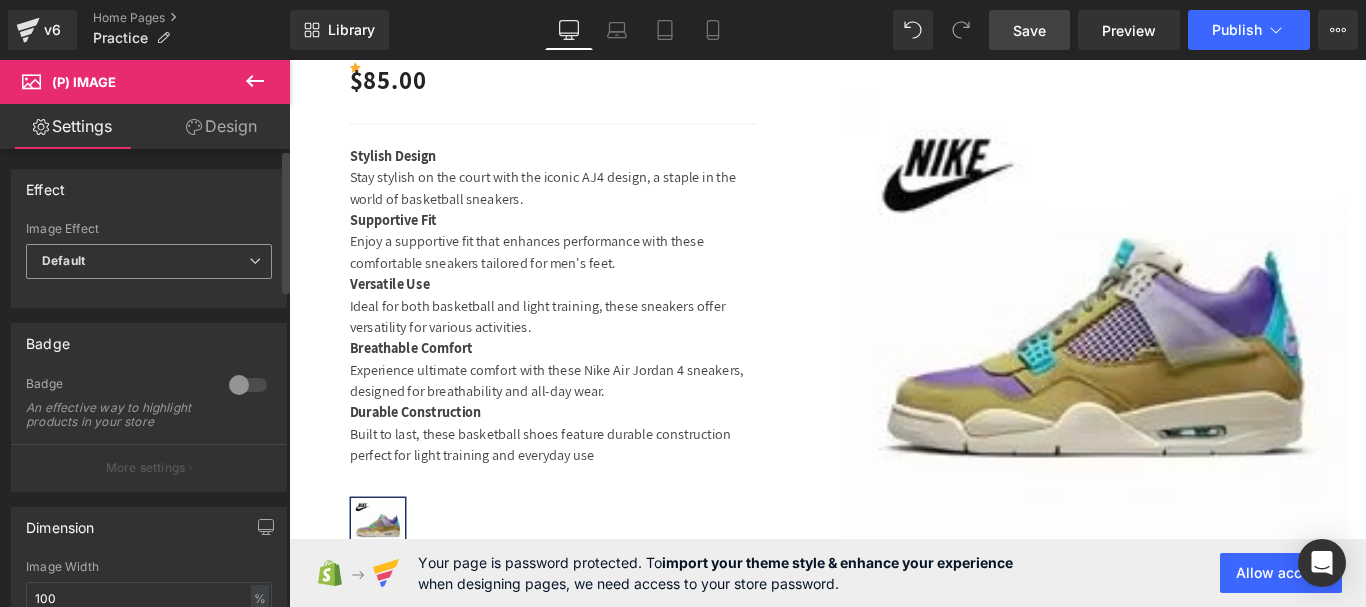click on "Default" at bounding box center (149, 261) 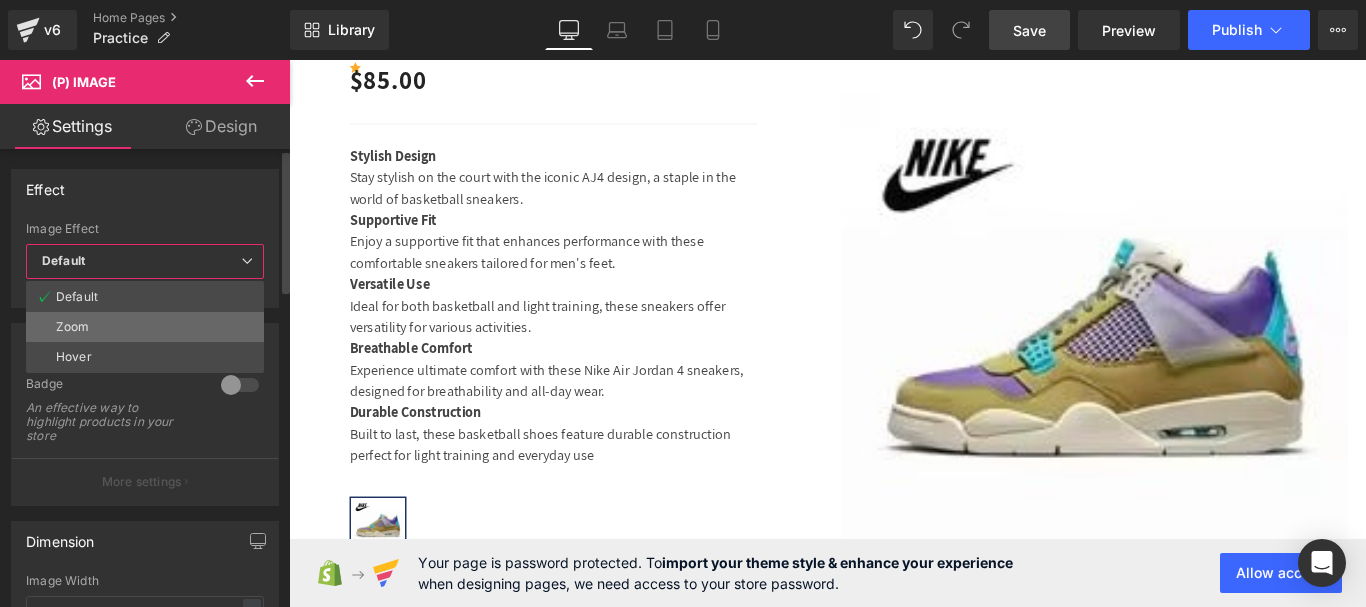 click on "Zoom" at bounding box center (145, 327) 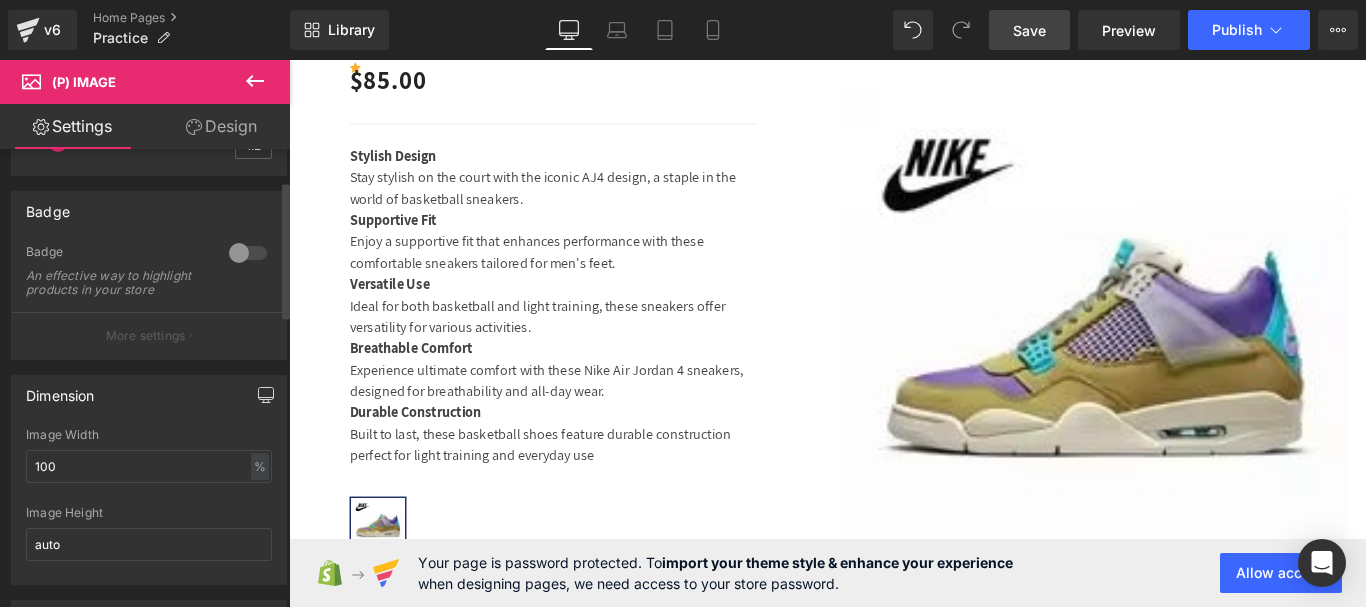 scroll, scrollTop: 200, scrollLeft: 0, axis: vertical 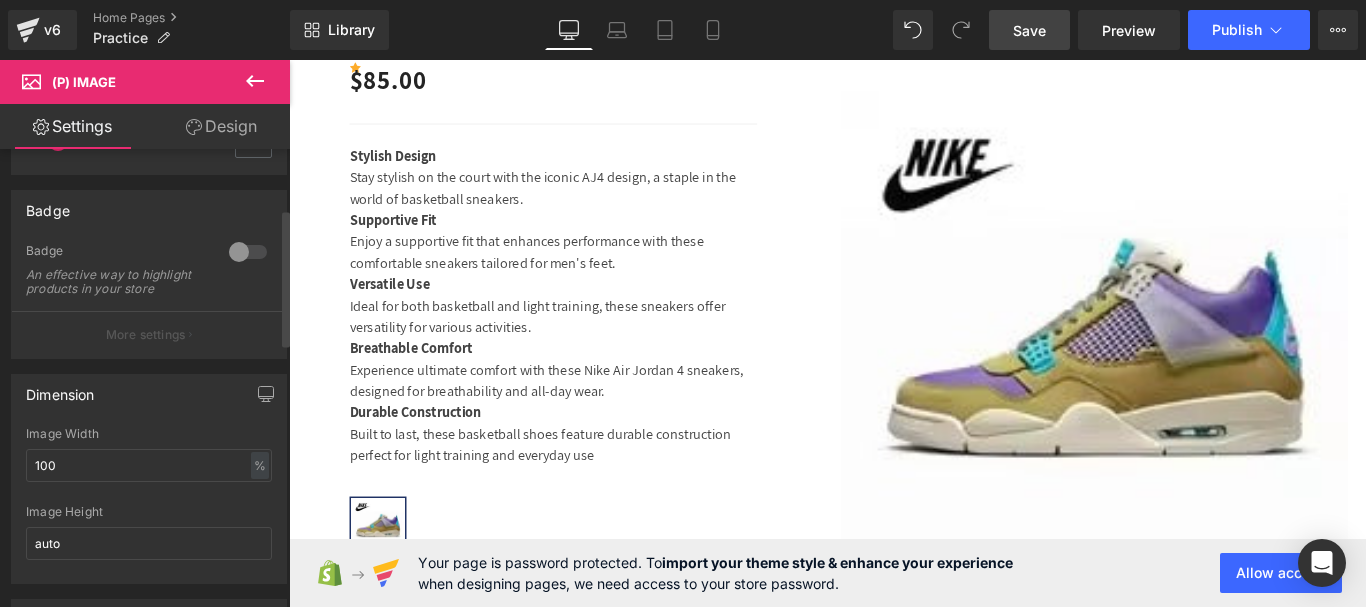 click at bounding box center [248, 252] 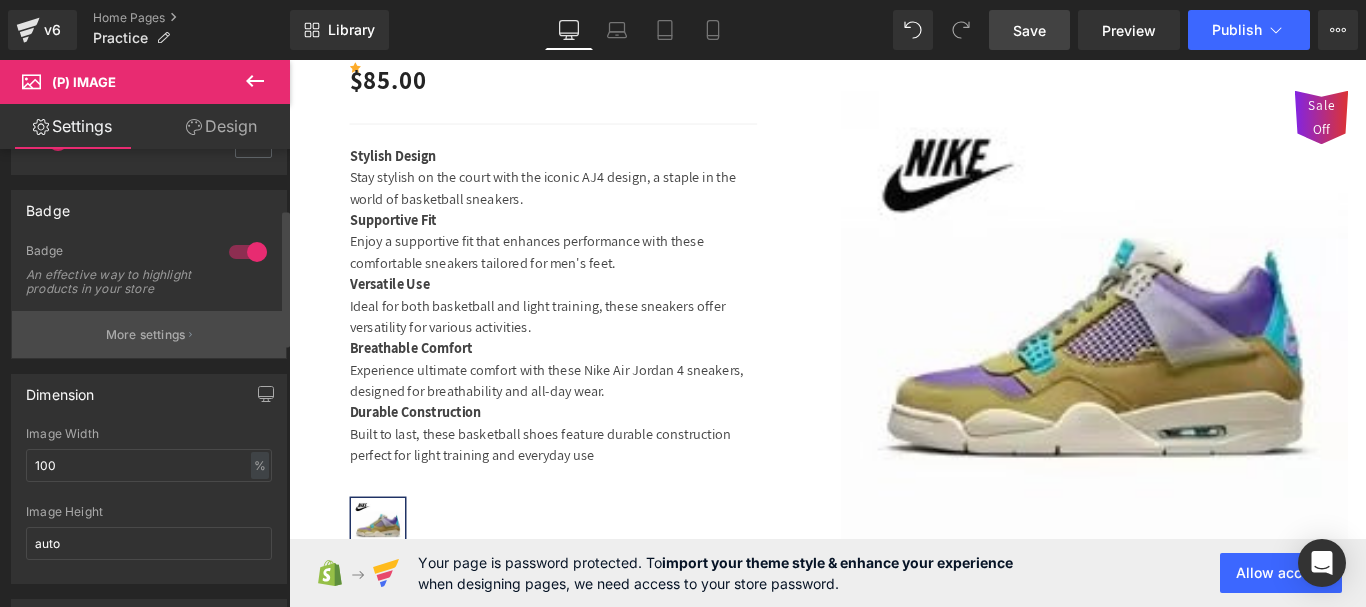 click on "More settings" at bounding box center (146, 335) 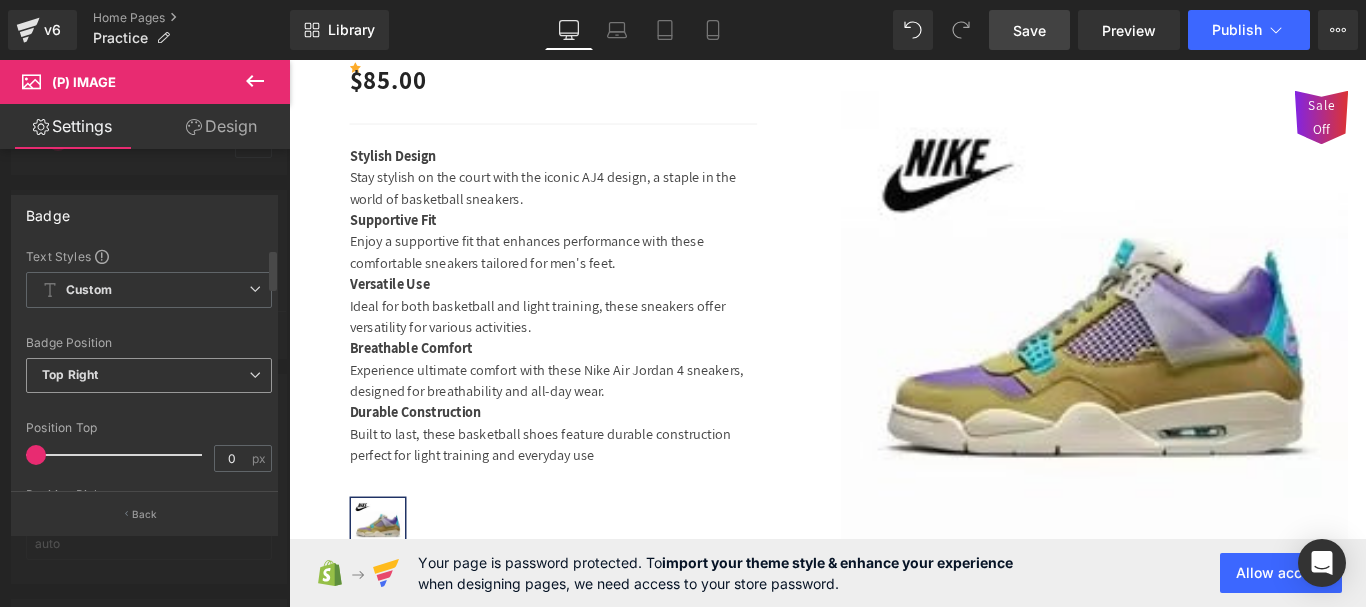click on "Top Right" at bounding box center (149, 375) 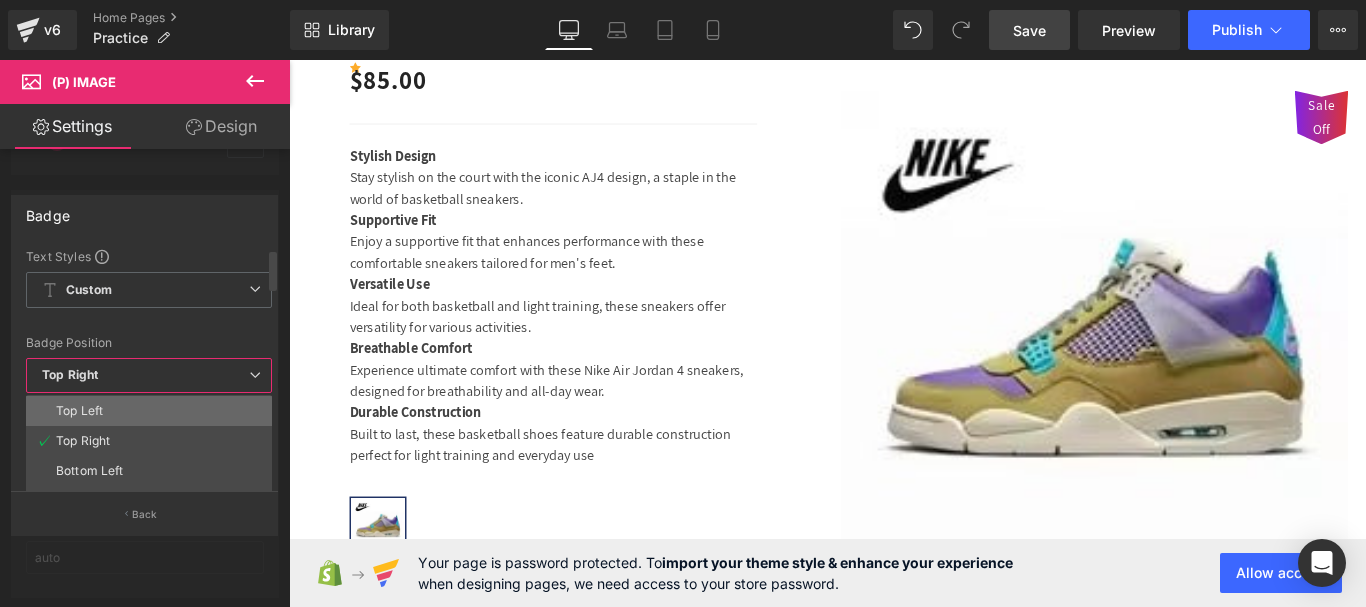 click on "Top Left" at bounding box center (149, 411) 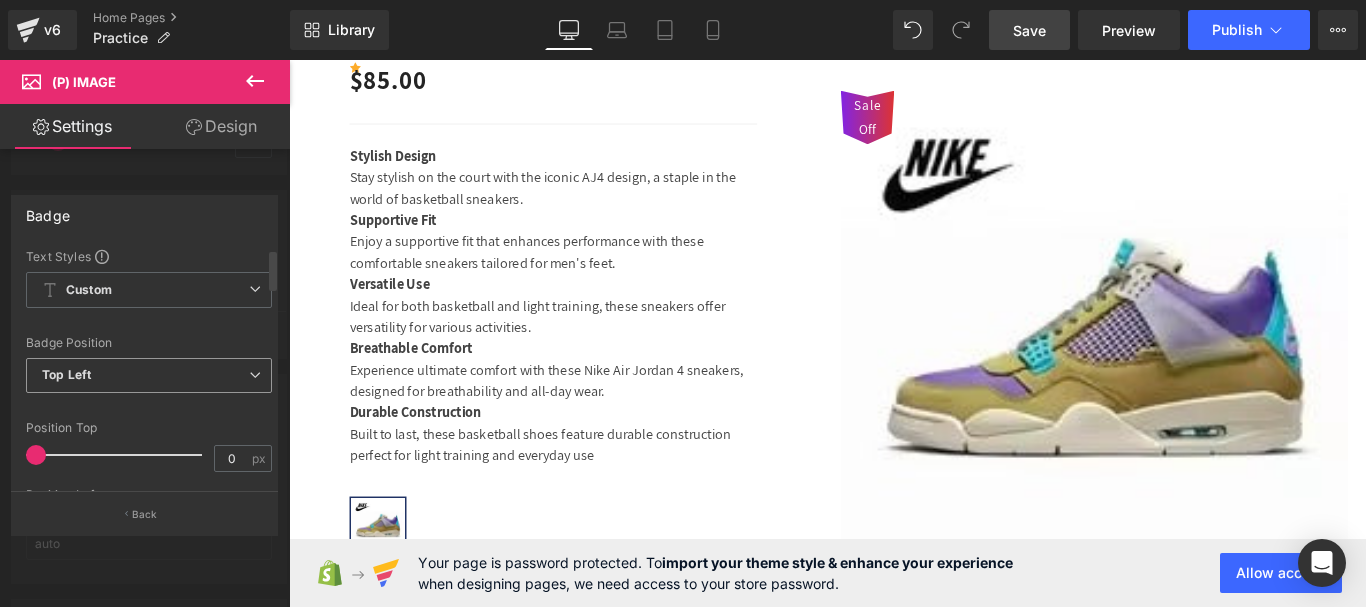 click on "Top Left" at bounding box center [149, 375] 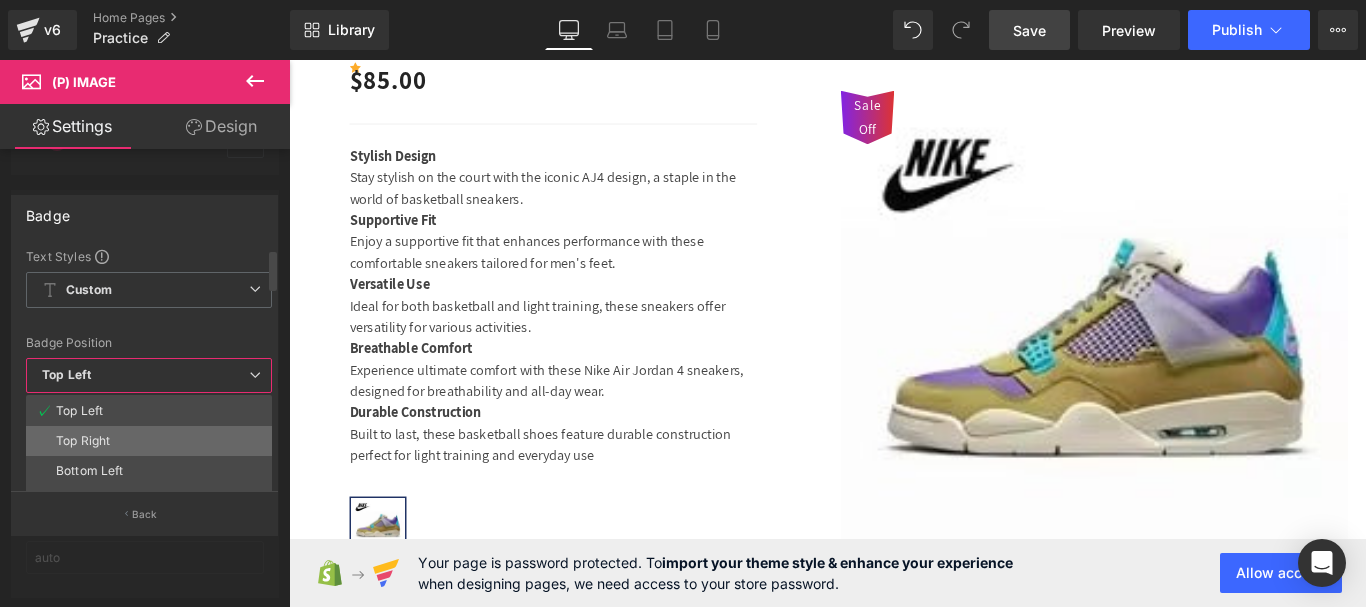 click on "Top Right" at bounding box center [149, 441] 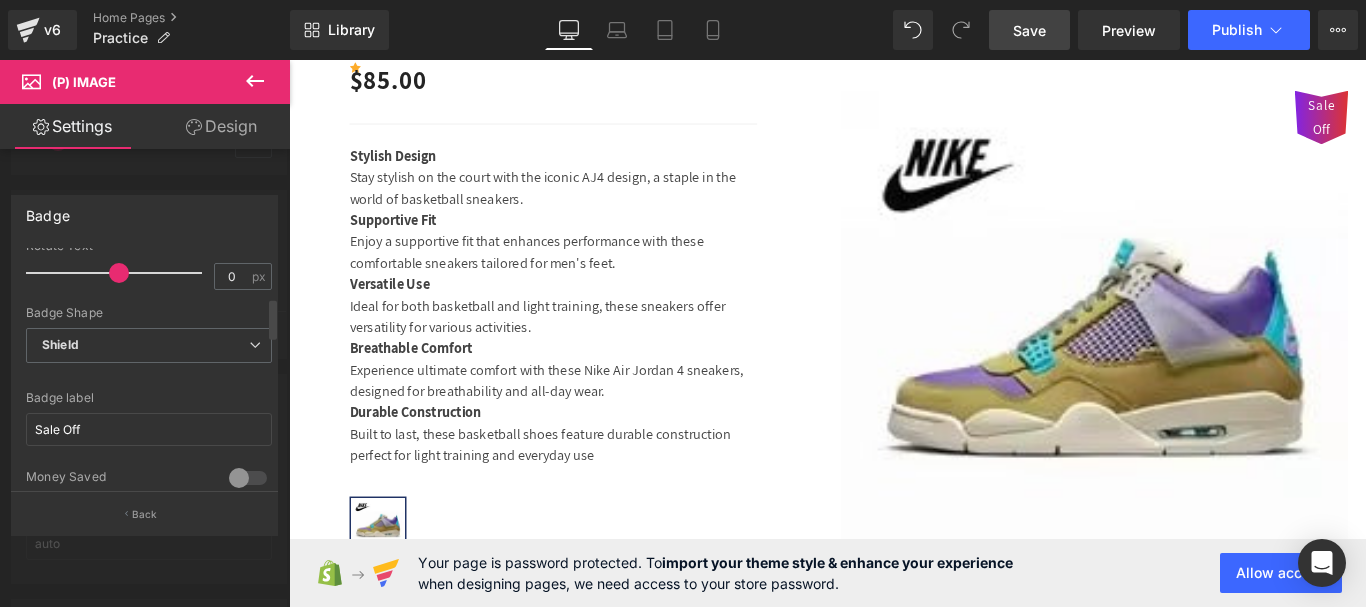 scroll, scrollTop: 400, scrollLeft: 0, axis: vertical 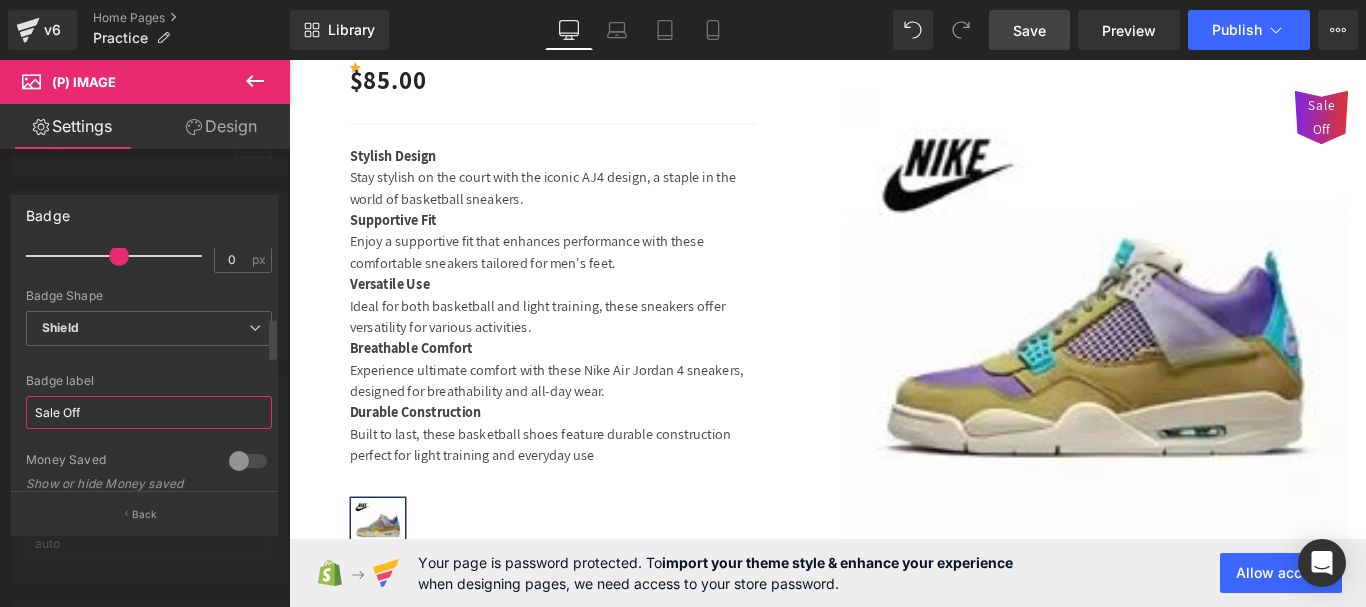 click on "Sale Off" at bounding box center (149, 412) 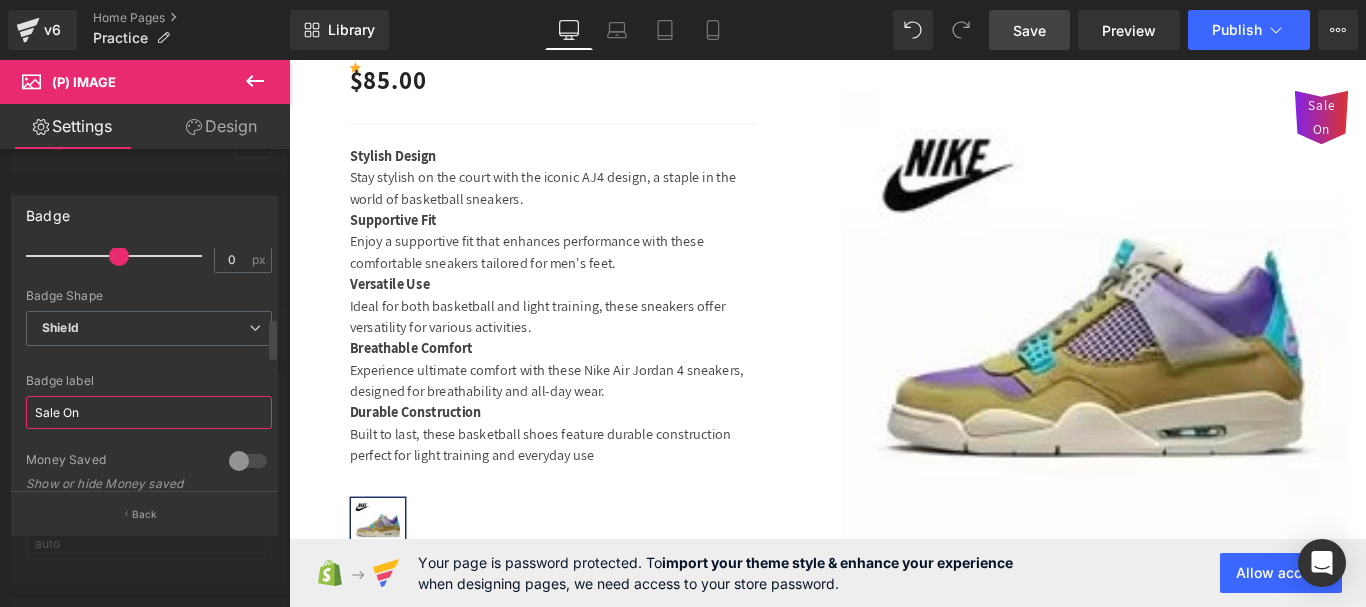 type on "Sale On" 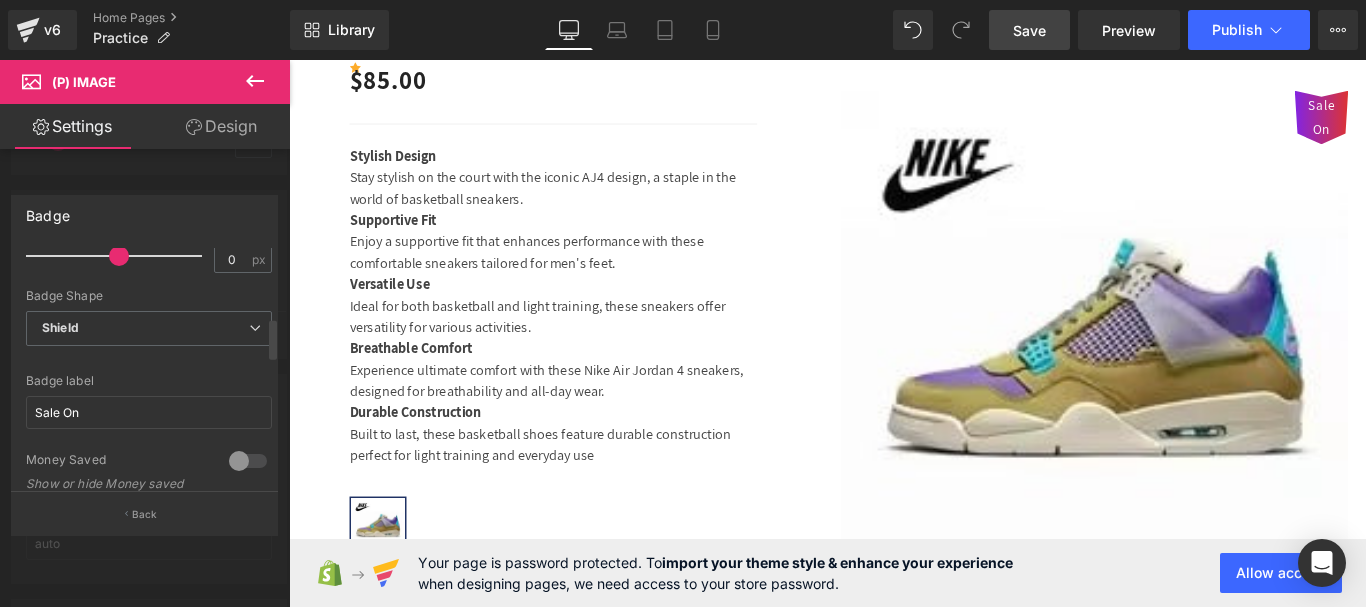 drag, startPoint x: 241, startPoint y: 464, endPoint x: 229, endPoint y: 464, distance: 12 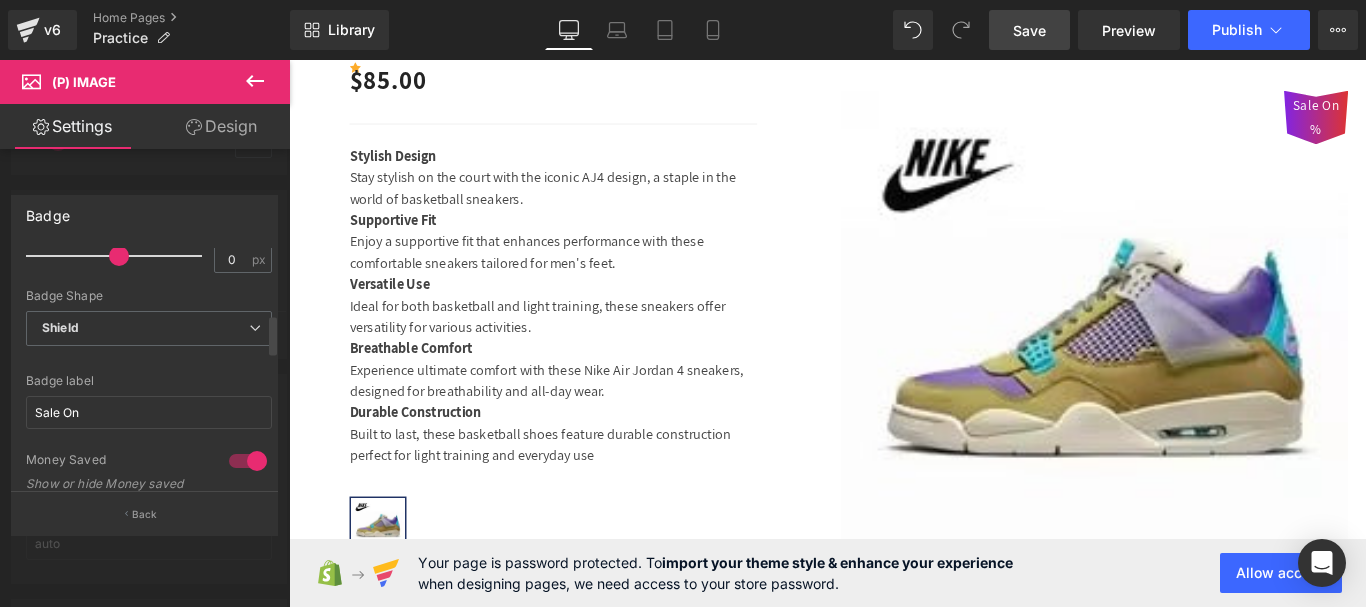 click at bounding box center (248, 461) 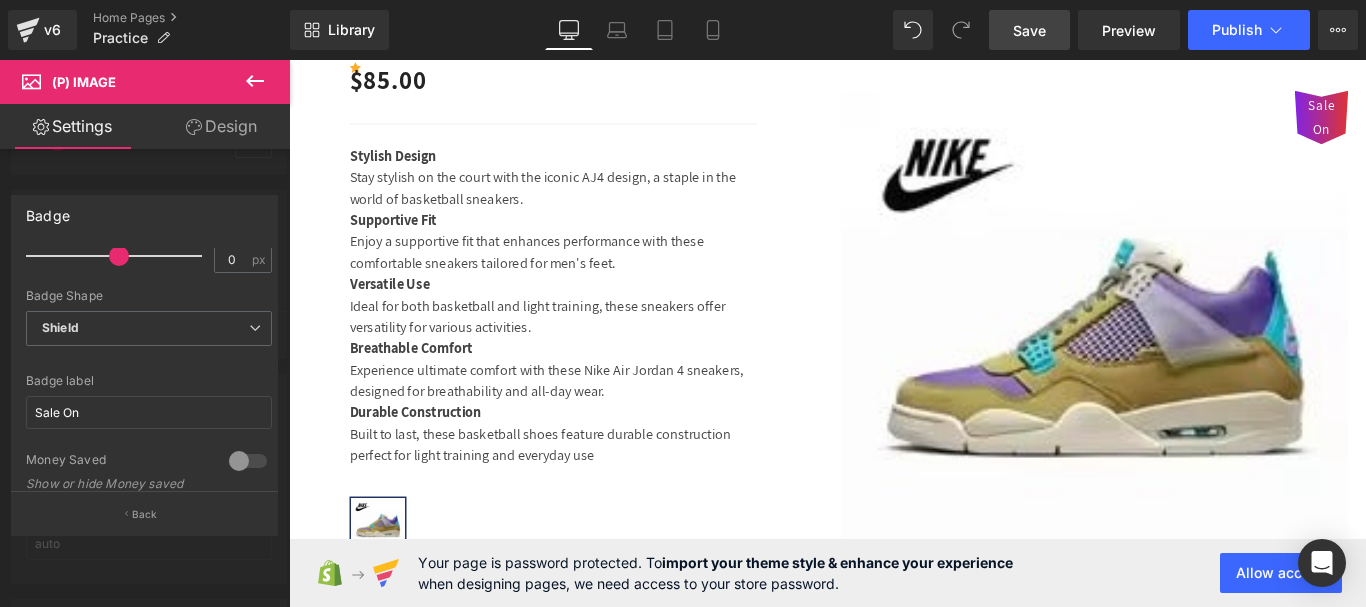 click at bounding box center (145, 338) 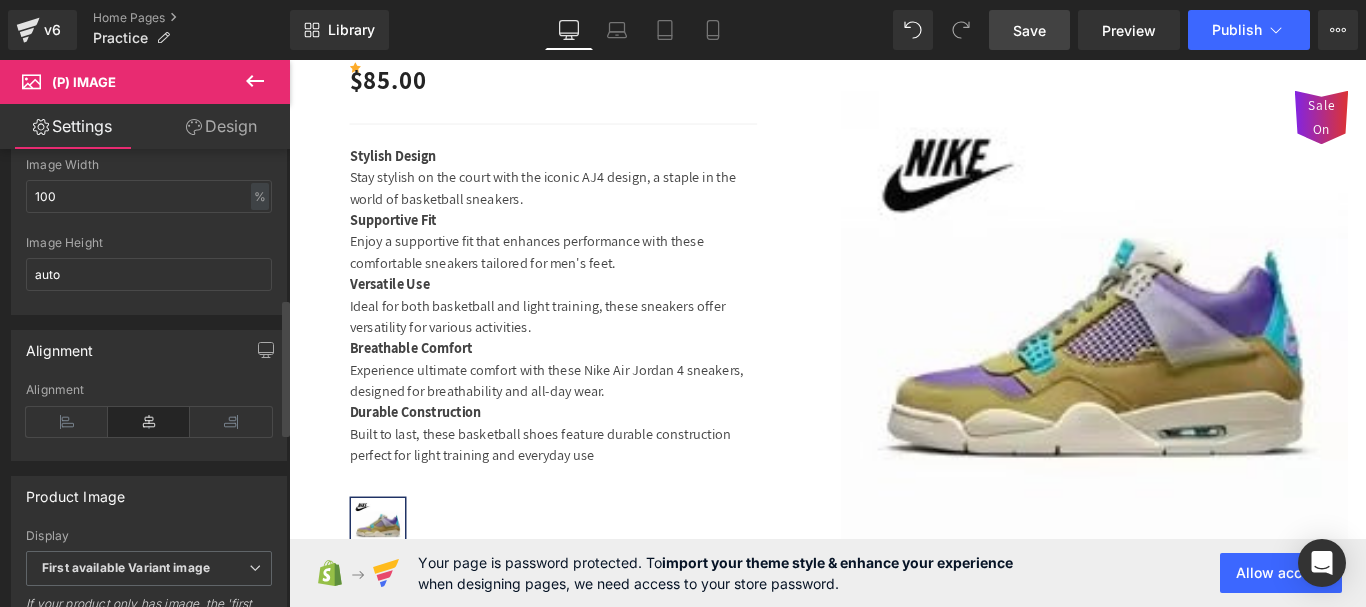scroll, scrollTop: 500, scrollLeft: 0, axis: vertical 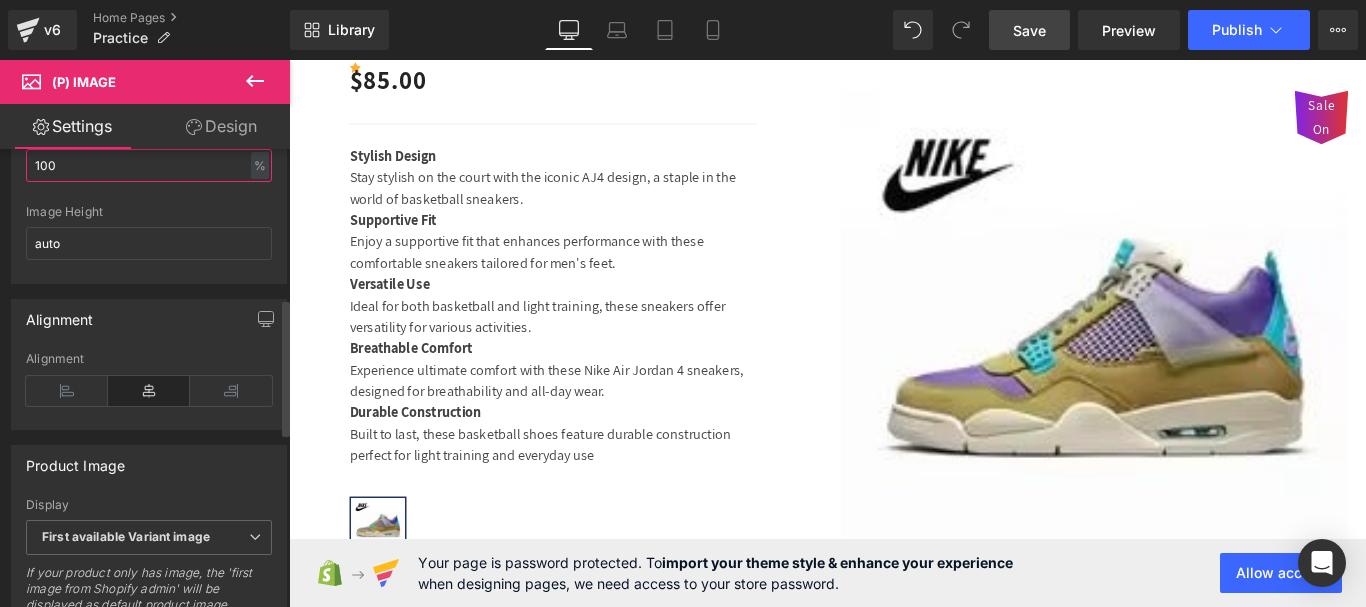 click on "100" at bounding box center (149, 165) 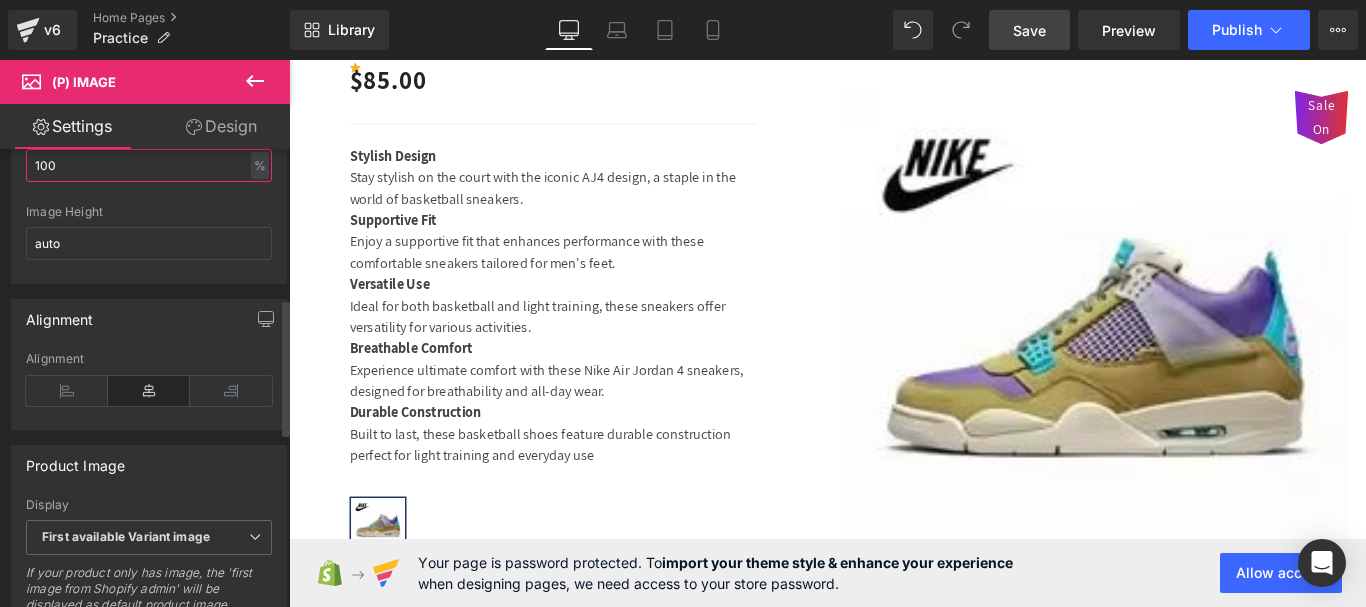 click on "100" at bounding box center [149, 165] 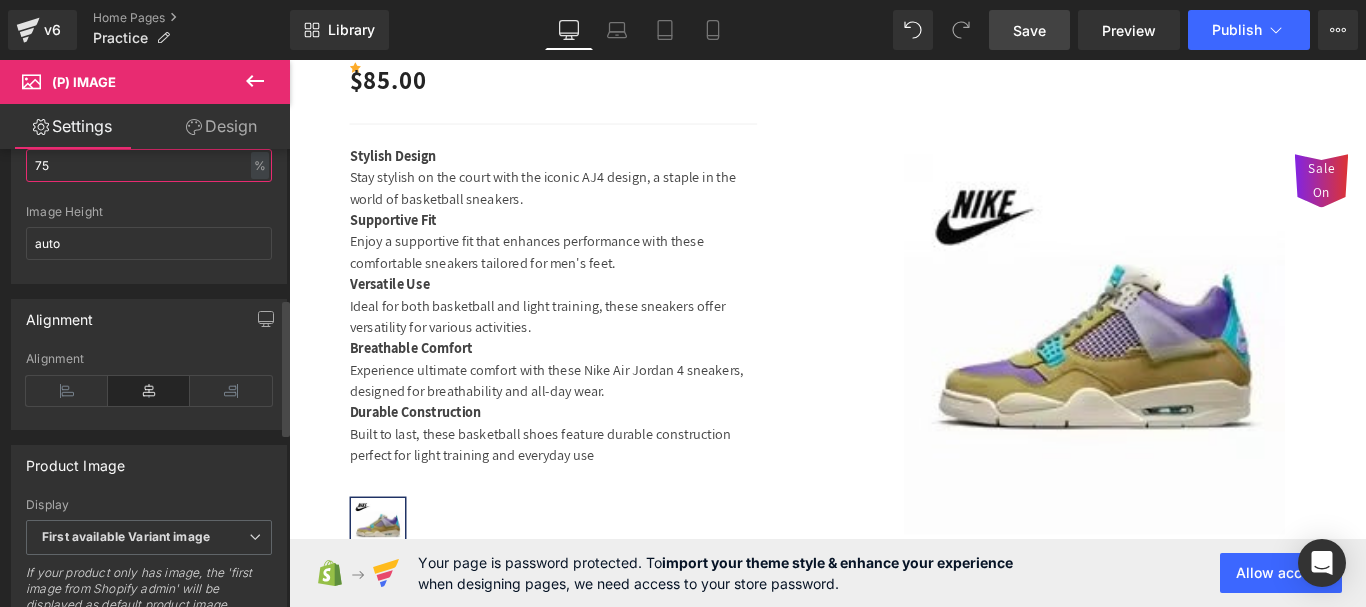 scroll, scrollTop: 3842, scrollLeft: 0, axis: vertical 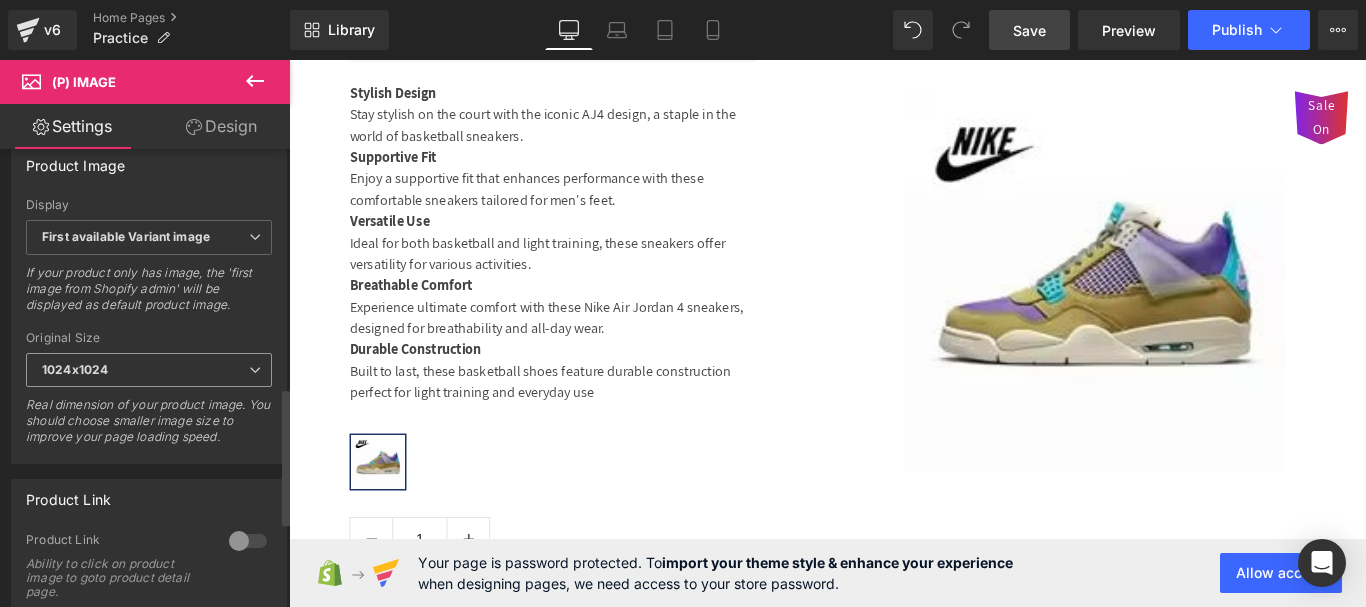 type on "75" 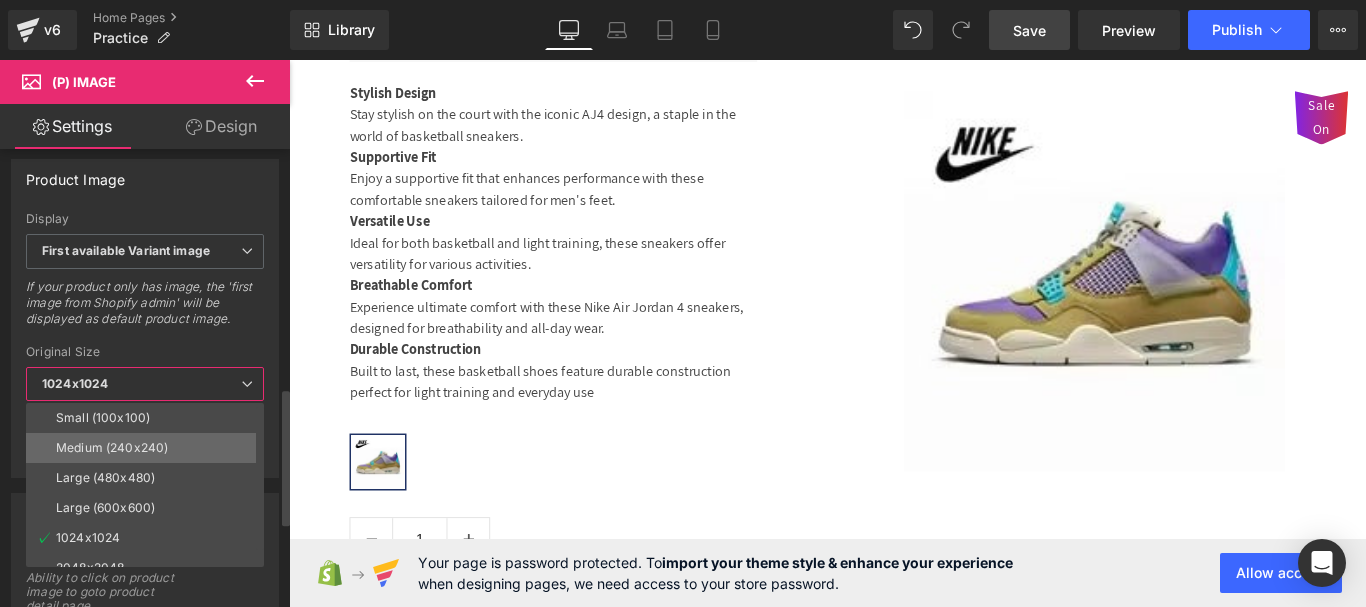 click on "Medium (240x240)" at bounding box center [112, 448] 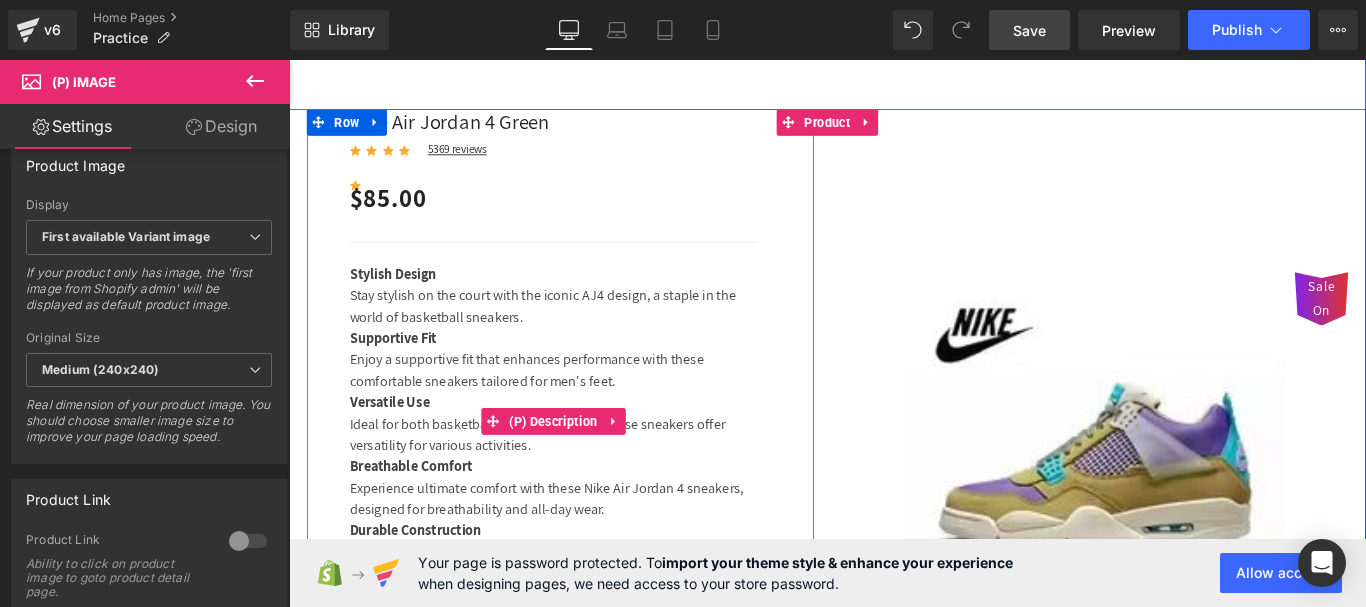 scroll, scrollTop: 3742, scrollLeft: 0, axis: vertical 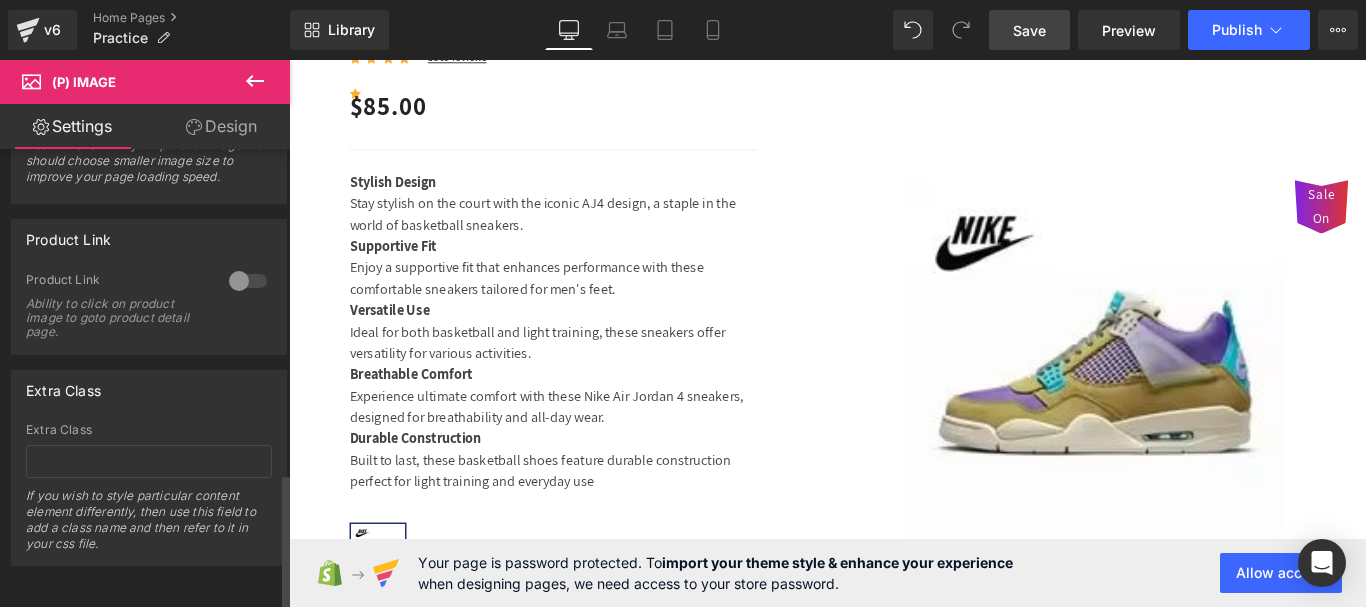 click at bounding box center [248, 281] 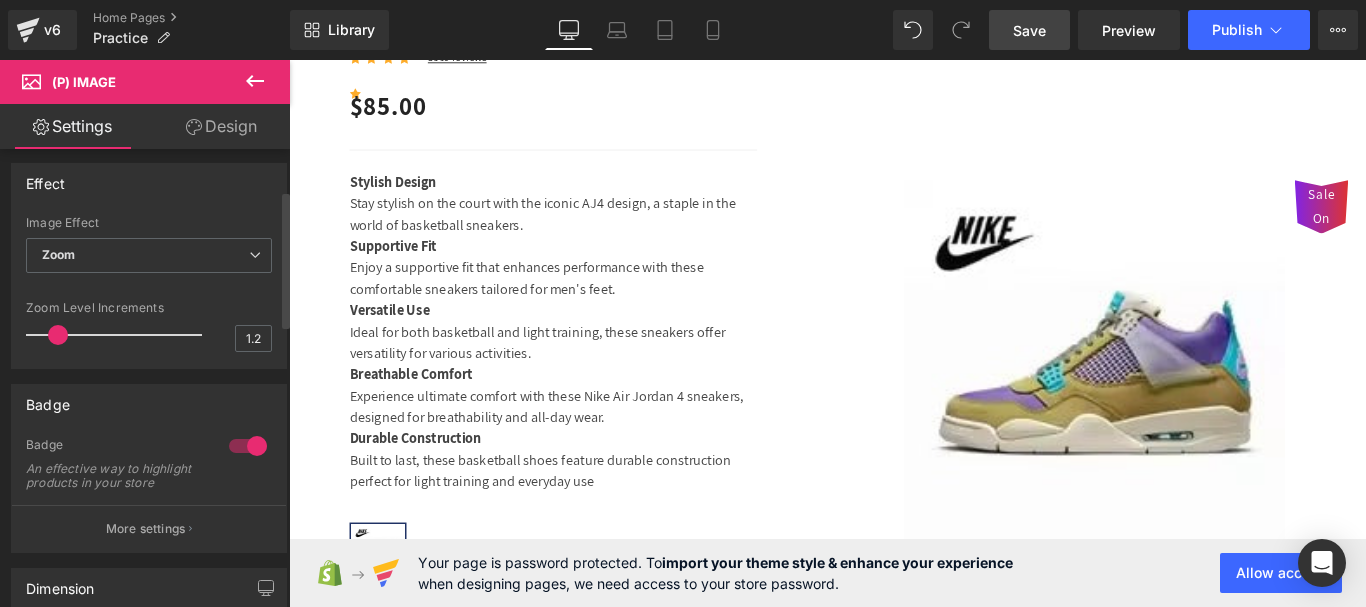 scroll, scrollTop: 0, scrollLeft: 0, axis: both 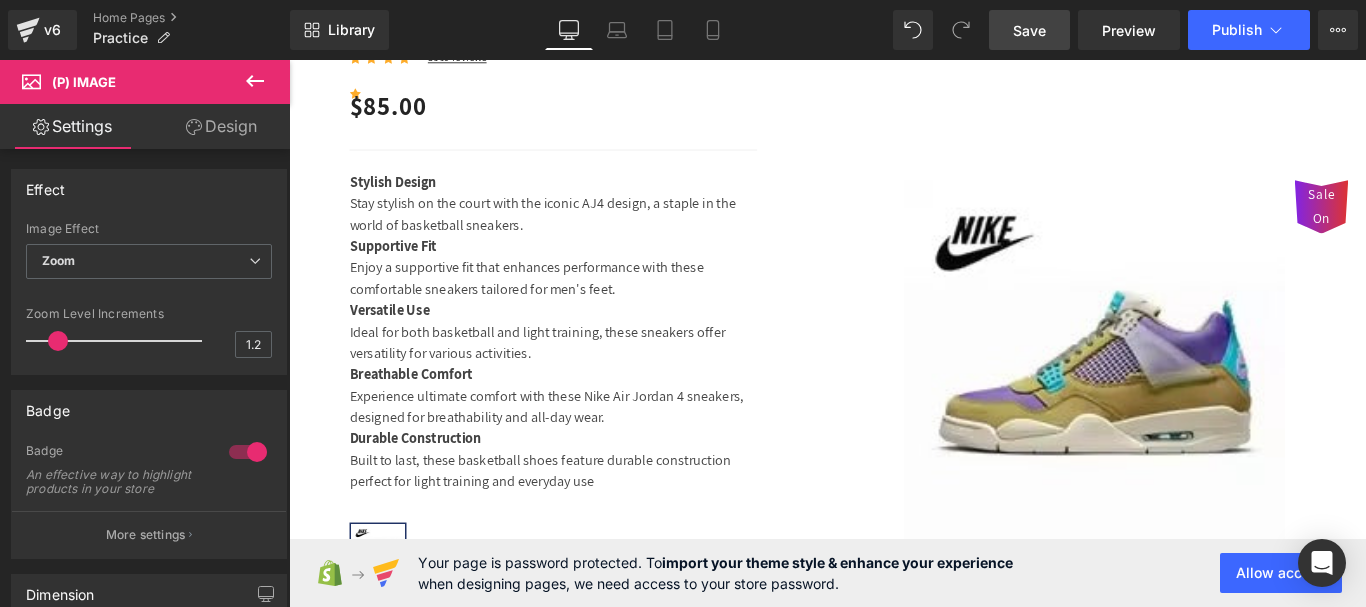 click on "Design" at bounding box center [221, 126] 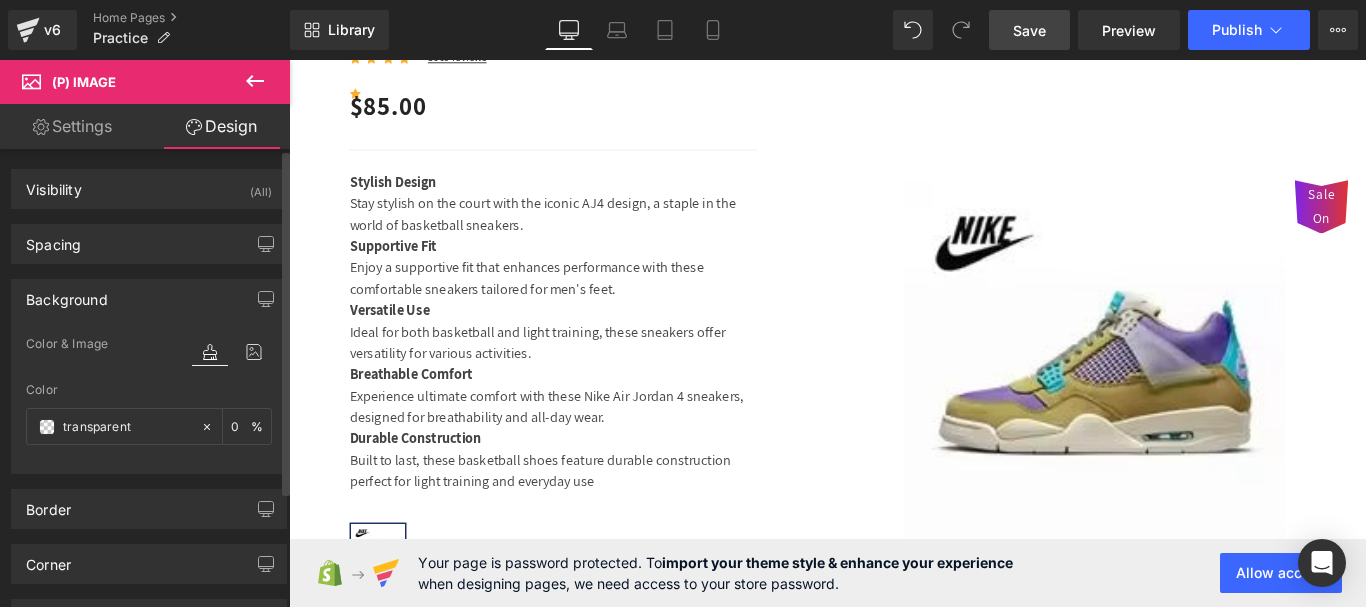 type on "transparent" 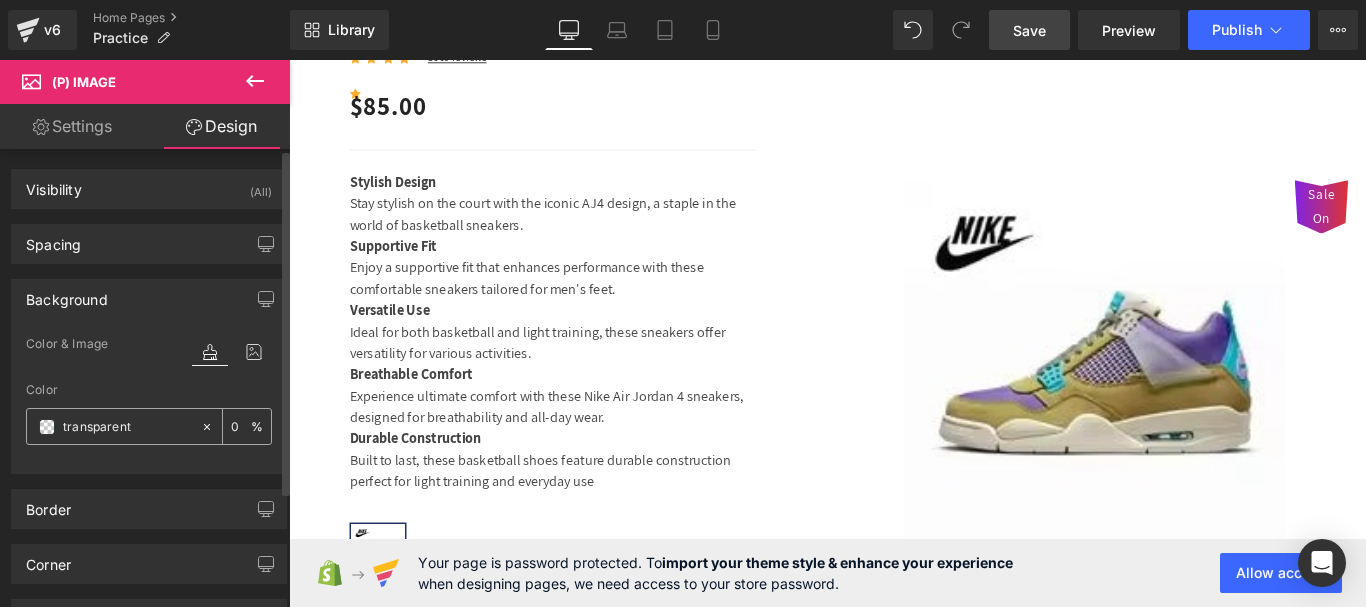 click 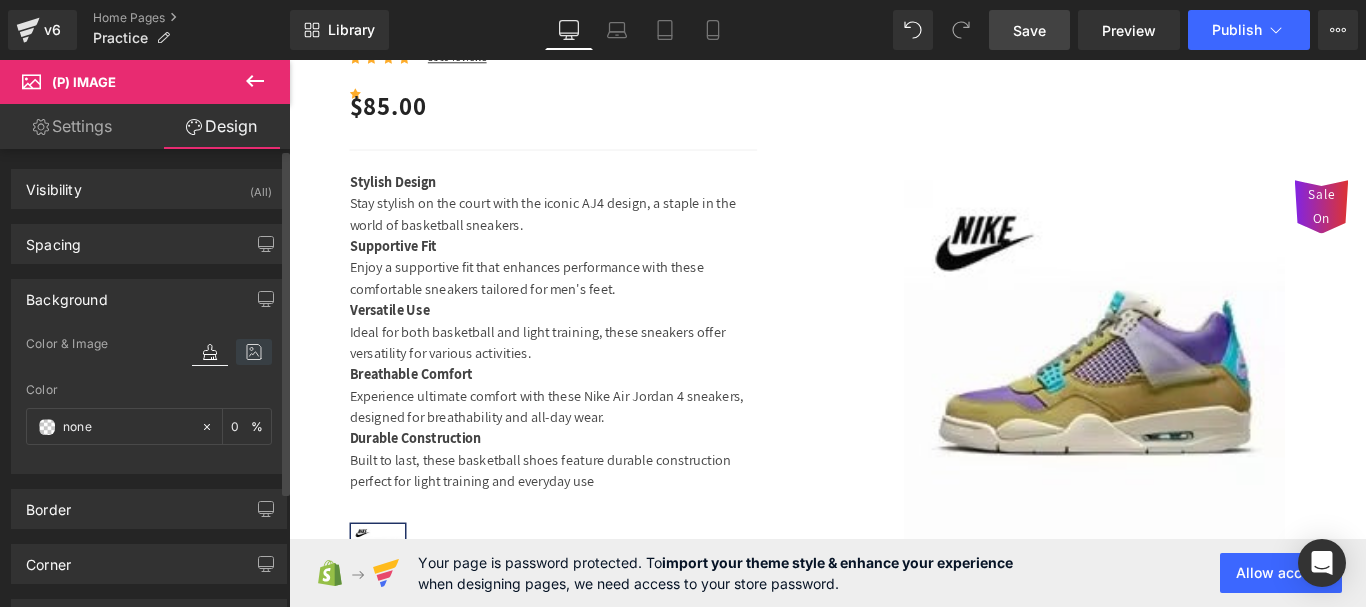 click at bounding box center (254, 352) 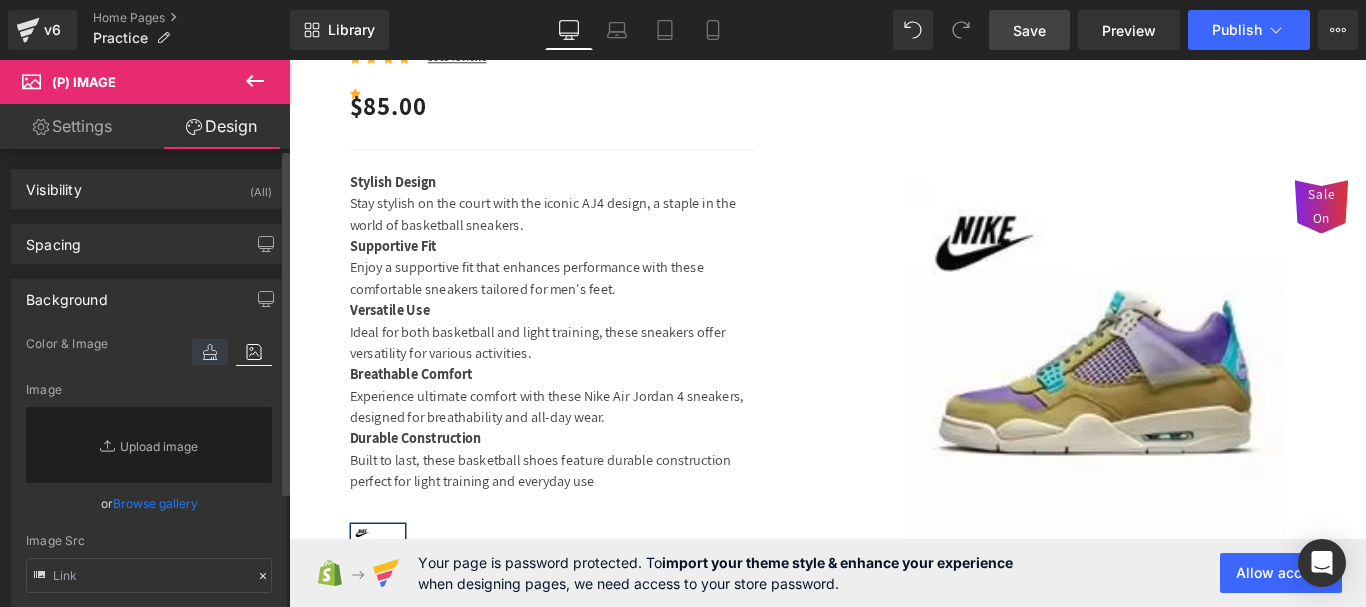 click at bounding box center [210, 352] 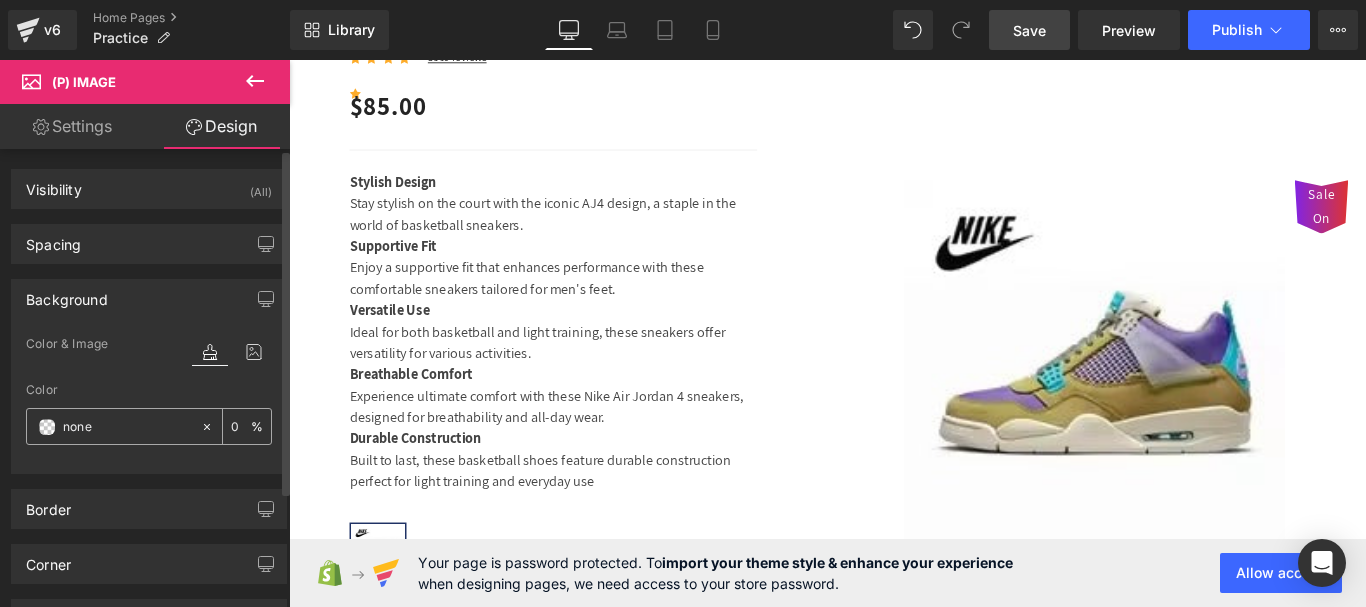 click on "none" at bounding box center (113, 426) 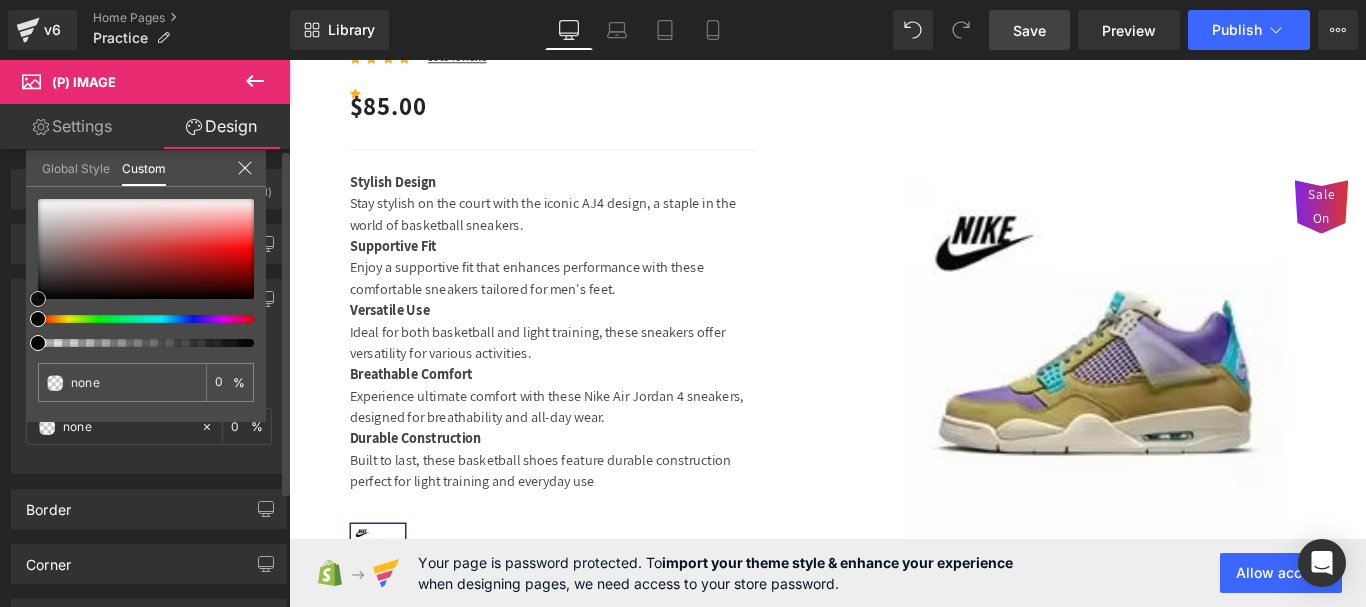 type on "#917373" 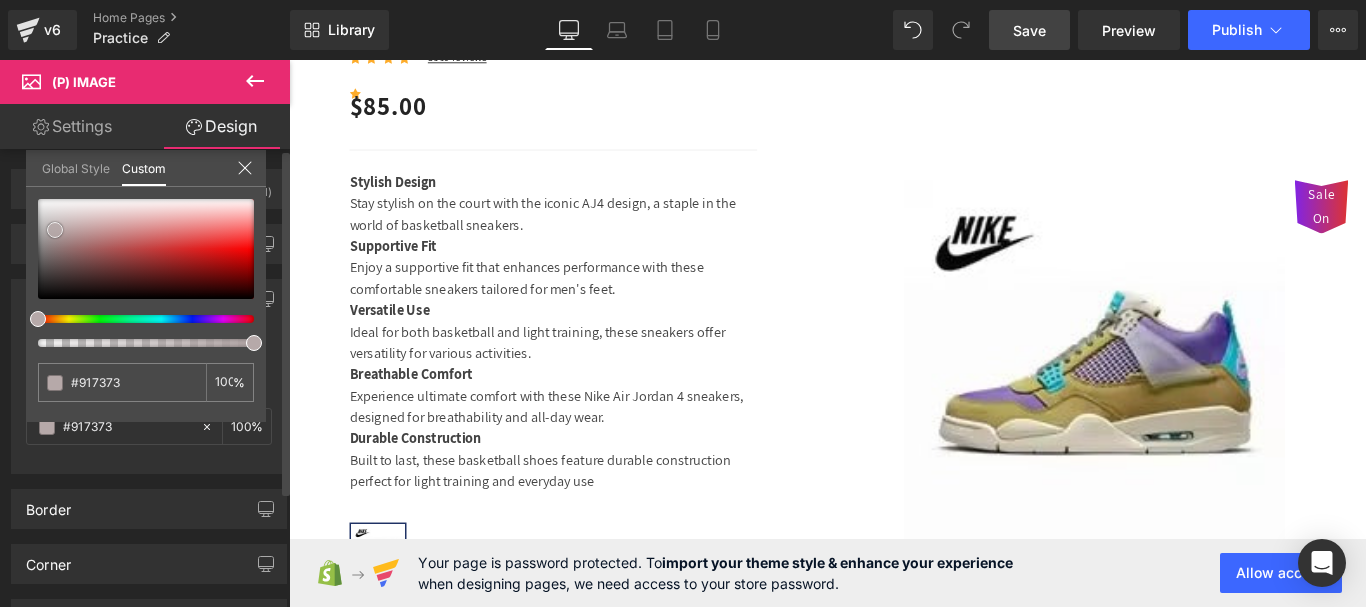 type on "#987f7f" 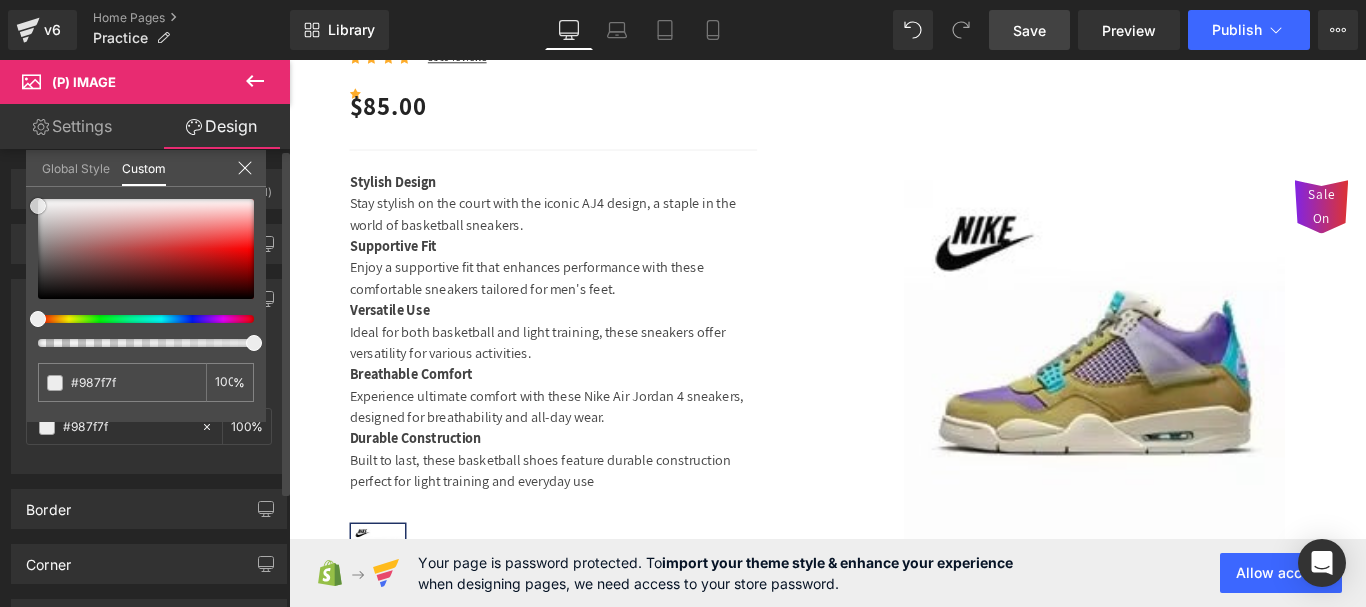 type on "#ededed" 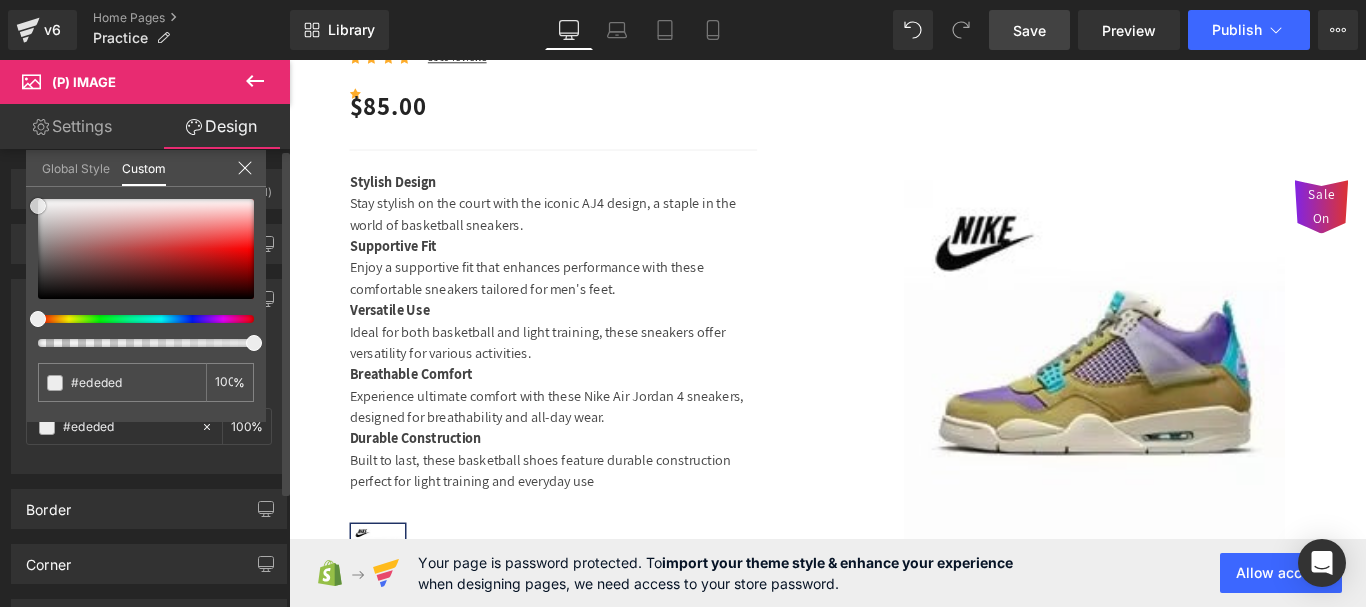 type on "#ffffff" 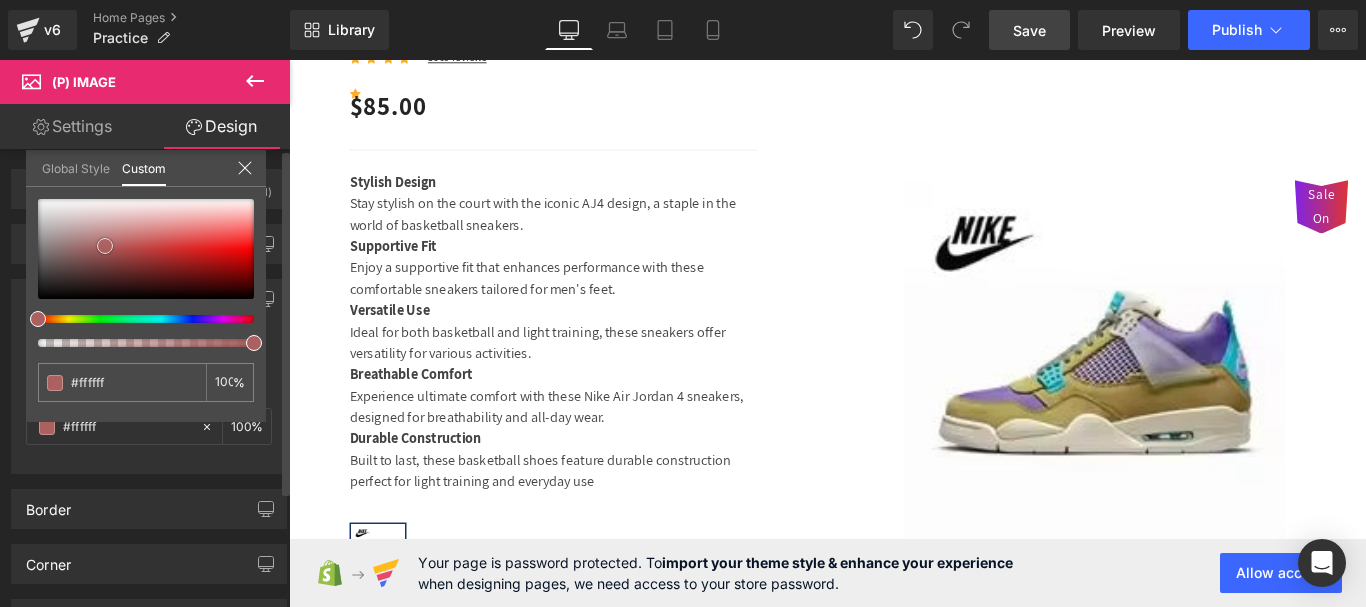 type on "#b08b8b" 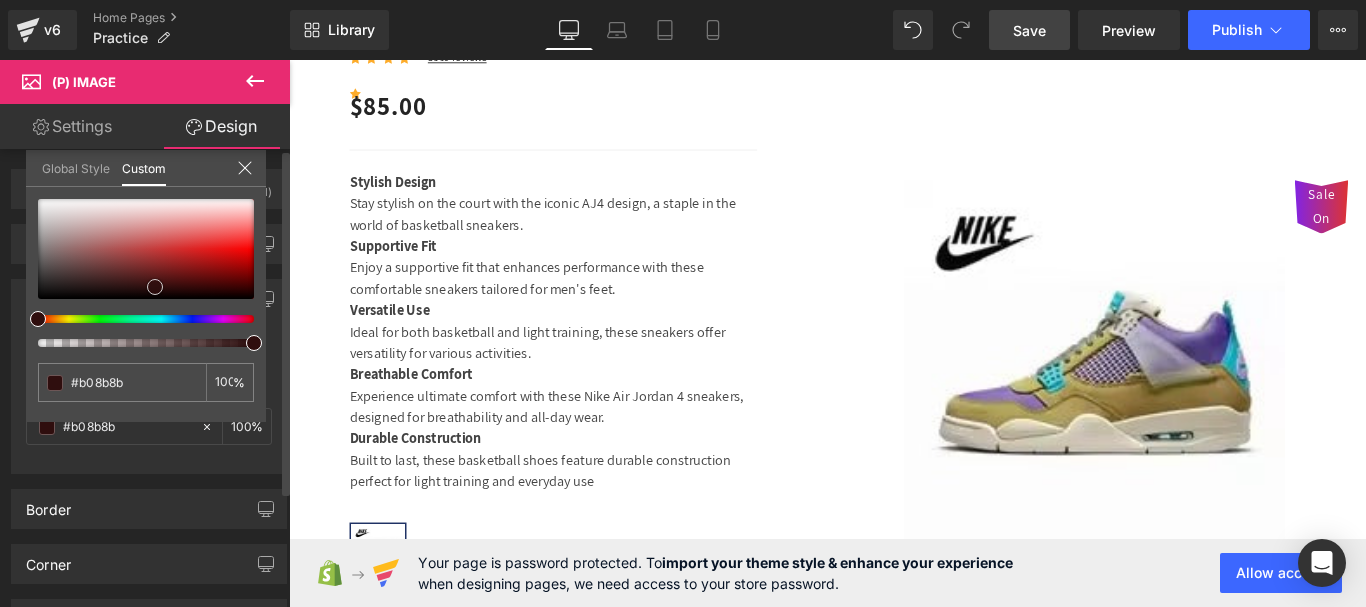type on "#2f0e0e" 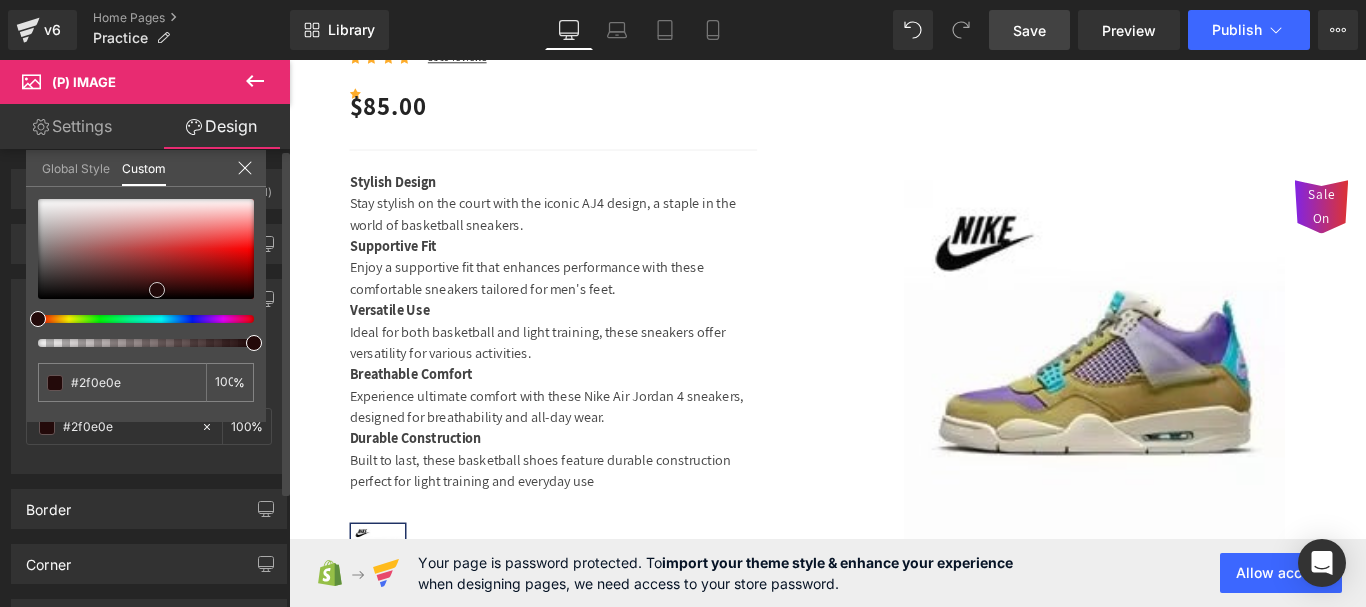 drag, startPoint x: 55, startPoint y: 230, endPoint x: 157, endPoint y: 290, distance: 118.3385 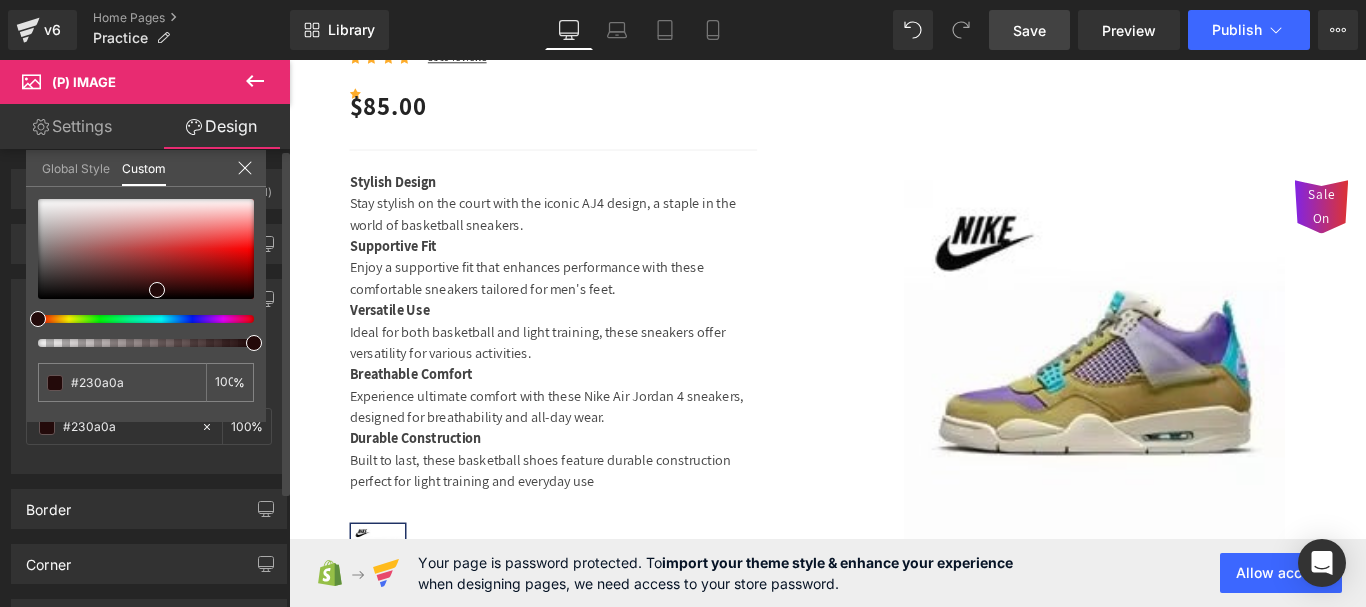 type on "#16230a" 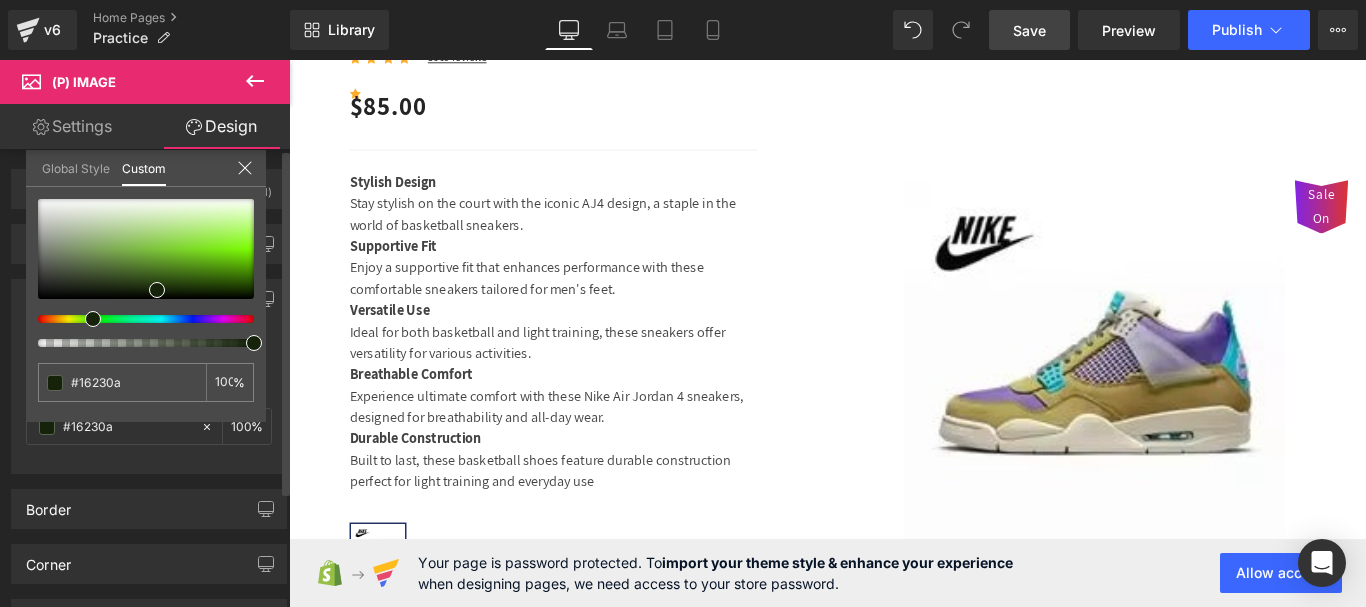 click at bounding box center (138, 319) 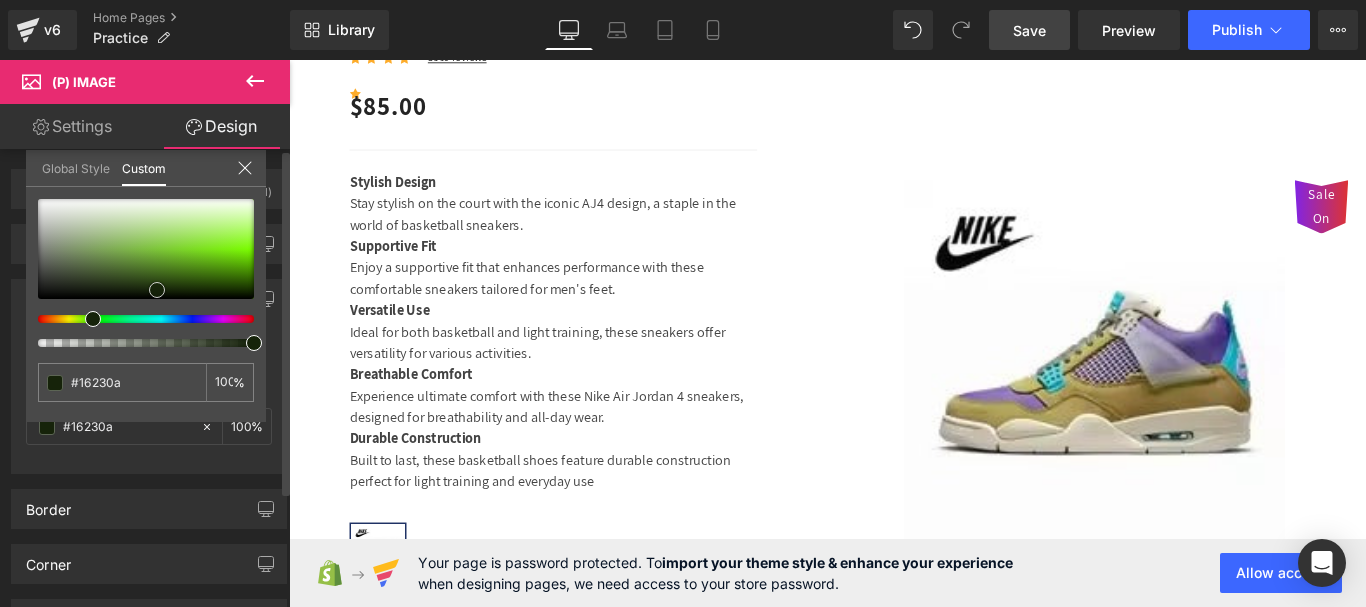 type on "#415232" 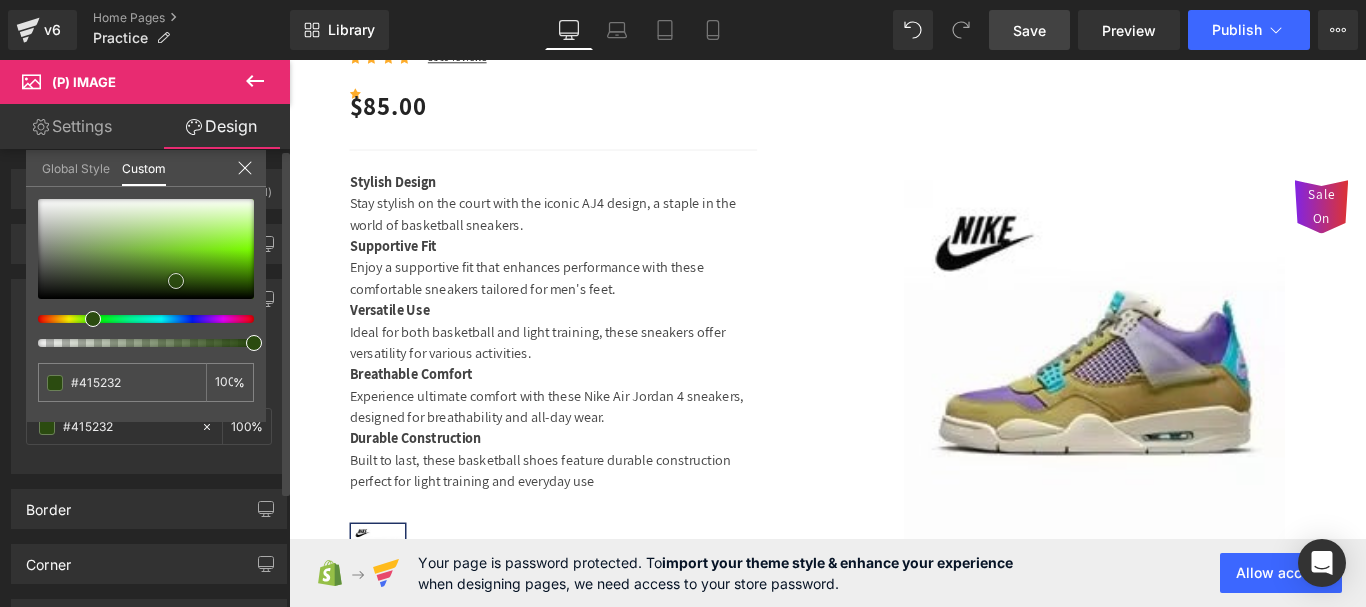 type on "#465a34" 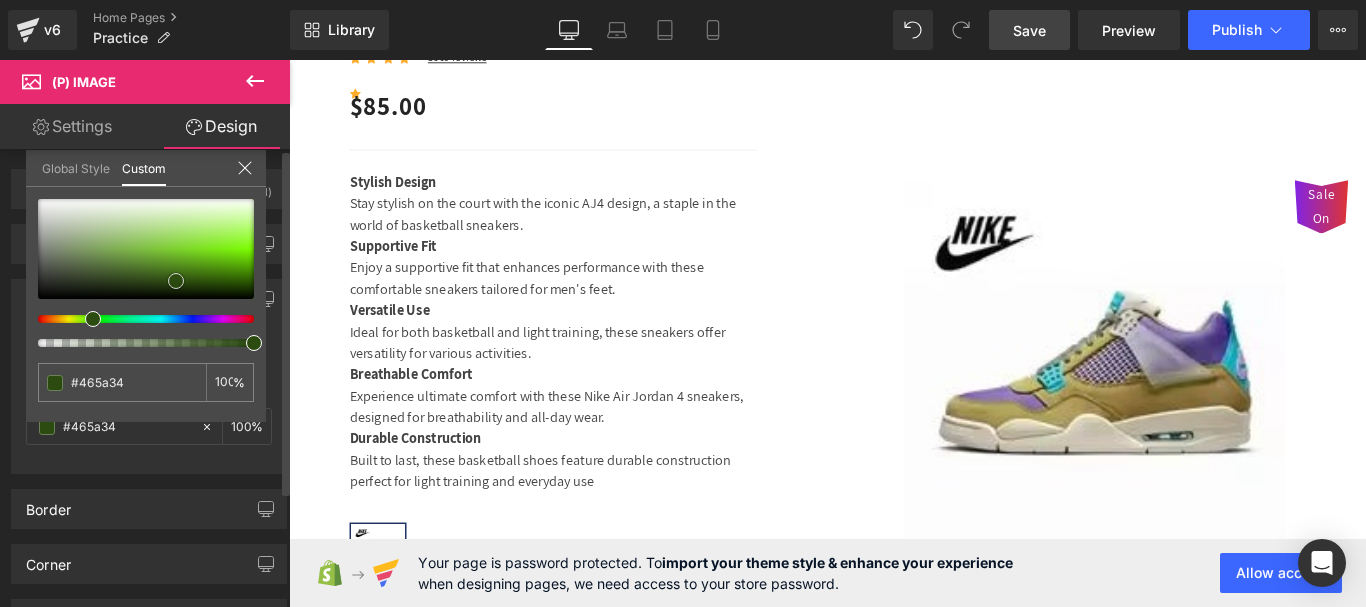 type on "#2b4b10" 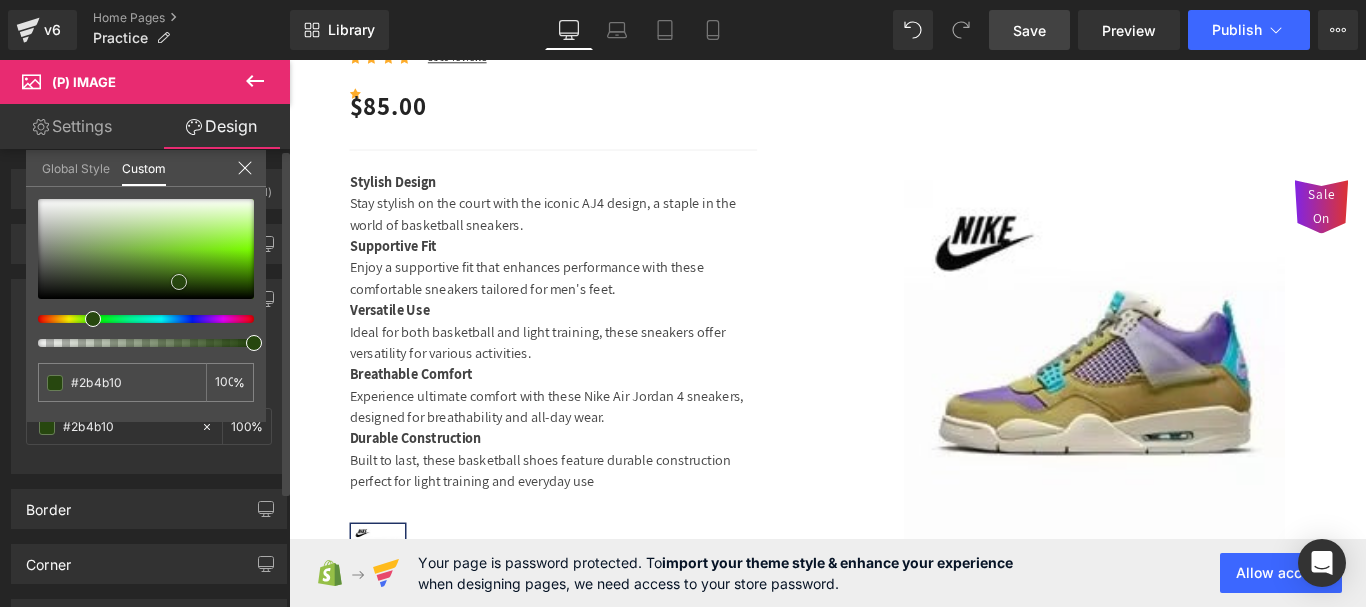type on "#27470f" 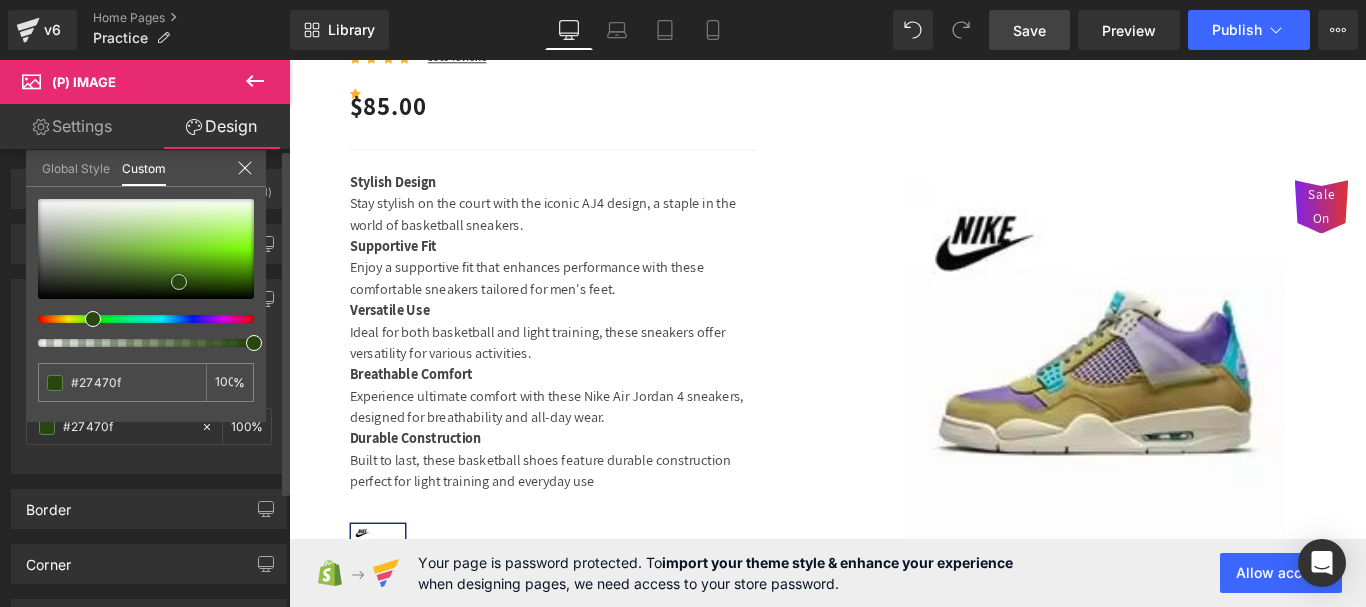 drag, startPoint x: 140, startPoint y: 274, endPoint x: 179, endPoint y: 282, distance: 39.812057 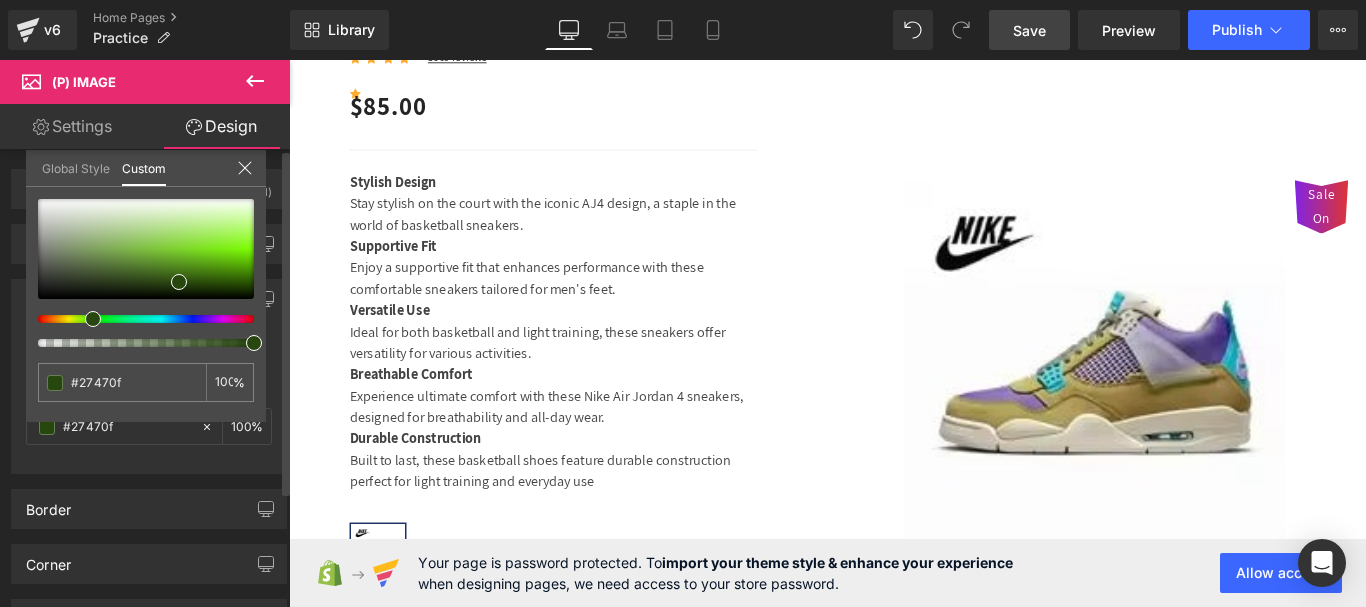 click 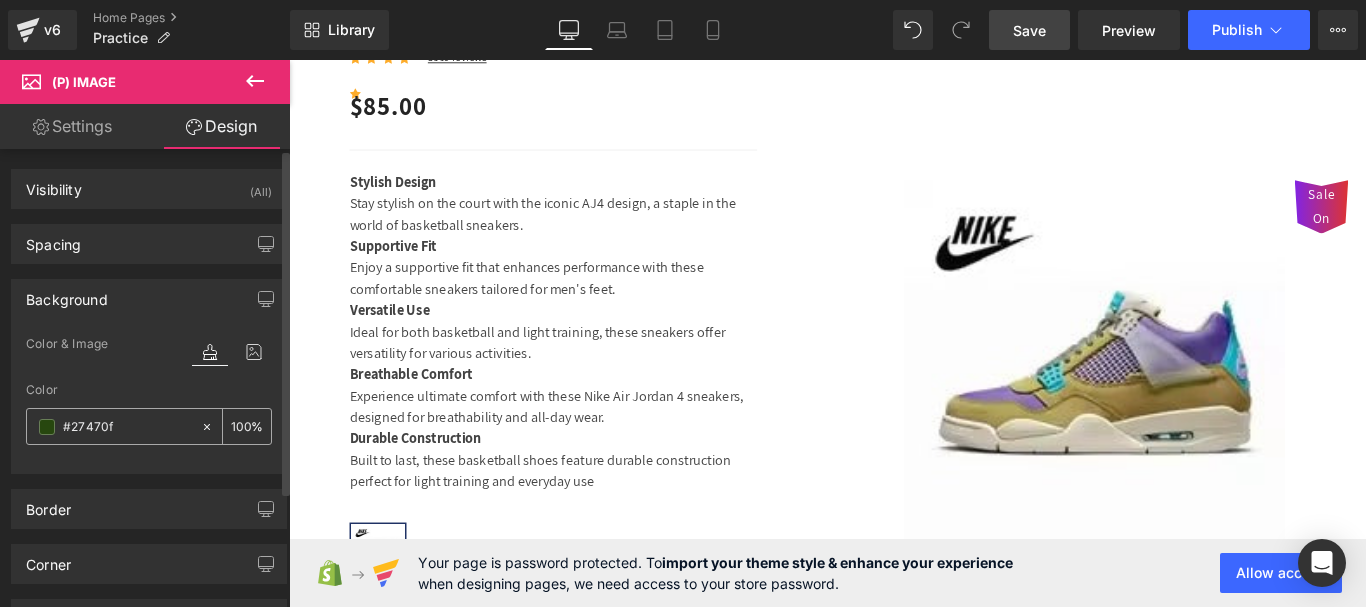 click 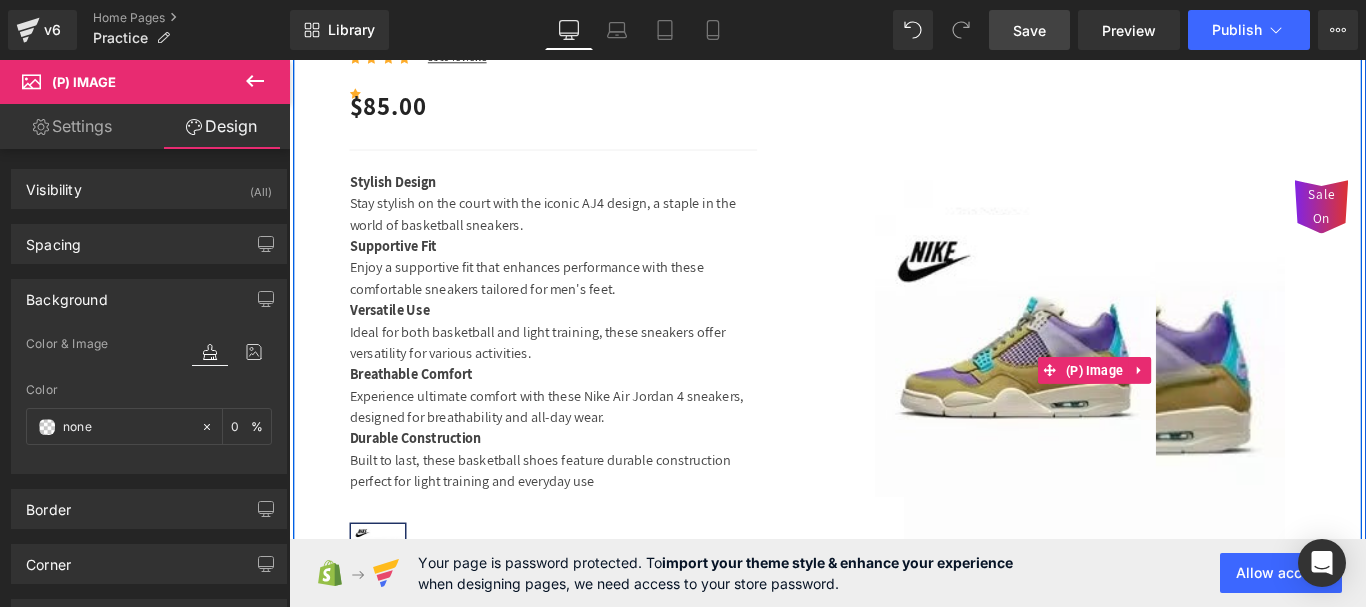 scroll, scrollTop: 3642, scrollLeft: 0, axis: vertical 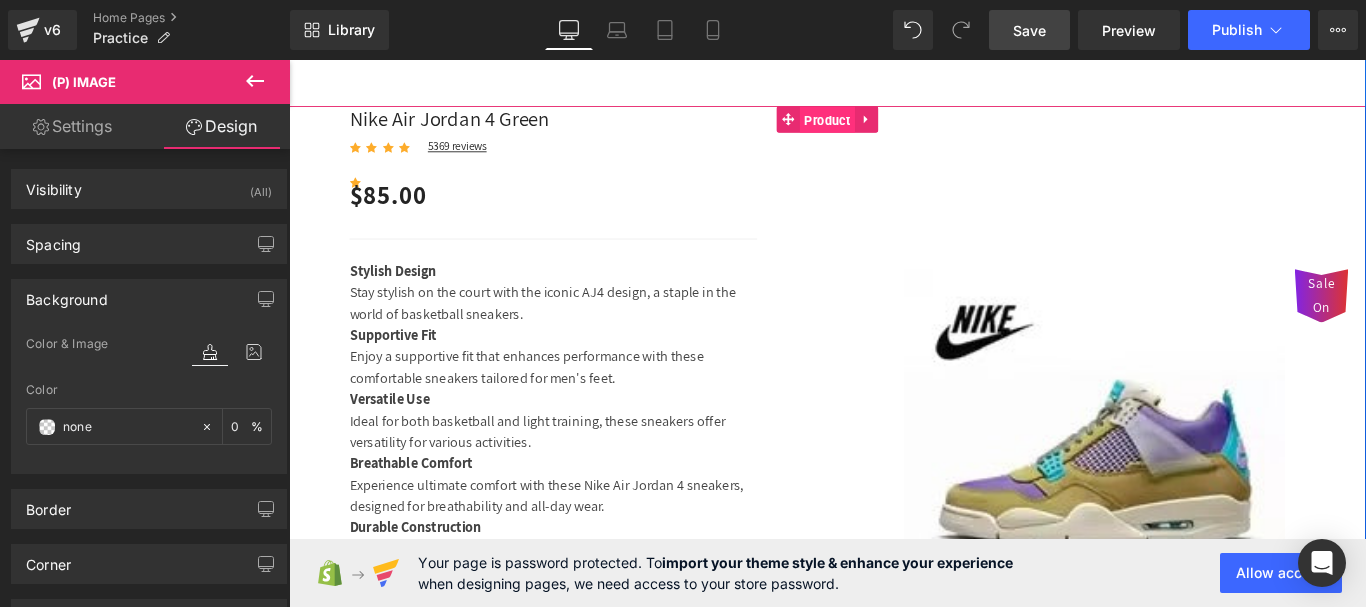 click on "Product" at bounding box center (894, 128) 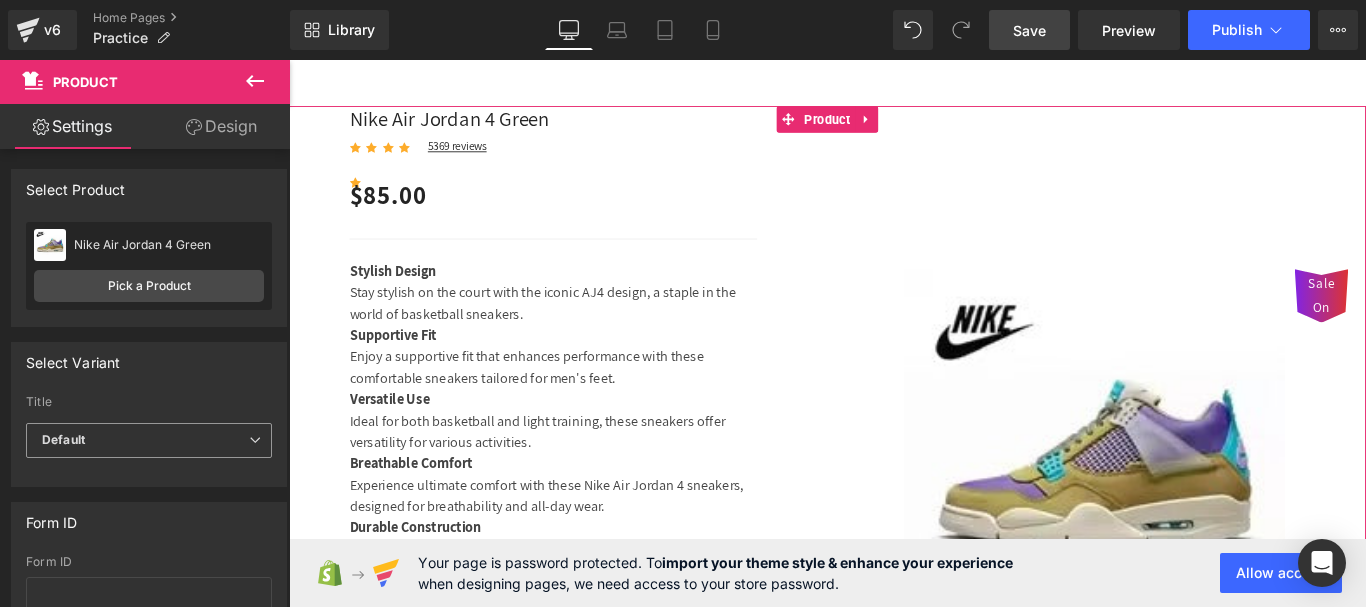 click on "Default" at bounding box center [149, 440] 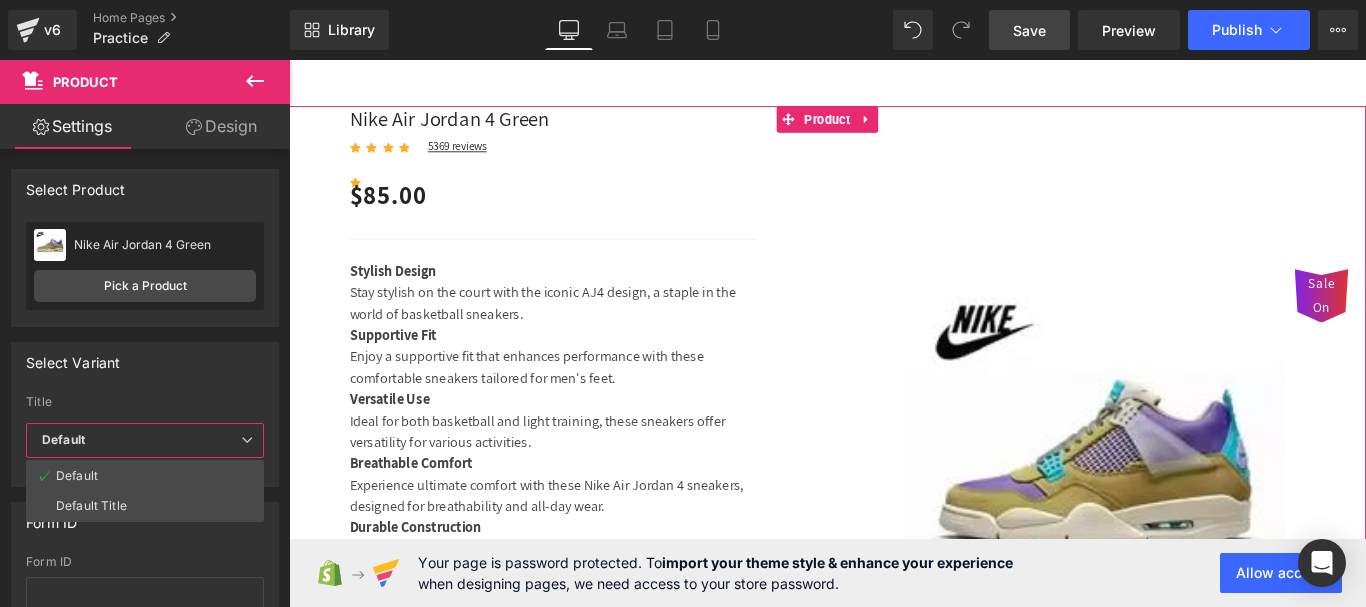drag, startPoint x: 108, startPoint y: 500, endPoint x: 136, endPoint y: 501, distance: 28.01785 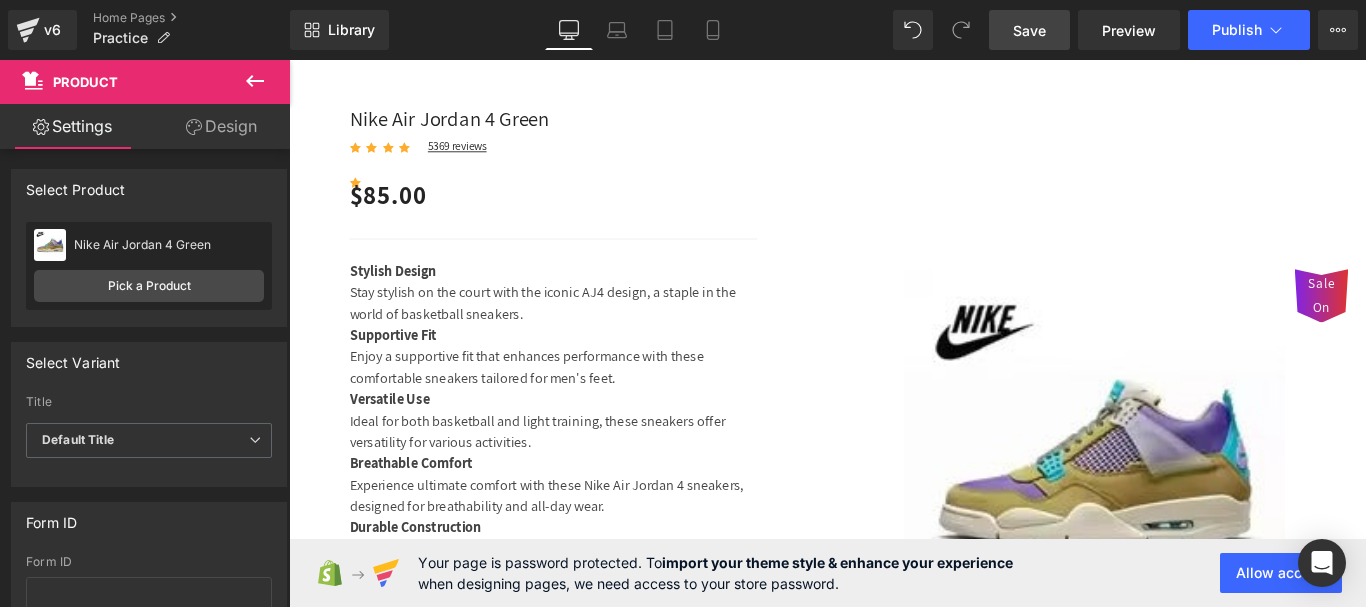 click on "Form ID Form ID Add custom form ID that integrates with 3rd apps. Eg: addToCartForm" at bounding box center (149, 584) 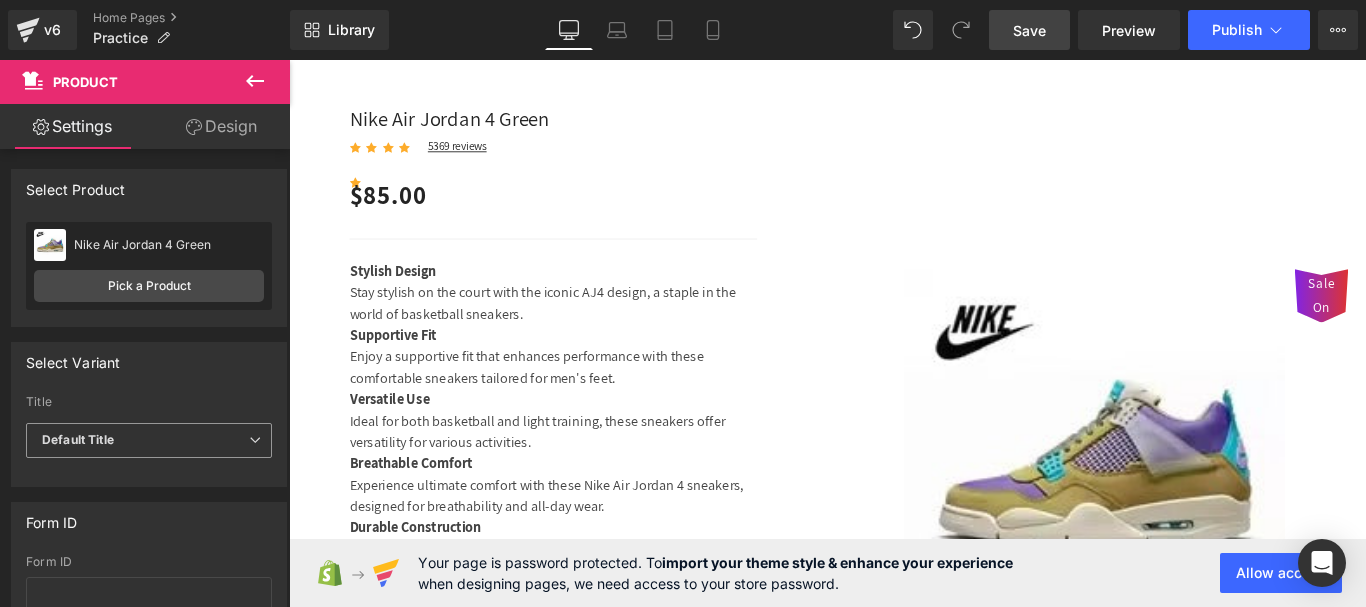 click on "Default Title" at bounding box center (149, 440) 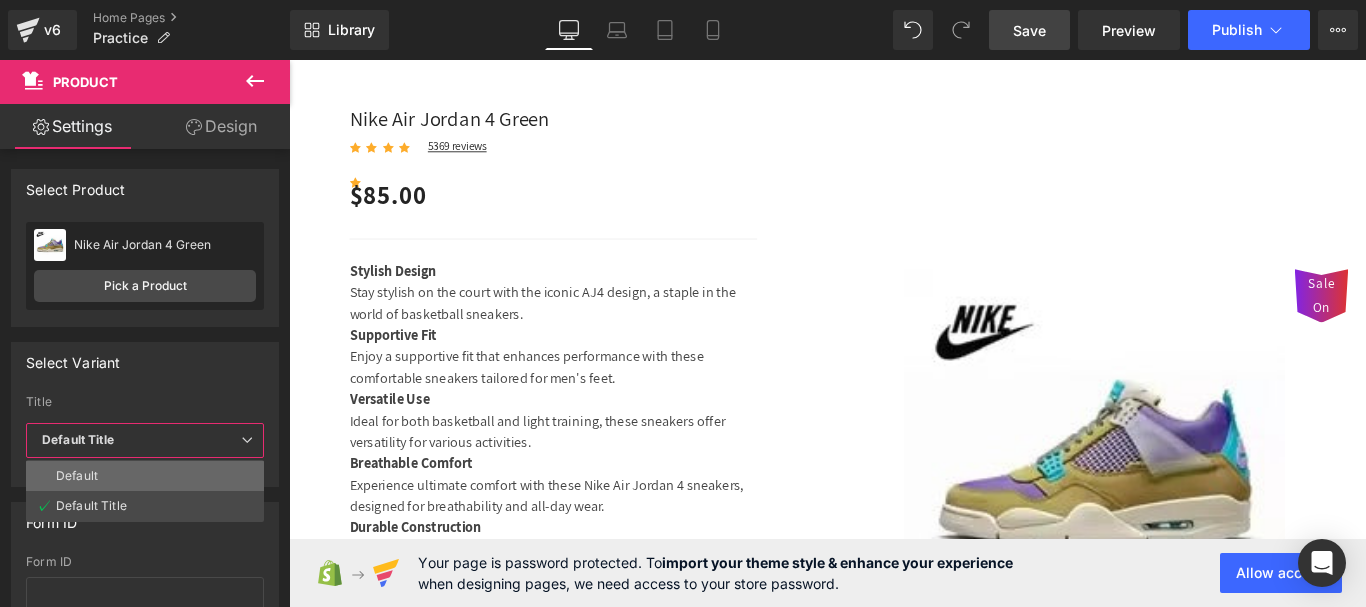 click on "Default" at bounding box center [145, 476] 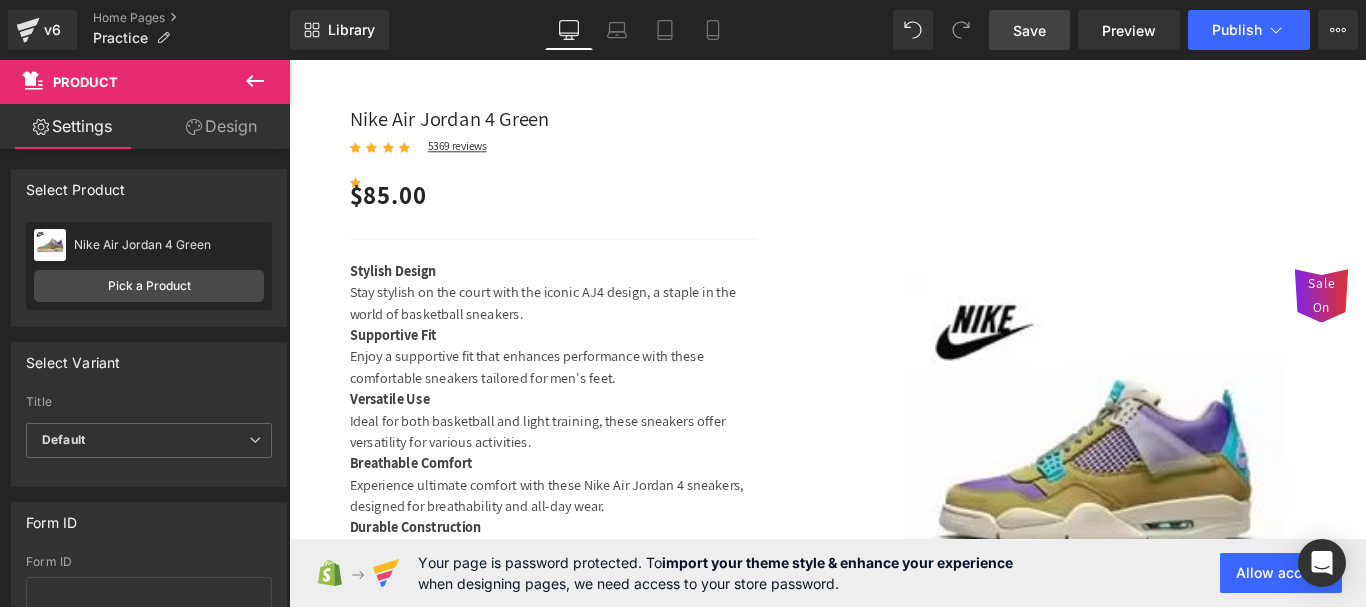 scroll, scrollTop: 100, scrollLeft: 0, axis: vertical 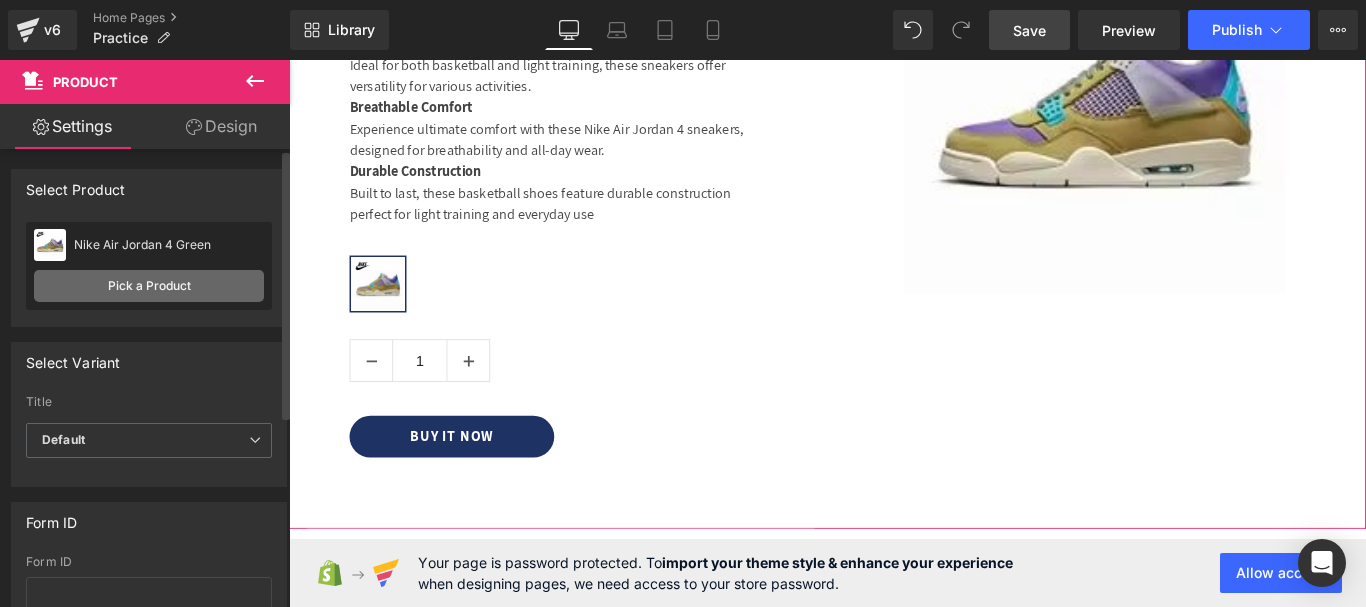 click on "Pick a Product" at bounding box center (149, 286) 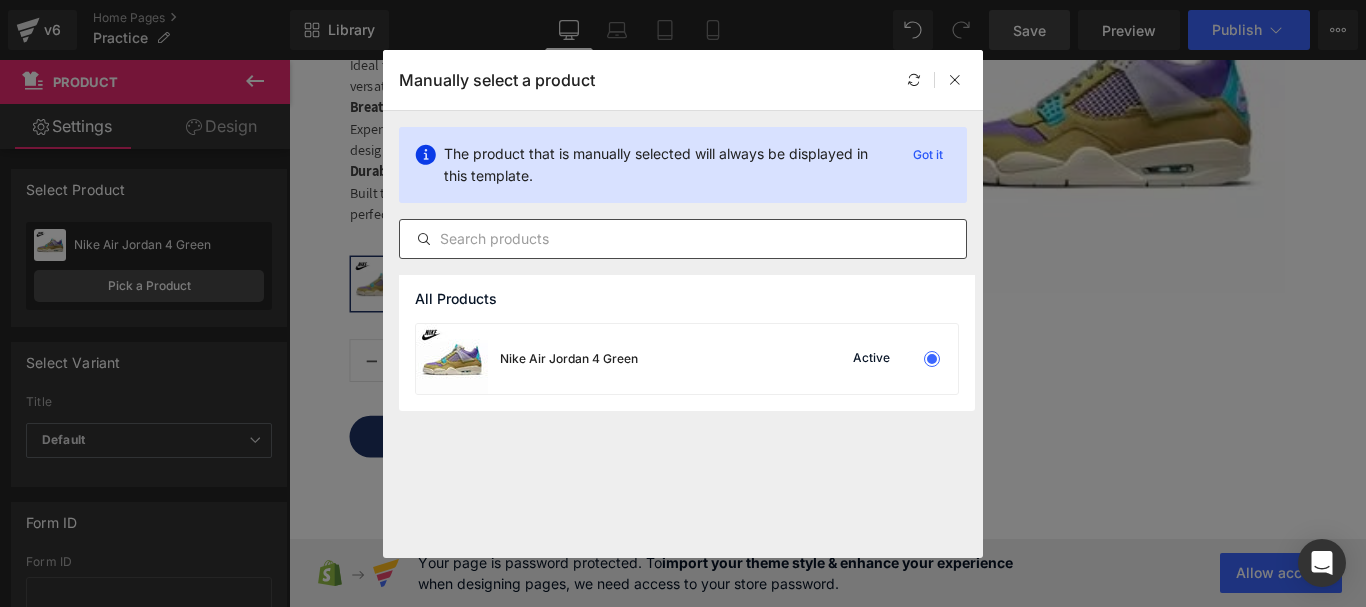 click at bounding box center (683, 239) 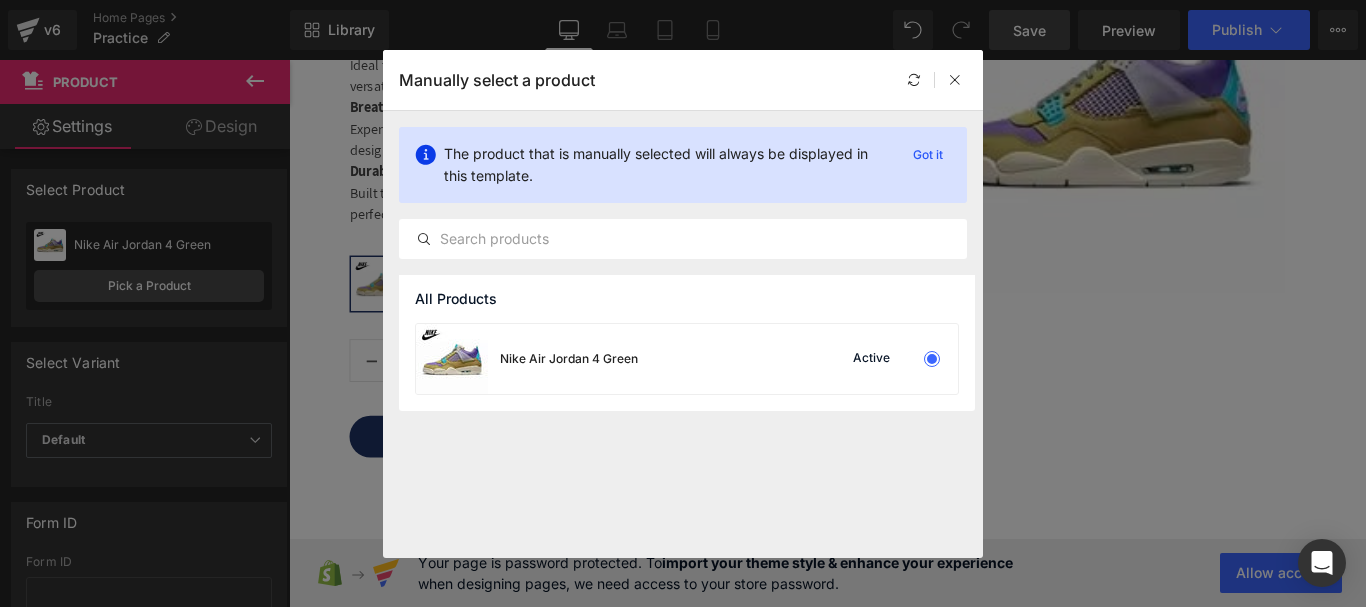 click on "All Products" at bounding box center (687, 299) 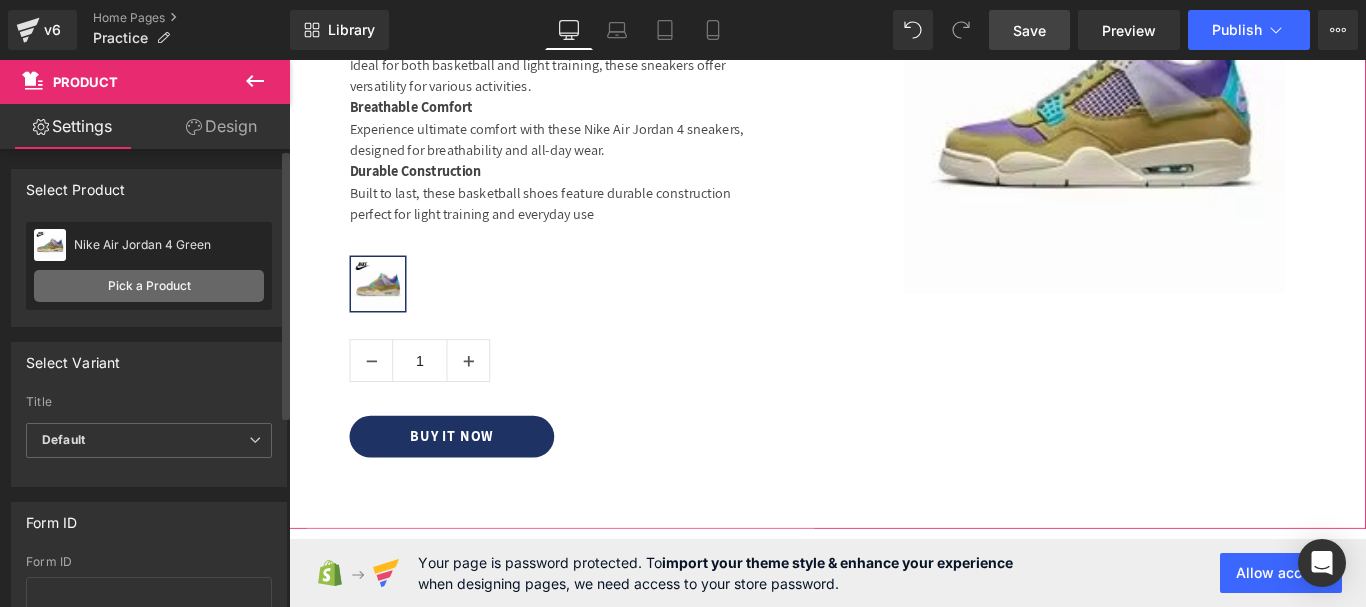 click on "Pick a Product" at bounding box center (149, 286) 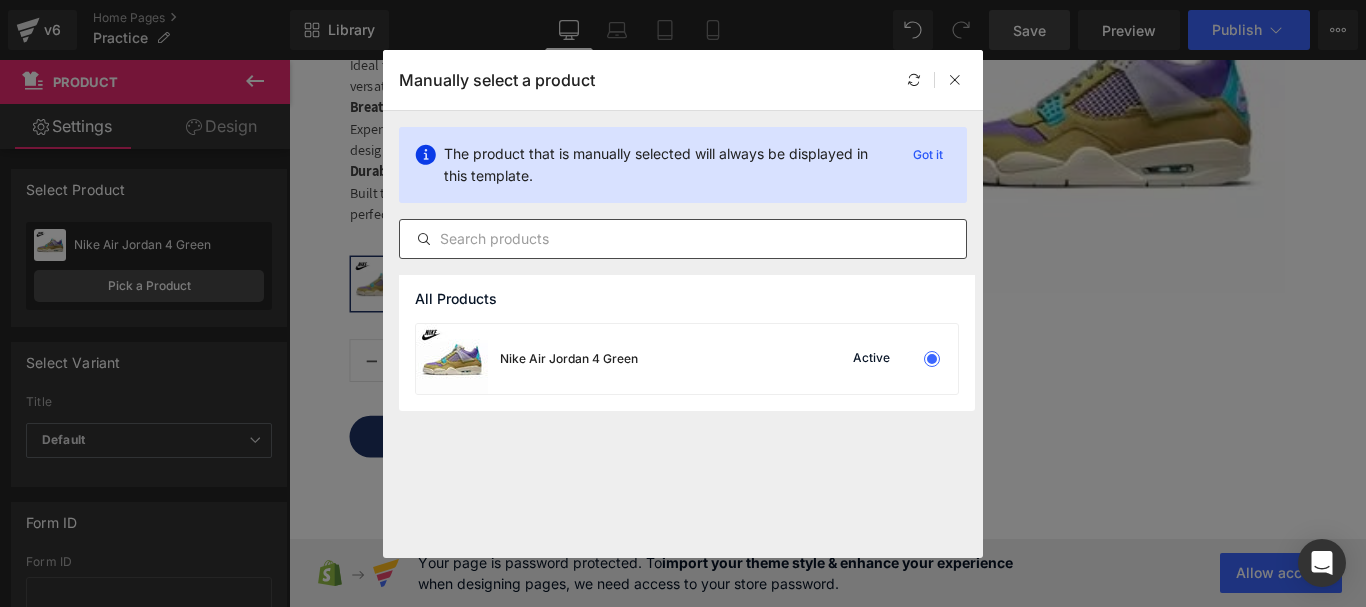 click at bounding box center [683, 239] 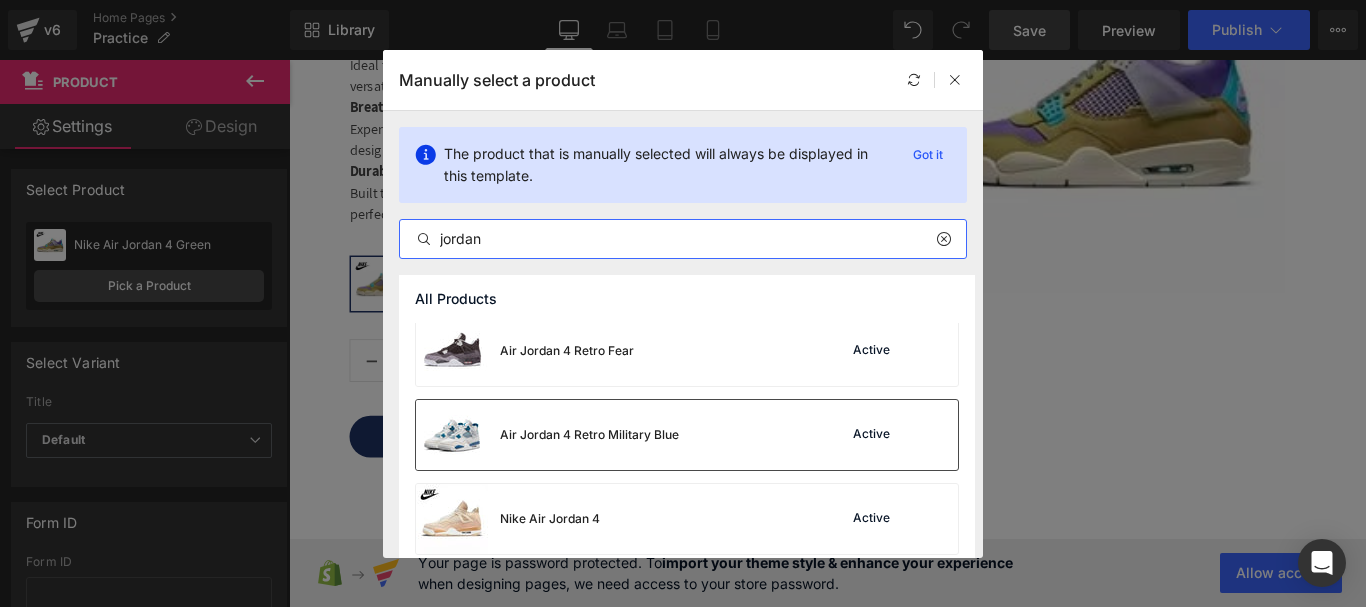 scroll, scrollTop: 0, scrollLeft: 0, axis: both 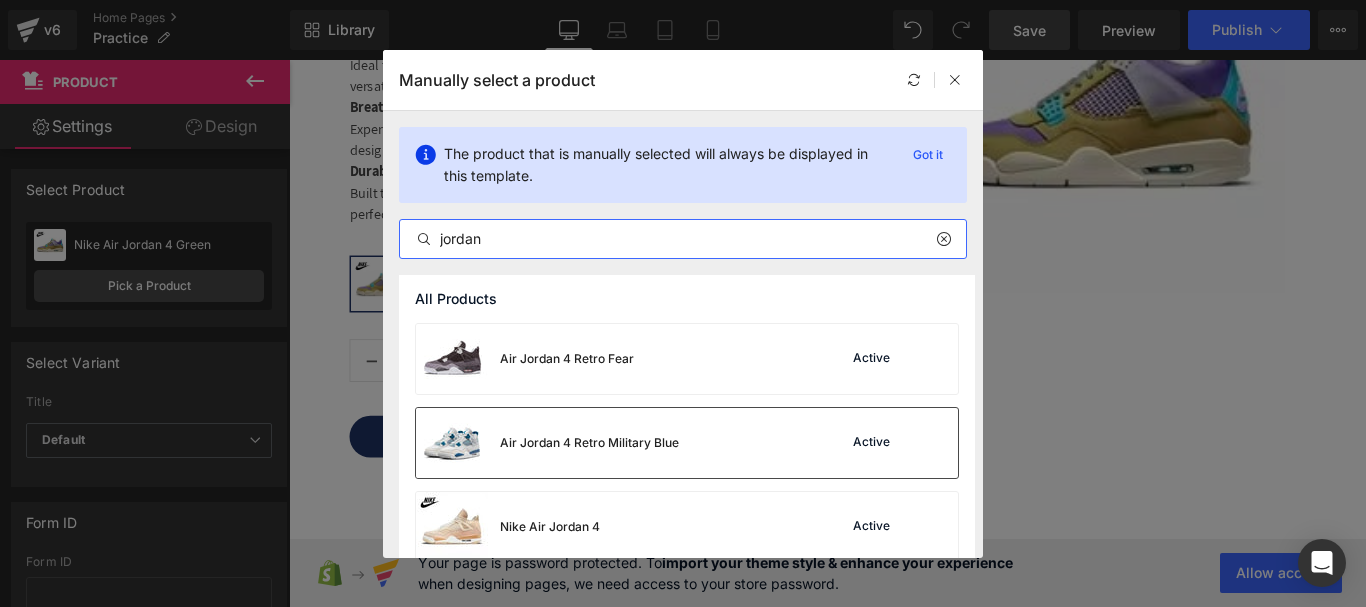 type on "jordan" 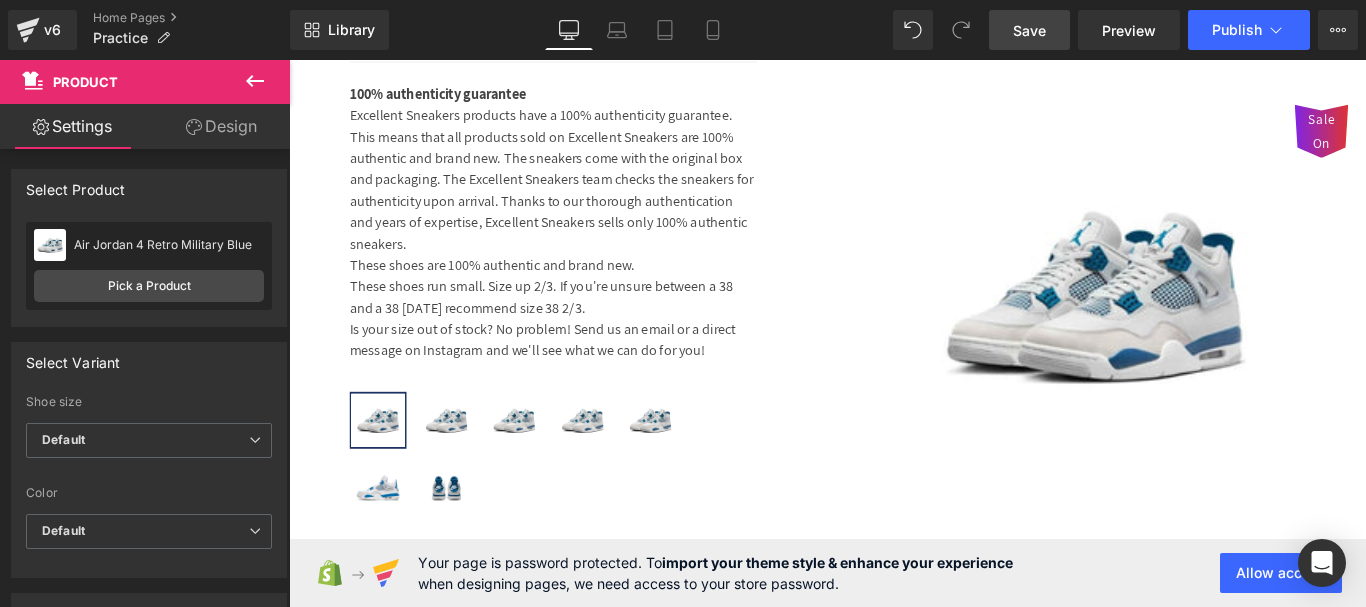 scroll, scrollTop: 3842, scrollLeft: 0, axis: vertical 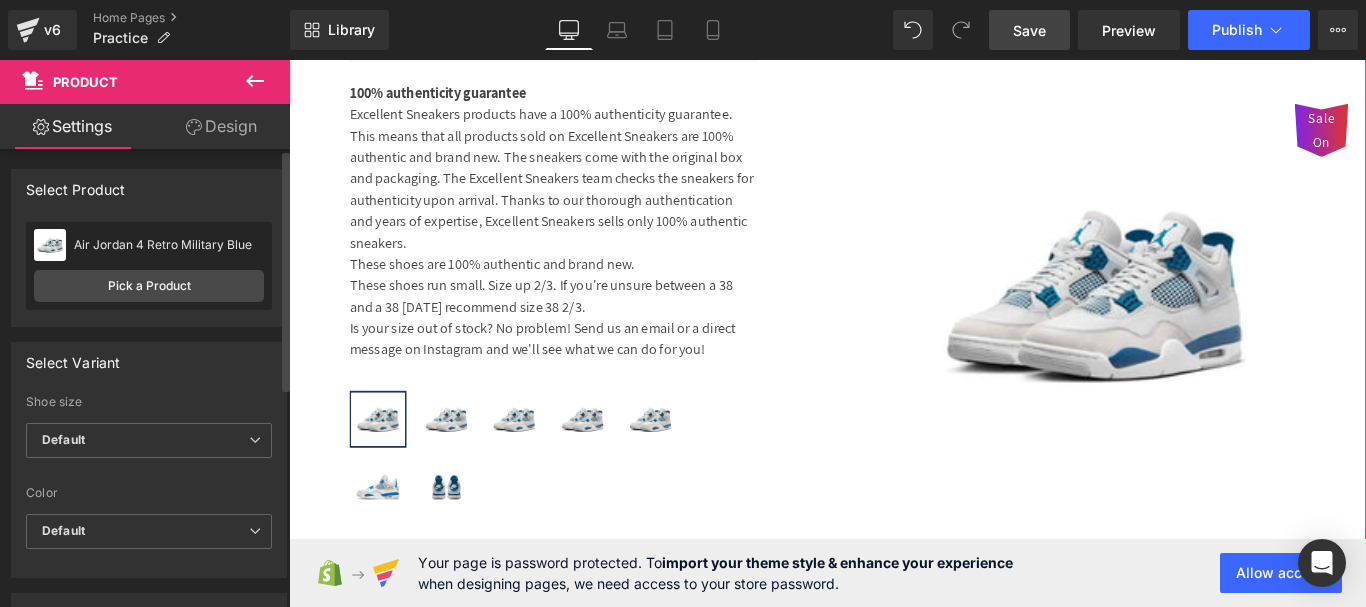 click on "Air Jordan 4 Retro Military Blue Nike Air Jordan 4 Green Pick a Product" at bounding box center [149, 266] 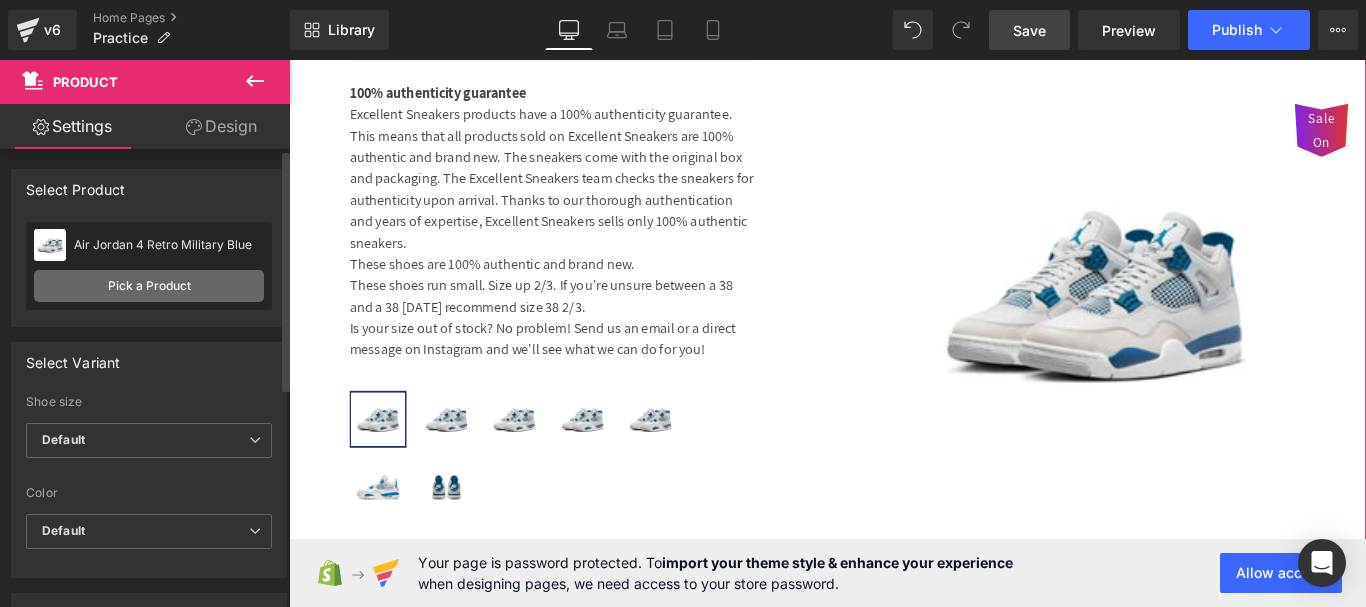 click on "Pick a Product" at bounding box center (149, 286) 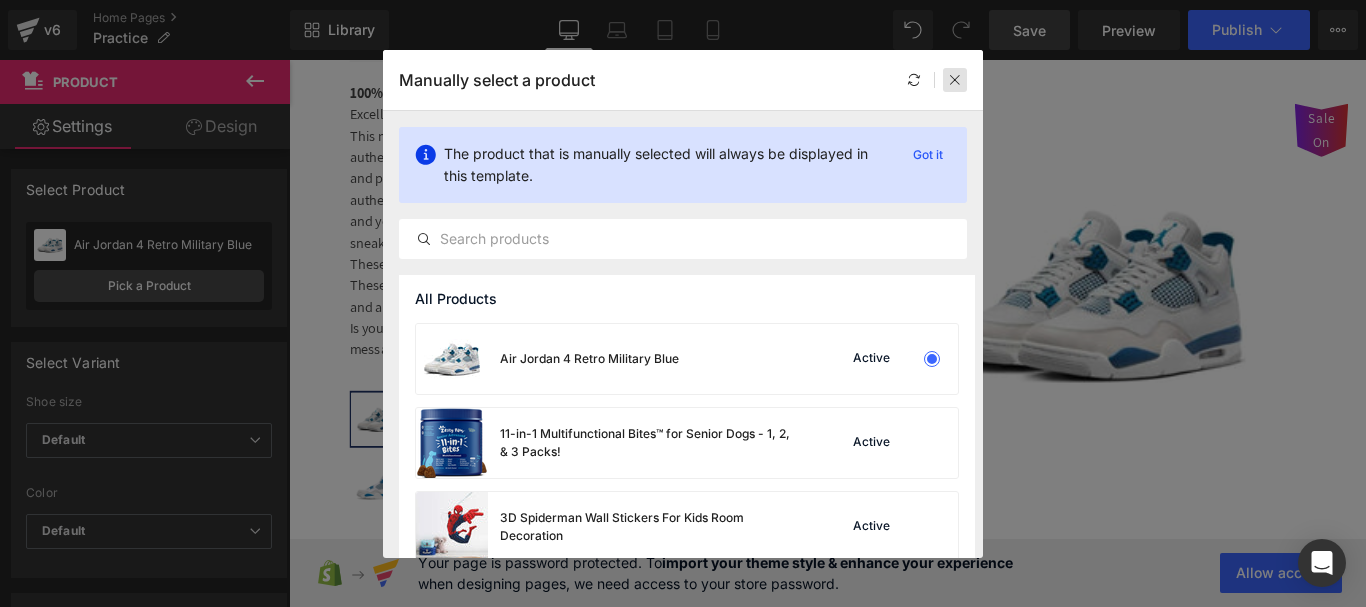 click at bounding box center (955, 80) 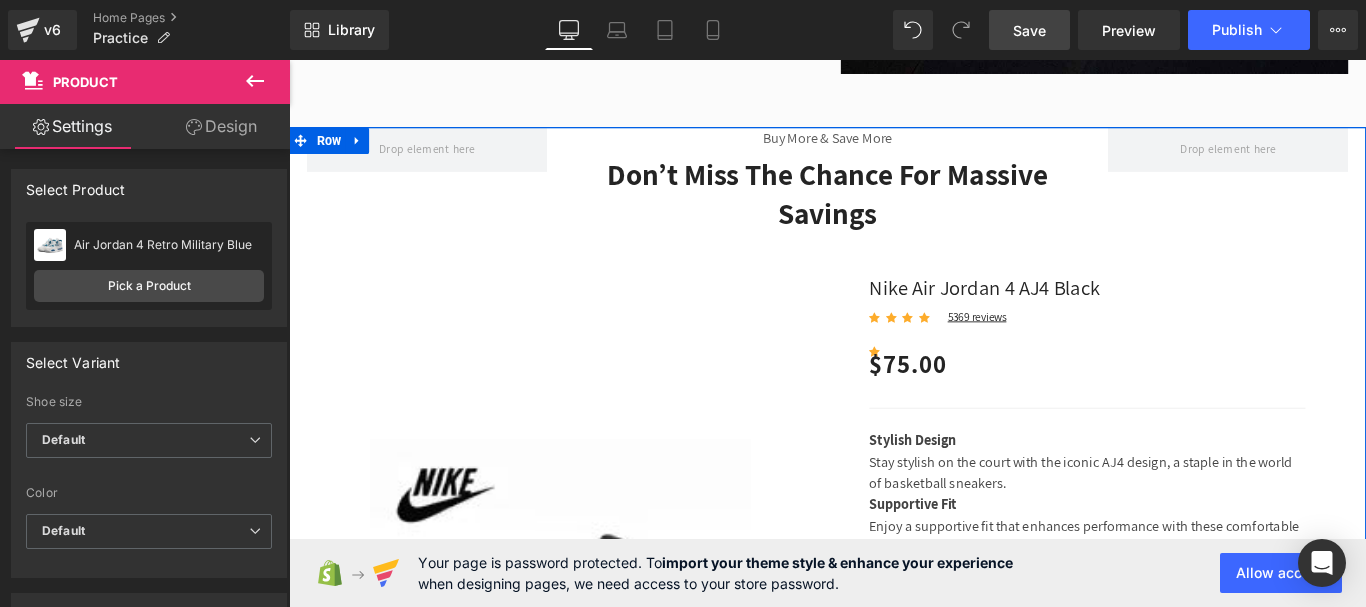 scroll, scrollTop: 2542, scrollLeft: 0, axis: vertical 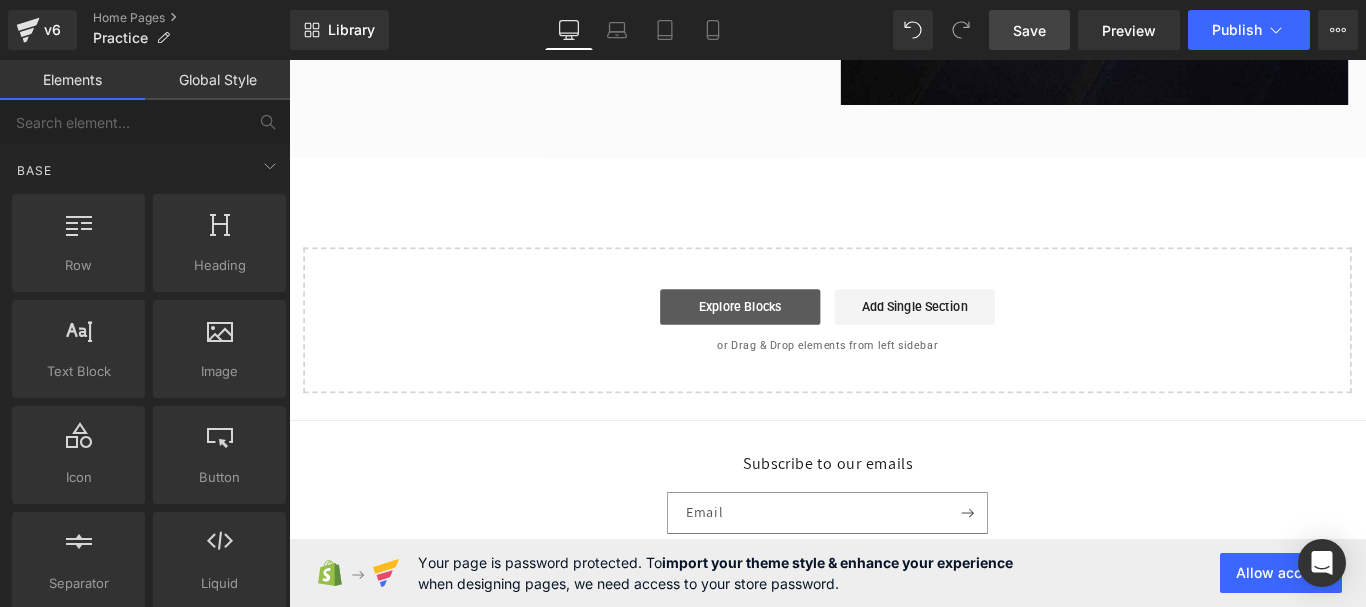 click on "Explore Blocks" at bounding box center [796, 338] 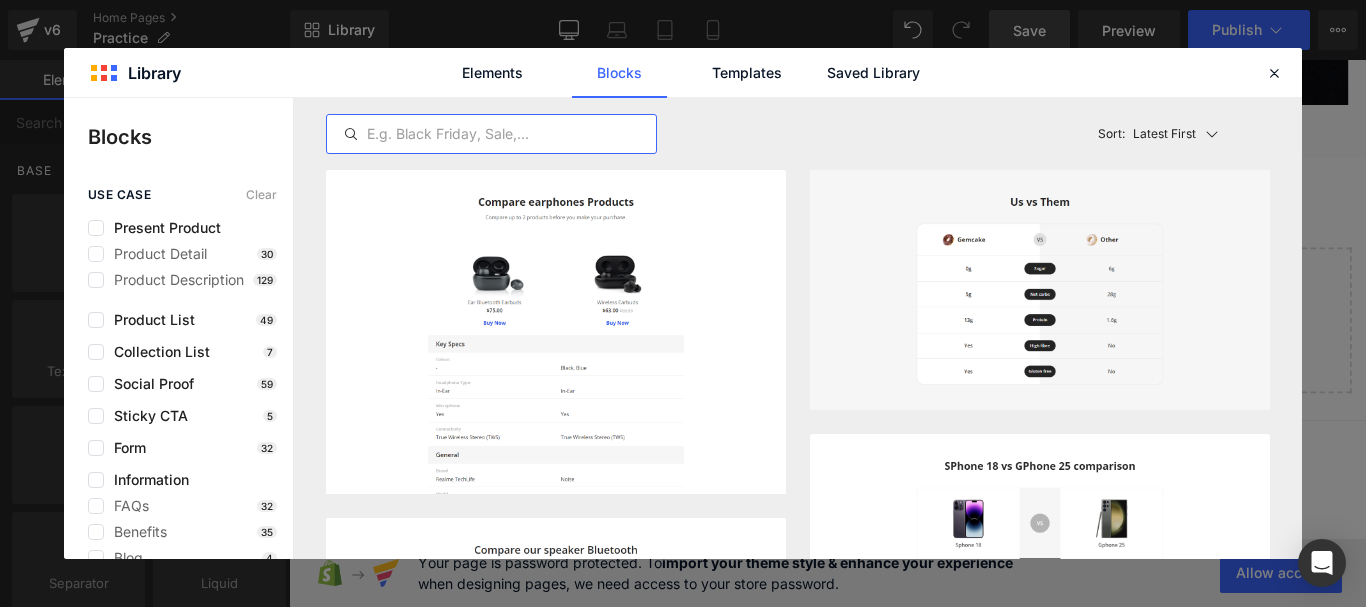 click at bounding box center [491, 134] 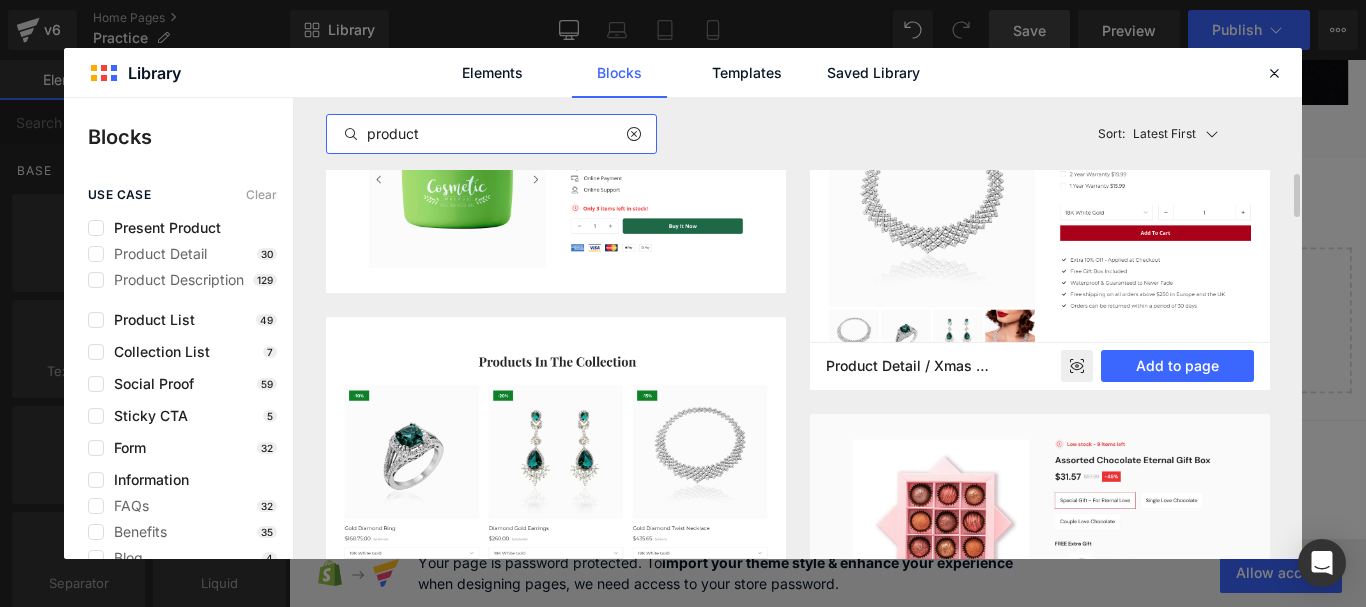 scroll, scrollTop: 700, scrollLeft: 0, axis: vertical 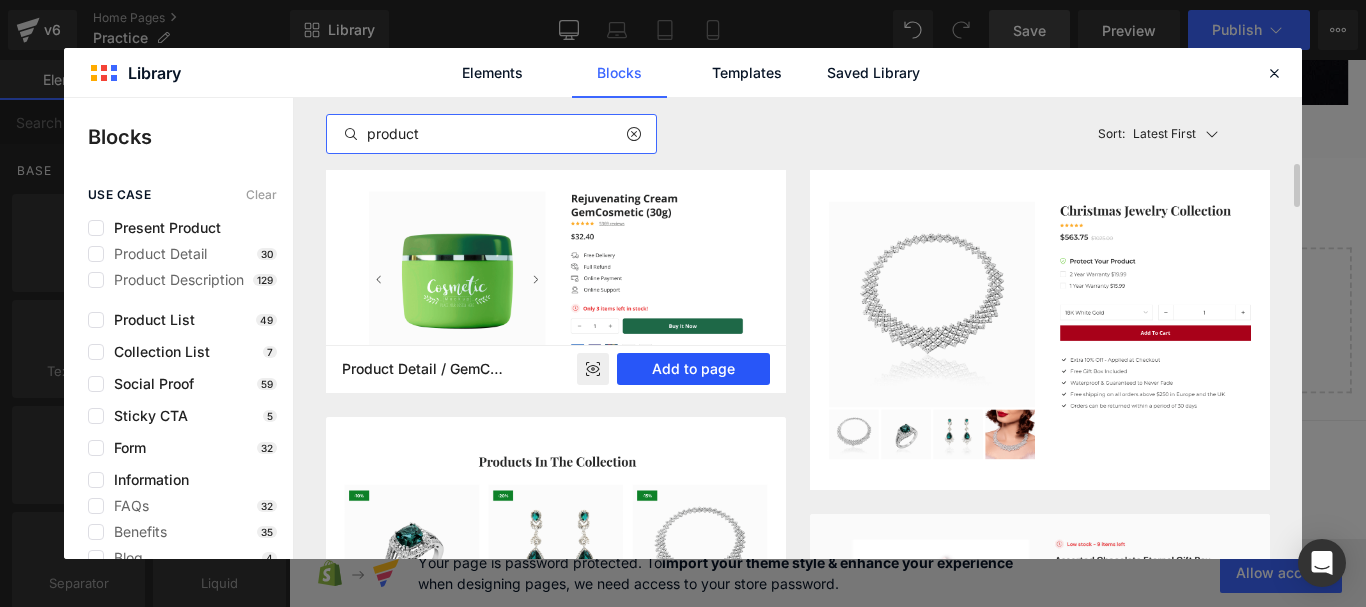 type on "product" 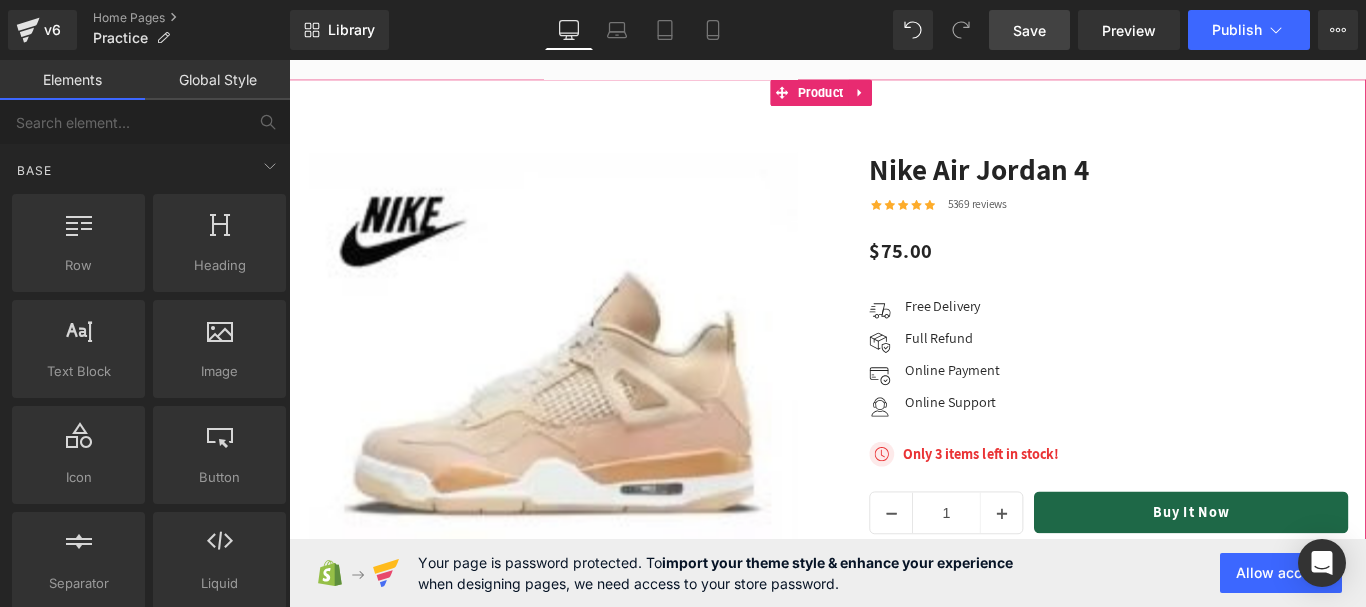 scroll, scrollTop: 2753, scrollLeft: 0, axis: vertical 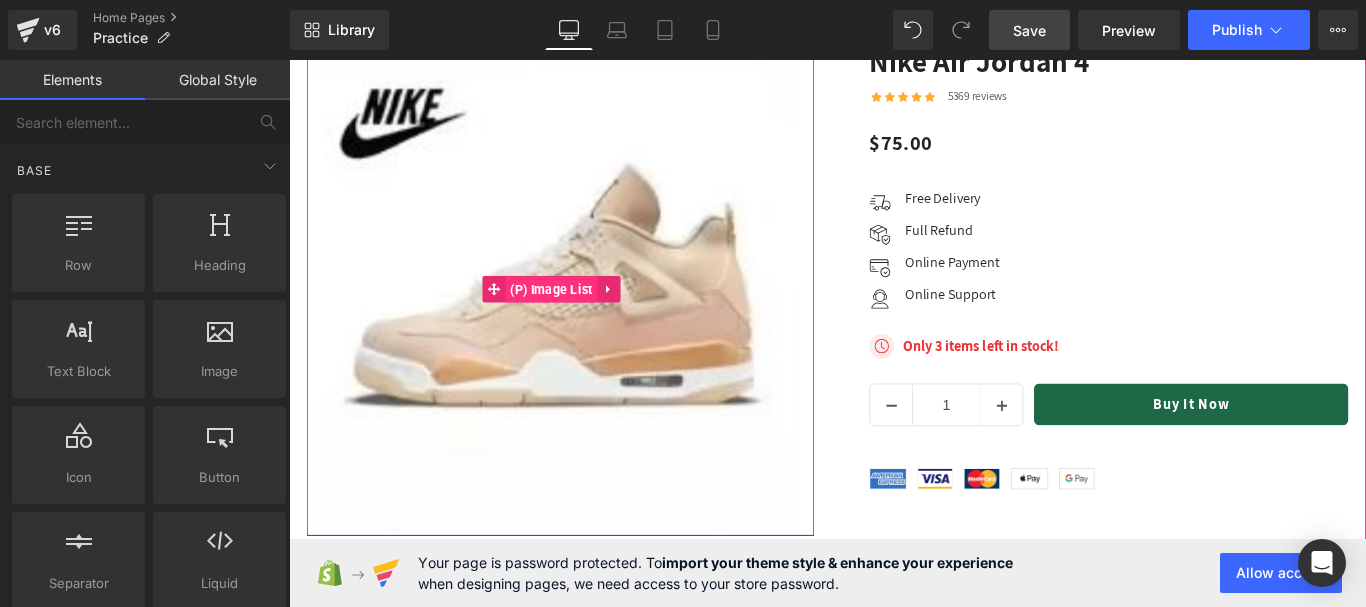 click on "(P) Image List" at bounding box center [583, 318] 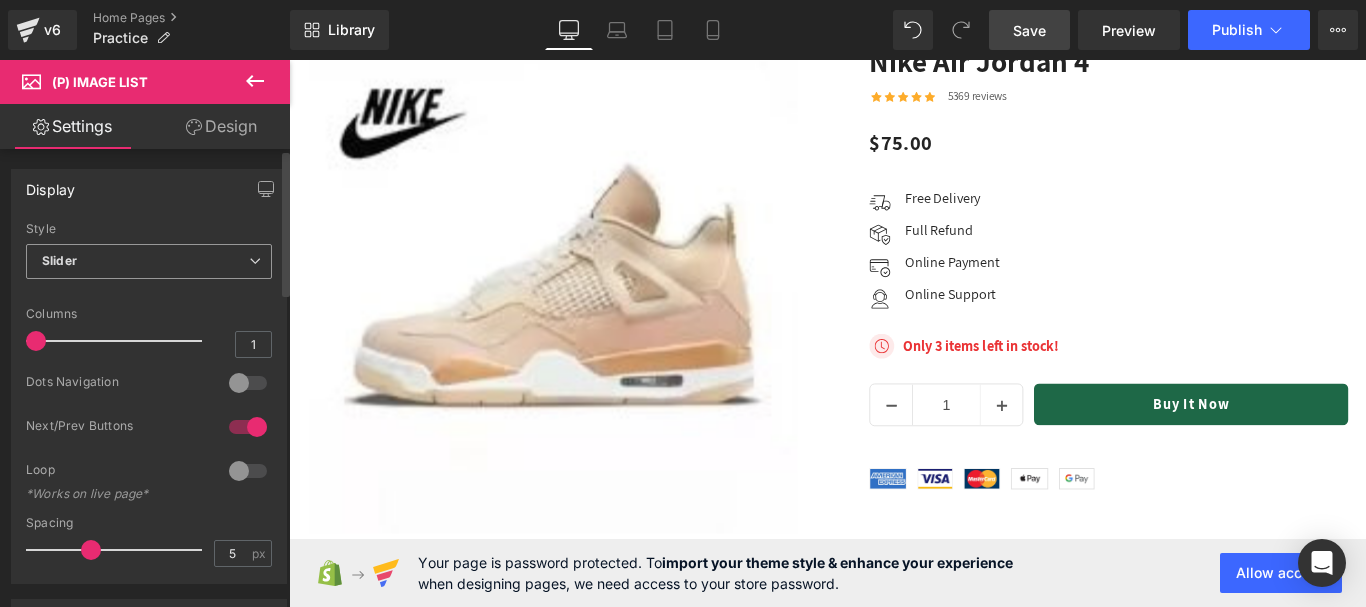click on "Slider" at bounding box center (149, 261) 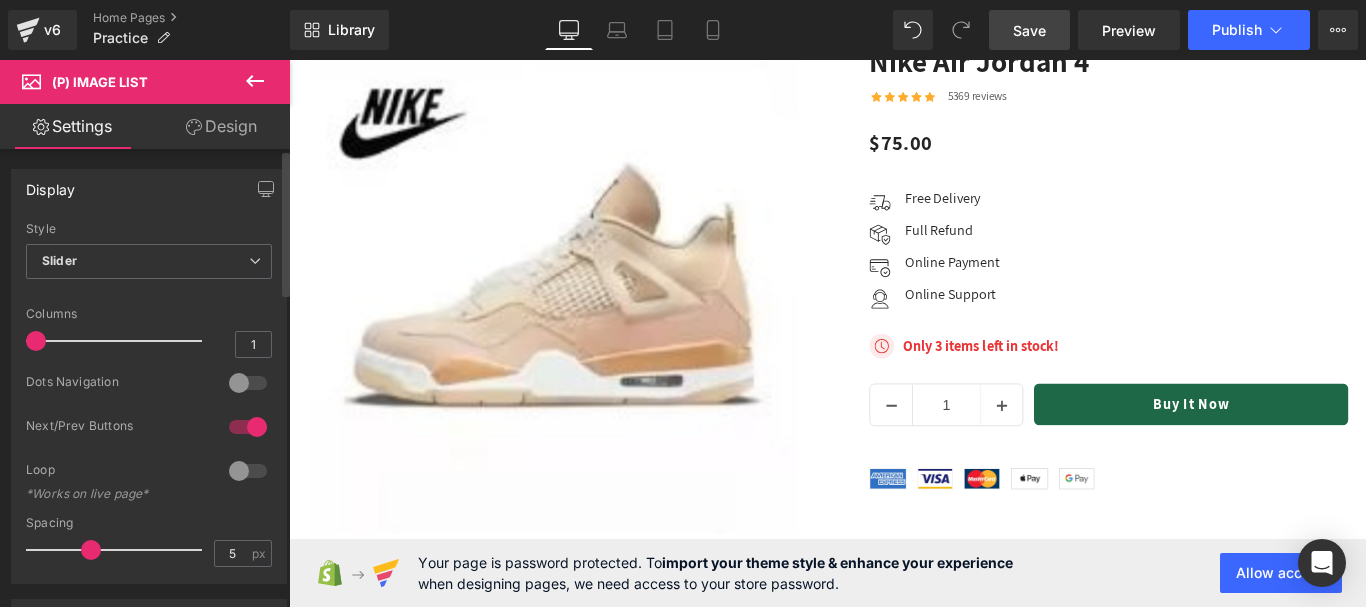 click on "Display Default Slider Style
Slider
Default Slider 1 Columns 1 1 Columns 1 2 Columns 2 1 Columns 1 0 Dots Navigation 0 Dots Navigation 1 Dots Navigation 1 Dots Navigation 1 Next/Prev Buttons 1 Next/Prev Buttons 0 Next/Prev Buttons 0 Next/Prev Buttons 0 Loop *Works on live page* auto Image Width auto - % px 100px Image Height 100 5px Image Spacing 5 px 5px Spacing 5 px 5px Spacing 5 px 30px Spacing 30 px 5px Spacing 5 px" at bounding box center (149, 376) 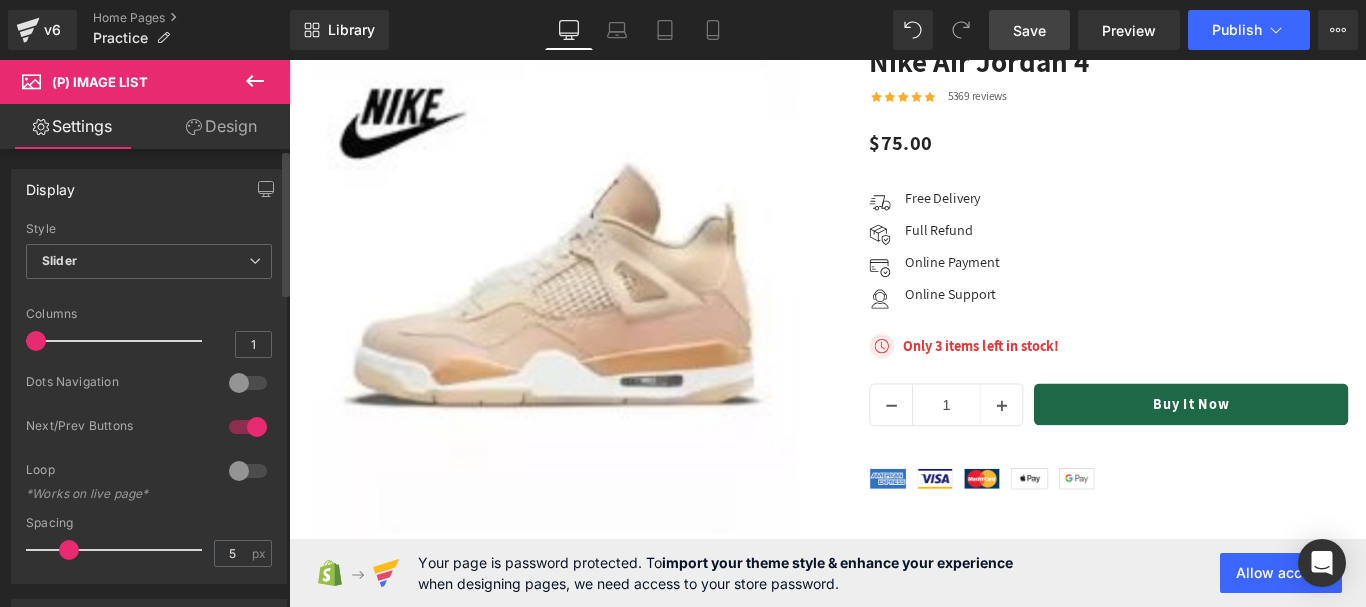 drag, startPoint x: 79, startPoint y: 550, endPoint x: 61, endPoint y: 554, distance: 18.439089 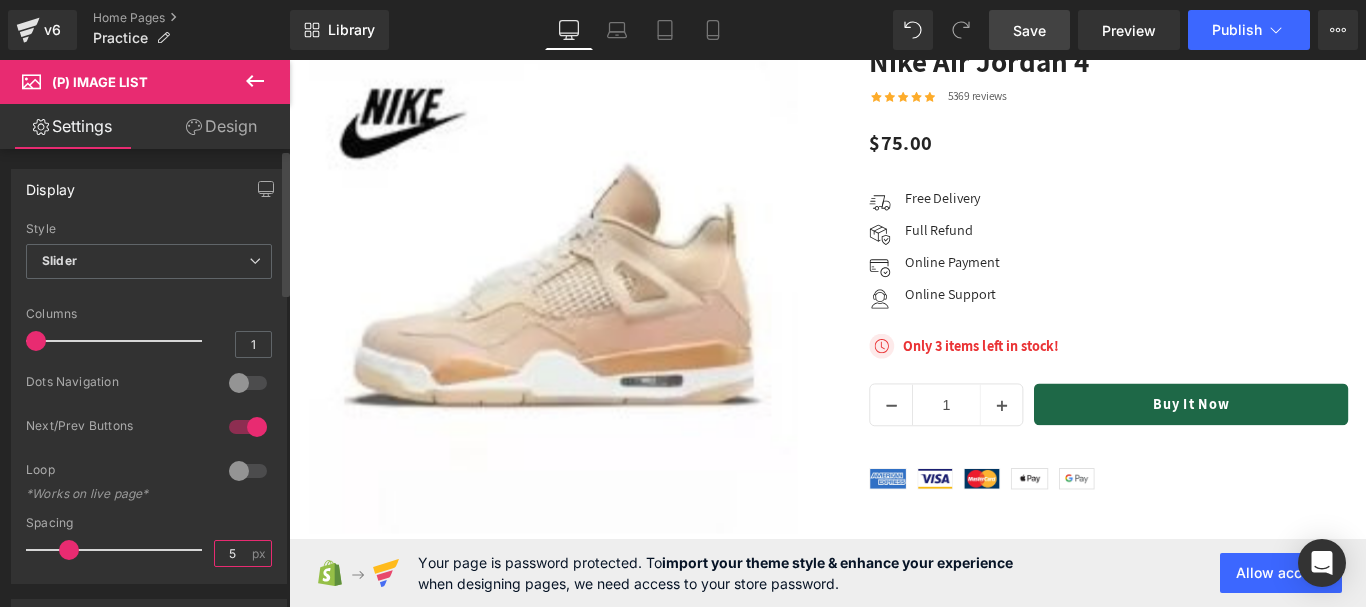 click on "5" at bounding box center (232, 553) 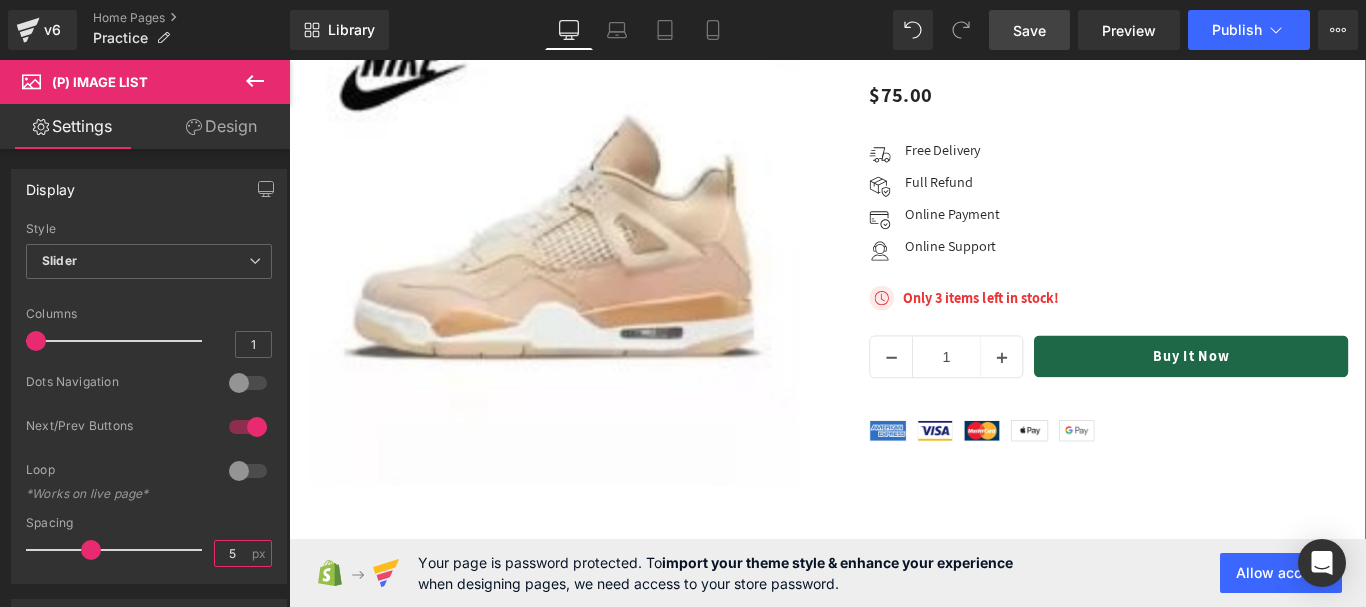 scroll, scrollTop: 2653, scrollLeft: 0, axis: vertical 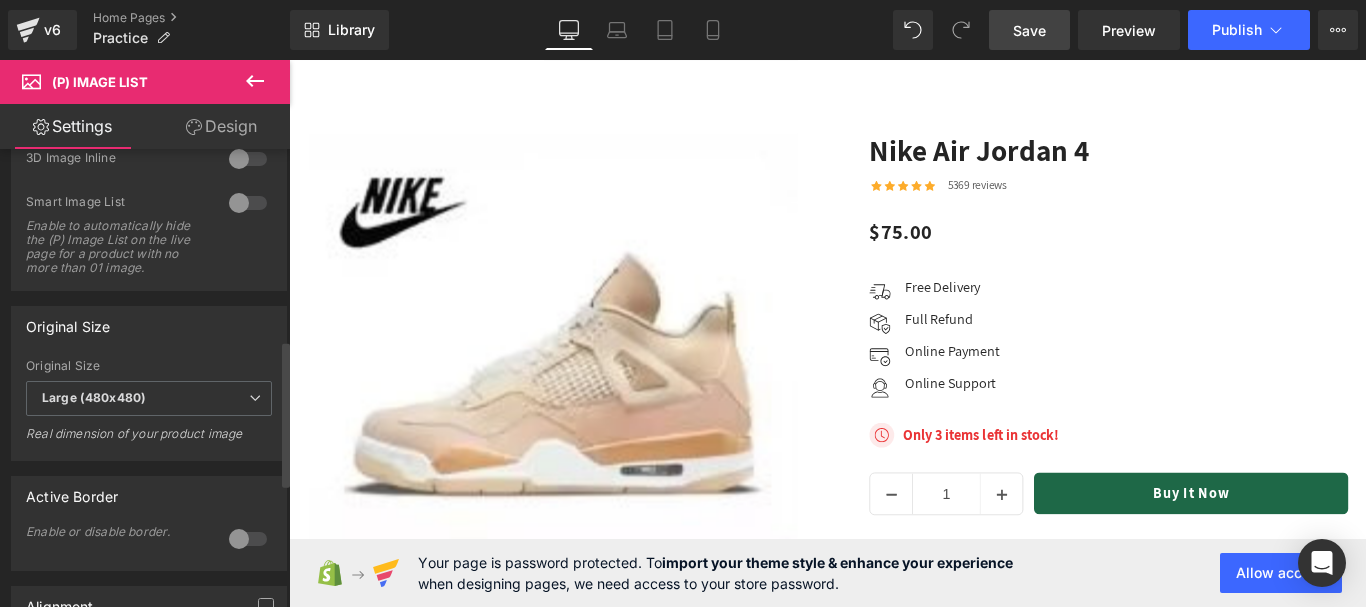 type on "5" 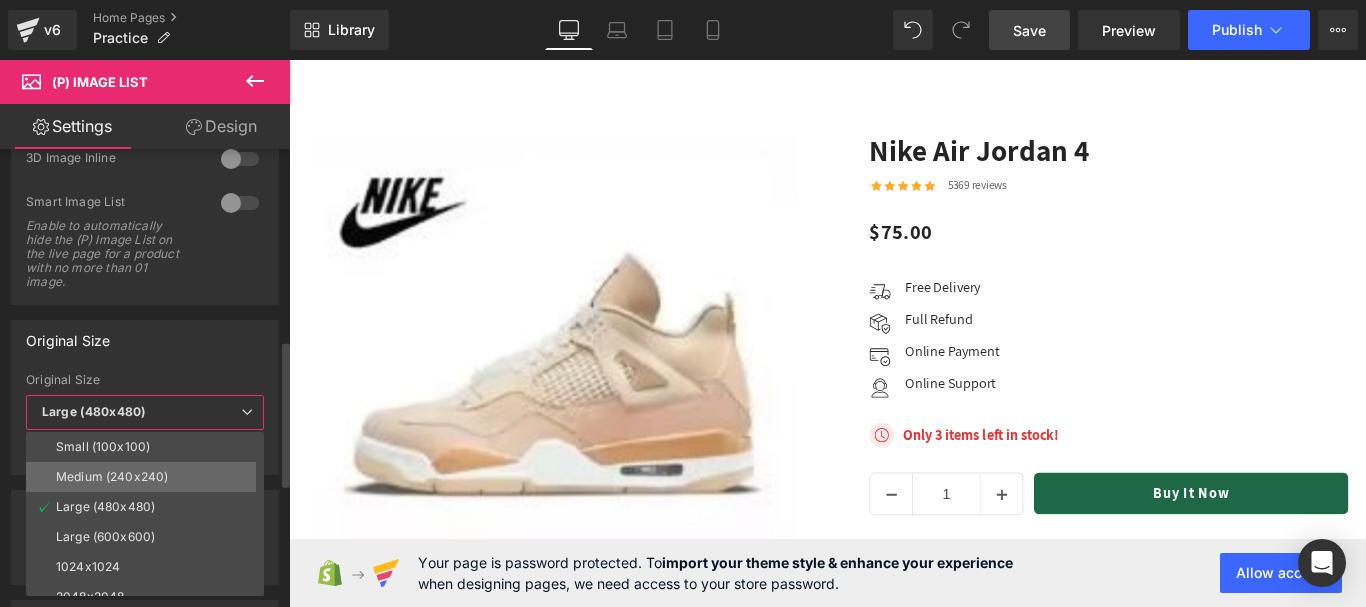 click on "Medium (240x240)" at bounding box center [112, 477] 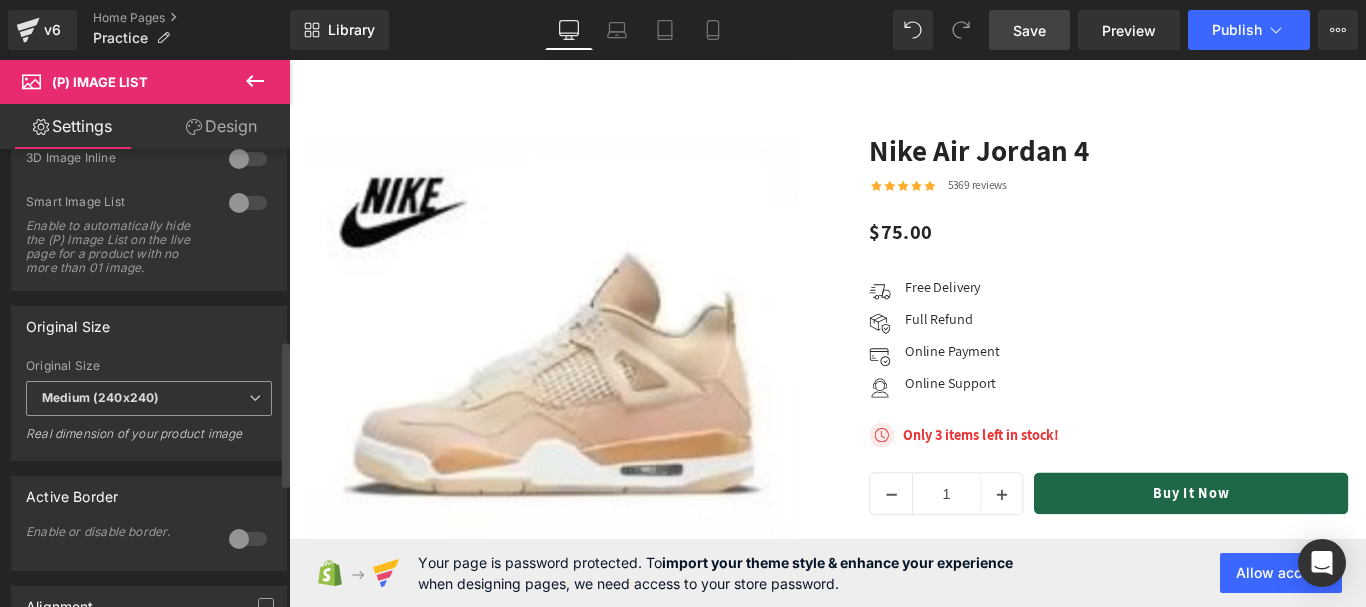click on "Medium (240x240)" at bounding box center [149, 398] 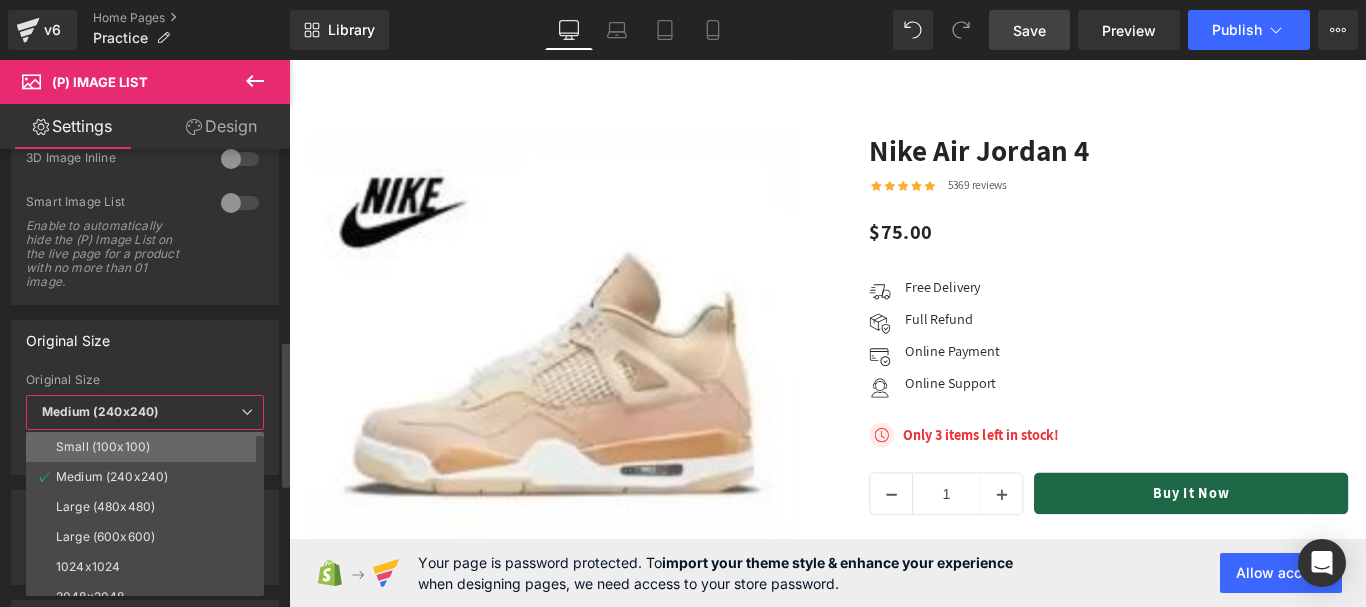 click on "Small (100x100)" at bounding box center (149, 447) 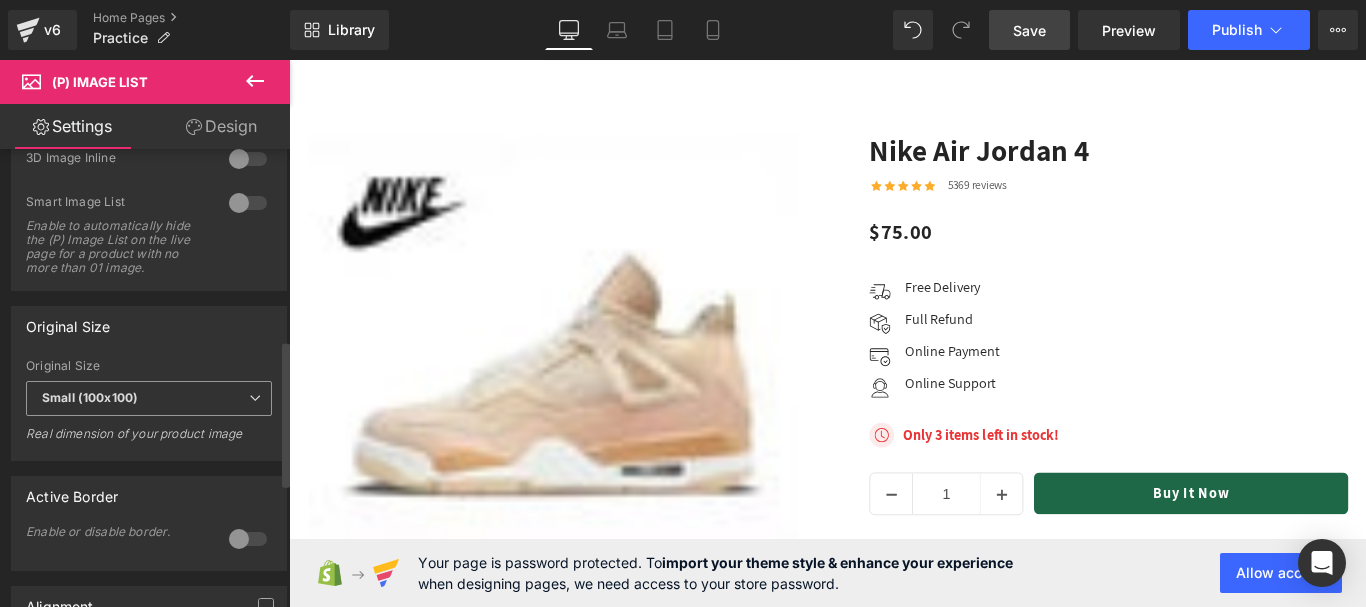 click on "Small (100x100)" at bounding box center [149, 398] 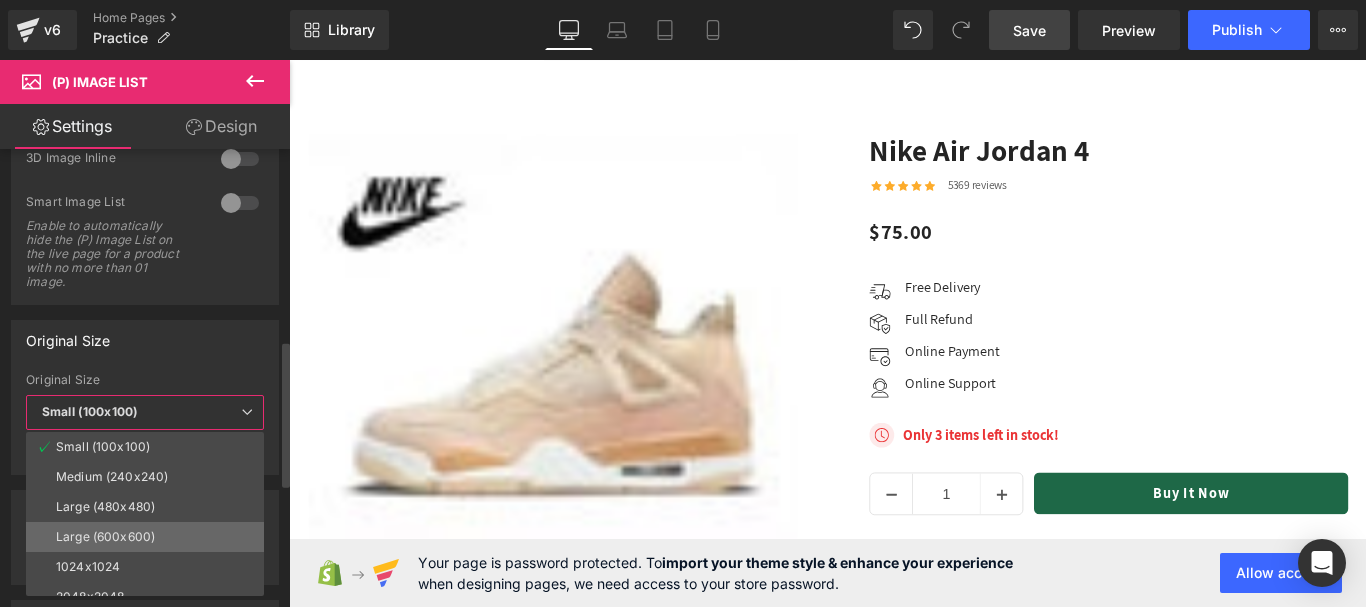 click on "Large (600x600)" at bounding box center [149, 537] 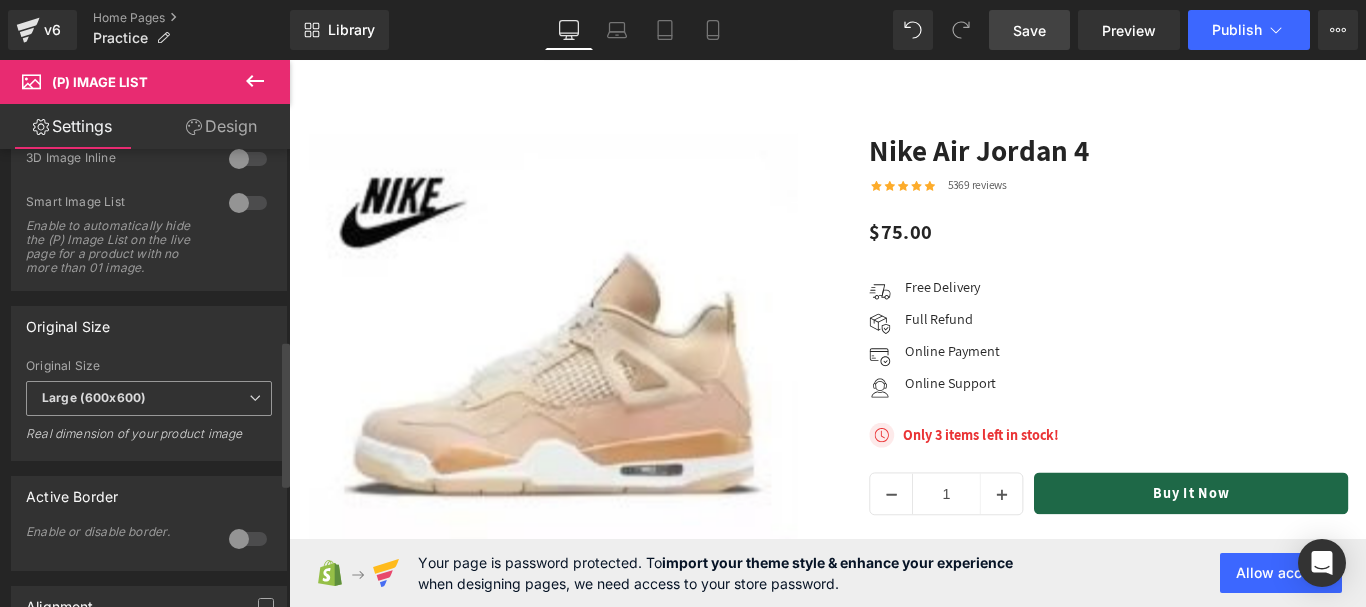 click on "Large (600x600)" at bounding box center [149, 398] 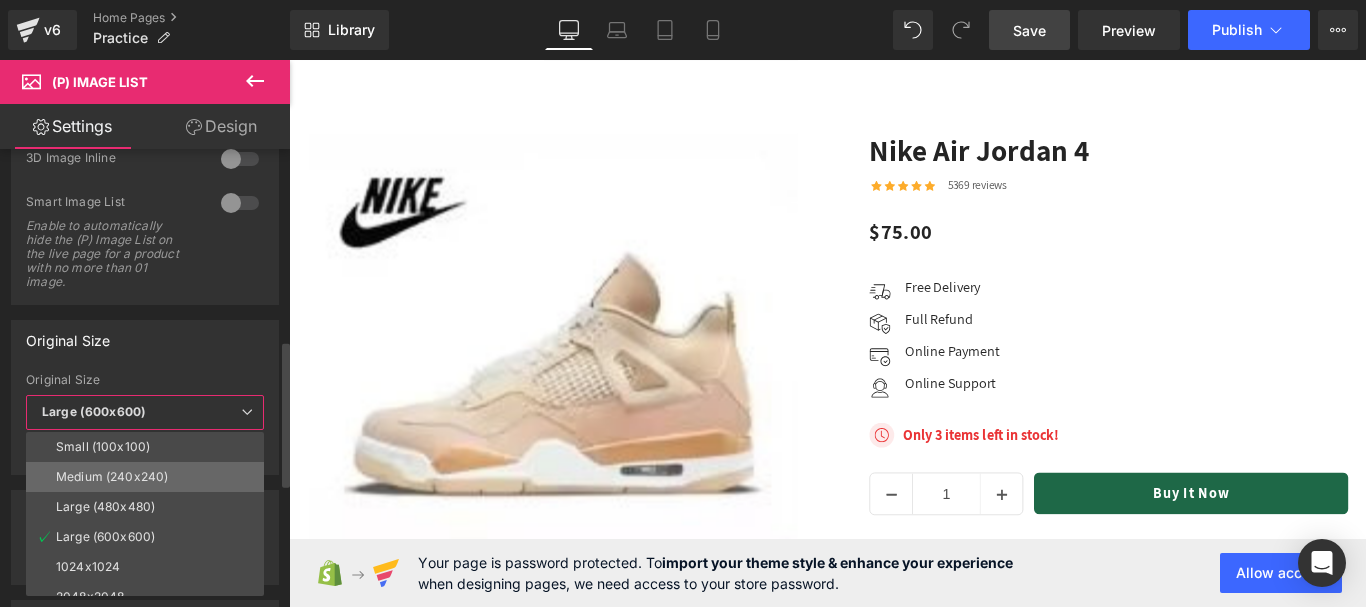 click on "Medium (240x240)" at bounding box center [112, 477] 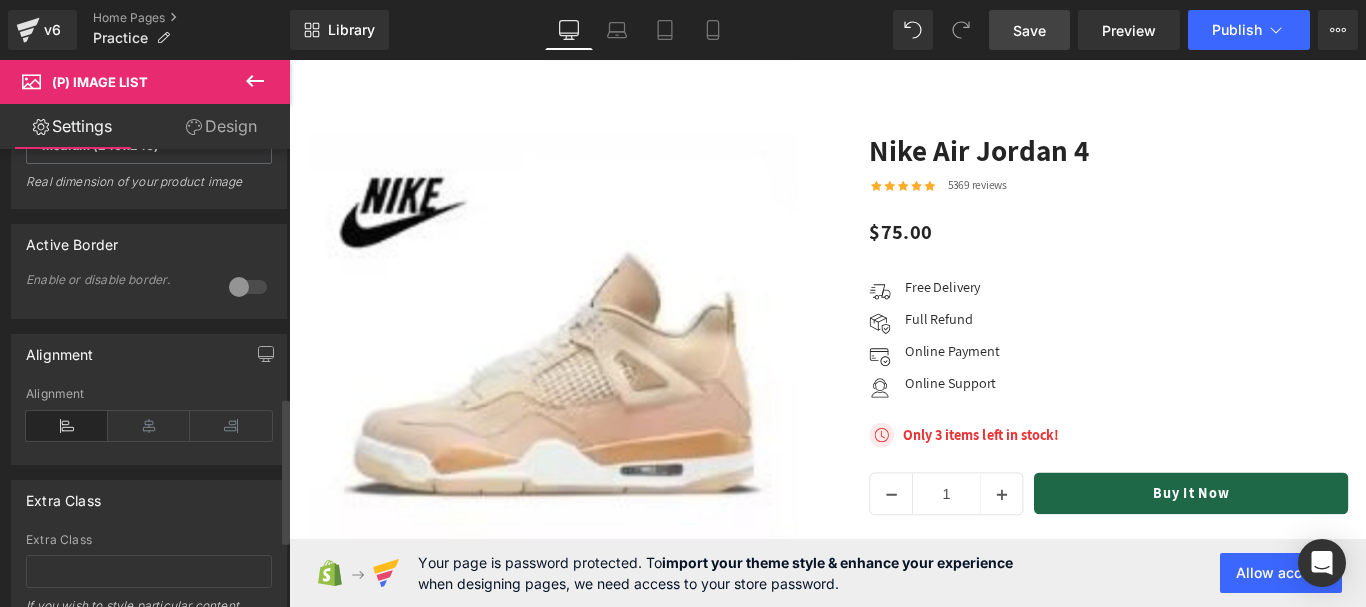 scroll, scrollTop: 900, scrollLeft: 0, axis: vertical 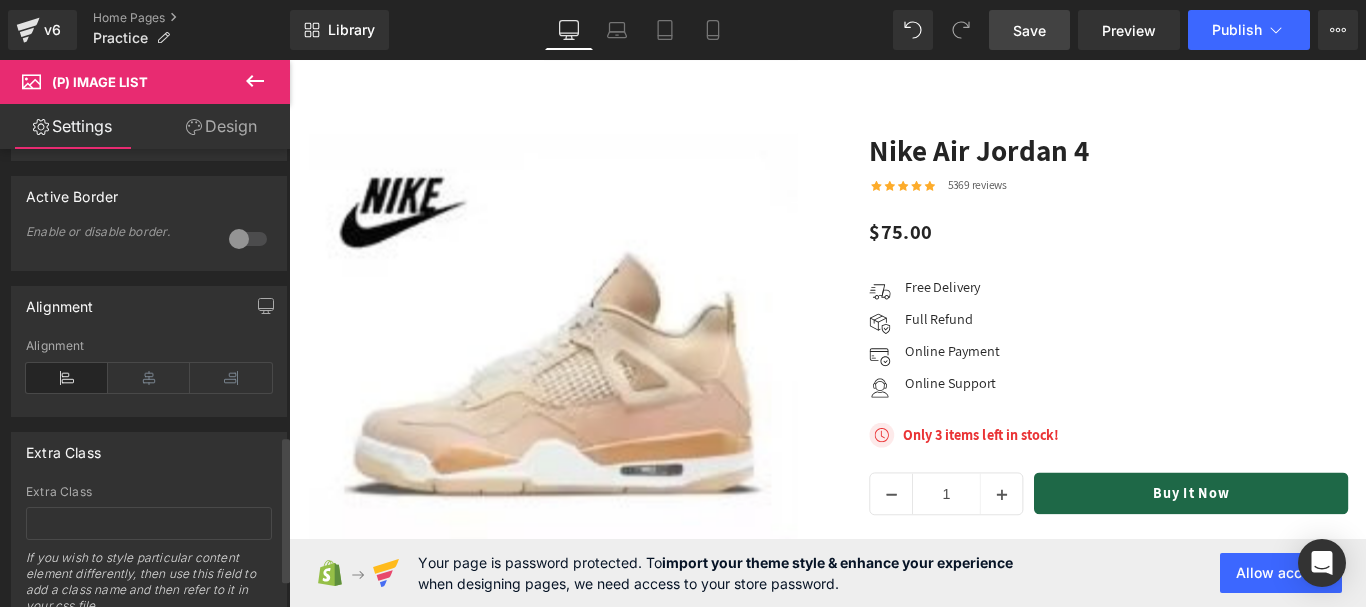 click on "Left Center Right Alignment" at bounding box center (149, 377) 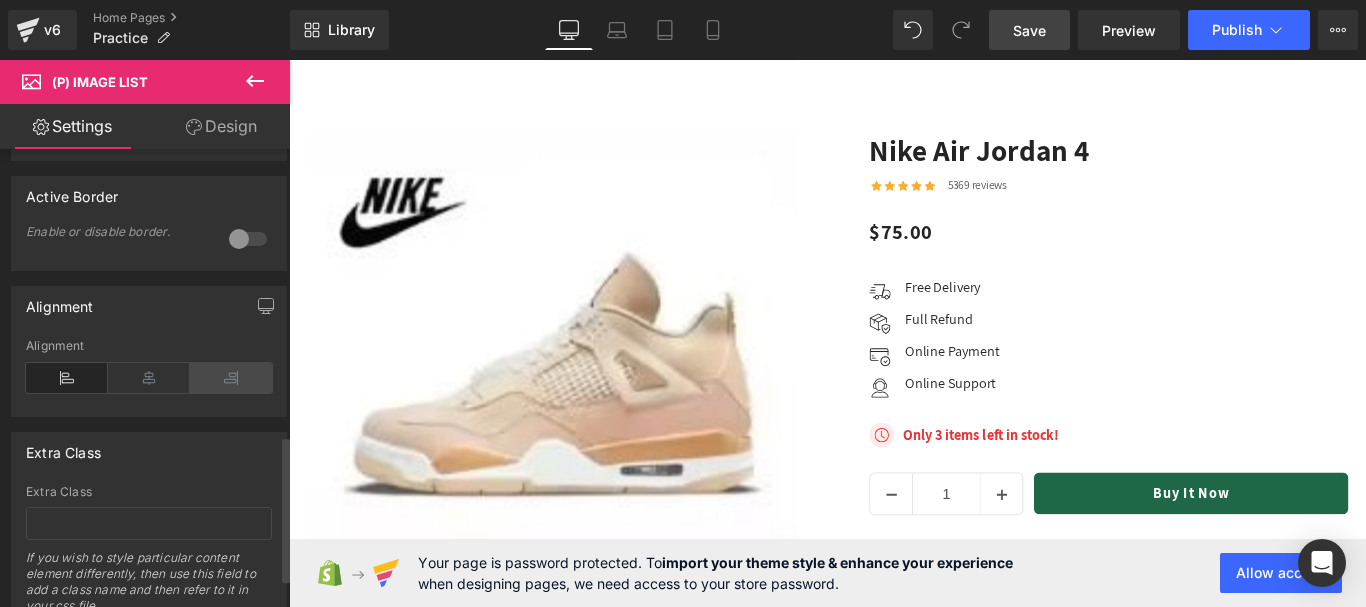 click at bounding box center (231, 378) 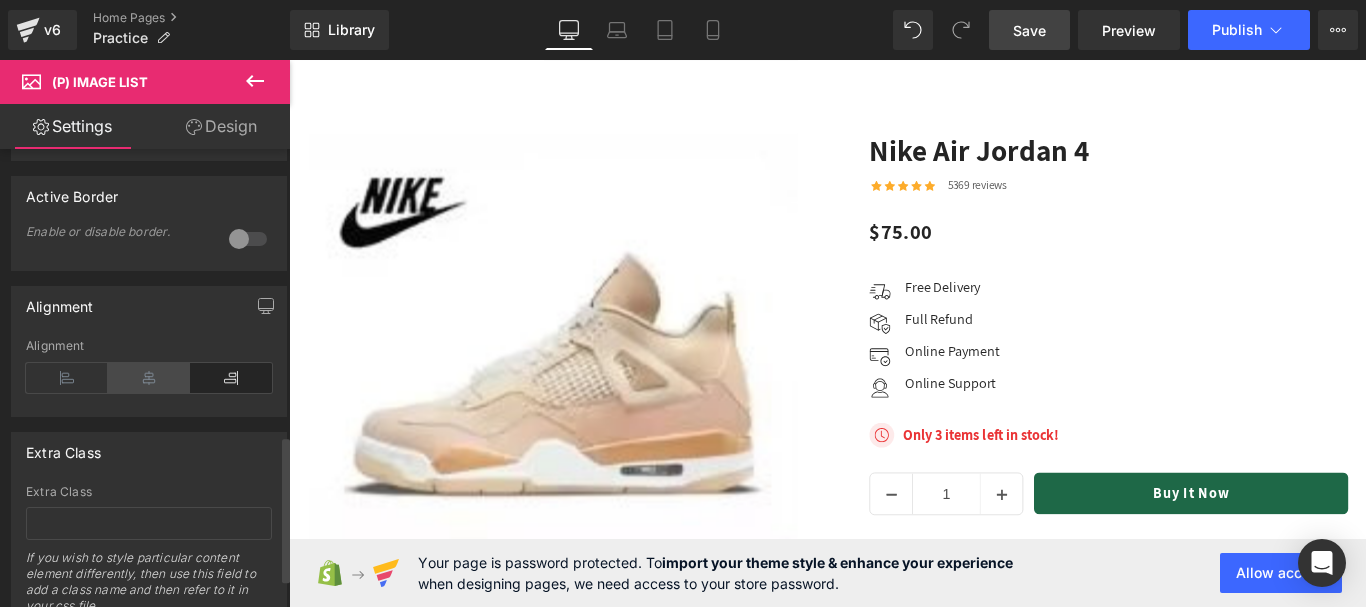 click at bounding box center (149, 378) 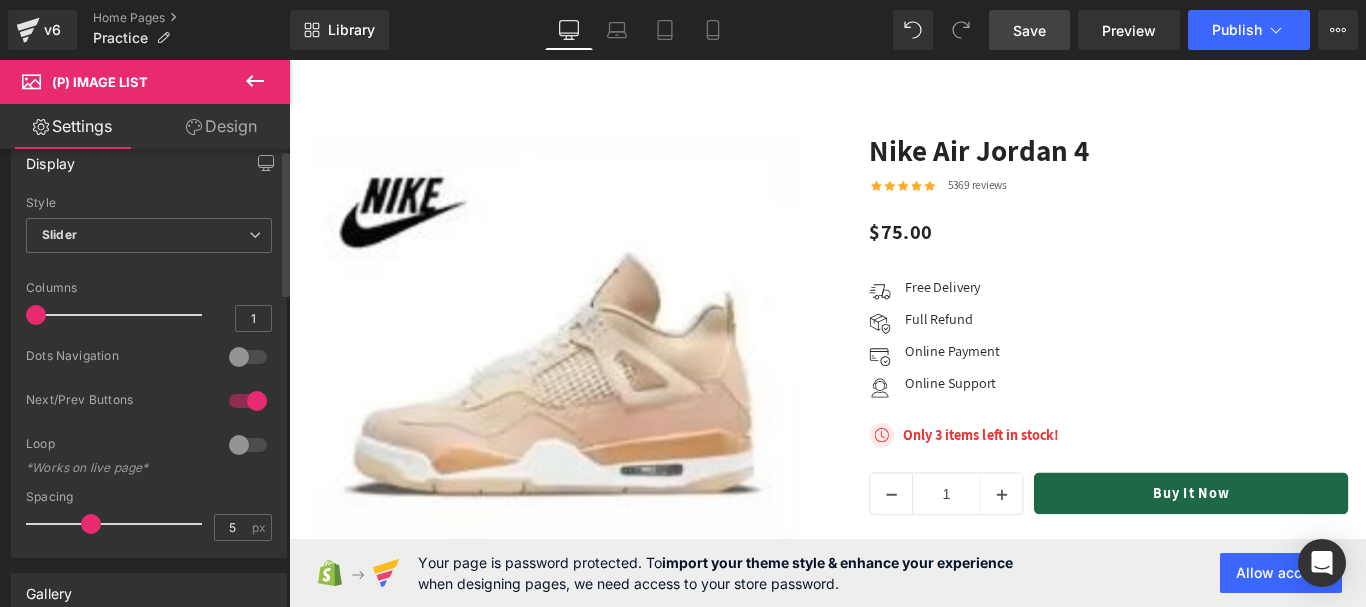 scroll, scrollTop: 0, scrollLeft: 0, axis: both 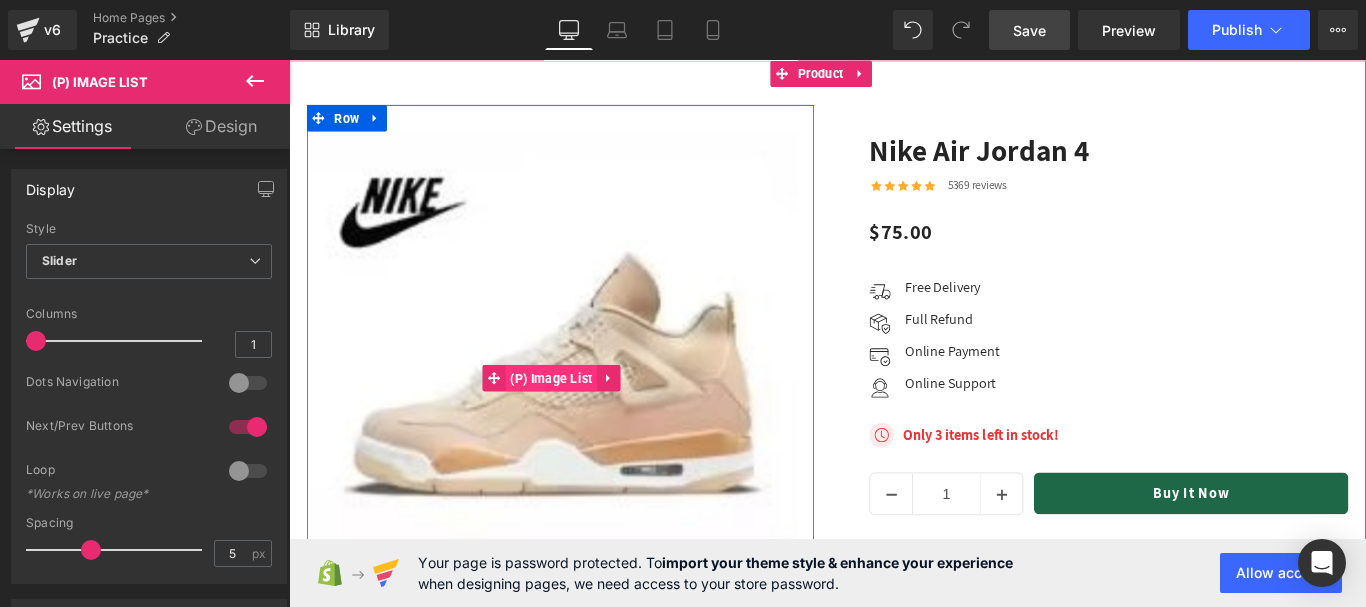 click on "(P) Image List" at bounding box center [583, 417] 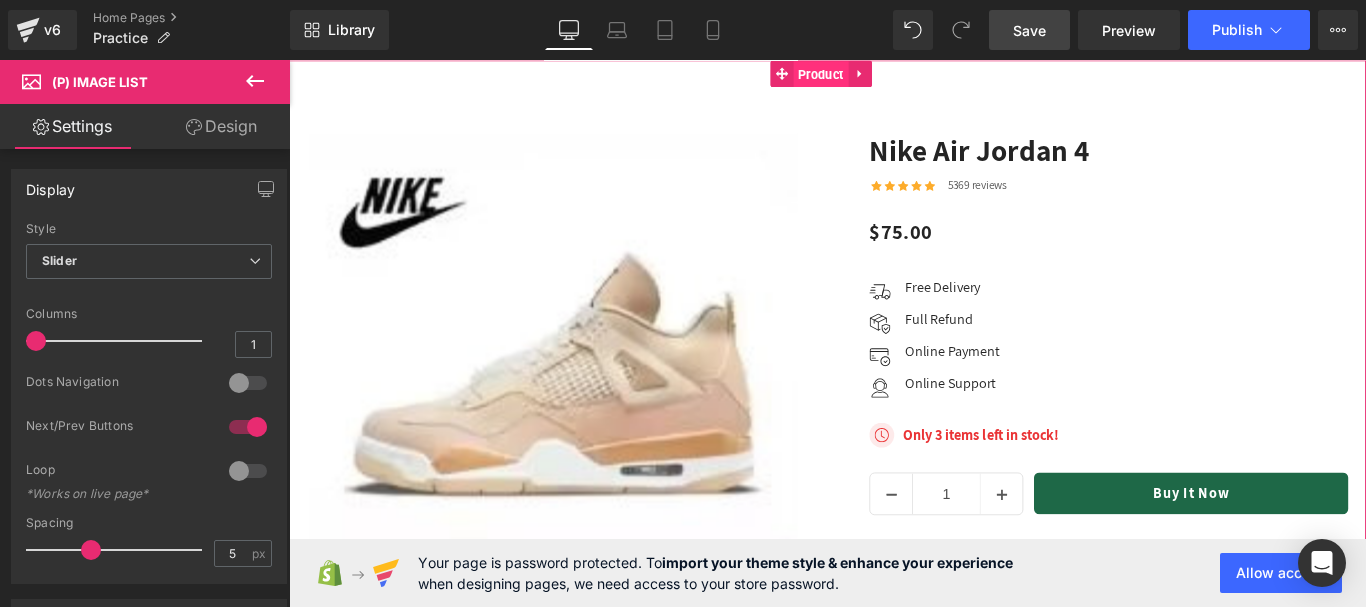 click on "Product" at bounding box center (886, 76) 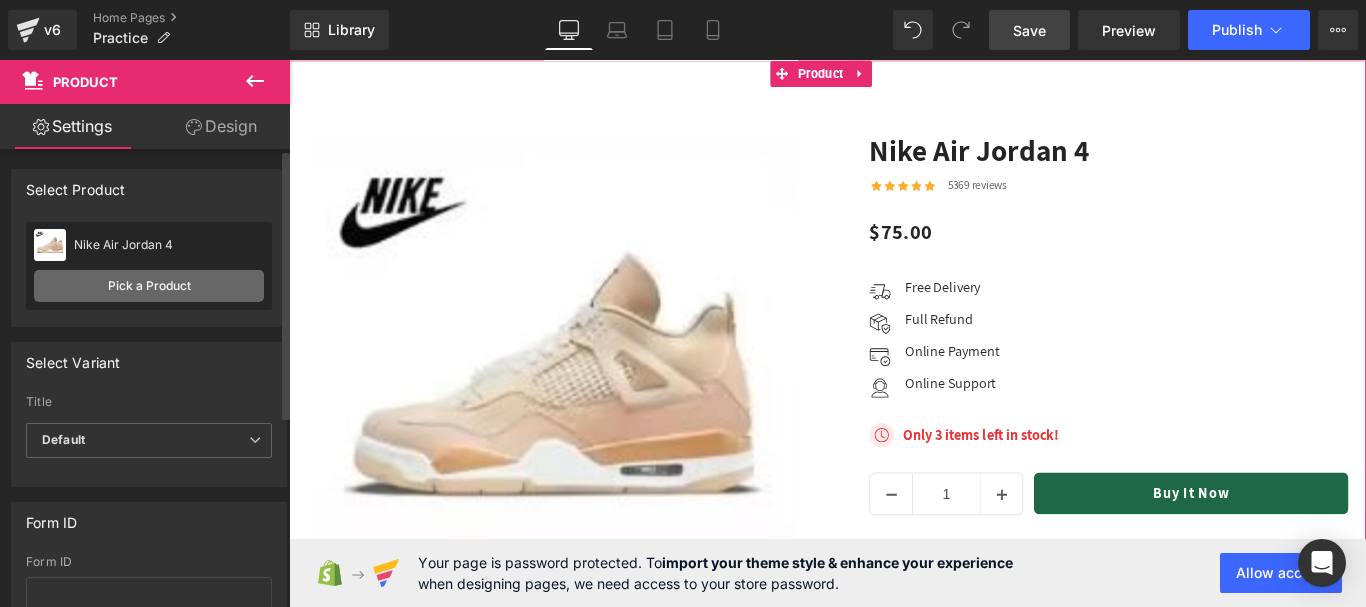 click on "Pick a Product" at bounding box center (149, 286) 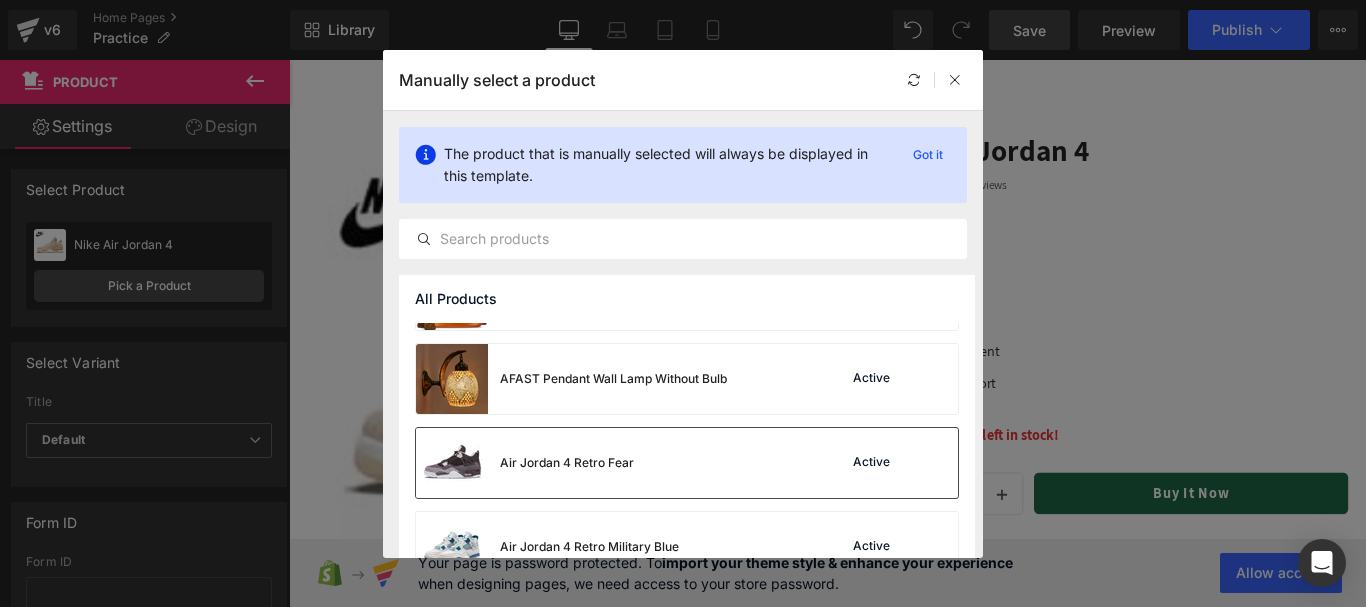 scroll, scrollTop: 300, scrollLeft: 0, axis: vertical 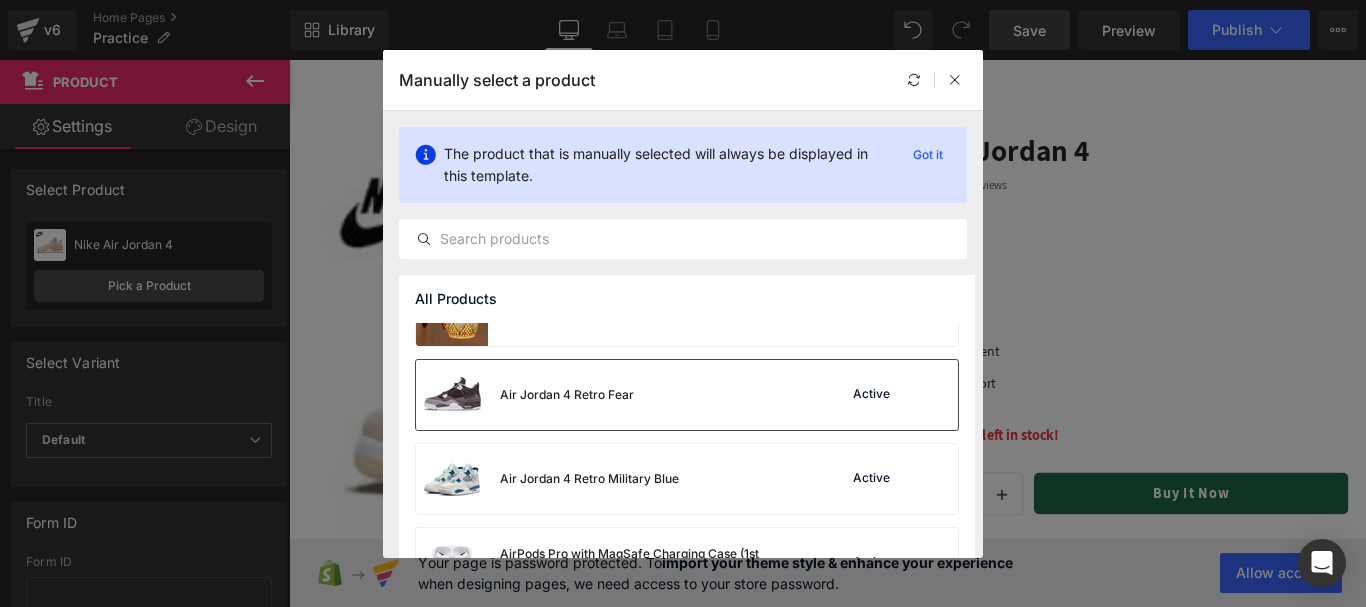 click on "Air Jordan 4 Retro Fear" at bounding box center (525, 395) 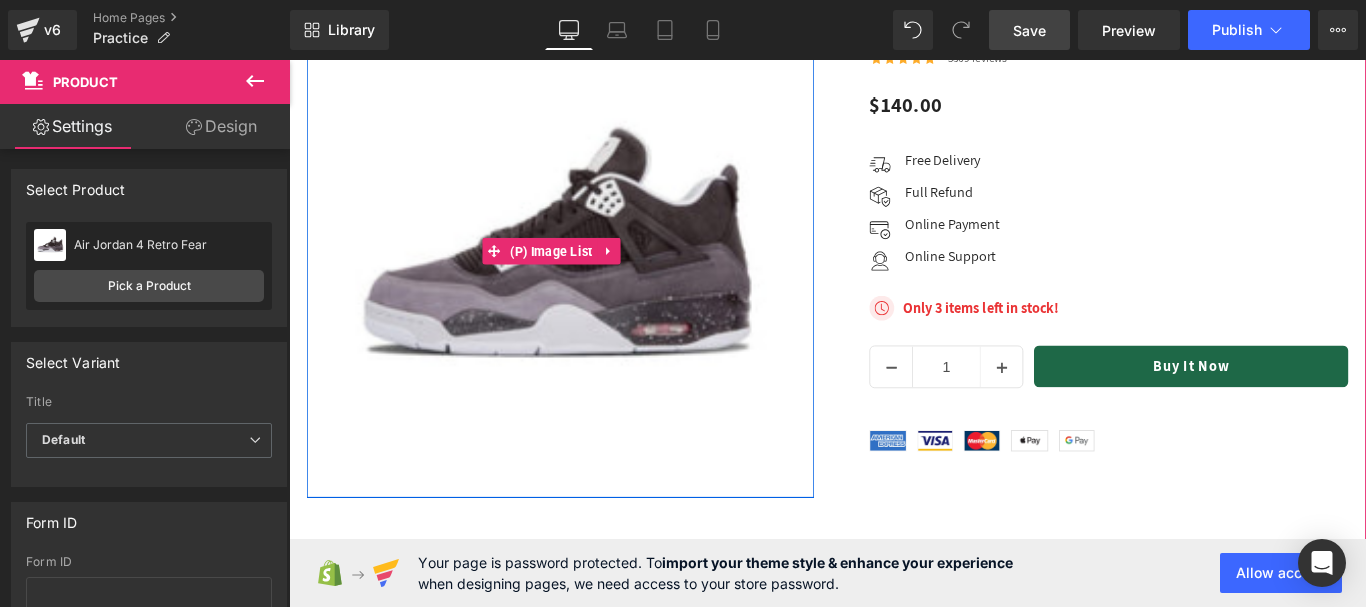 scroll, scrollTop: 2853, scrollLeft: 0, axis: vertical 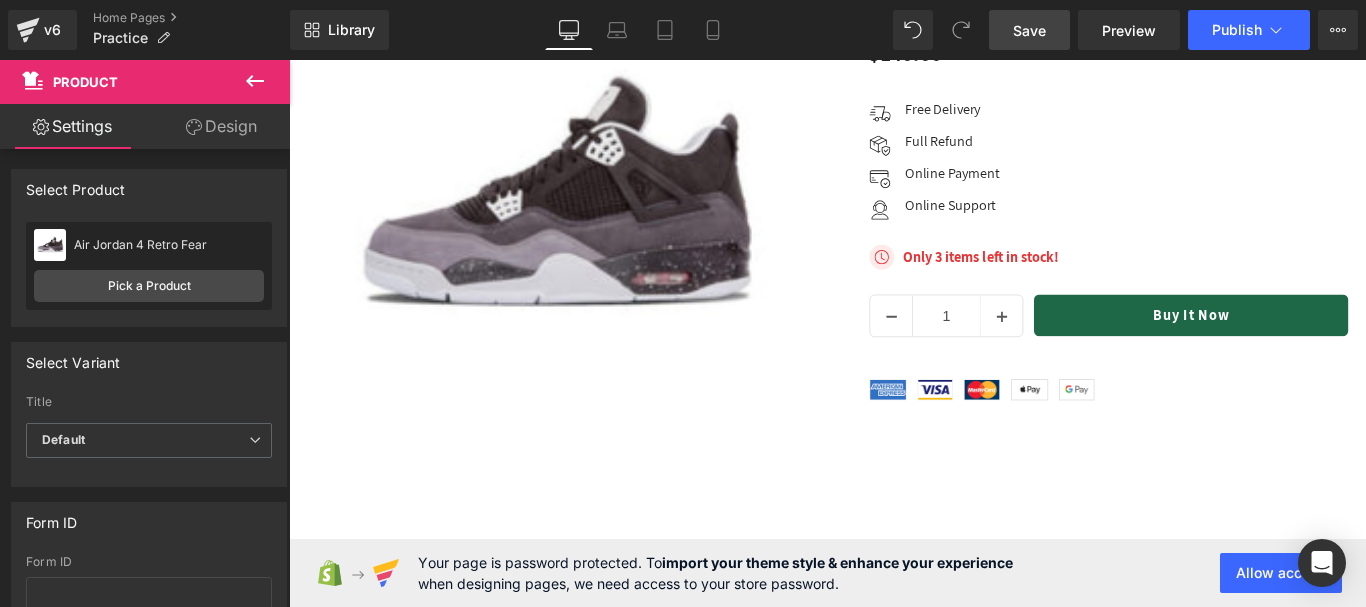 click on "Save" at bounding box center (1029, 30) 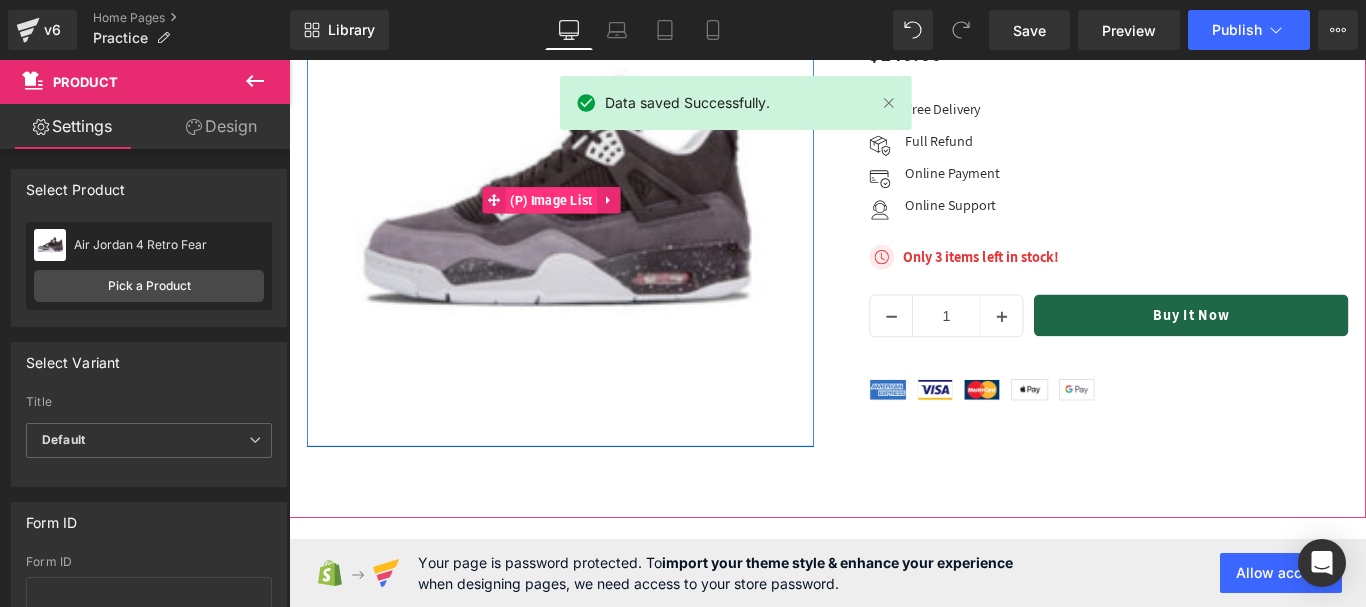click on "(P) Image List" at bounding box center (583, 218) 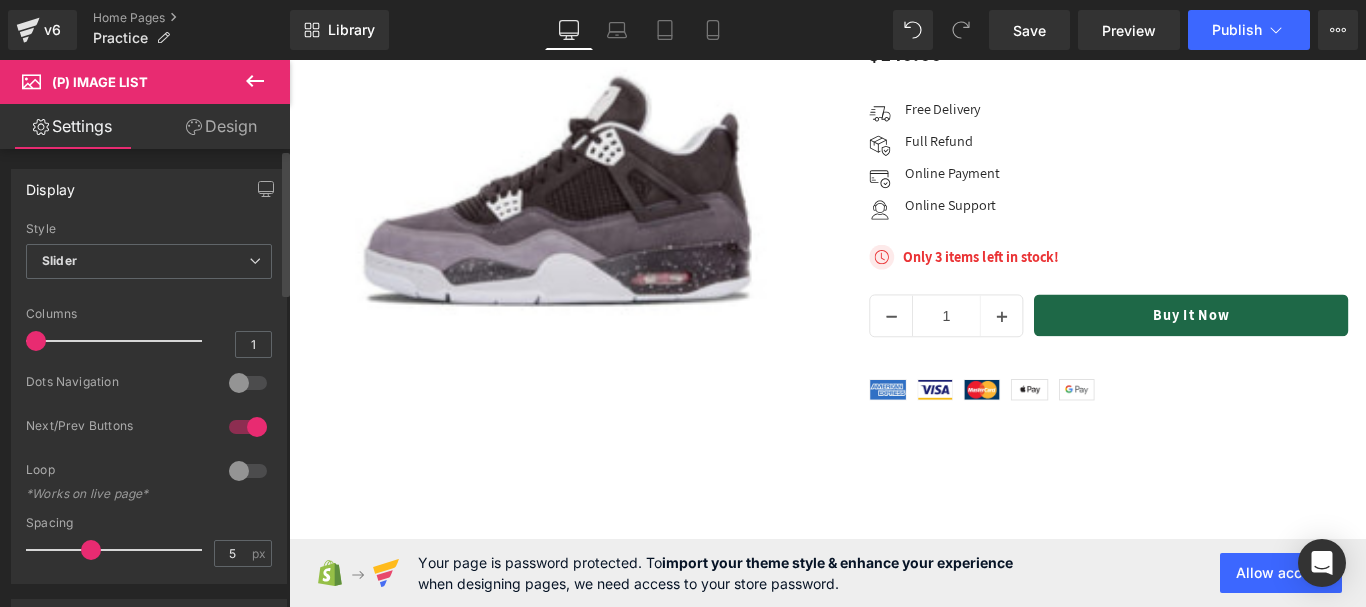 drag, startPoint x: 152, startPoint y: 375, endPoint x: 98, endPoint y: 201, distance: 182.18672 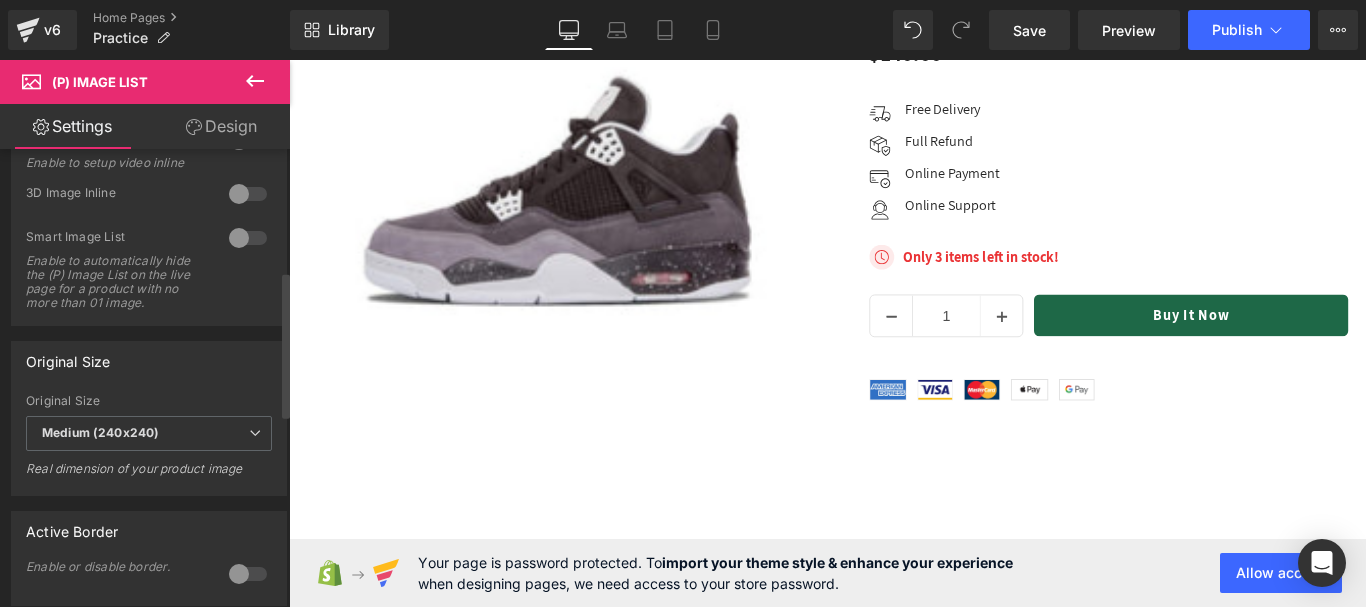 scroll, scrollTop: 700, scrollLeft: 0, axis: vertical 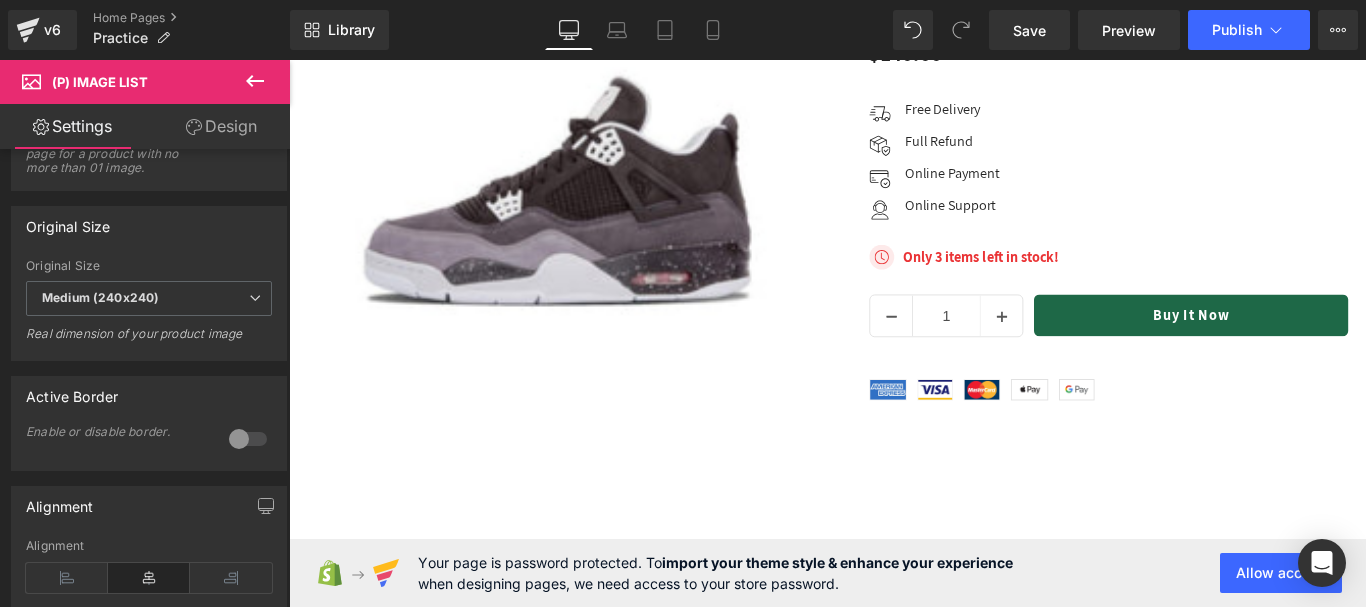 click on "Design" at bounding box center (221, 126) 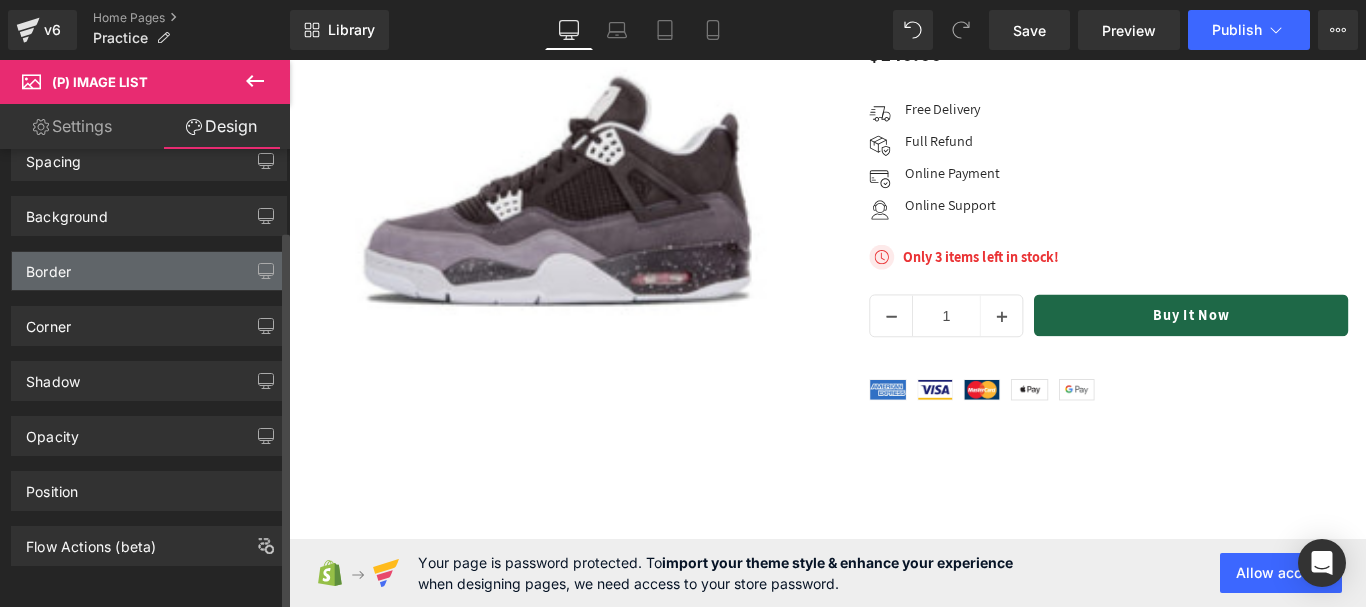 scroll, scrollTop: 0, scrollLeft: 0, axis: both 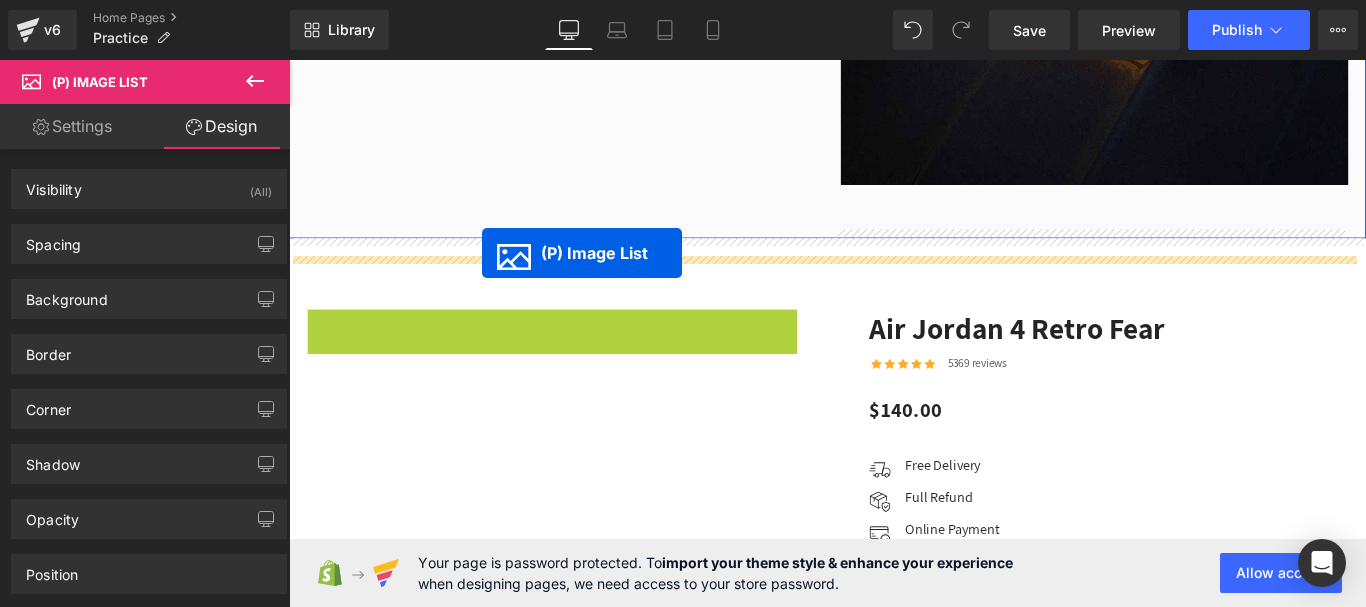 drag, startPoint x: 513, startPoint y: 421, endPoint x: 506, endPoint y: 277, distance: 144.17004 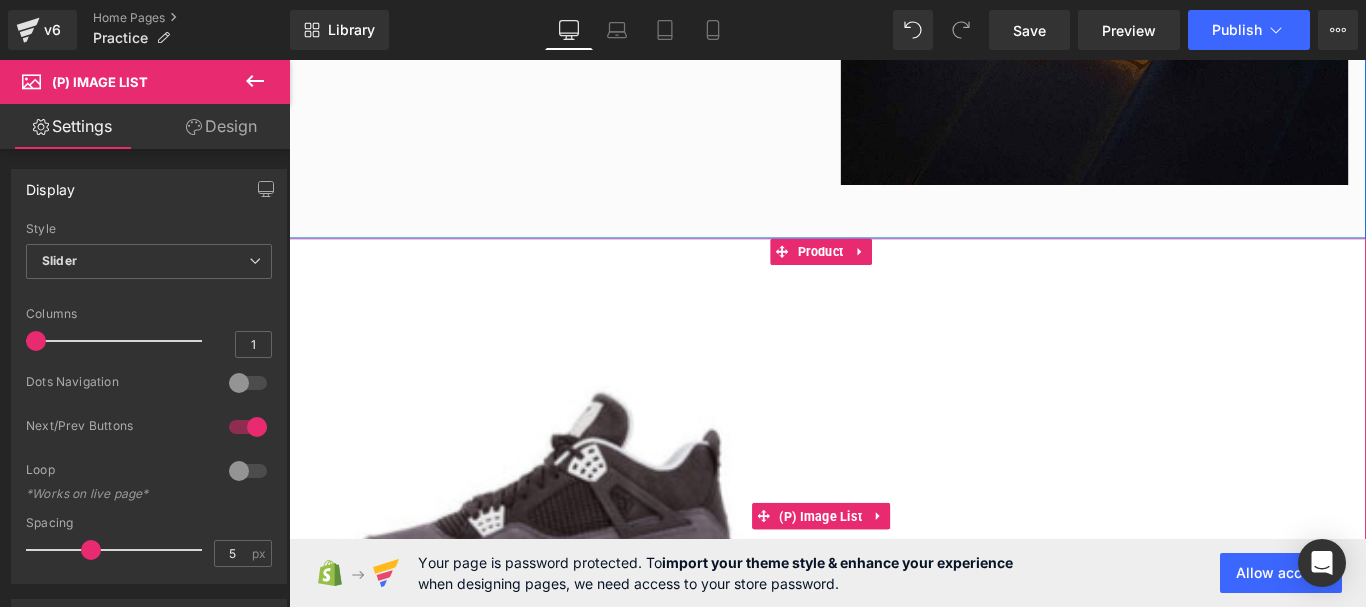 scroll, scrollTop: 2553, scrollLeft: 0, axis: vertical 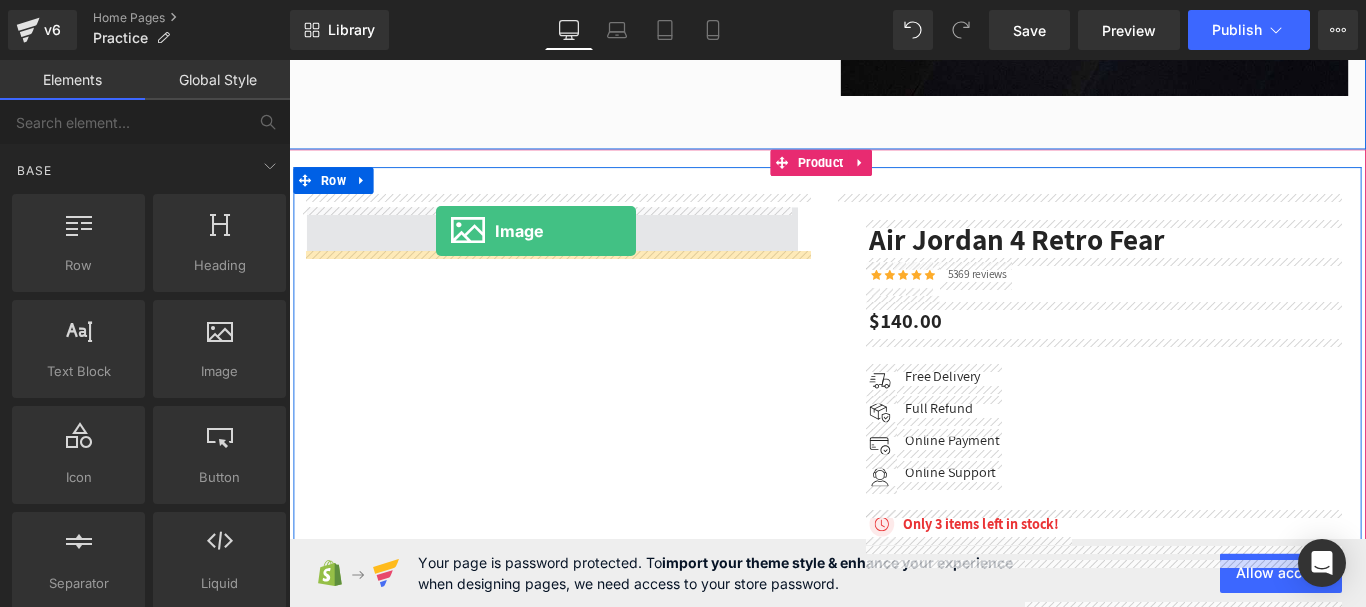 drag, startPoint x: 552, startPoint y: 386, endPoint x: 454, endPoint y: 252, distance: 166.01205 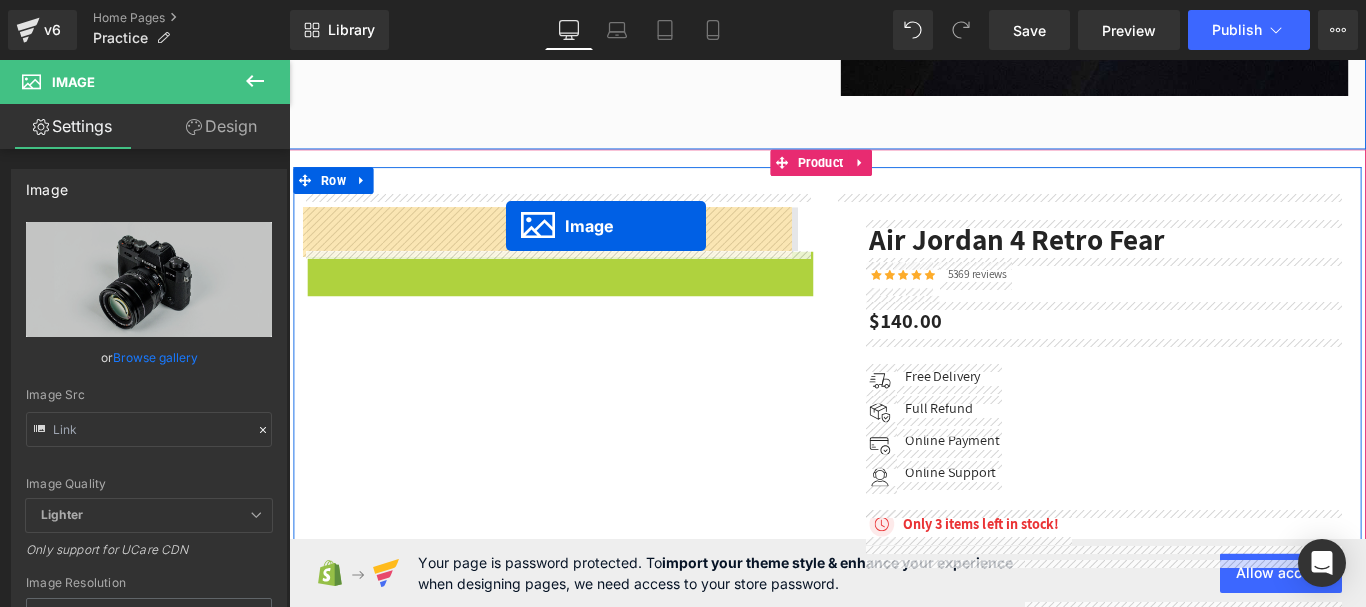 drag, startPoint x: 585, startPoint y: 459, endPoint x: 533, endPoint y: 246, distance: 219.25555 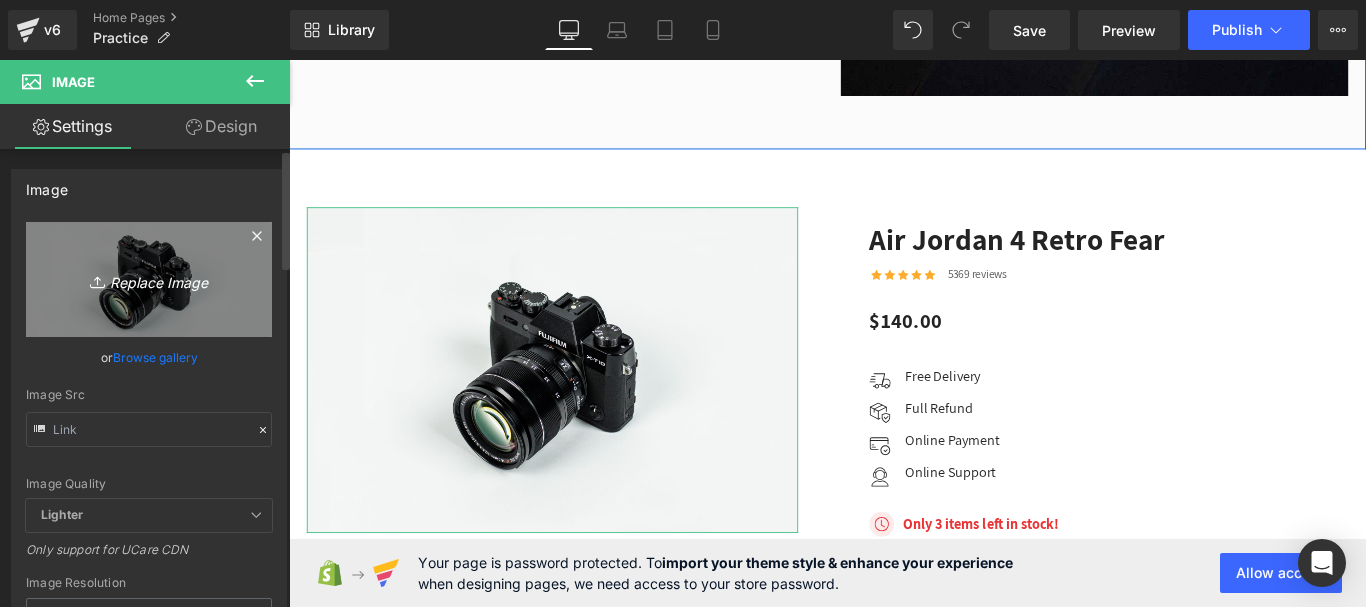 click on "Replace Image" at bounding box center [149, 279] 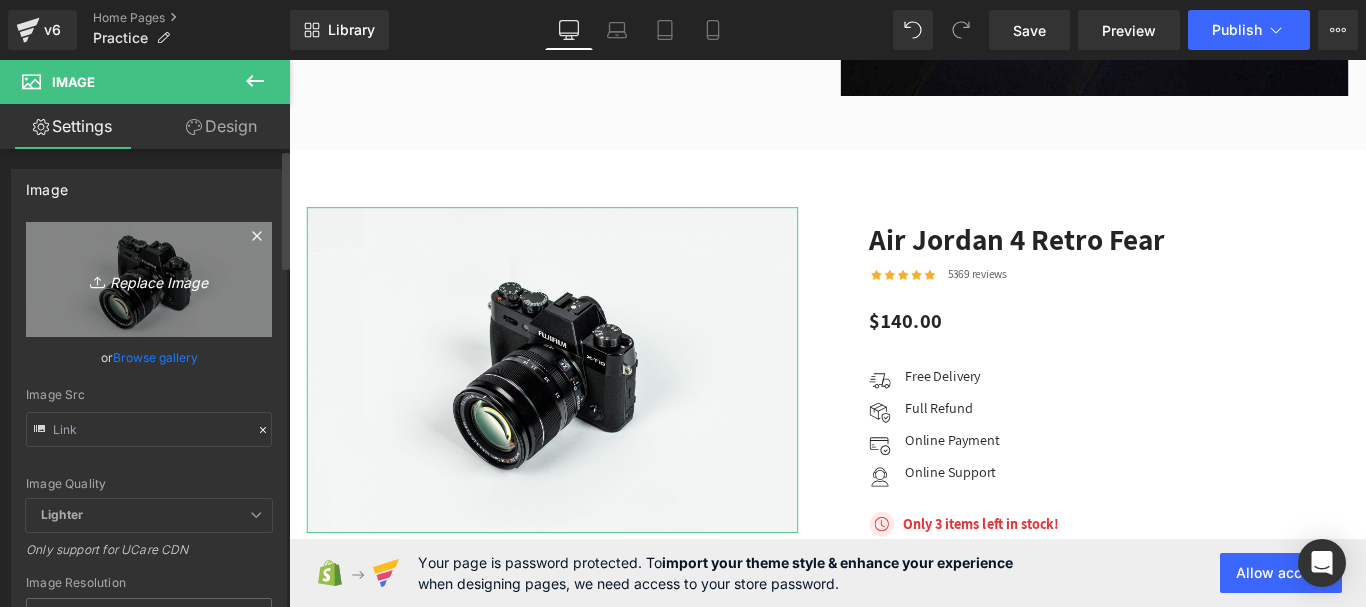 click on "Replace Image" at bounding box center [149, 279] 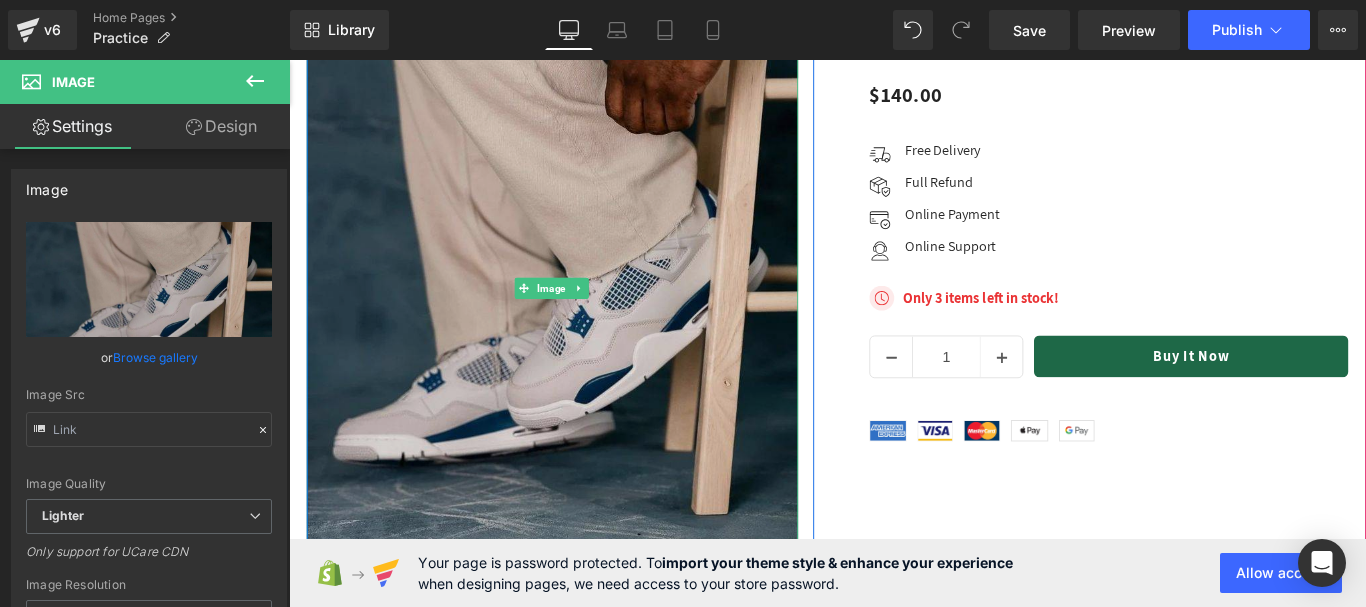 scroll, scrollTop: 2853, scrollLeft: 0, axis: vertical 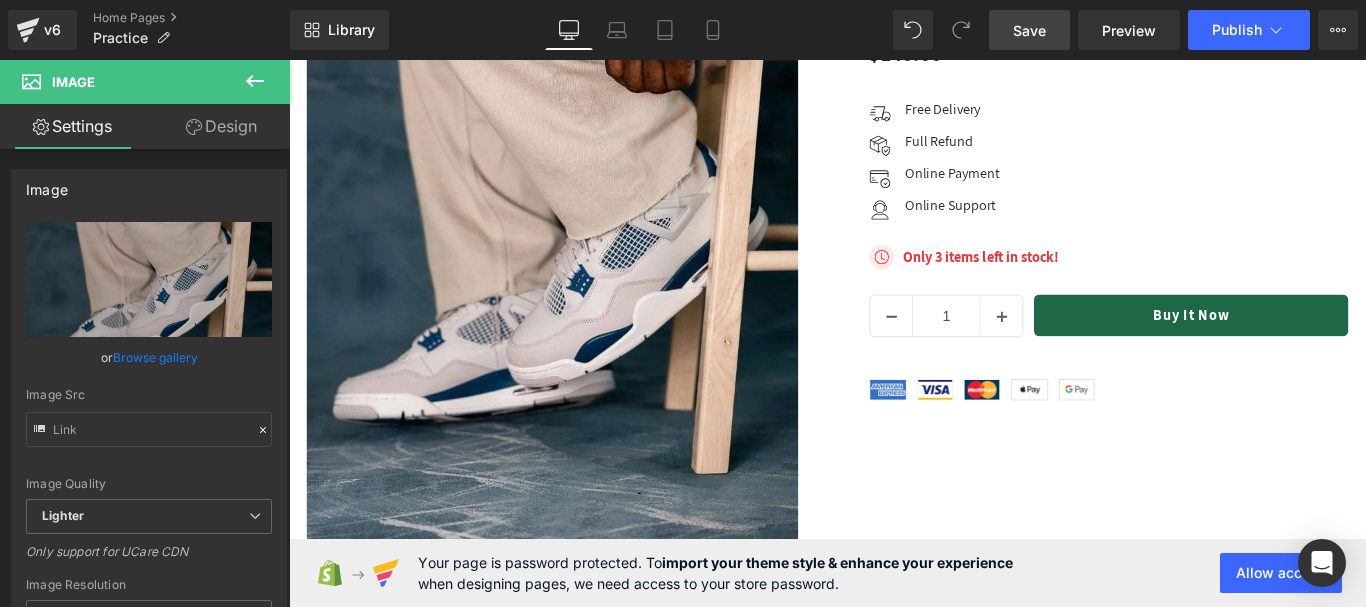 drag, startPoint x: 1026, startPoint y: 39, endPoint x: 680, endPoint y: 214, distance: 387.7383 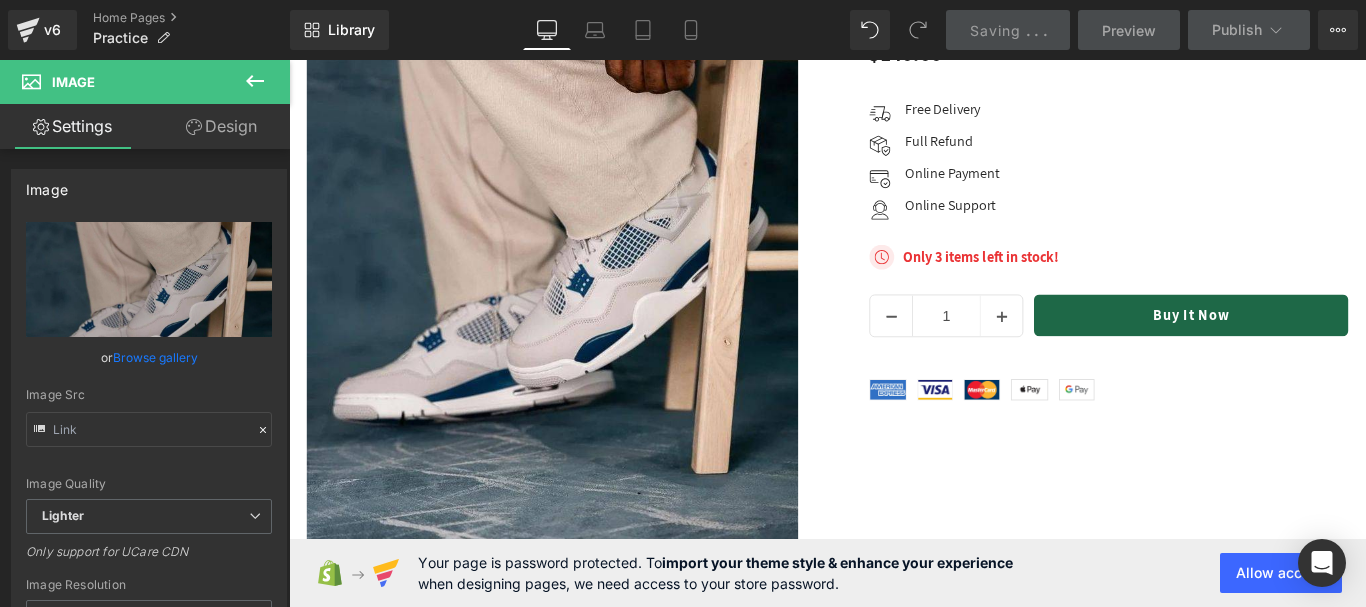 scroll, scrollTop: 2653, scrollLeft: 0, axis: vertical 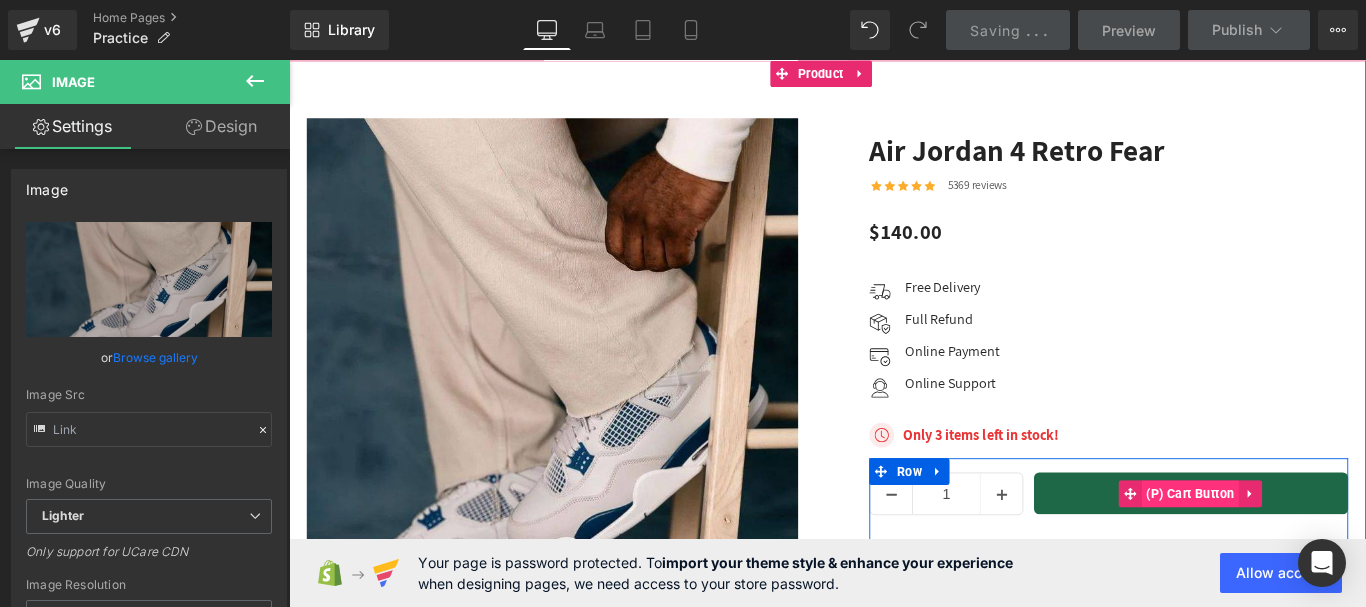 click on "(P) Cart Button" at bounding box center [1302, 547] 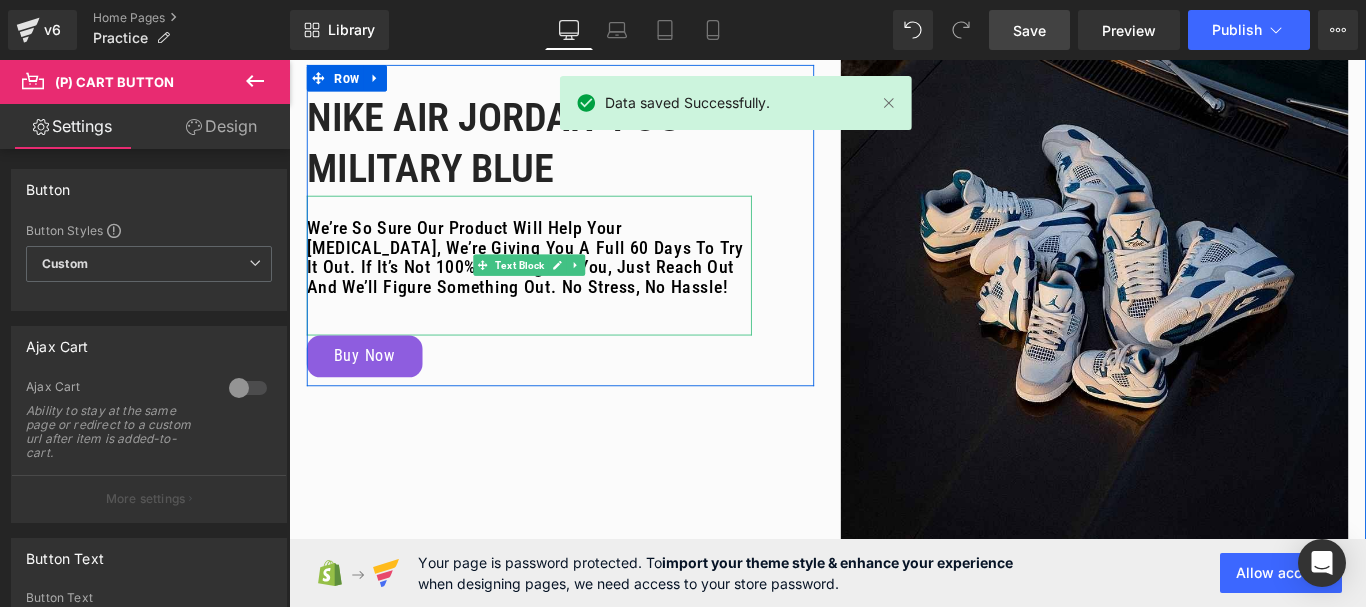 scroll, scrollTop: 2053, scrollLeft: 0, axis: vertical 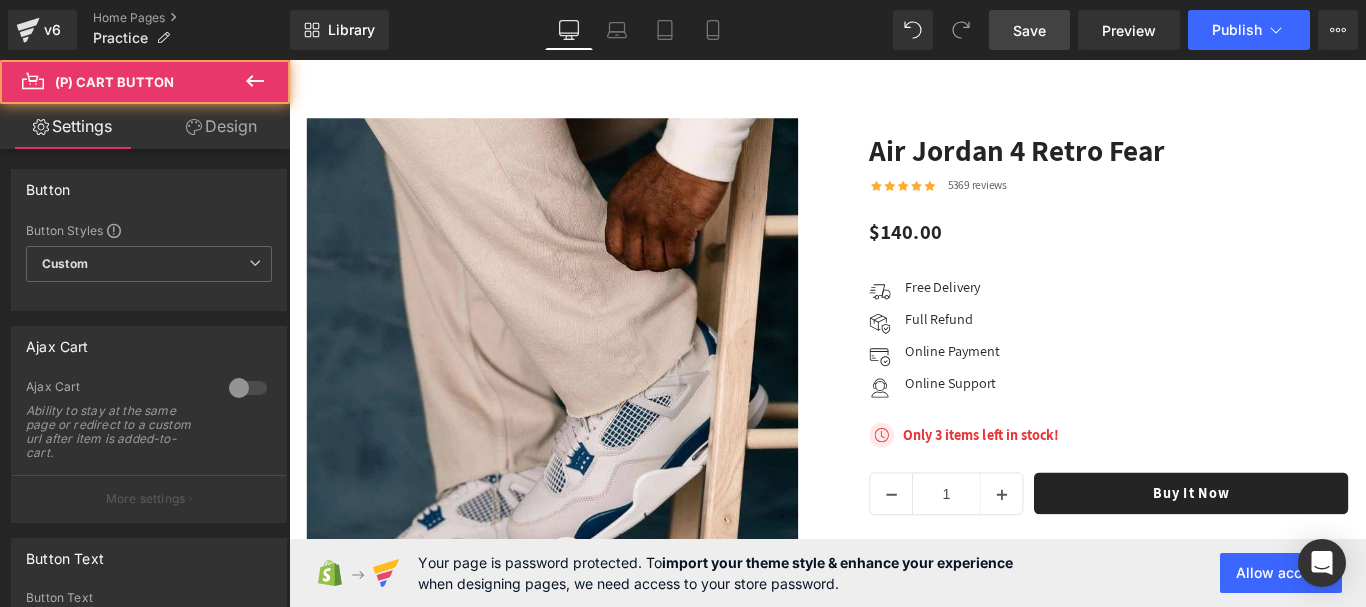 click on "Buy It Now
(P) Cart Button" at bounding box center (1302, 546) 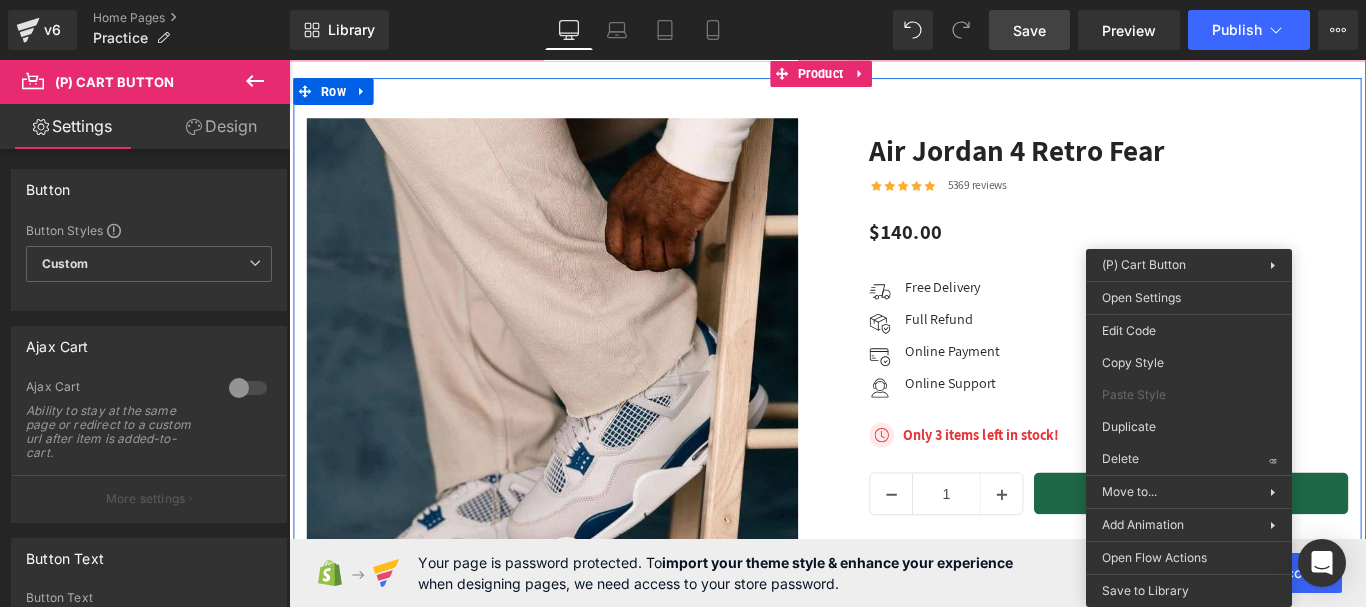 click on "Image
Free Delivery
Text Block
Image
Full Refund Text Block
Image
Online Payment Text Block
Image
Online Support Text Block" at bounding box center [1210, 375] 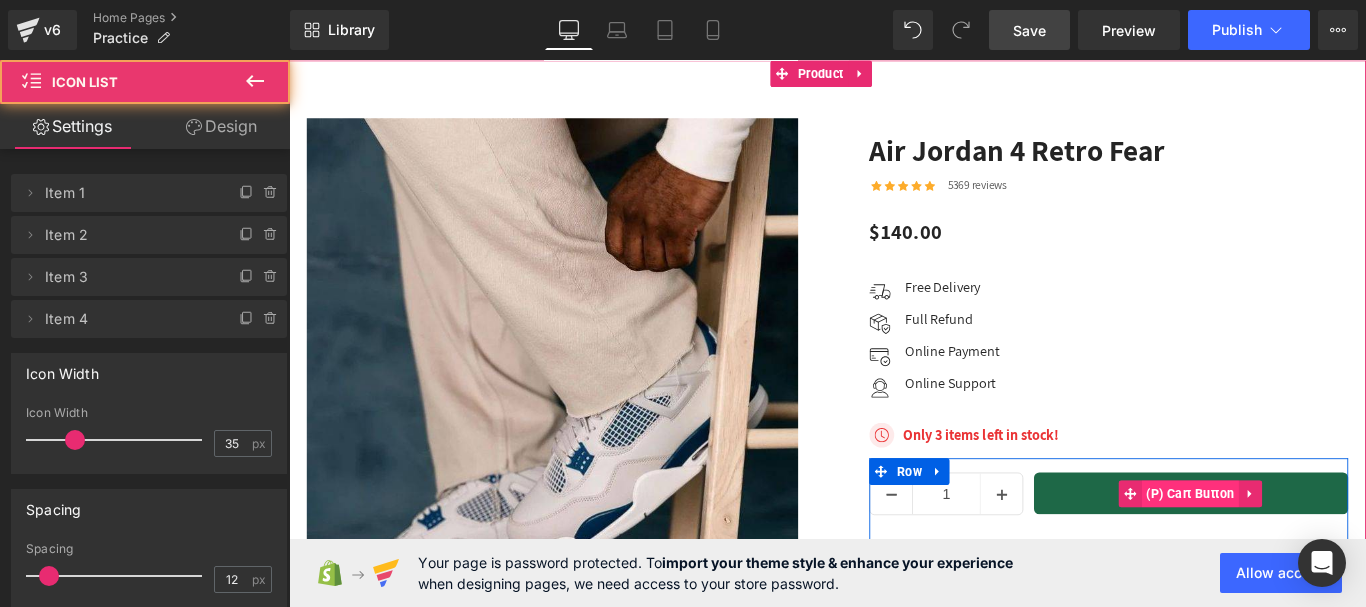 click on "(P) Cart Button" at bounding box center (1302, 547) 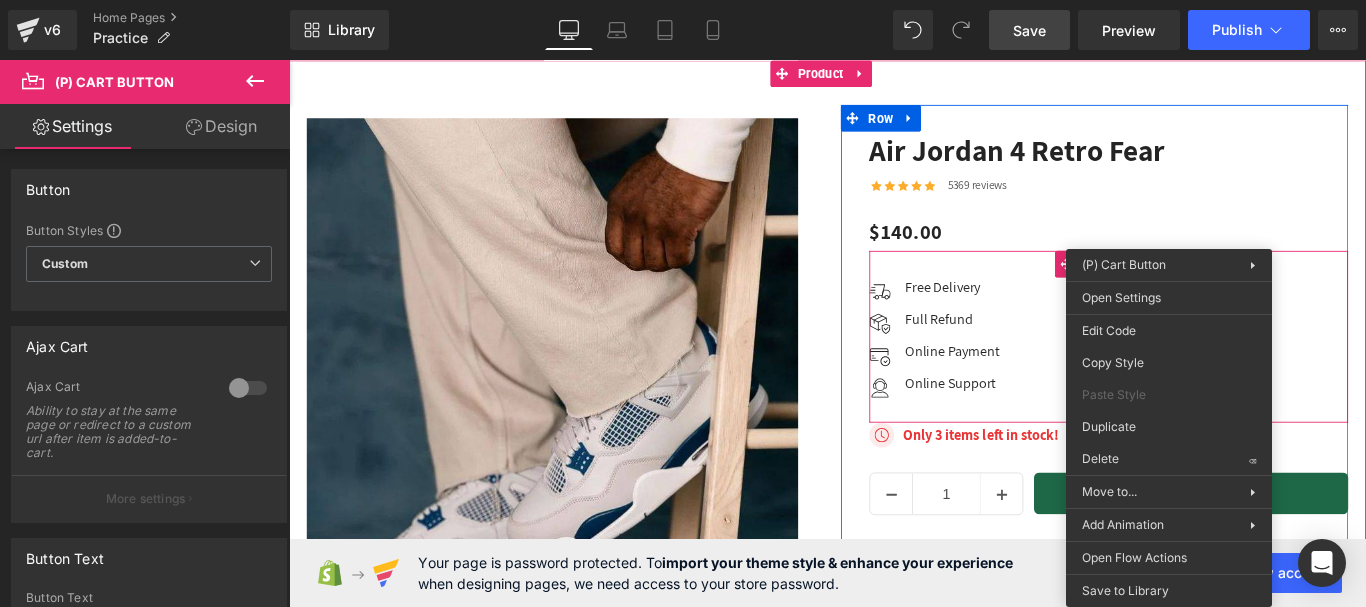 click on "Image
Free Delivery
Text Block
Image
Full Refund Text Block
Image
Online Payment Text Block
Image
Online Support Text Block" at bounding box center [1210, 375] 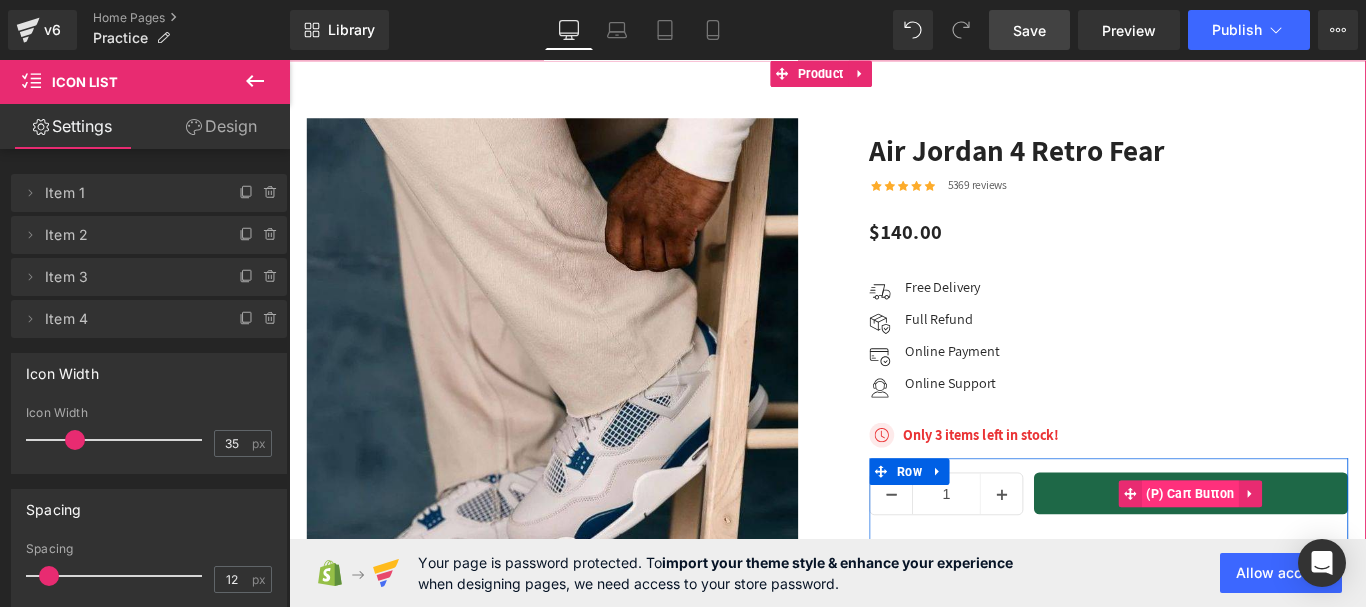 click on "(P) Cart Button" at bounding box center [1302, 547] 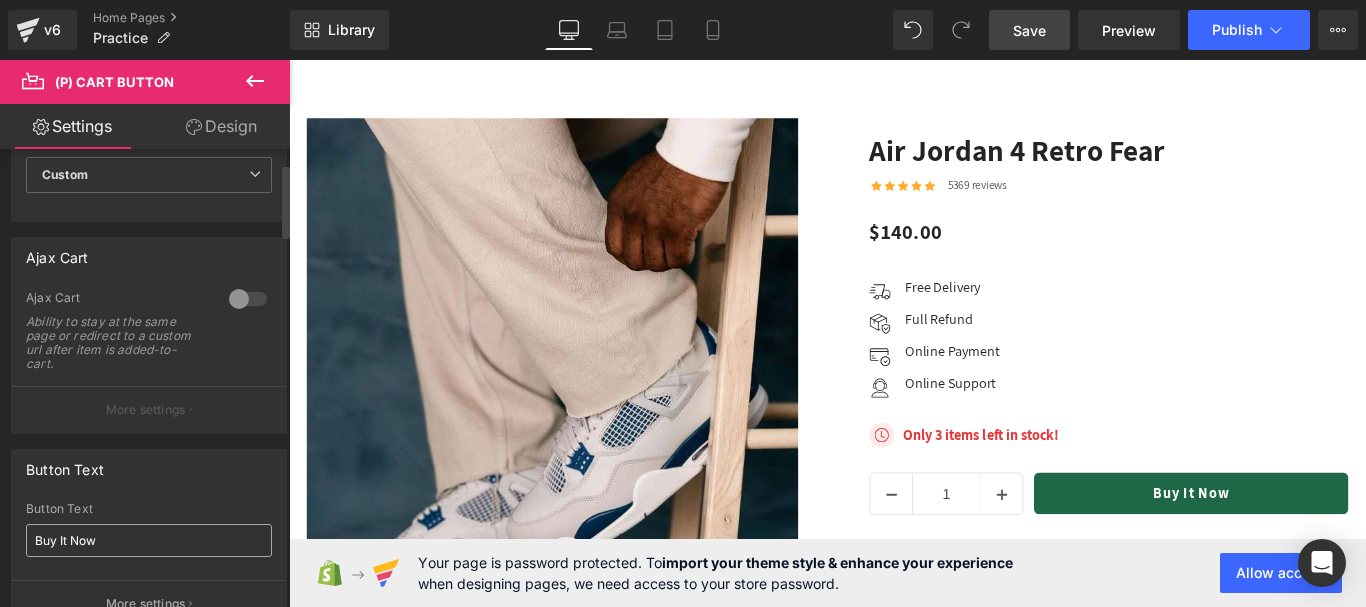 scroll, scrollTop: 200, scrollLeft: 0, axis: vertical 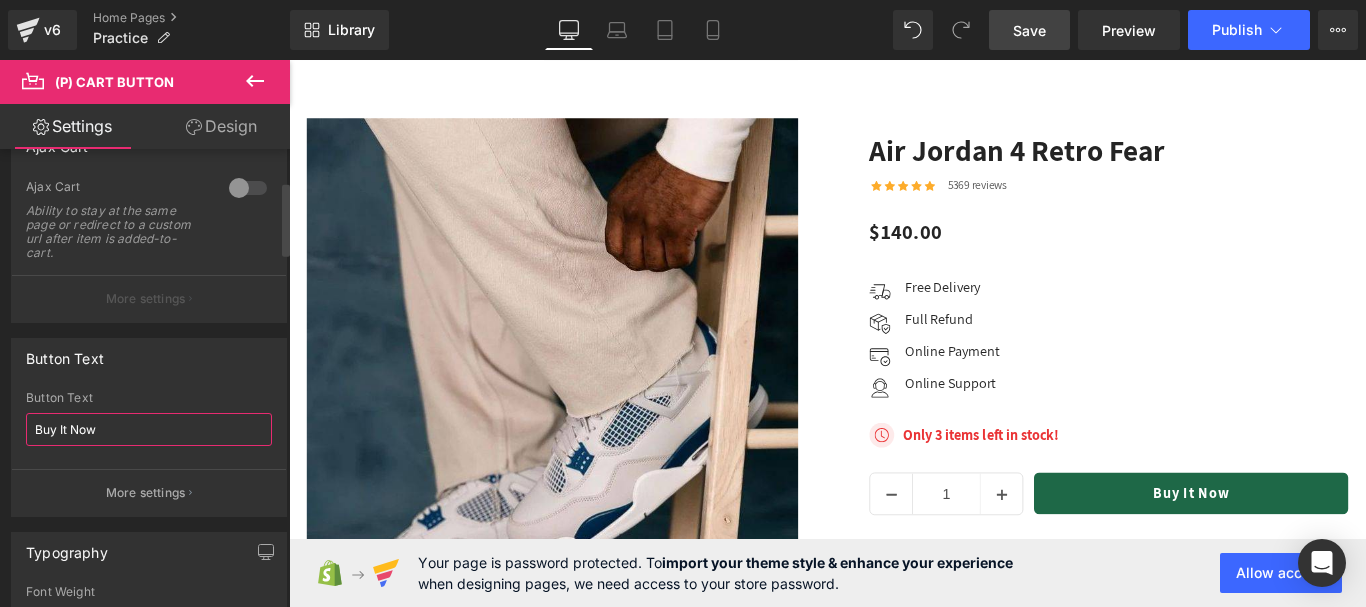 click on "Buy It Now" at bounding box center (149, 429) 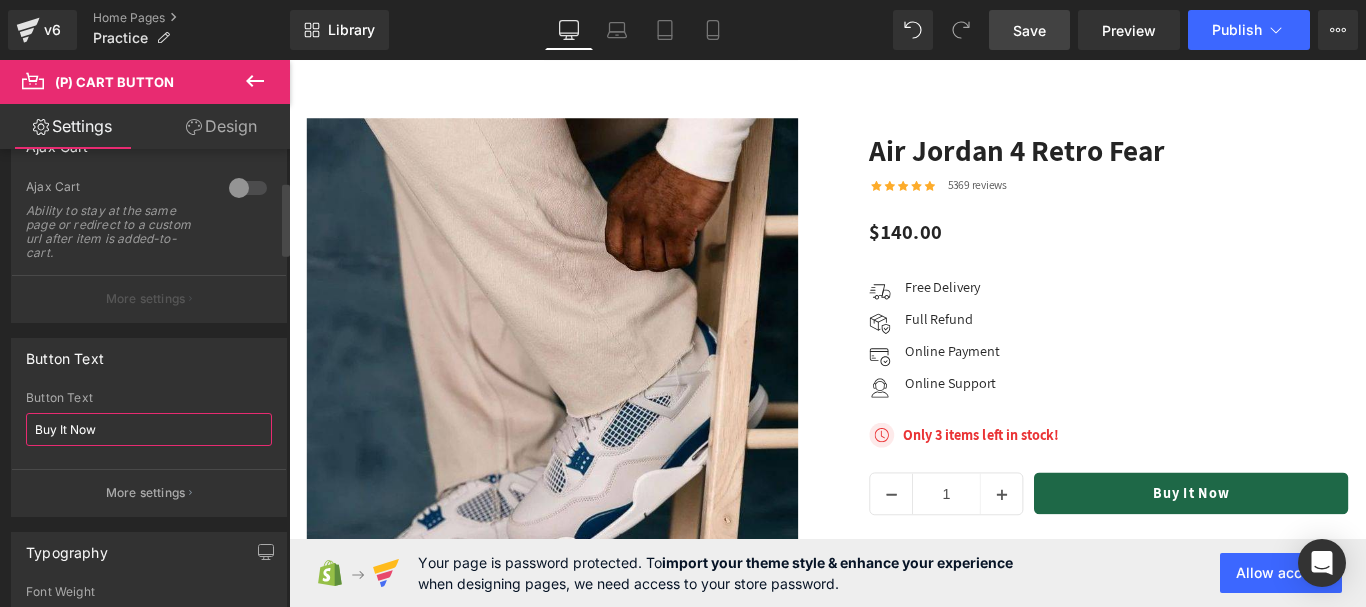 click on "Buy It Now" at bounding box center (149, 429) 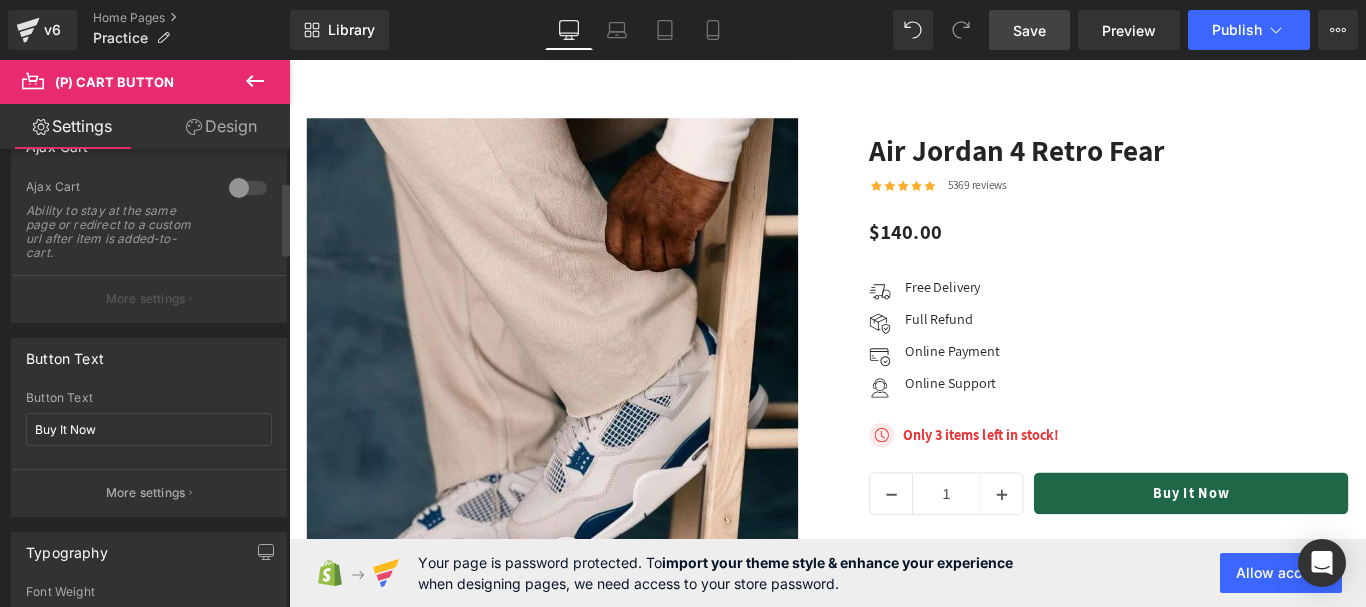 click on "Button Text Buy It Now Button Text Buy It Now More settings" at bounding box center [149, 427] 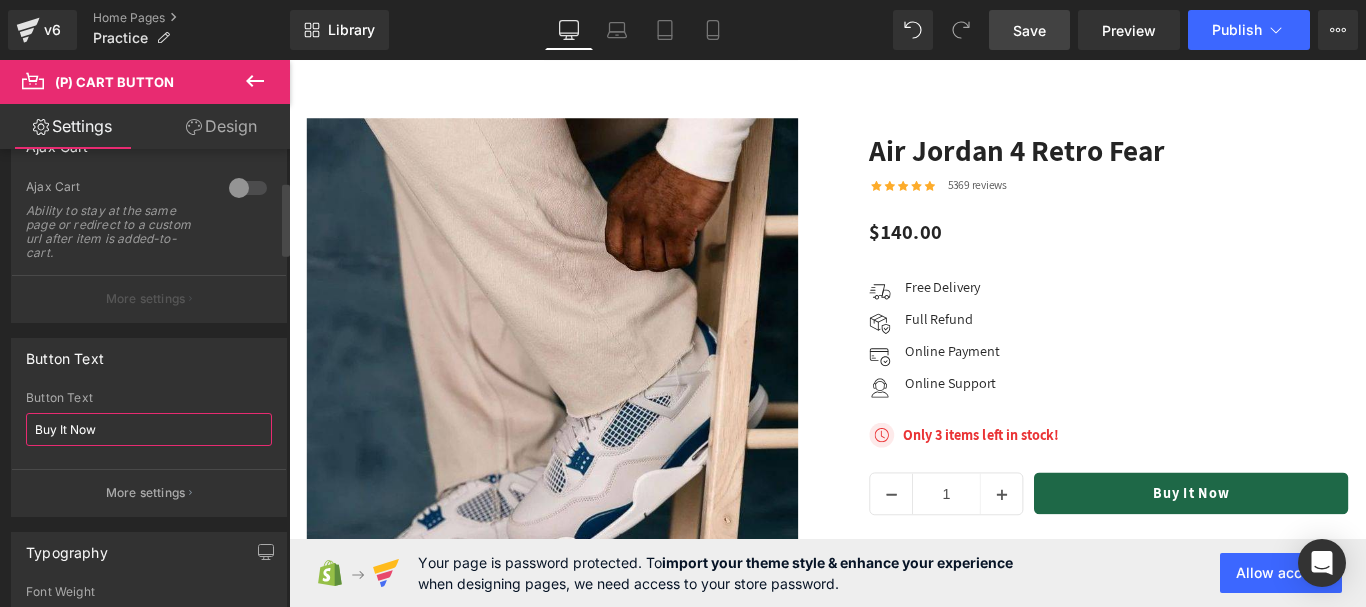 click on "Buy It Now" at bounding box center [149, 429] 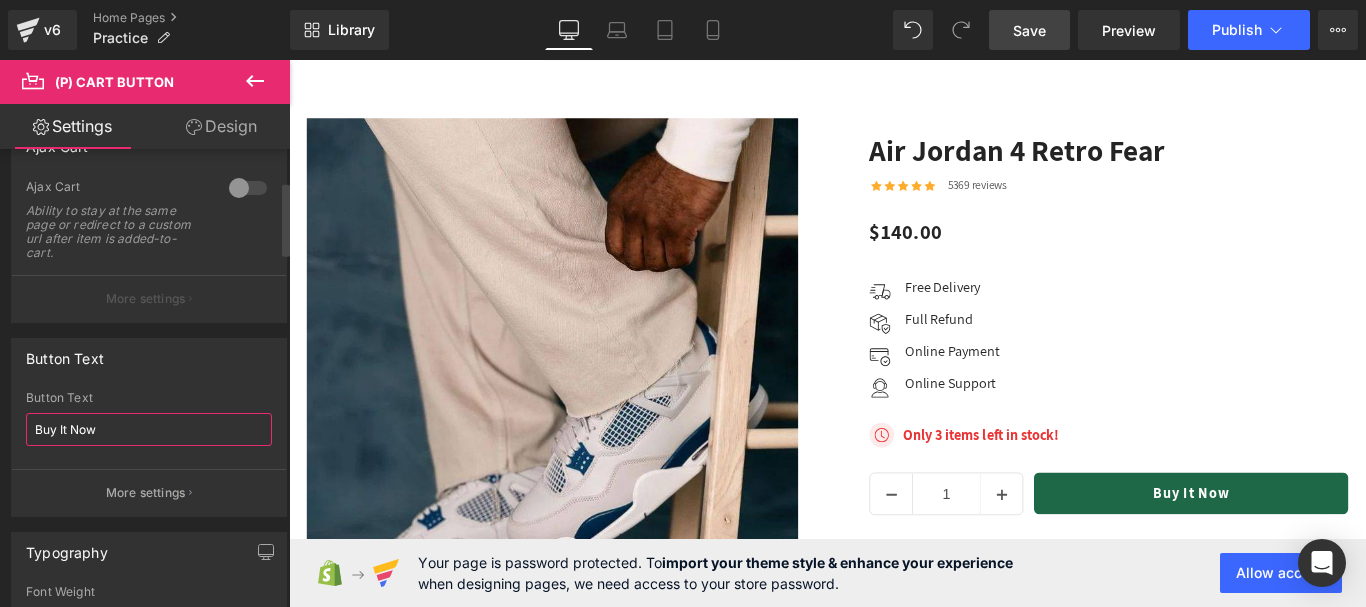 click on "Buy It Now" at bounding box center [149, 429] 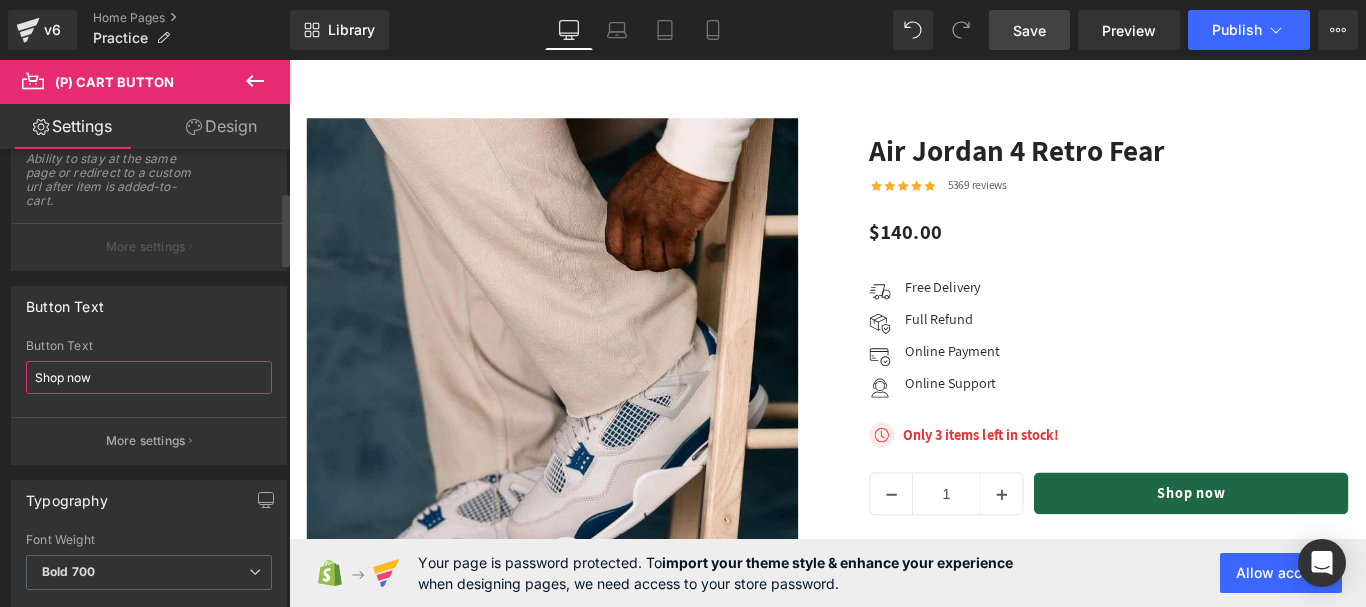 scroll, scrollTop: 300, scrollLeft: 0, axis: vertical 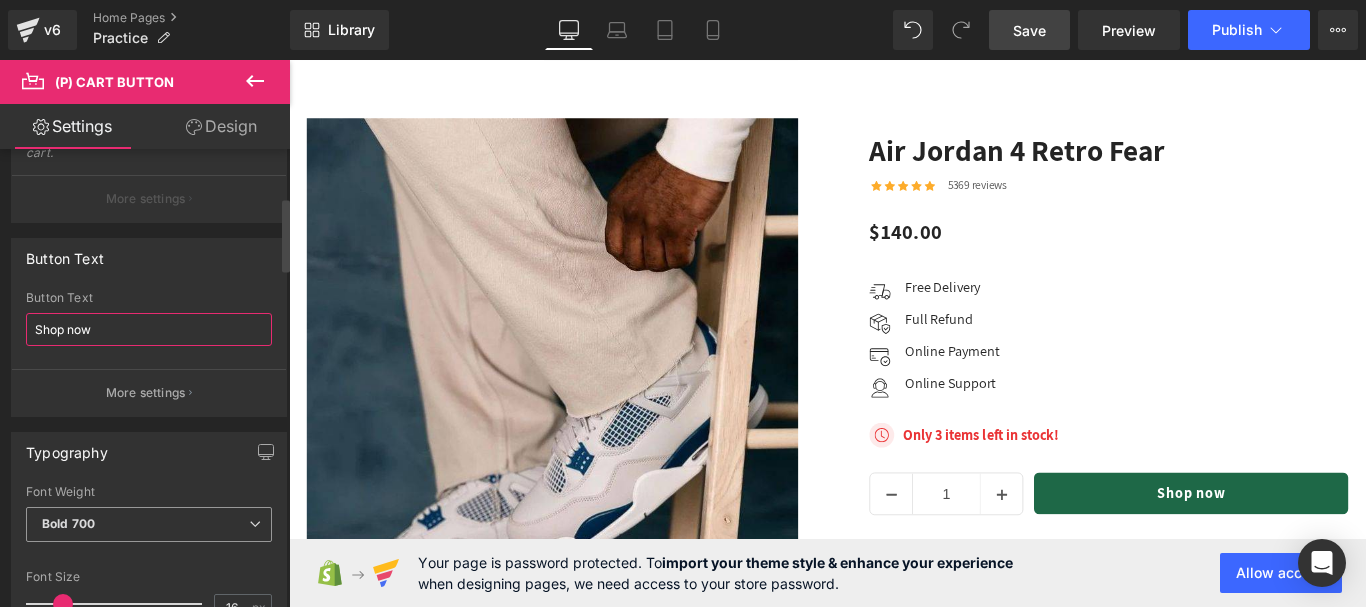type on "Shop now" 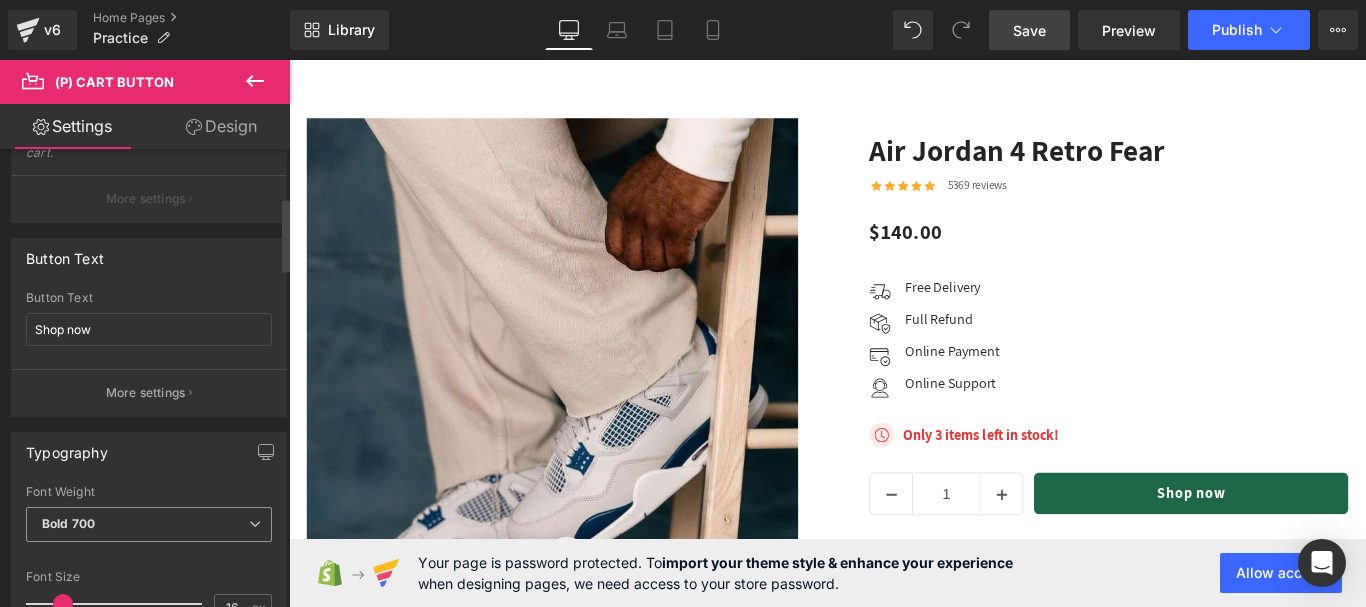 click on "Bold 700" at bounding box center [68, 523] 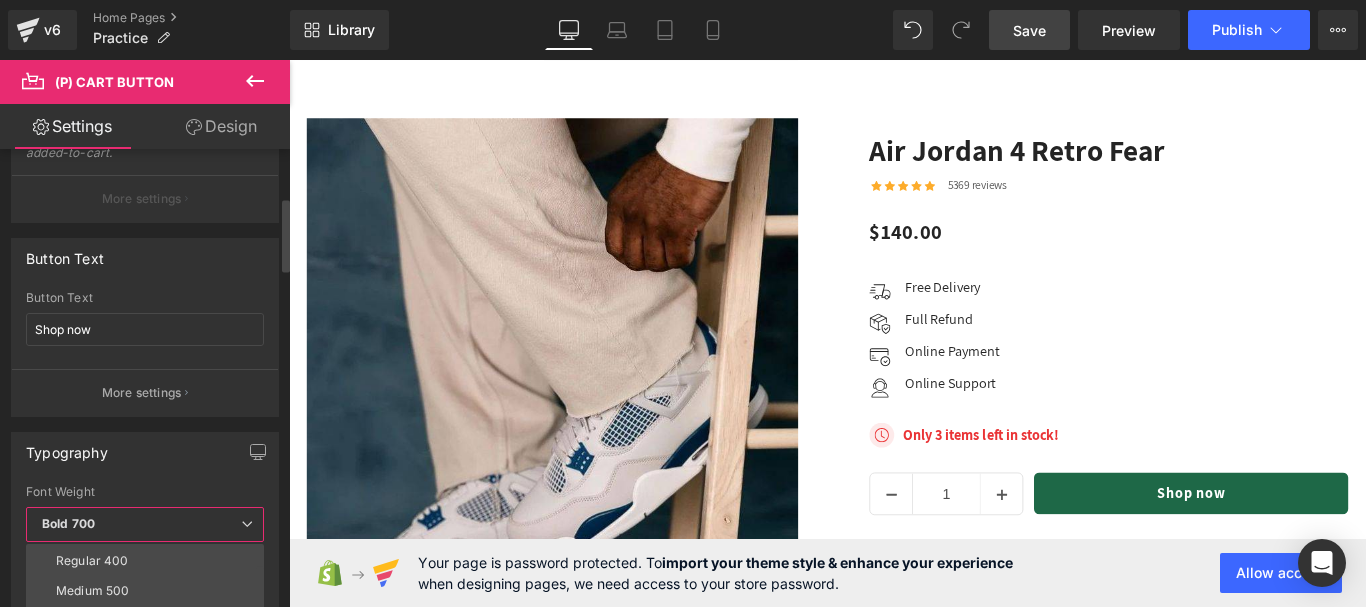 scroll, scrollTop: 166, scrollLeft: 0, axis: vertical 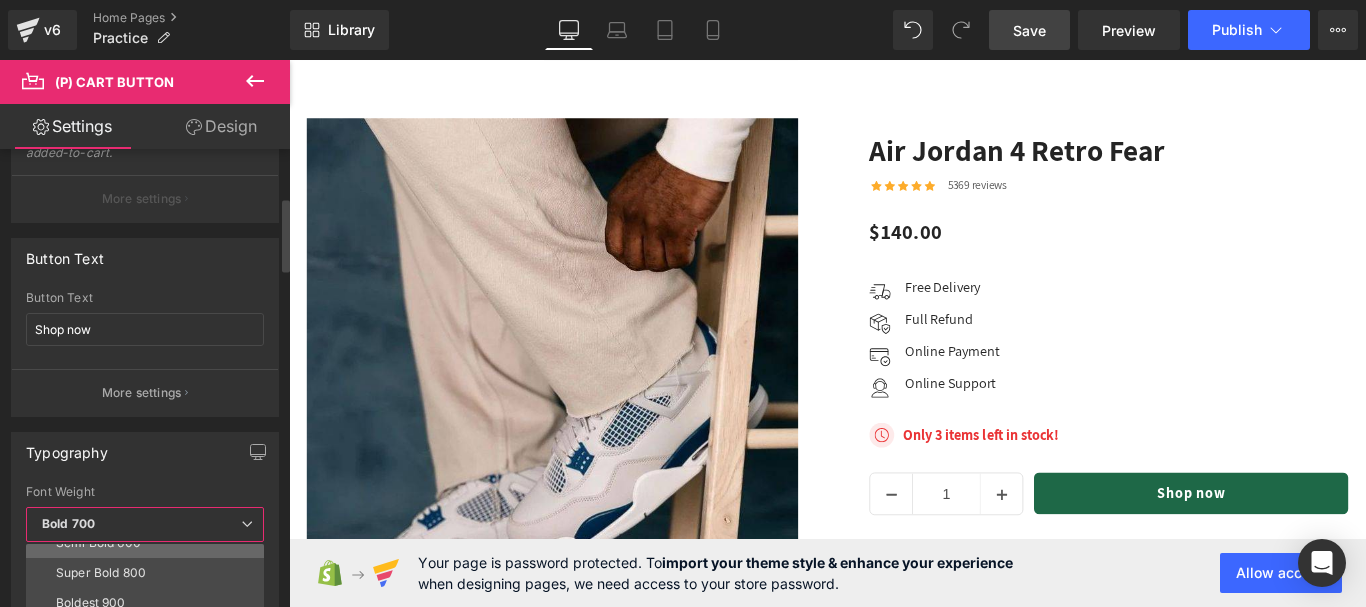click on "Semi Bold 600" at bounding box center [149, 543] 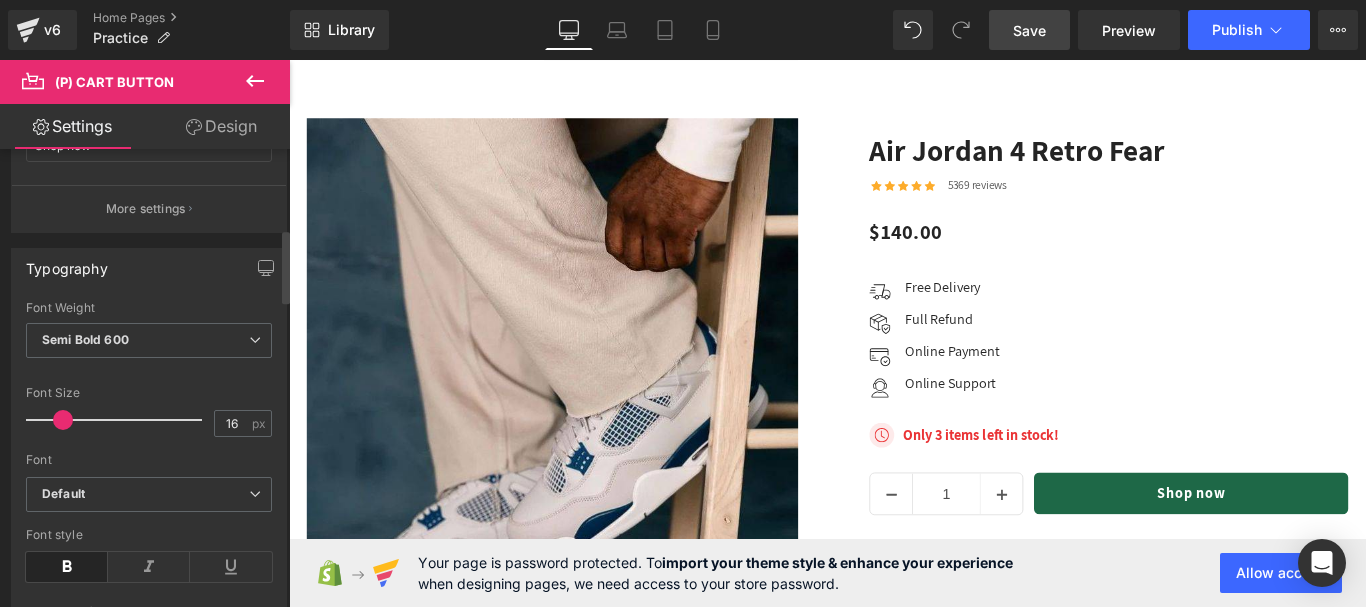 scroll, scrollTop: 500, scrollLeft: 0, axis: vertical 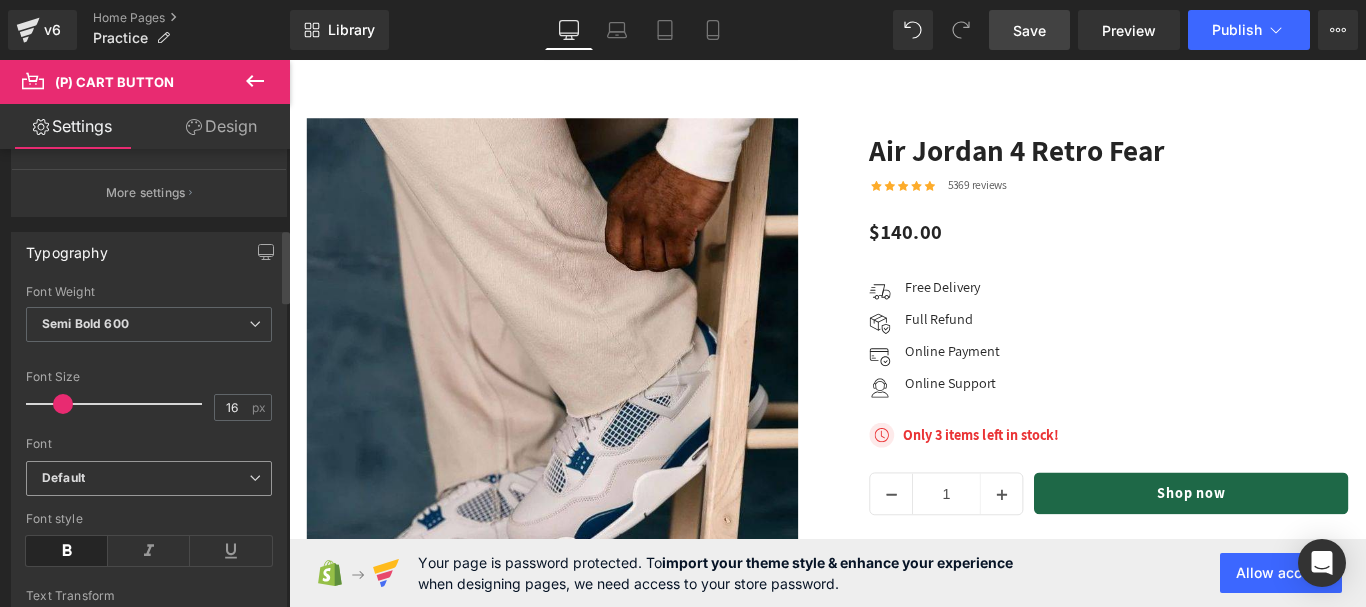 click on "Default" at bounding box center [149, 478] 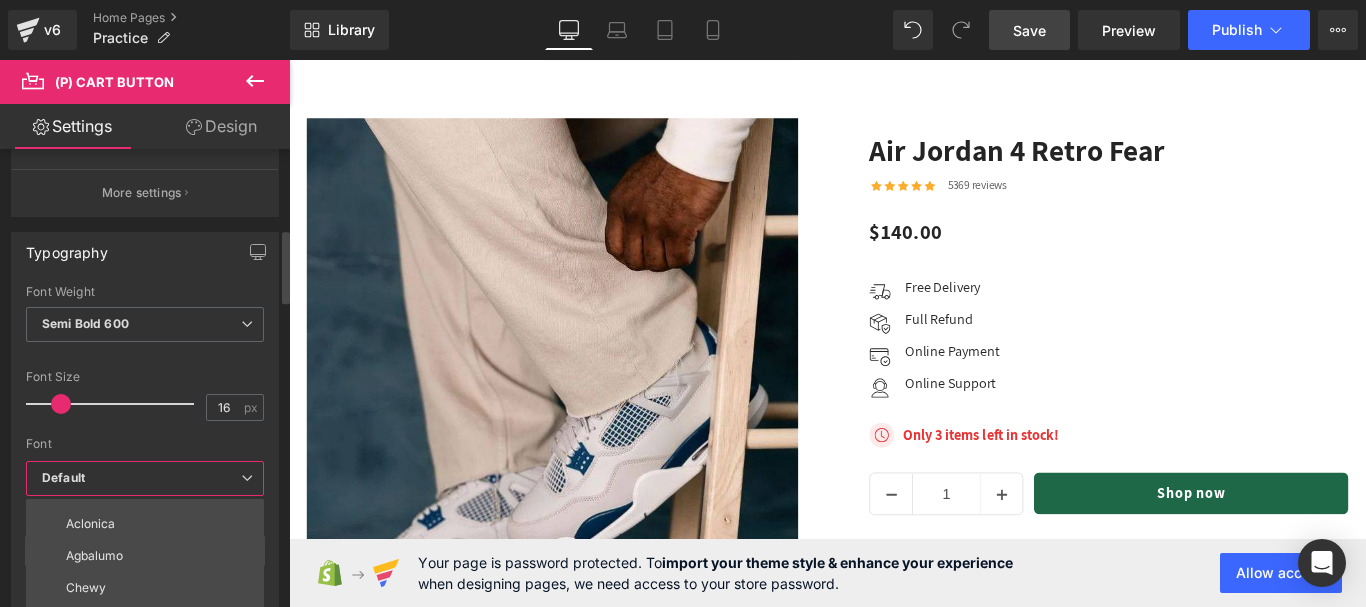 scroll, scrollTop: 328, scrollLeft: 0, axis: vertical 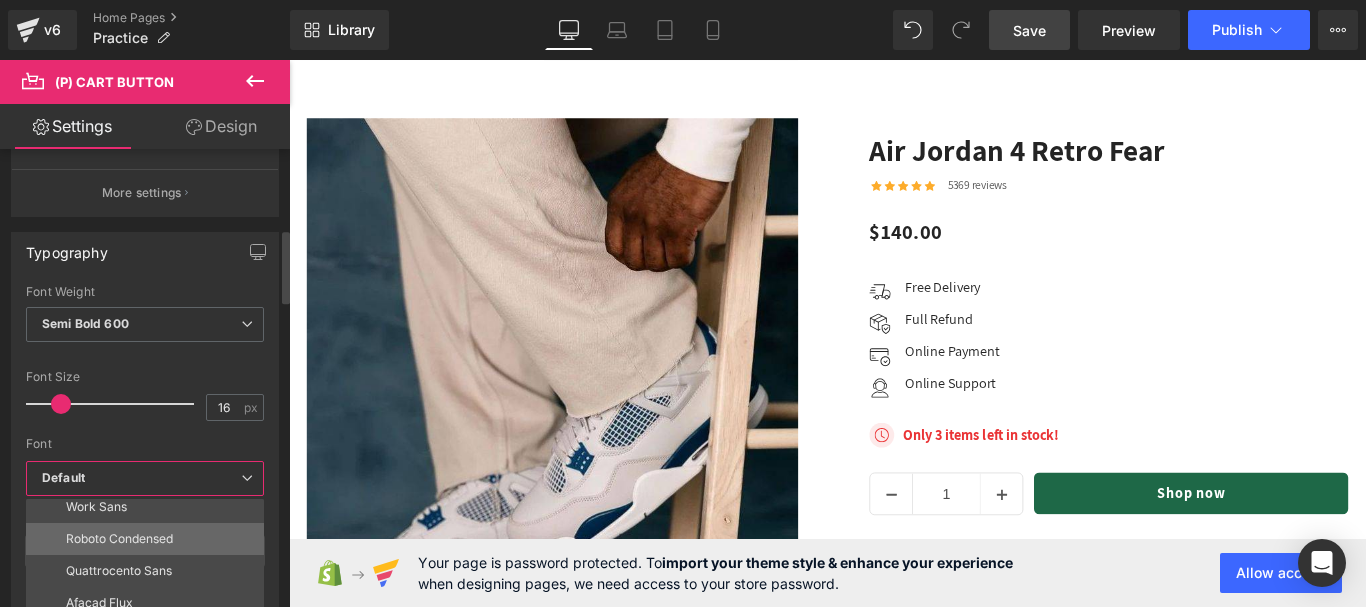 click on "Roboto Condensed" at bounding box center (119, 539) 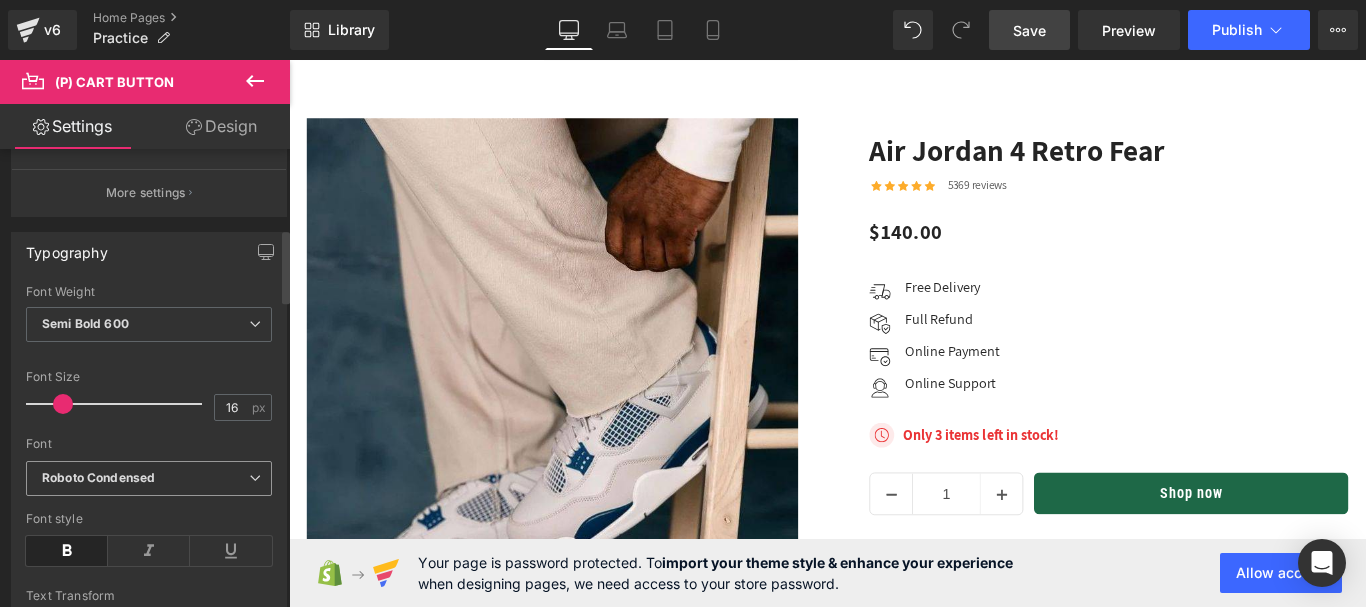 click on "Roboto Condensed" at bounding box center (149, 478) 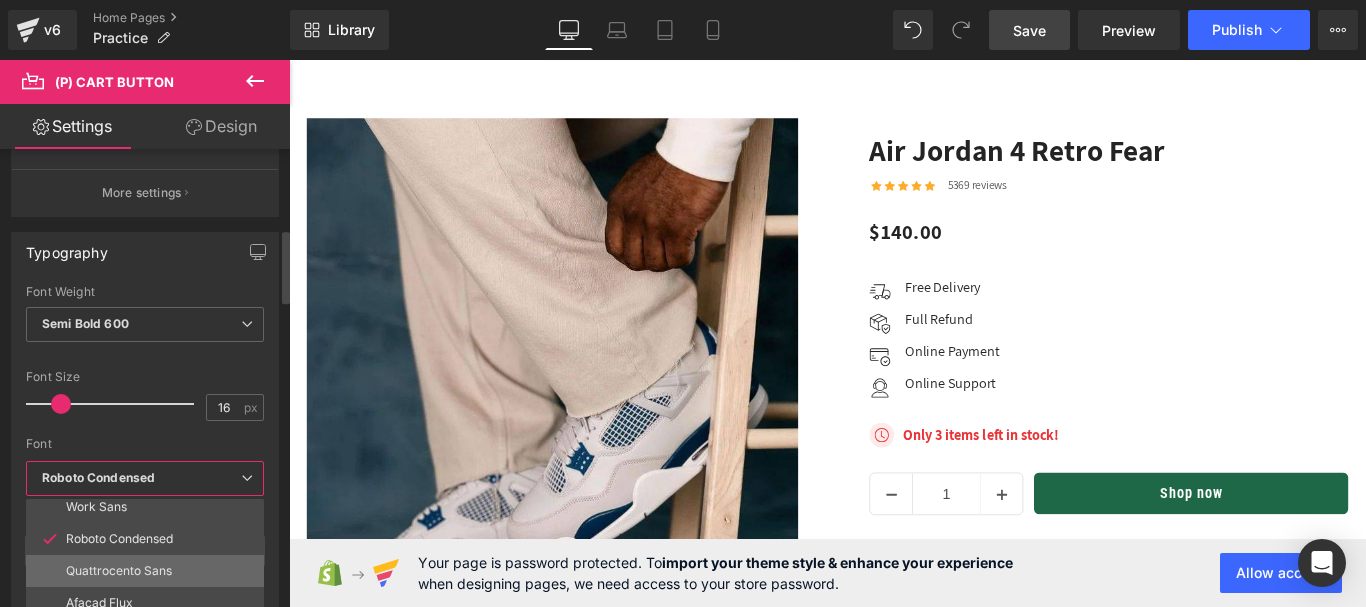 click on "Quattrocento Sans" at bounding box center [149, 571] 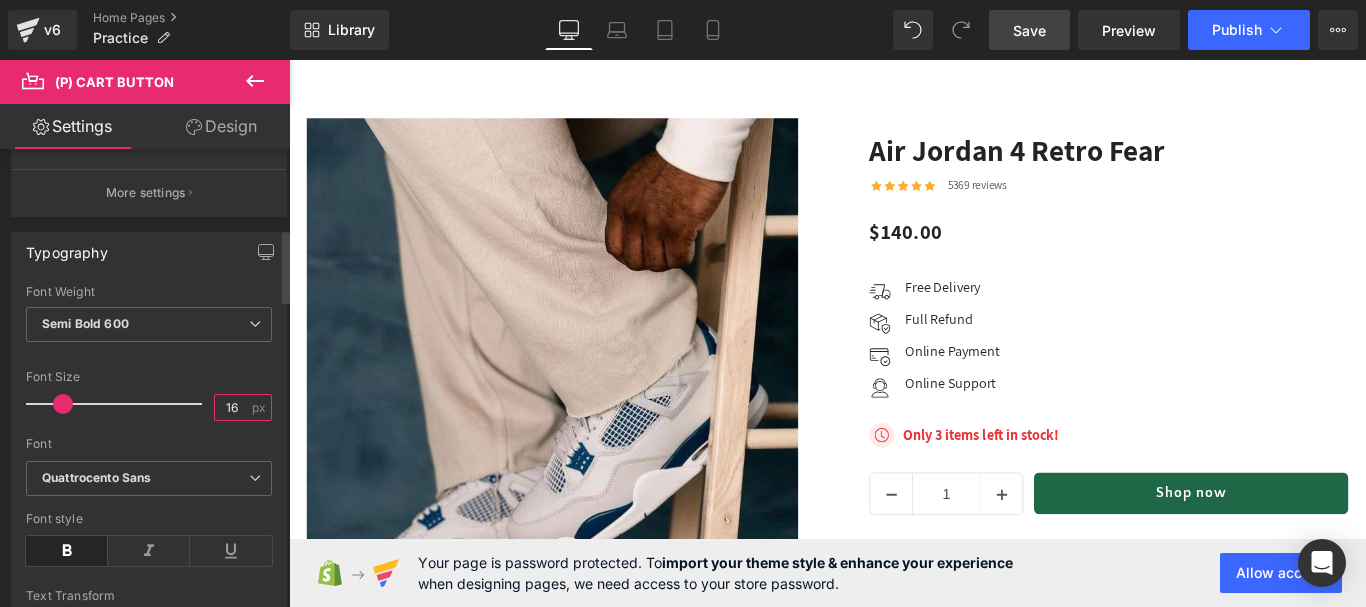 click on "16" at bounding box center [232, 407] 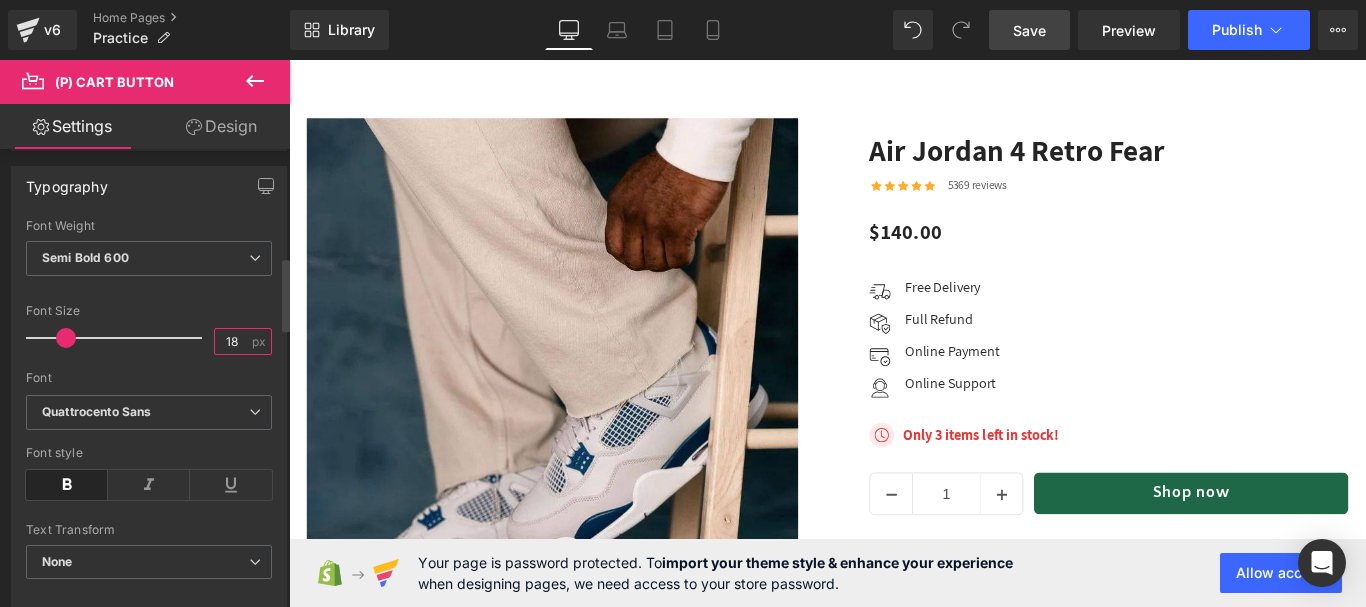 scroll, scrollTop: 700, scrollLeft: 0, axis: vertical 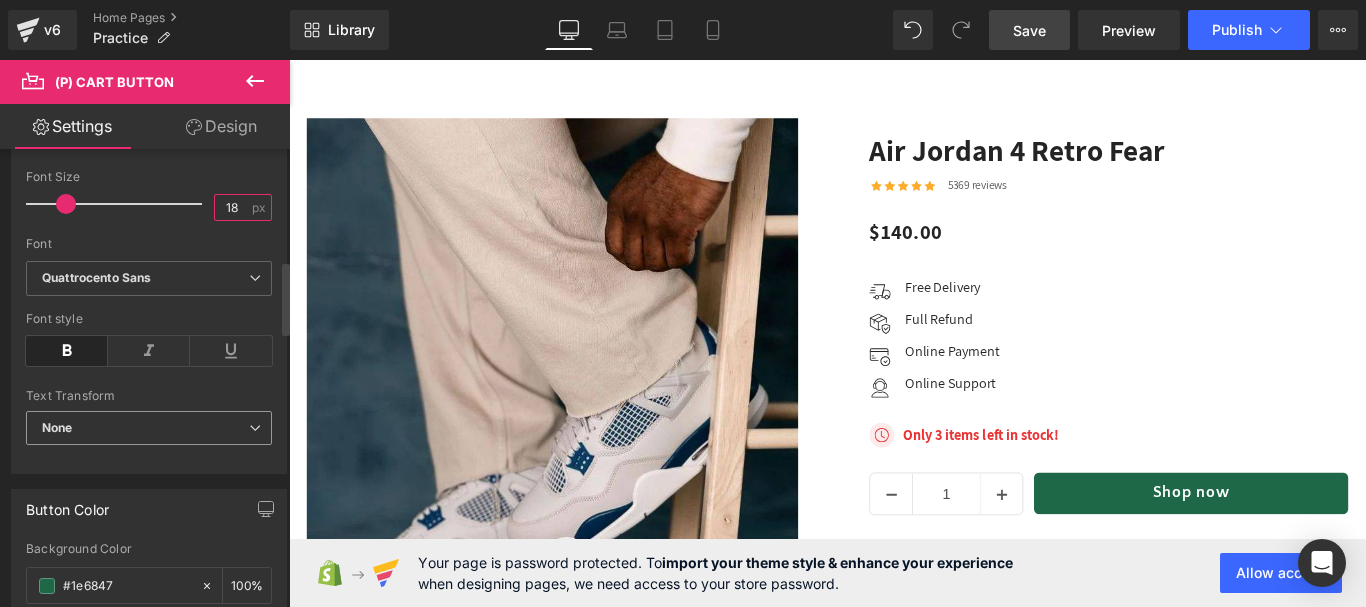 type on "18" 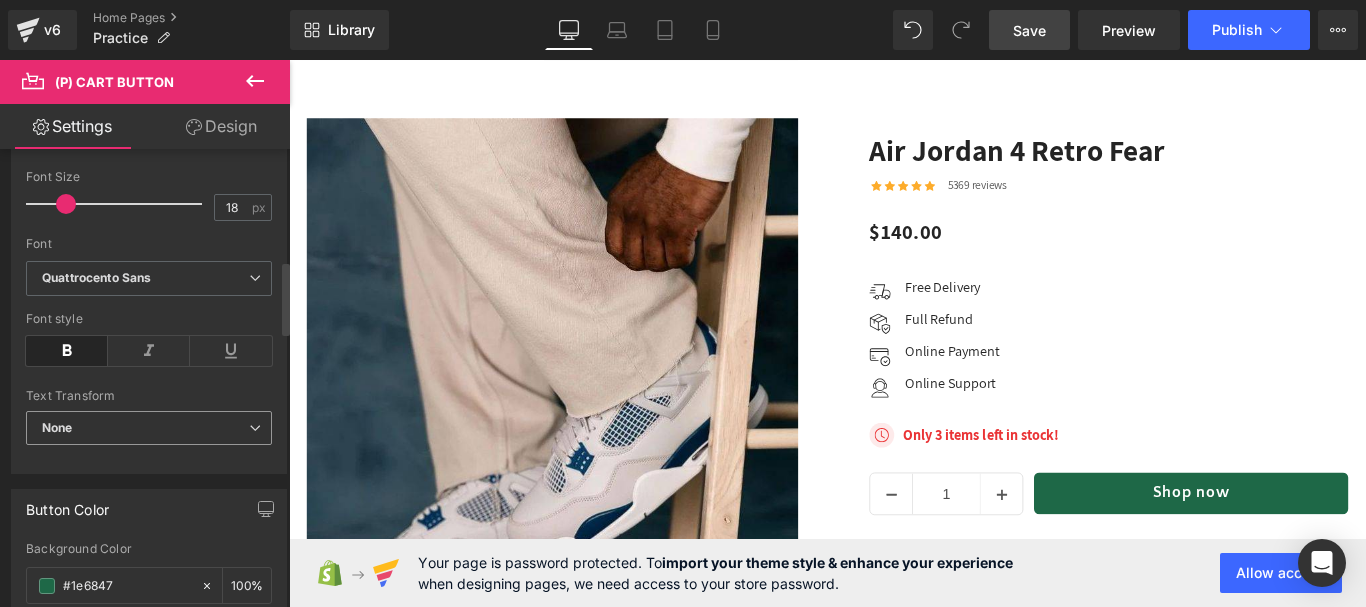 click on "None" at bounding box center [149, 428] 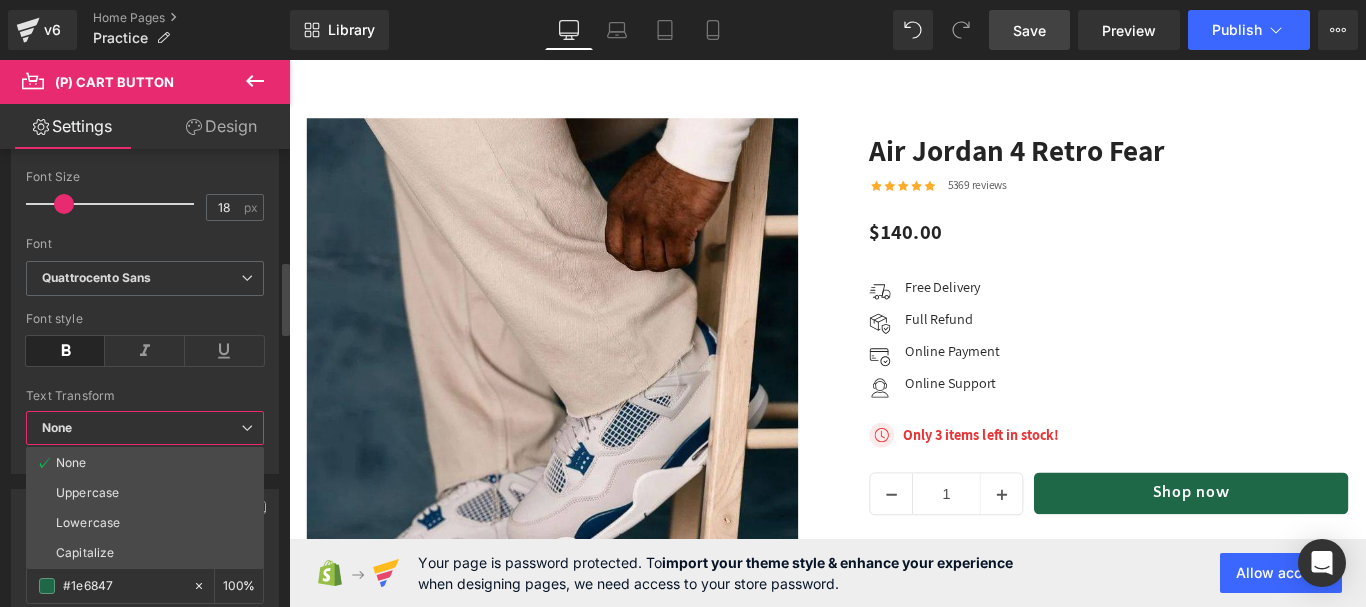 click at bounding box center [145, 382] 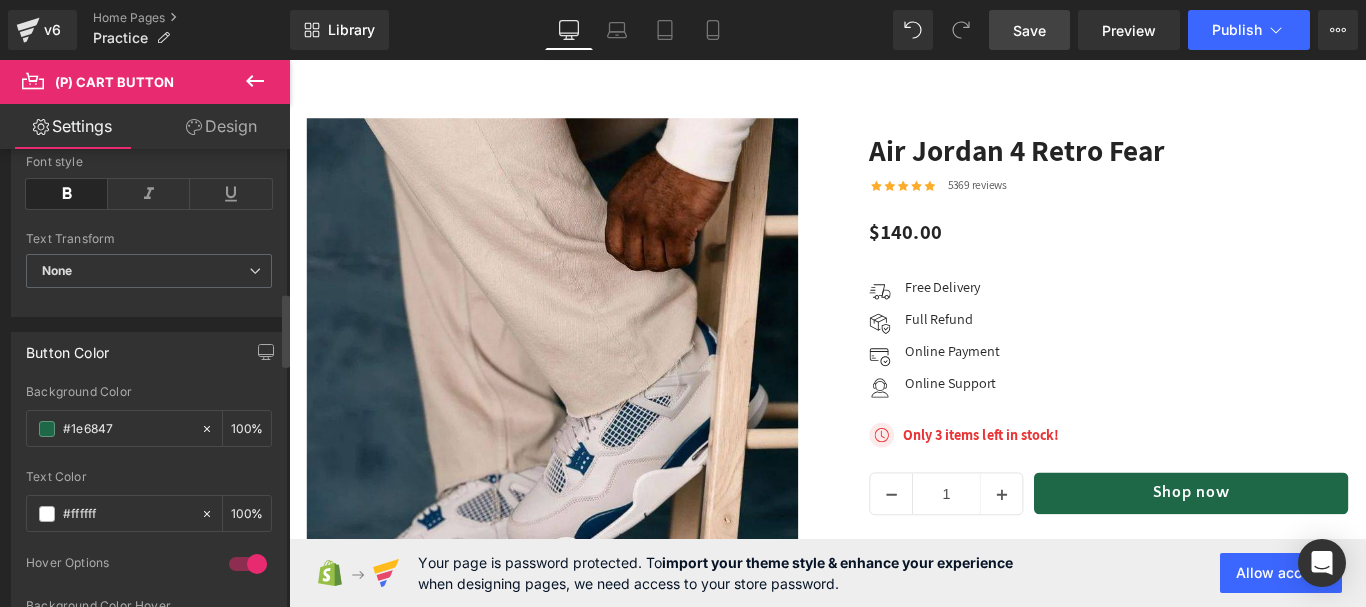 scroll, scrollTop: 900, scrollLeft: 0, axis: vertical 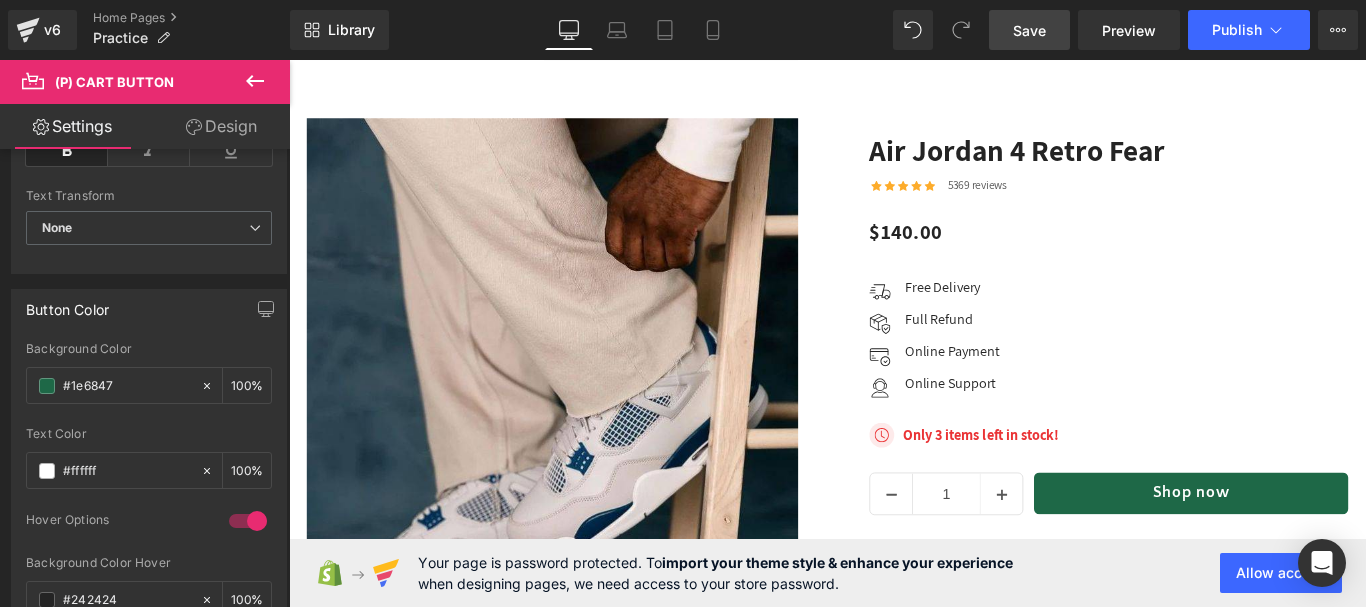 click on "Library Desktop Desktop Laptop Tablet Mobile Save Preview Publish Scheduled View Live Page View with current Template Save Template to Library Schedule Publish  Optimize  Publish Settings Shortcuts  Your page can’t be published   You've reached the maximum number of published pages on your plan  (0/0).  You need to upgrade your plan or unpublish all your pages to get 1 publish slot.   Unpublish pages   Upgrade plan" at bounding box center [828, 30] 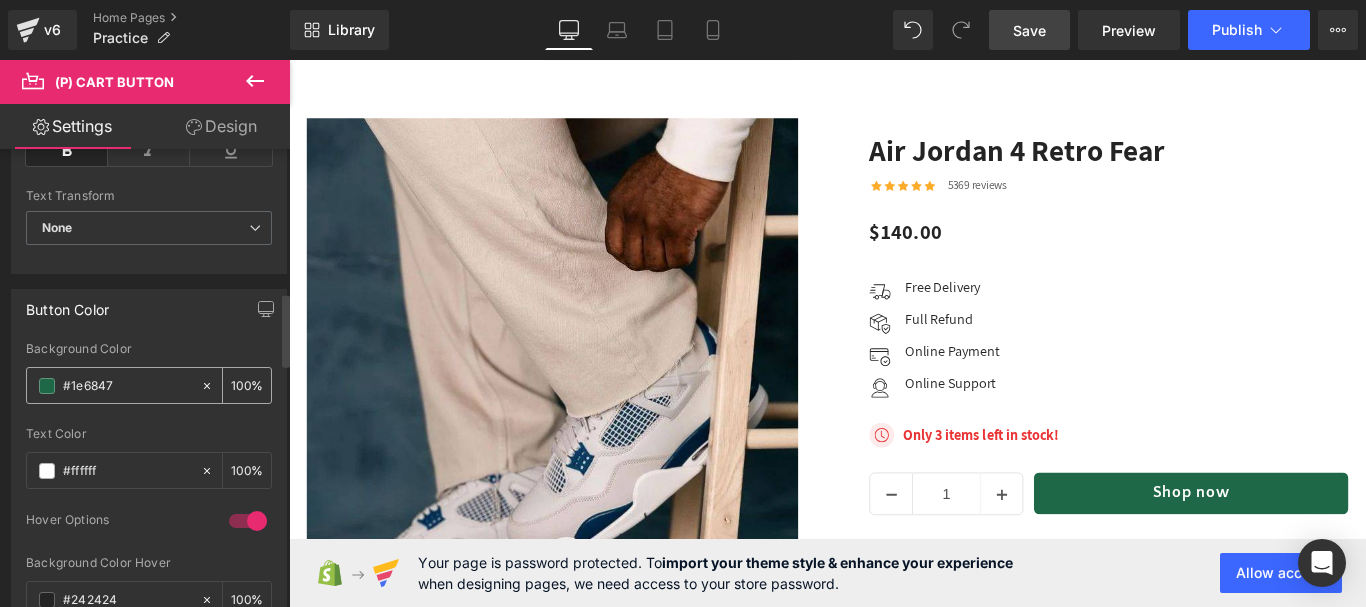 click on "#1e6847" at bounding box center [127, 386] 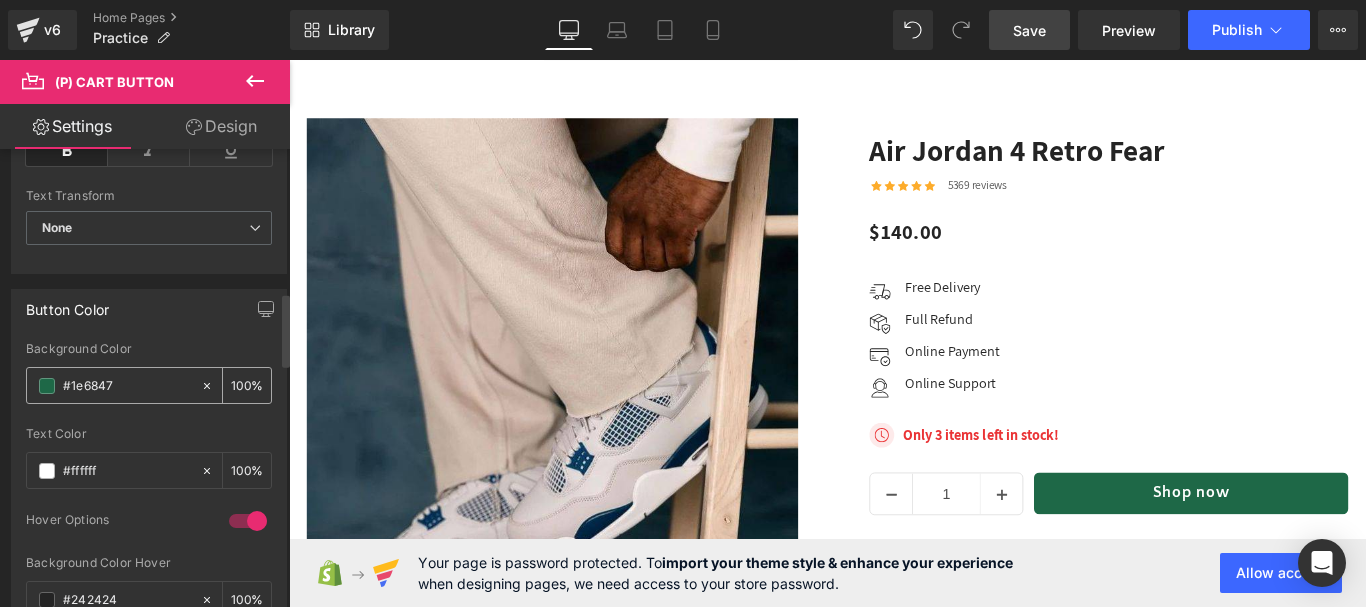 click on "#1e6847" at bounding box center (127, 386) 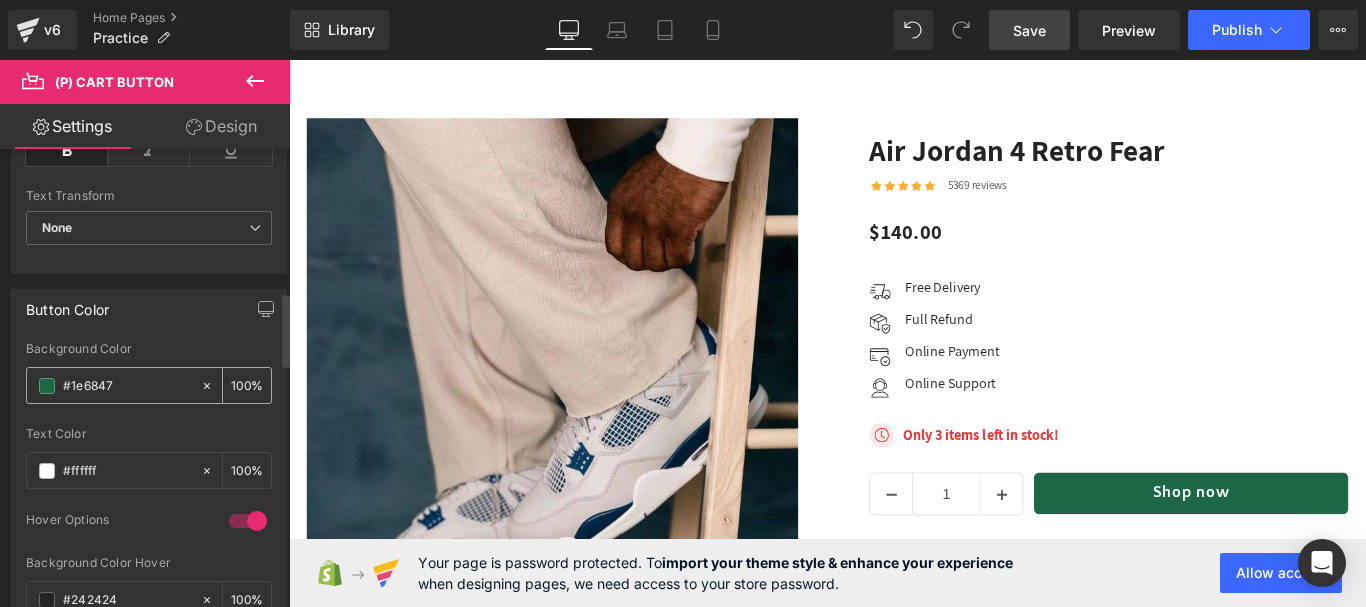 click on "#1e6847" at bounding box center [127, 386] 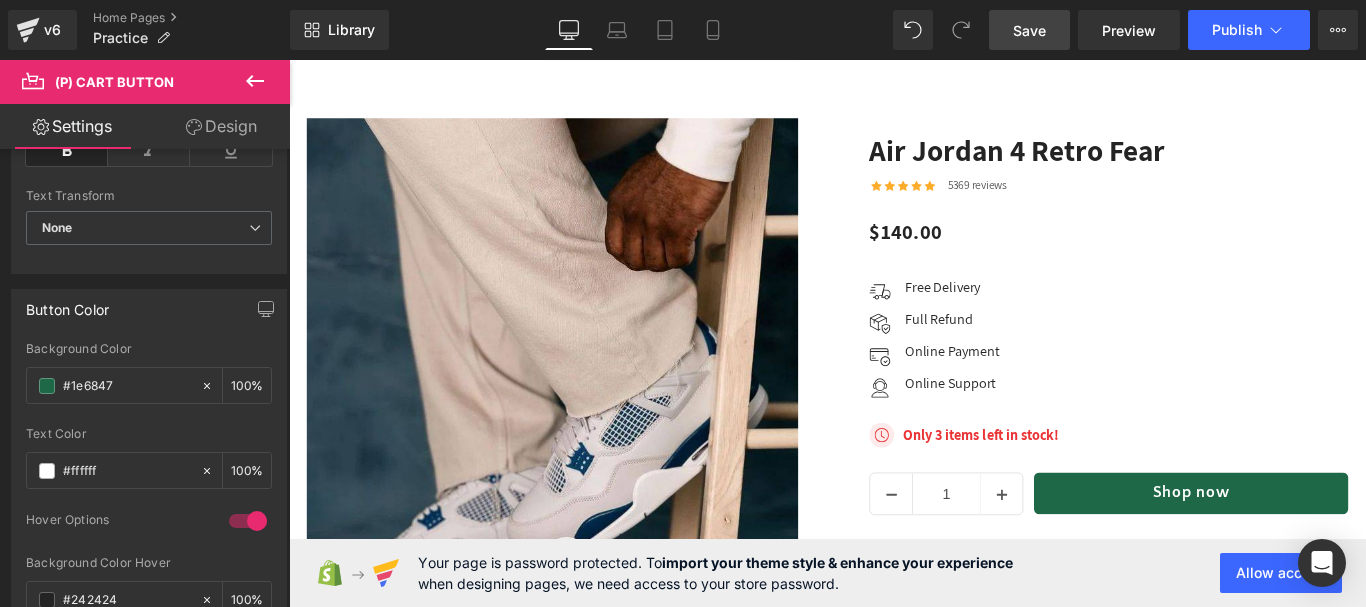 paste on "8E5DDF" 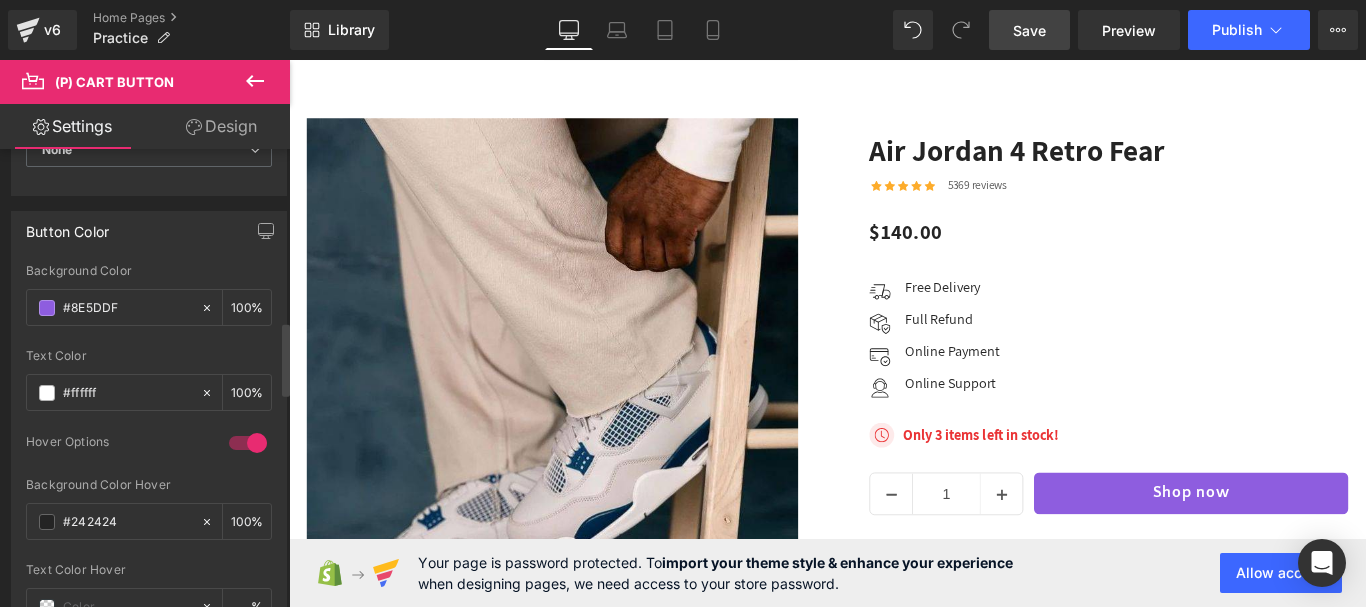 scroll, scrollTop: 1100, scrollLeft: 0, axis: vertical 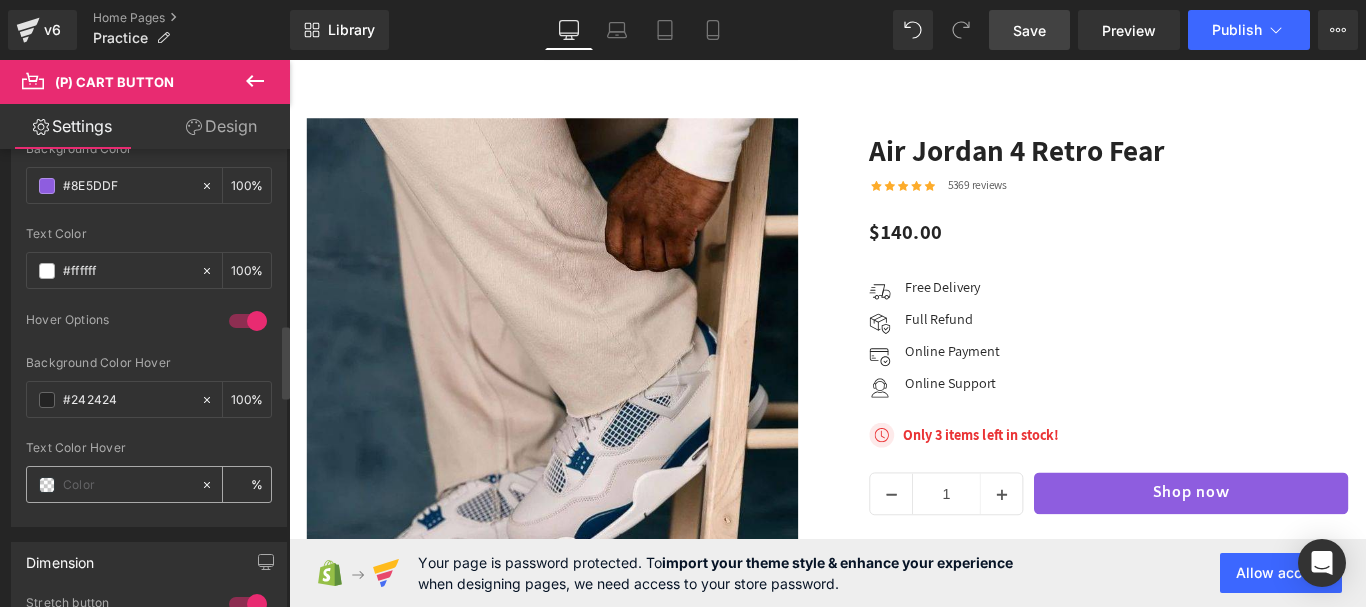 type on "#8E5DDF" 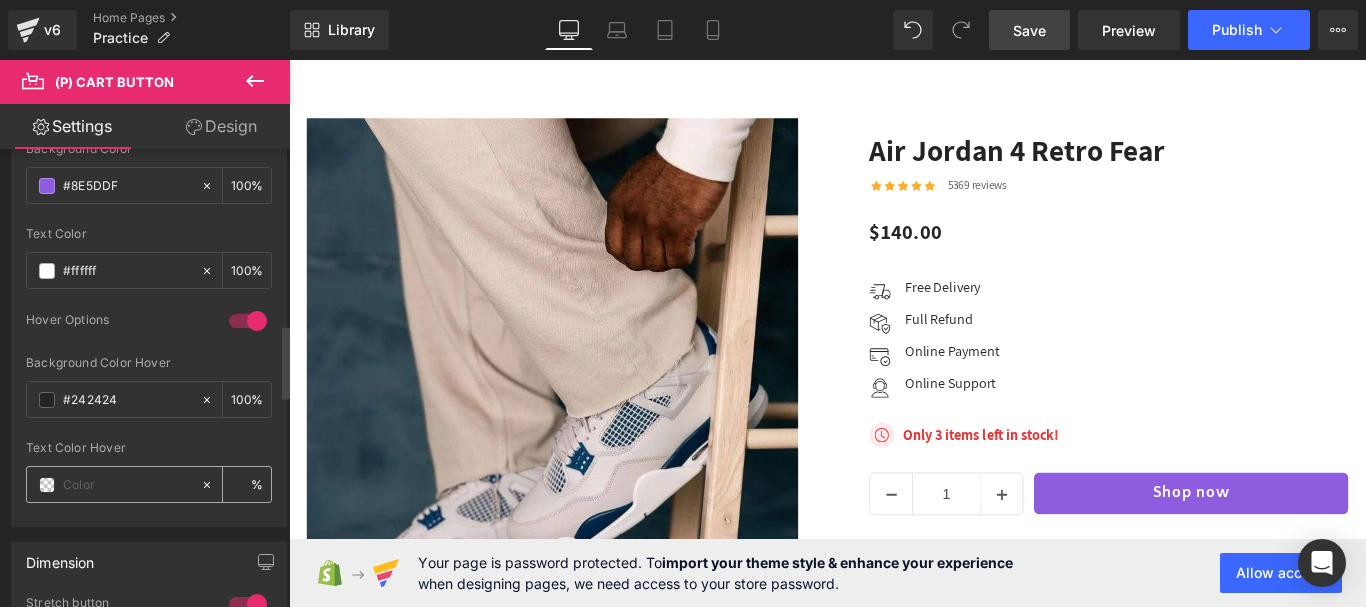 paste on "#8E5DDF" 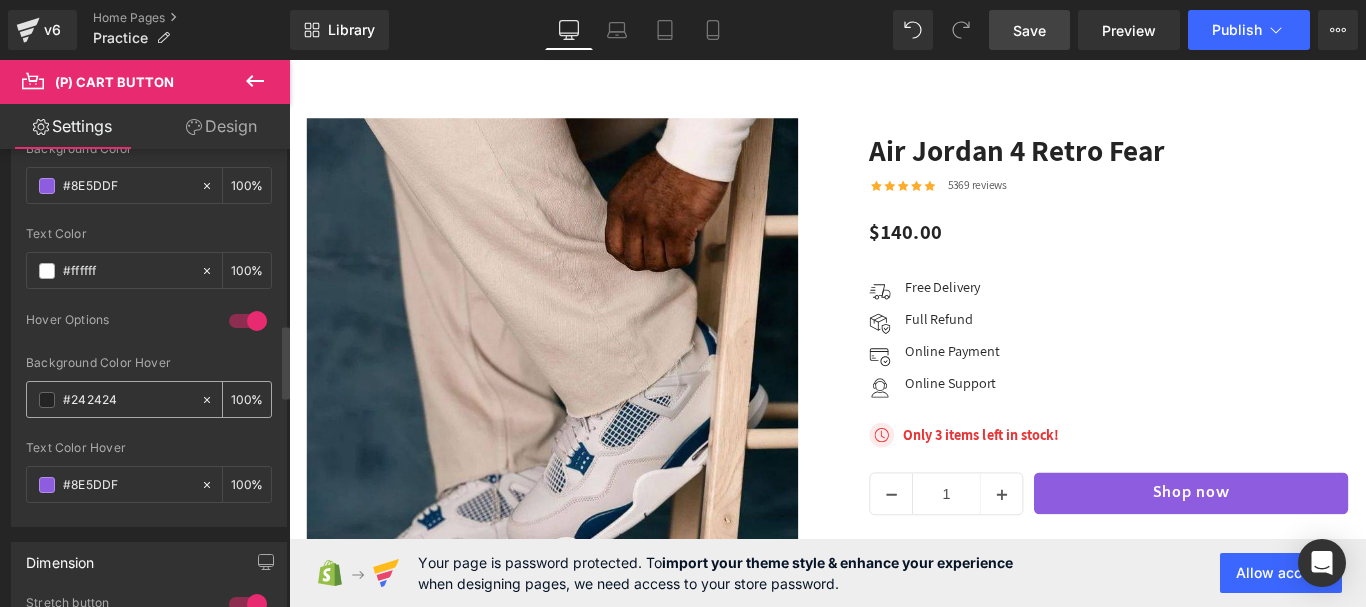 type on "#8E5DDF" 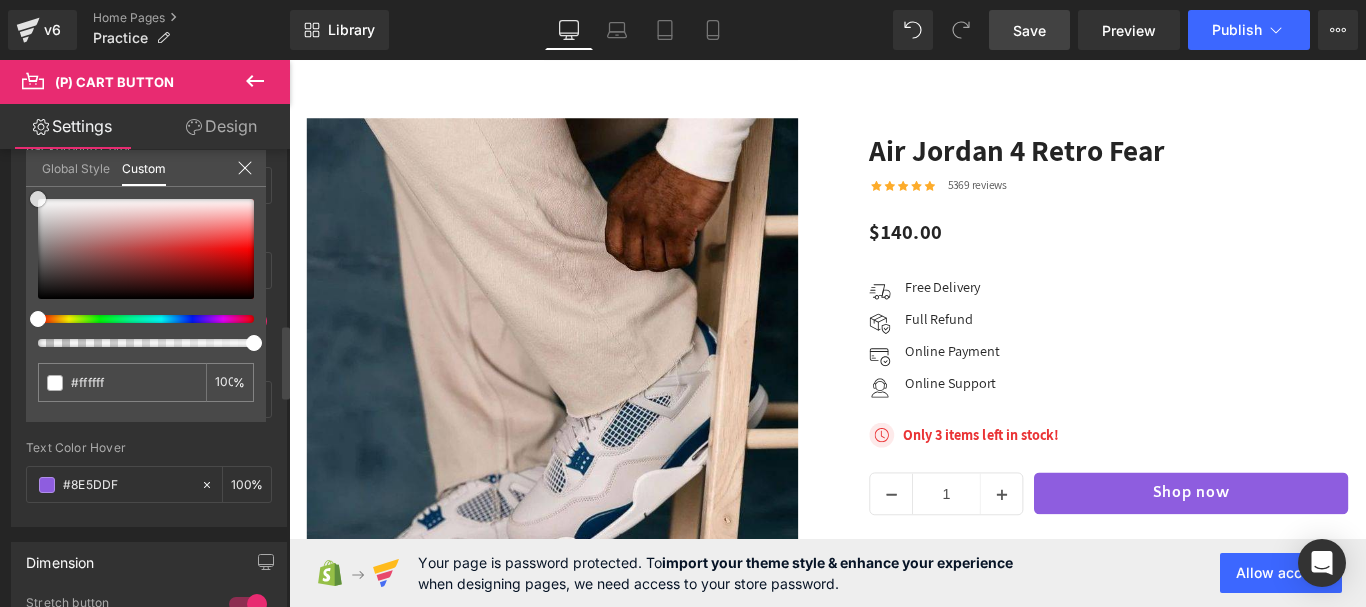 drag, startPoint x: 112, startPoint y: 262, endPoint x: 27, endPoint y: 180, distance: 118.10589 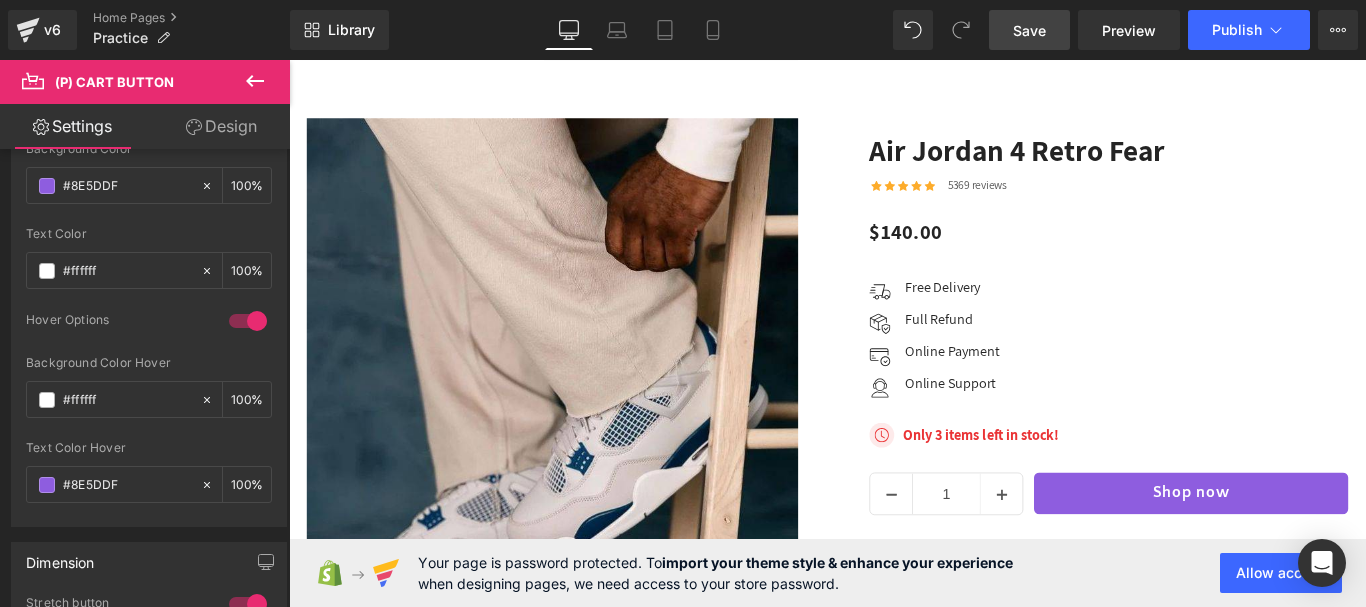 click on "Skip to content
Welcome to our store
Shop
Buy SEG42 Travel Pack
News
Contact
Shop
Buy SEG42 Travel Pack
News
Contact
Search" at bounding box center (894, -555) 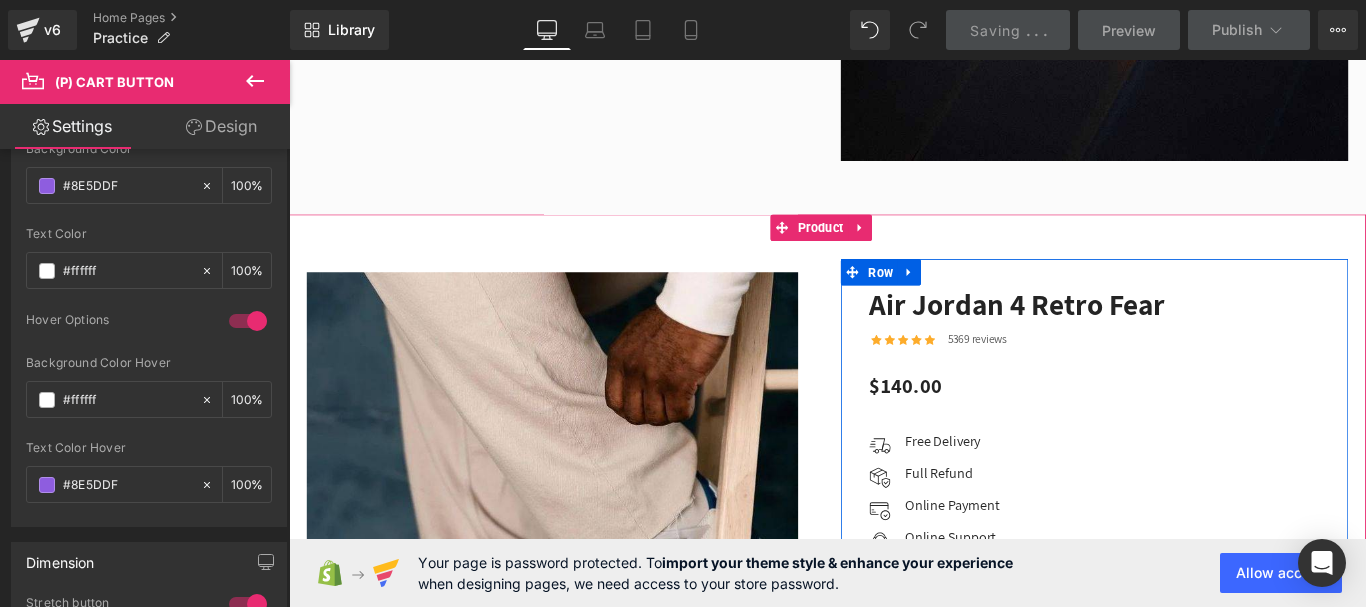 scroll, scrollTop: 2453, scrollLeft: 0, axis: vertical 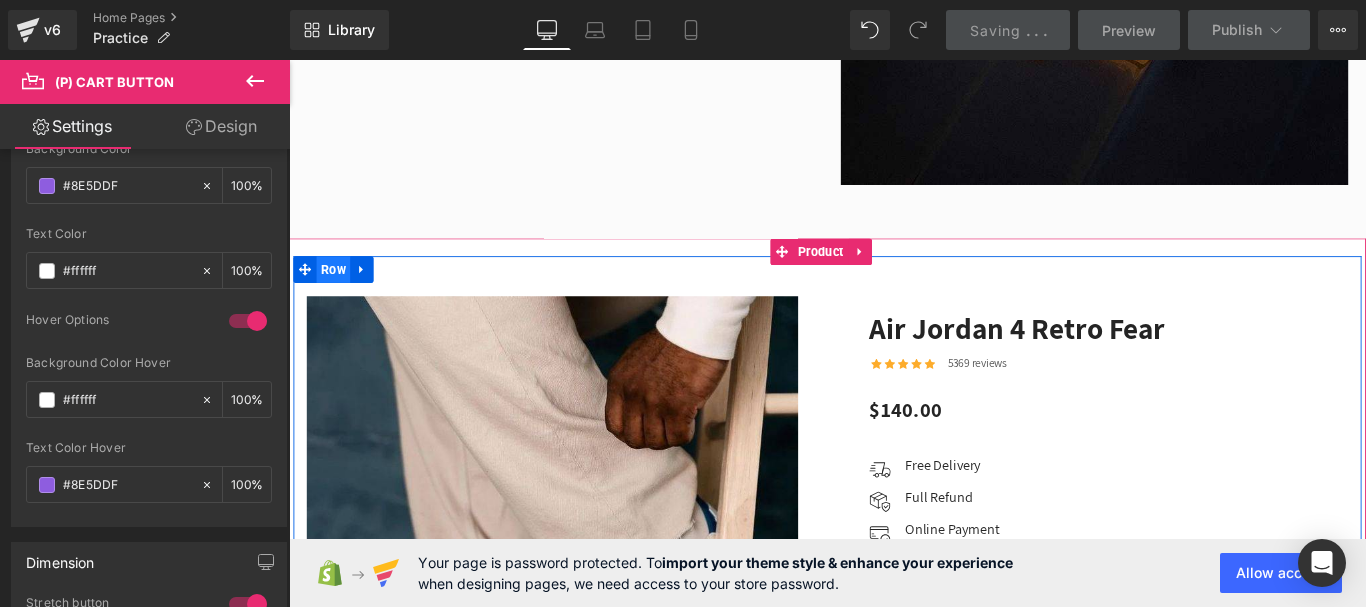 click on "Row" at bounding box center (339, 295) 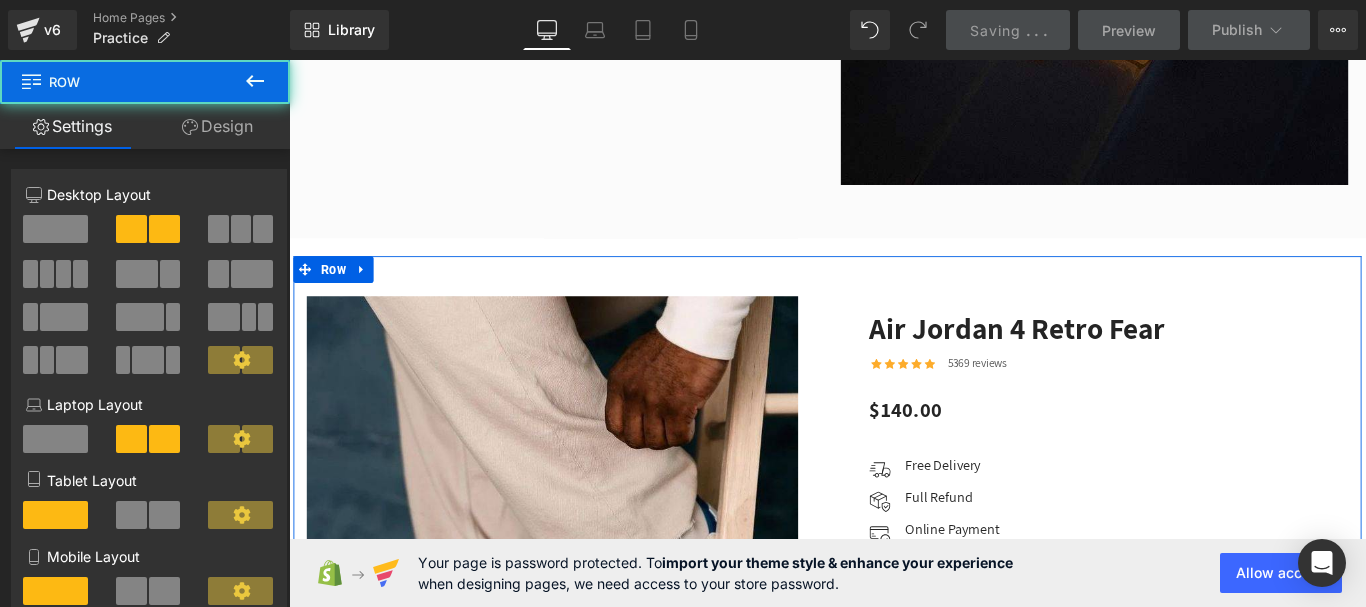 click on "Design" at bounding box center [217, 126] 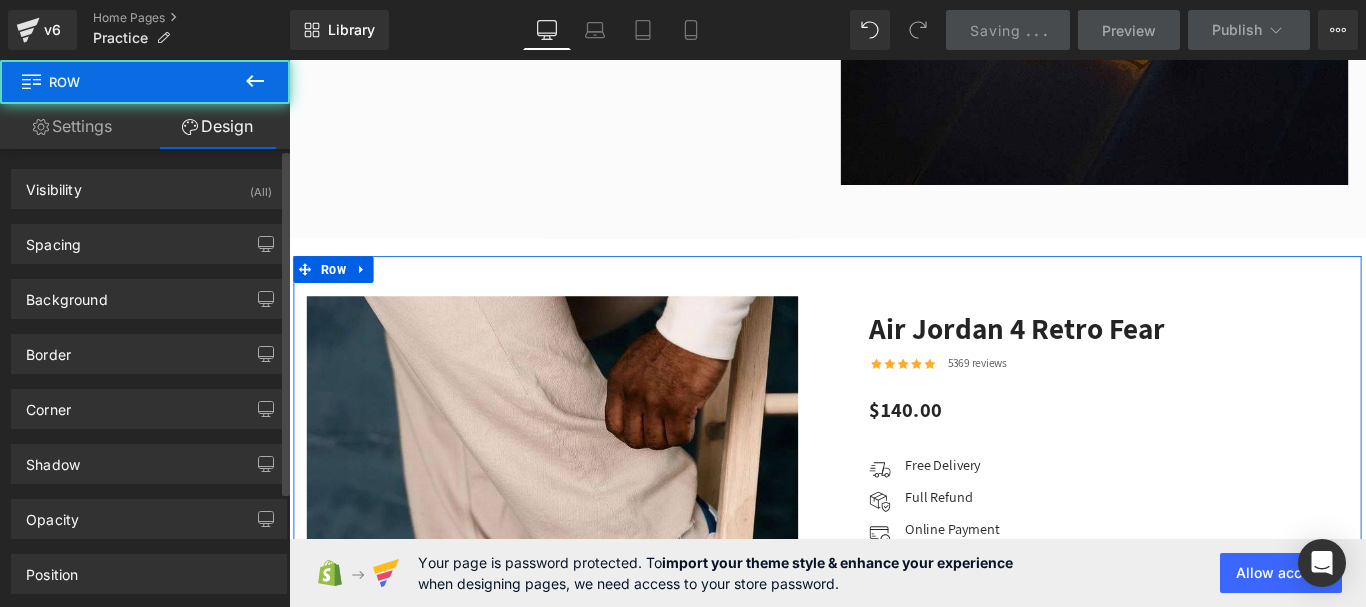 drag, startPoint x: 151, startPoint y: 237, endPoint x: 158, endPoint y: 280, distance: 43.56604 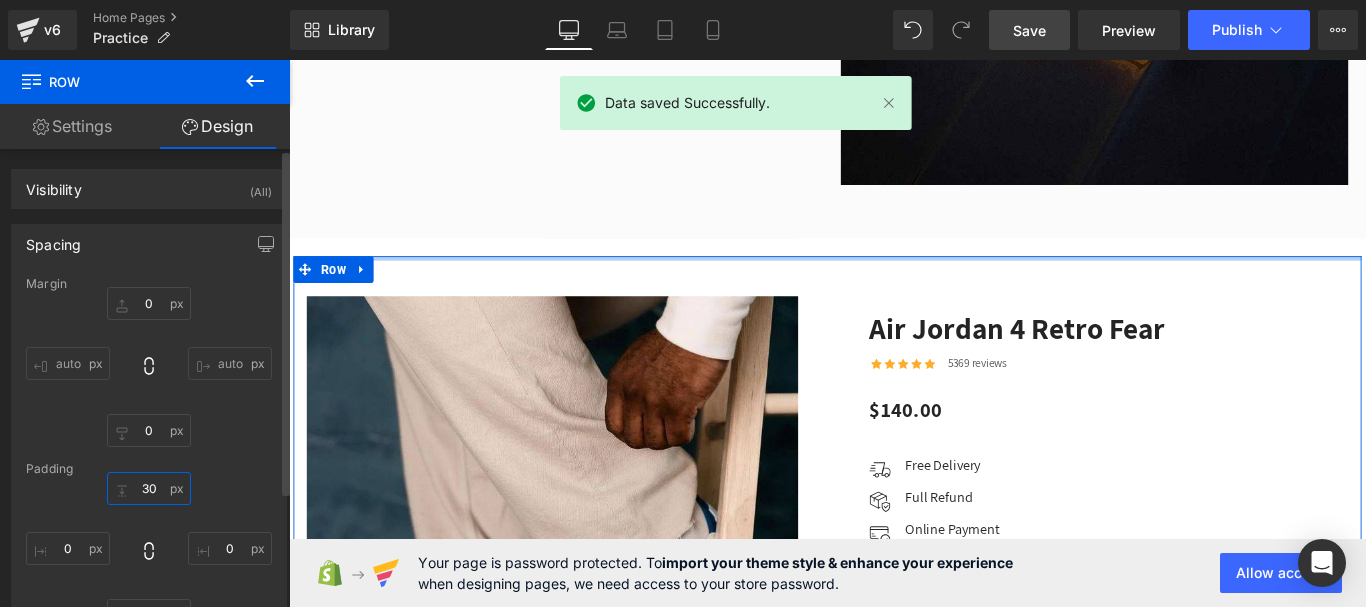 click at bounding box center (149, 488) 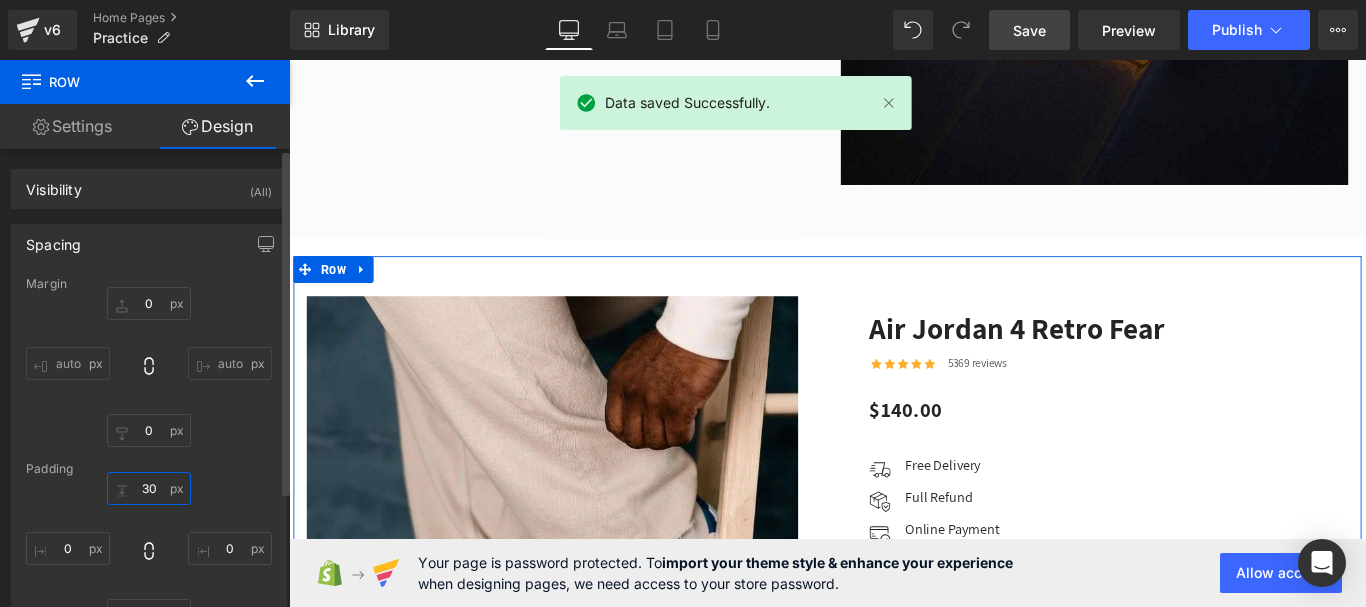 click at bounding box center [149, 488] 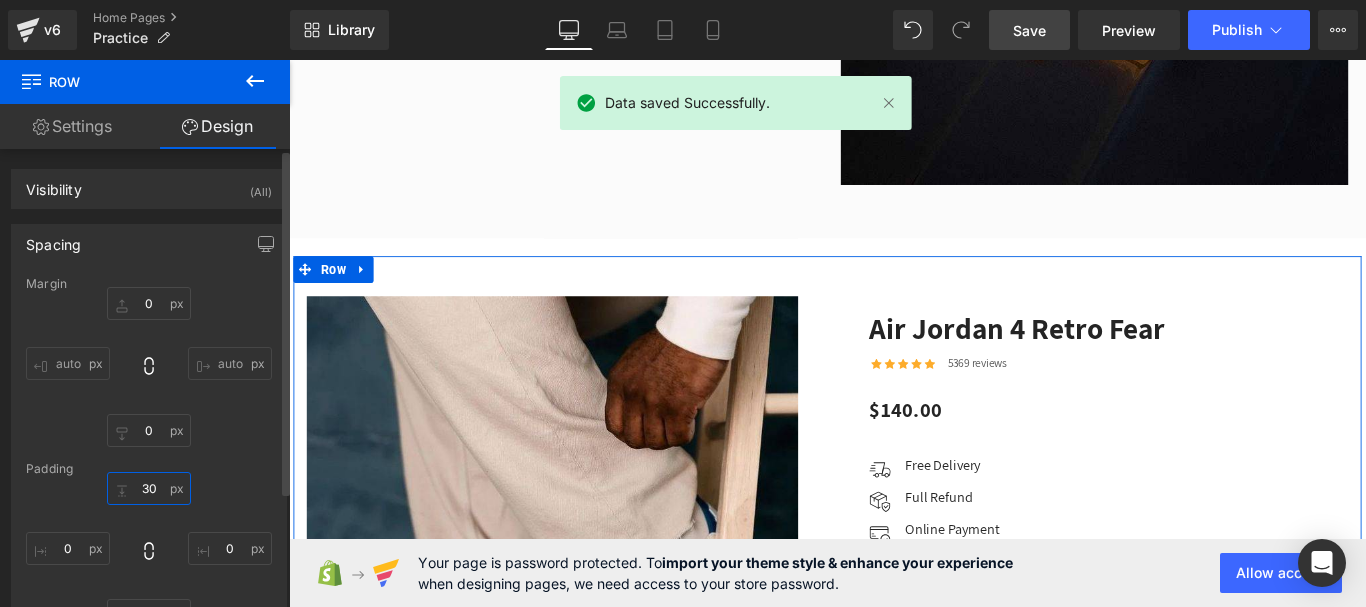 type on "30" 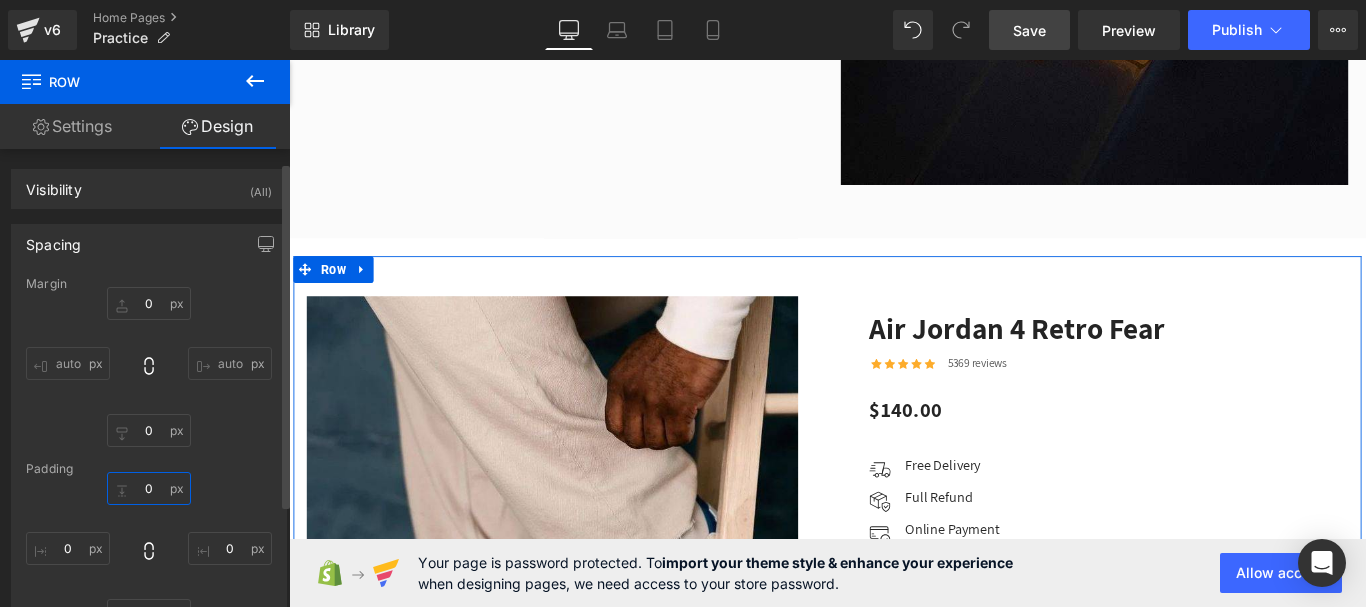 scroll, scrollTop: 100, scrollLeft: 0, axis: vertical 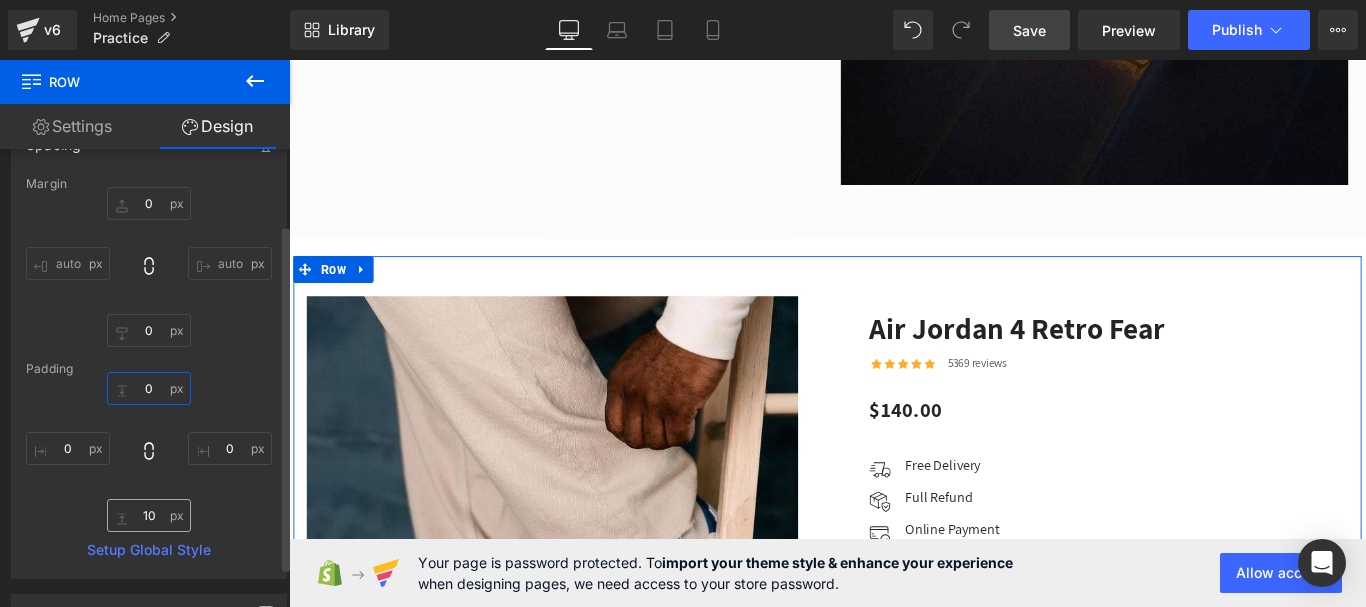 type 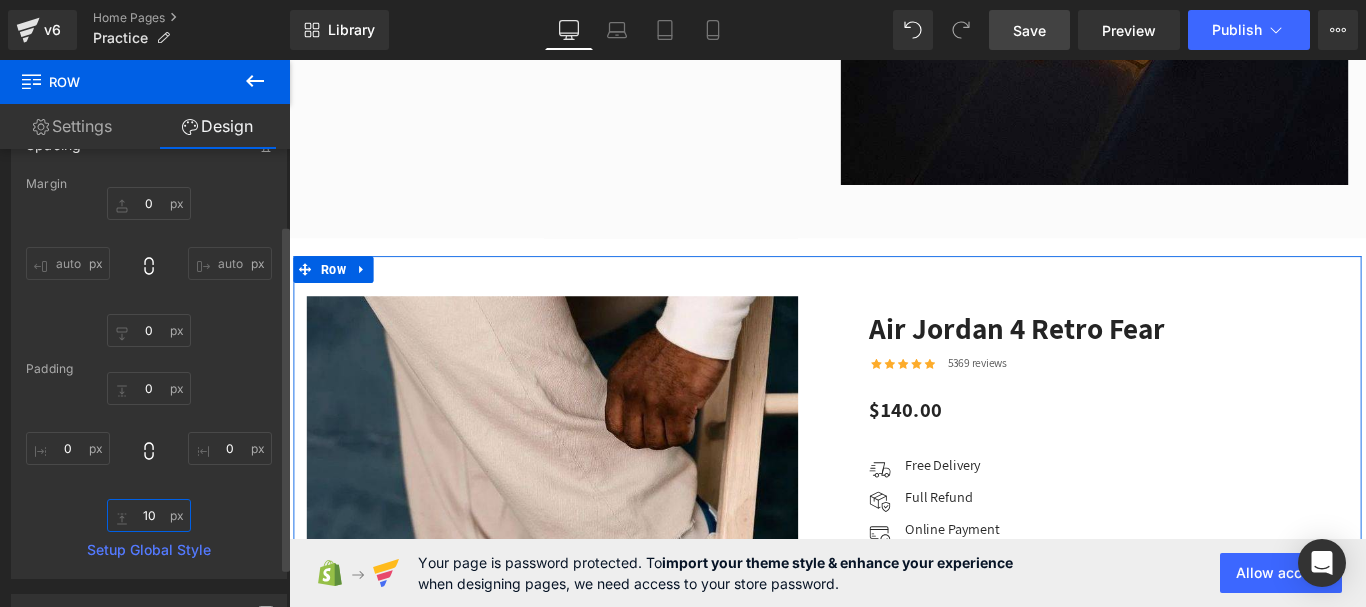 click at bounding box center (149, 515) 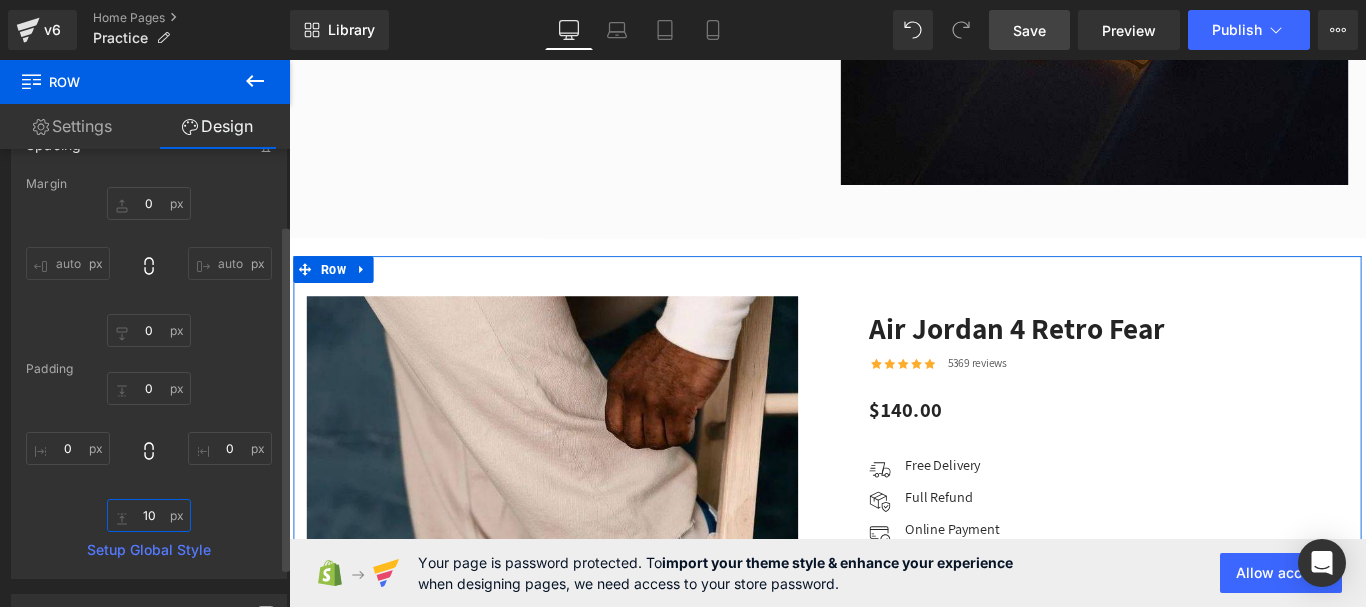 click at bounding box center (149, 515) 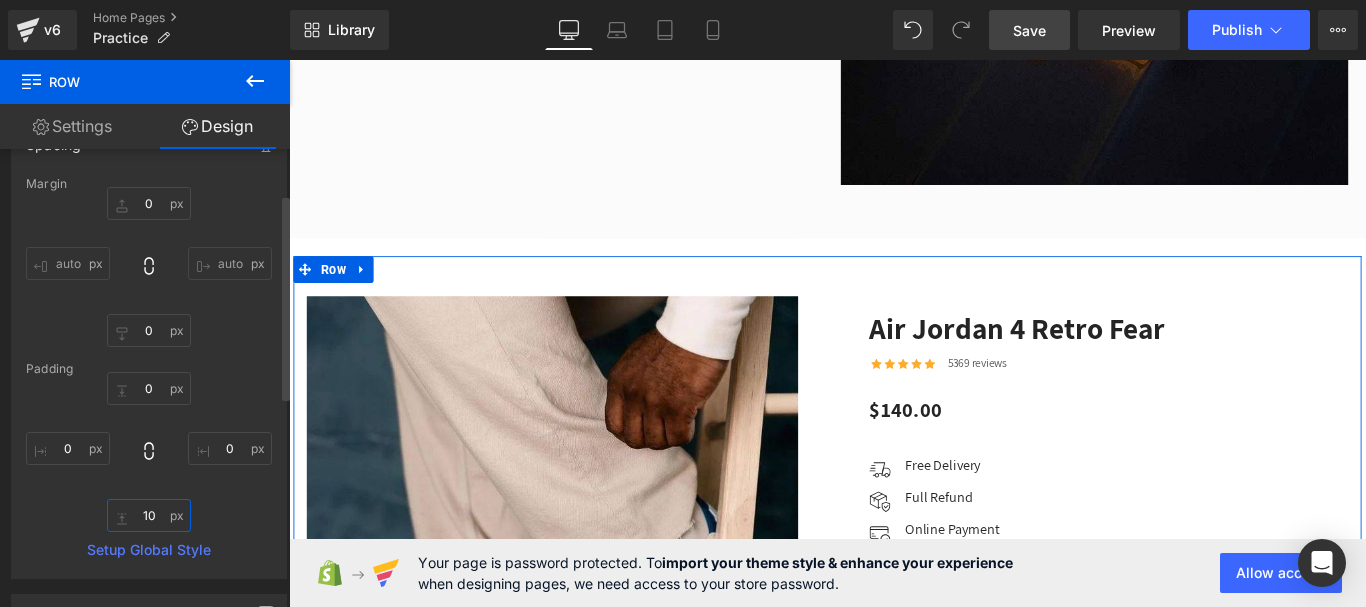 type on "10" 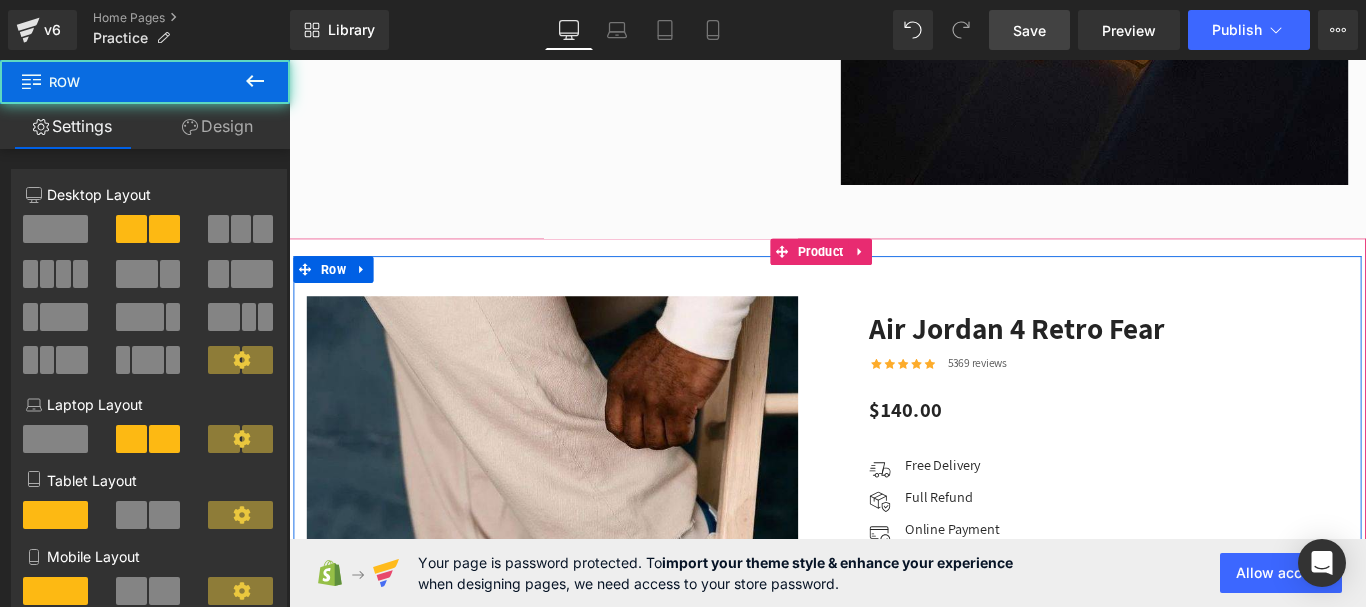 click on "Image
Row" at bounding box center [594, 662] 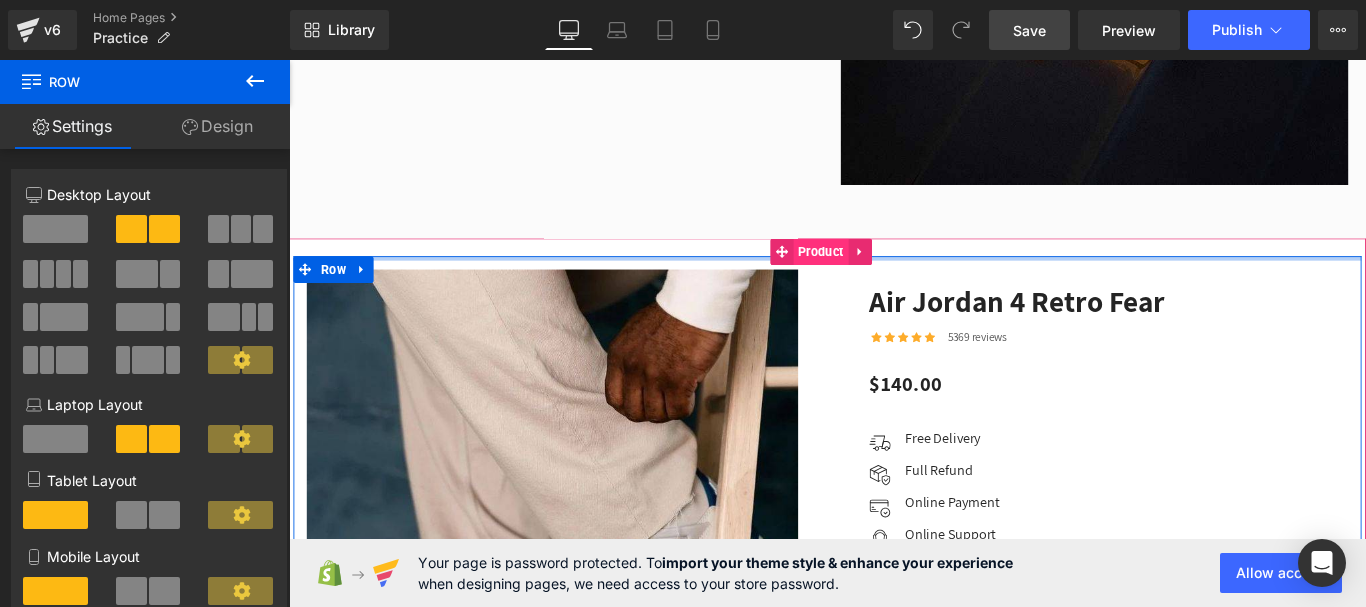 drag, startPoint x: 885, startPoint y: 304, endPoint x: 882, endPoint y: 273, distance: 31.144823 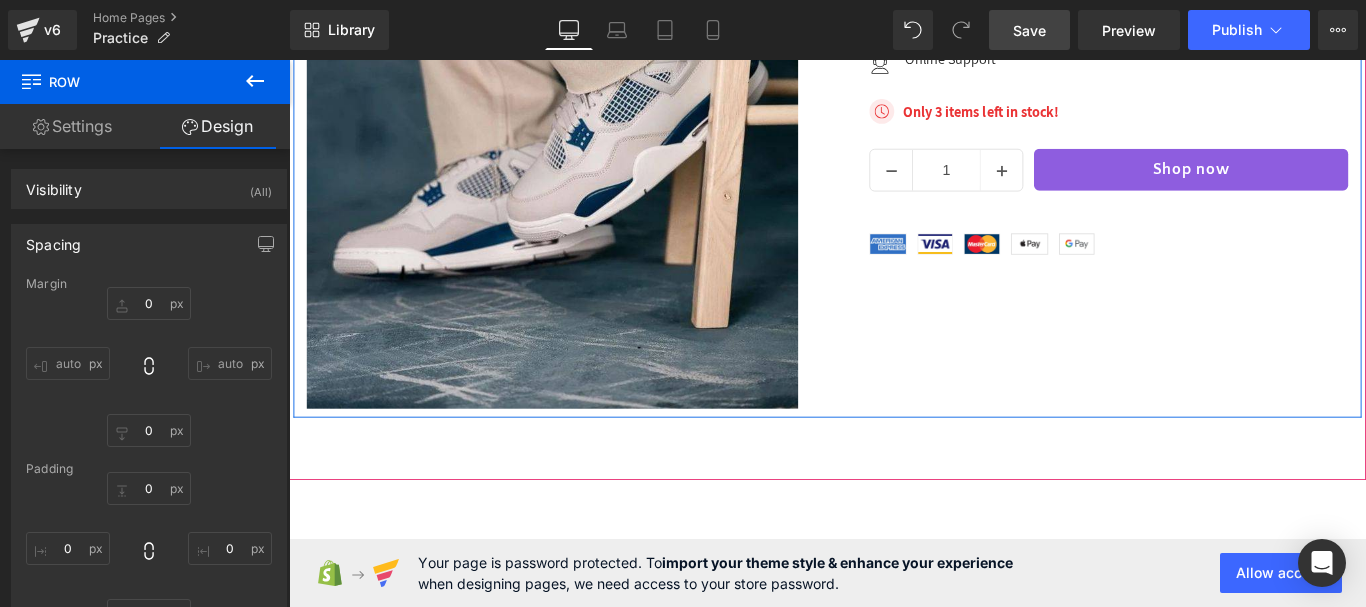 scroll, scrollTop: 3153, scrollLeft: 0, axis: vertical 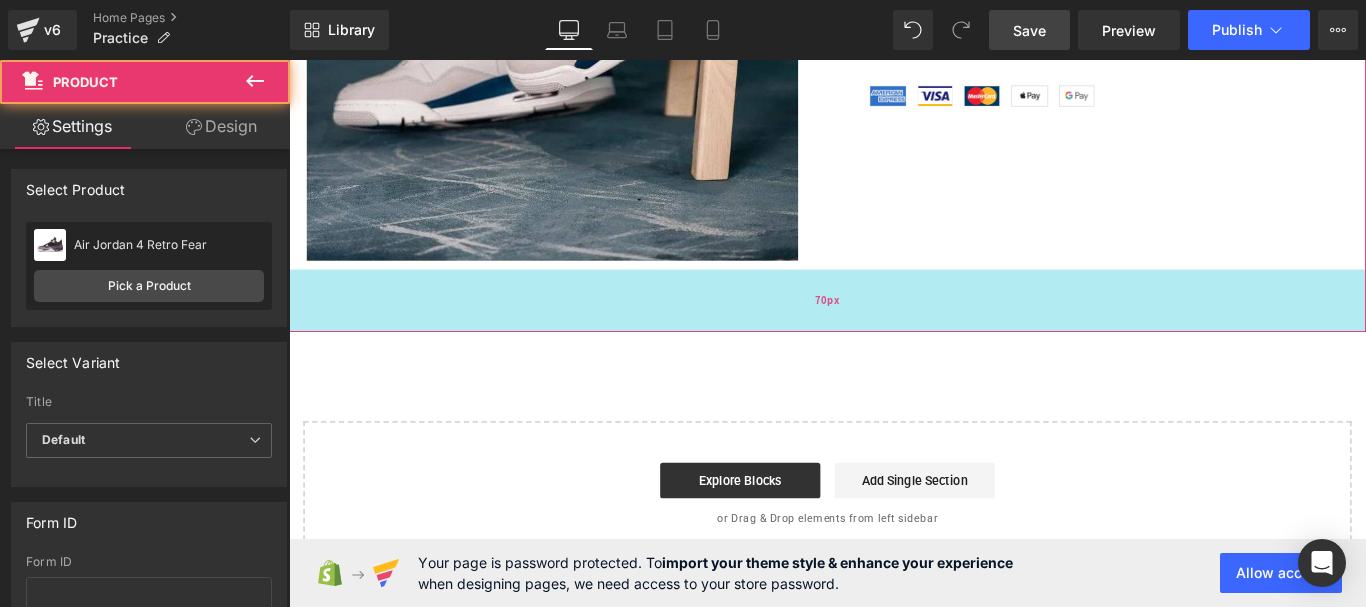 click on "Image
Row
Air Jordan 4 Retro Fear
(P) Title
Icon
Icon
Icon
Icon
Icon
Icon List Hoz
5369 reviews
Text Block
Icon List
$140.00
(P) Price" at bounding box center (894, -38) 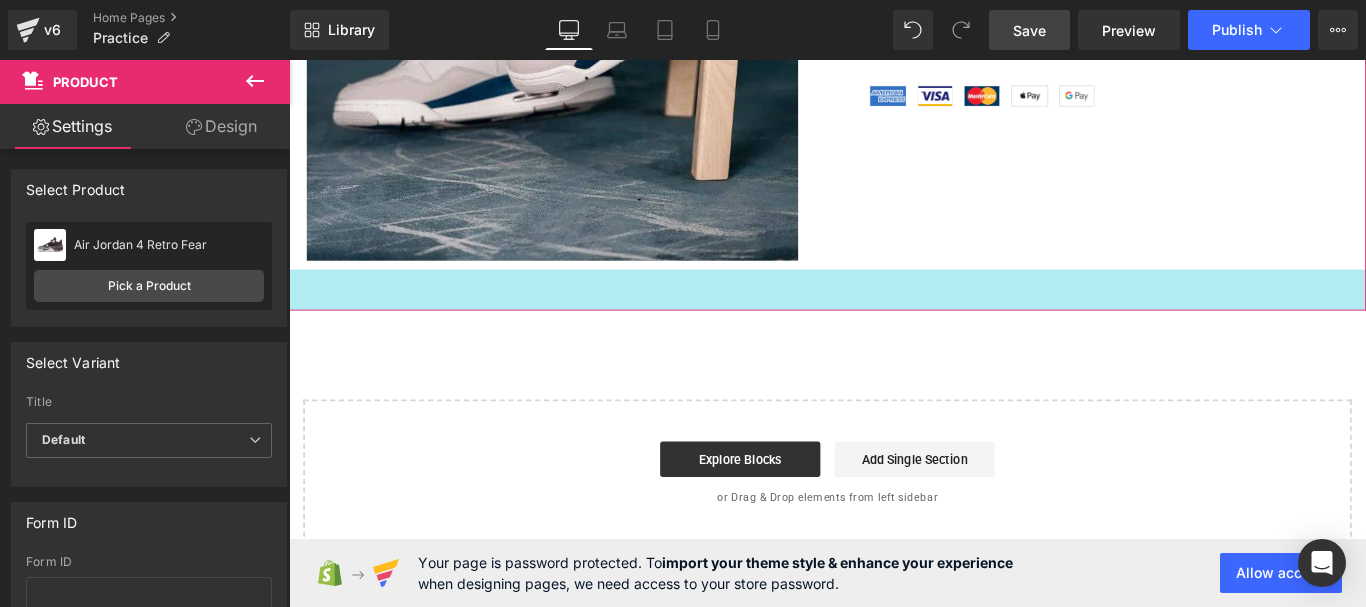 drag, startPoint x: 875, startPoint y: 361, endPoint x: 885, endPoint y: 337, distance: 26 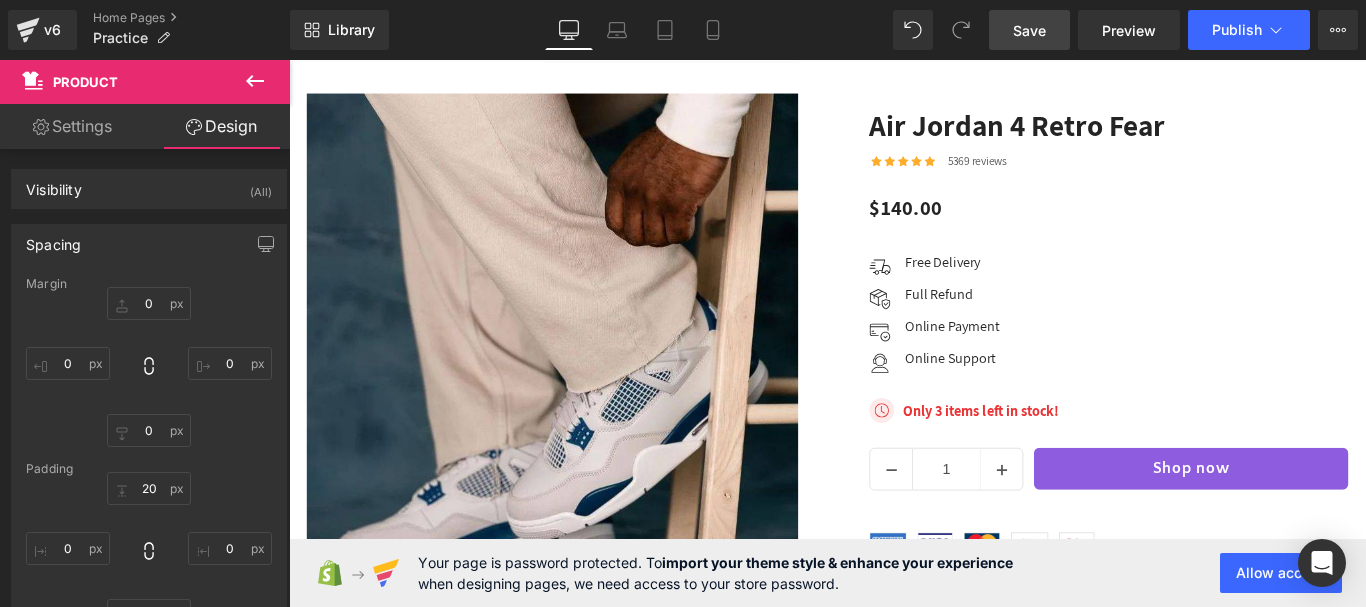 scroll, scrollTop: 2453, scrollLeft: 0, axis: vertical 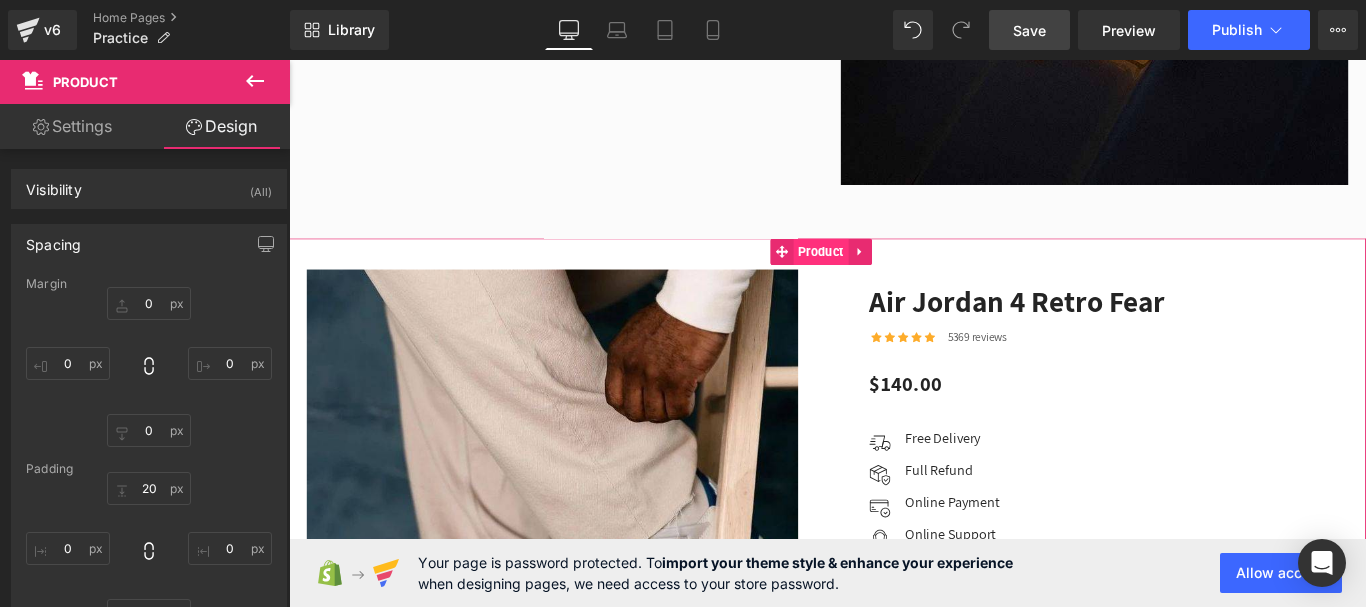 click on "Product" at bounding box center (886, 275) 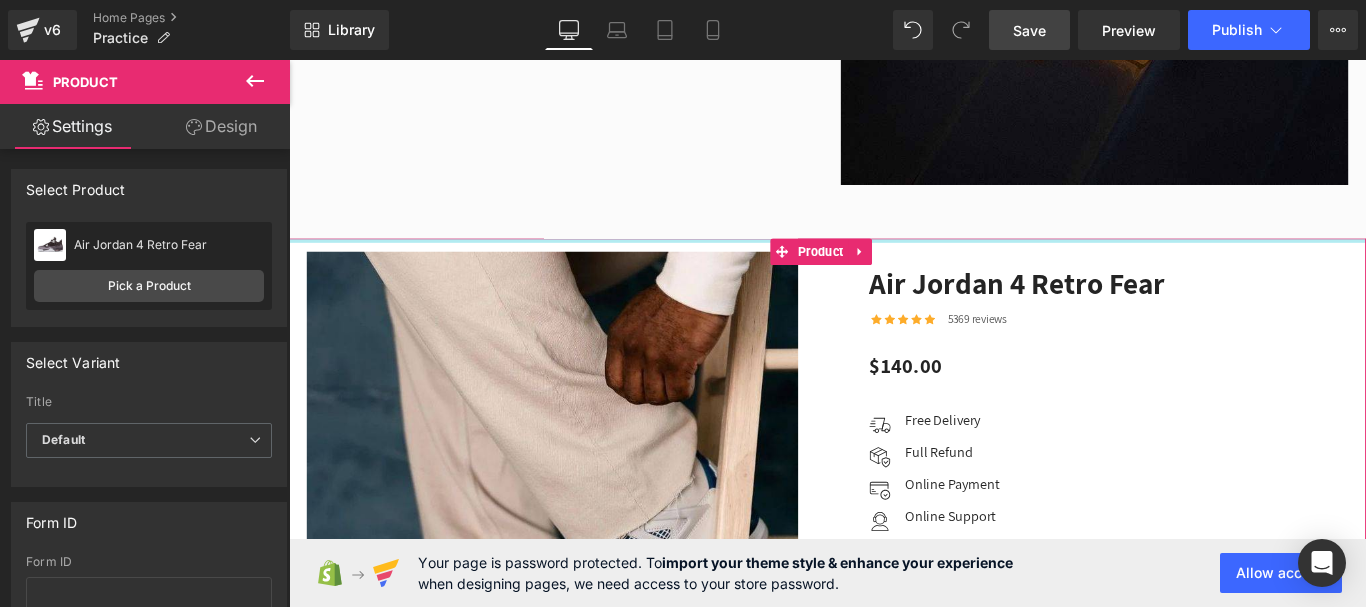 drag, startPoint x: 380, startPoint y: 268, endPoint x: 385, endPoint y: 228, distance: 40.311287 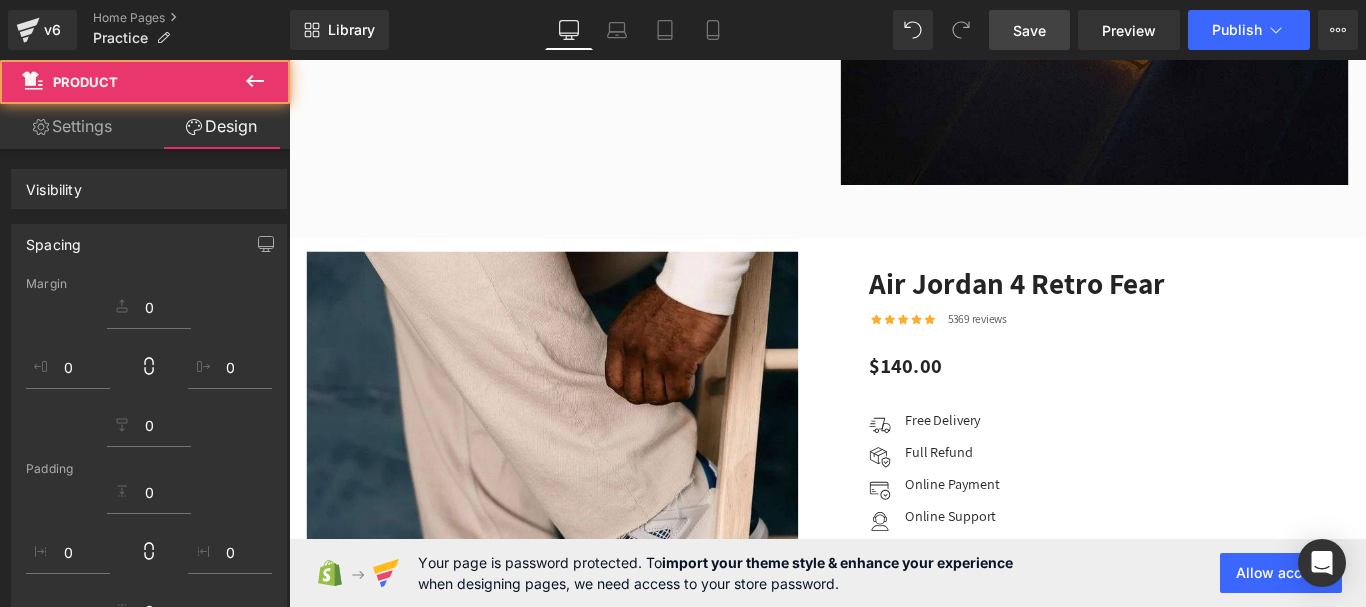 click on "Nike Air Jordan 4 OG Military Blue Heading         We’re so sure our product will help your foot pain, we’re giving you a full 60 days to try it out. If it’s not 100% working for you, just reach out and we’ll figure something out. No stress, no hassle! Text Block         Buy Now Button         Row" at bounding box center (594, -156) 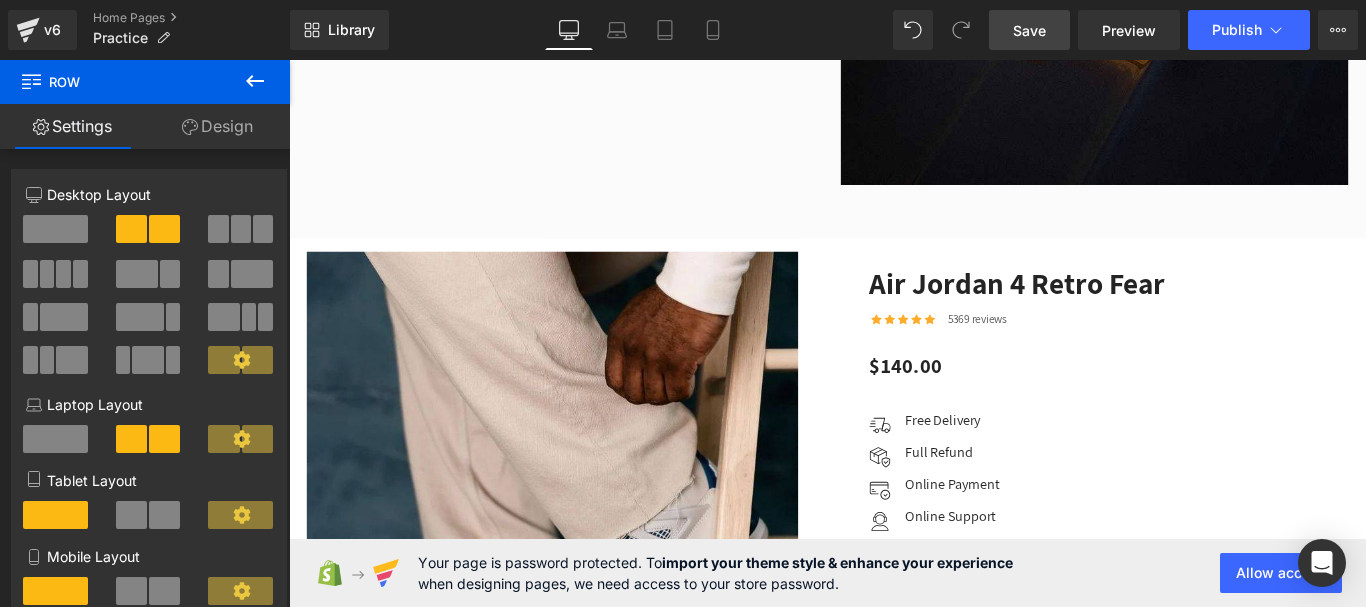 drag, startPoint x: 1036, startPoint y: 36, endPoint x: 965, endPoint y: 131, distance: 118.60017 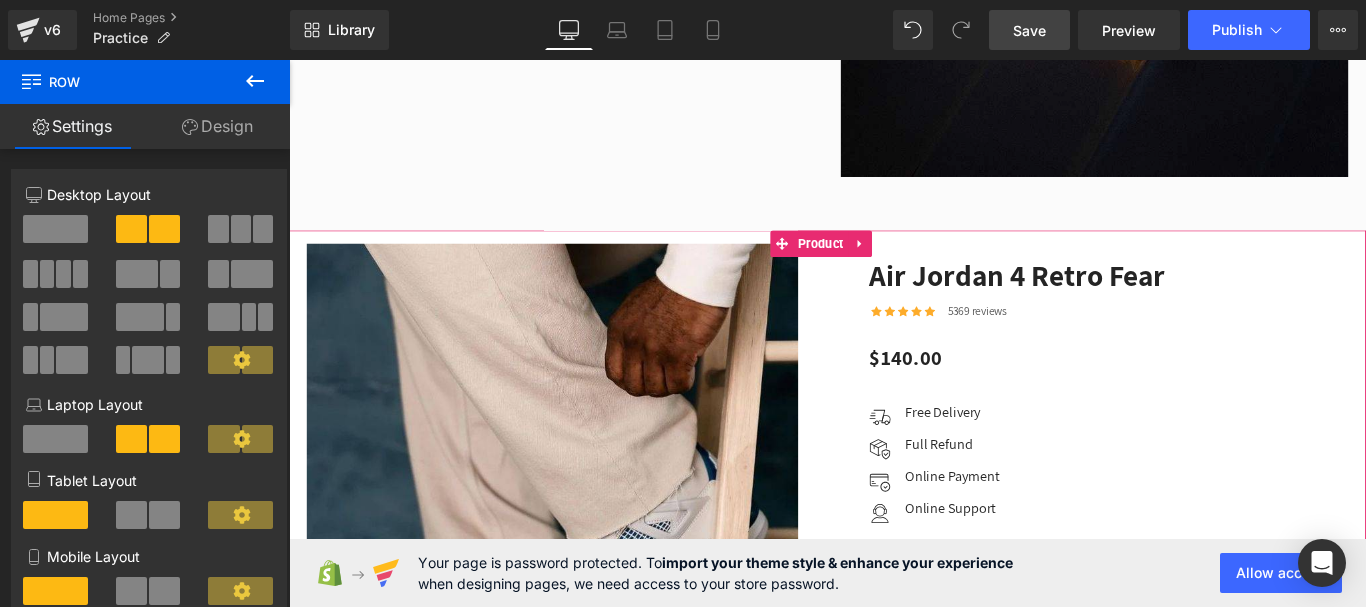 scroll, scrollTop: 2353, scrollLeft: 0, axis: vertical 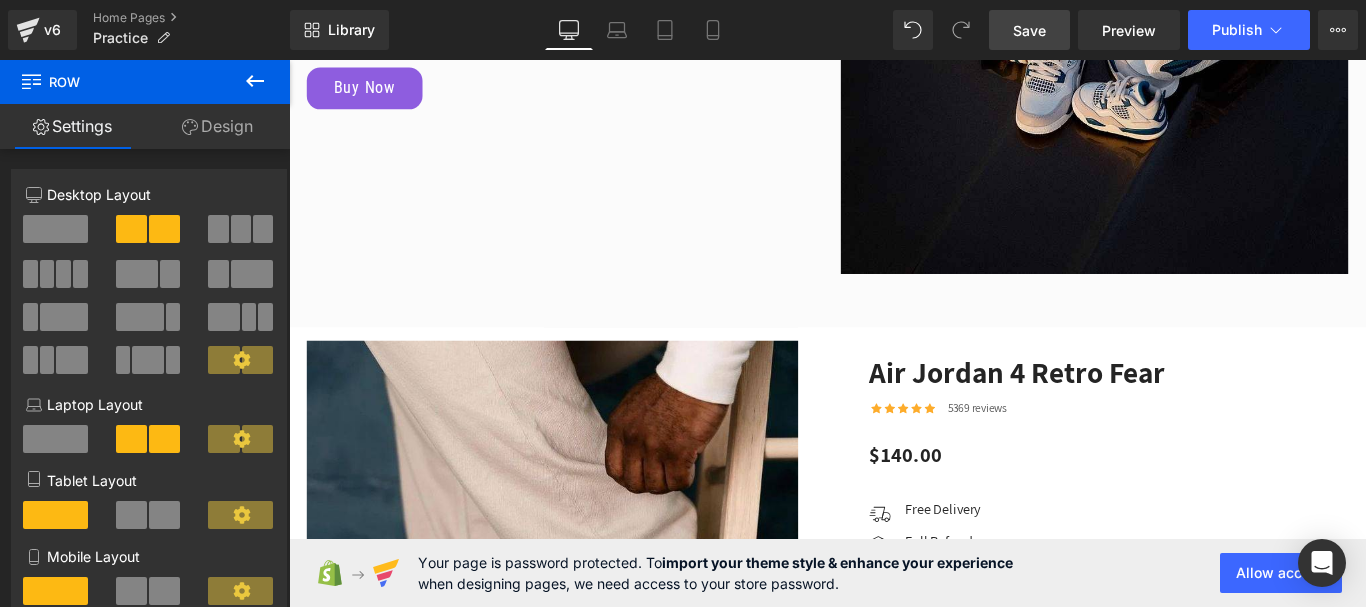 drag, startPoint x: 1015, startPoint y: 32, endPoint x: 543, endPoint y: 397, distance: 596.6649 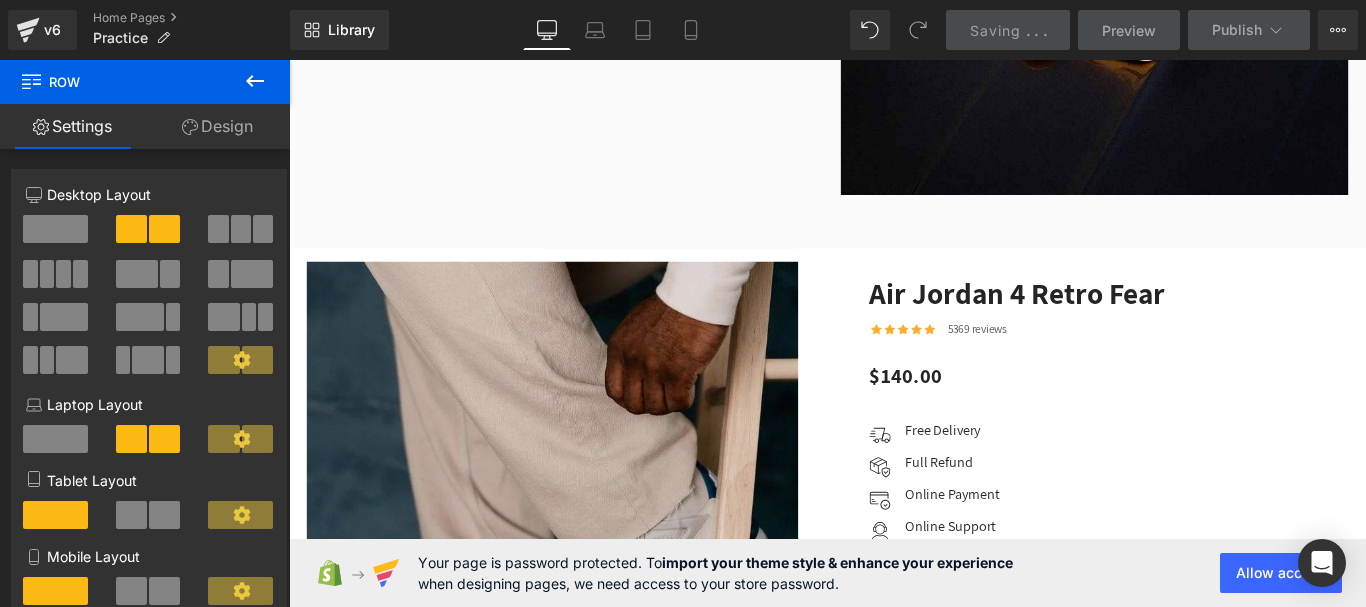 scroll, scrollTop: 2353, scrollLeft: 0, axis: vertical 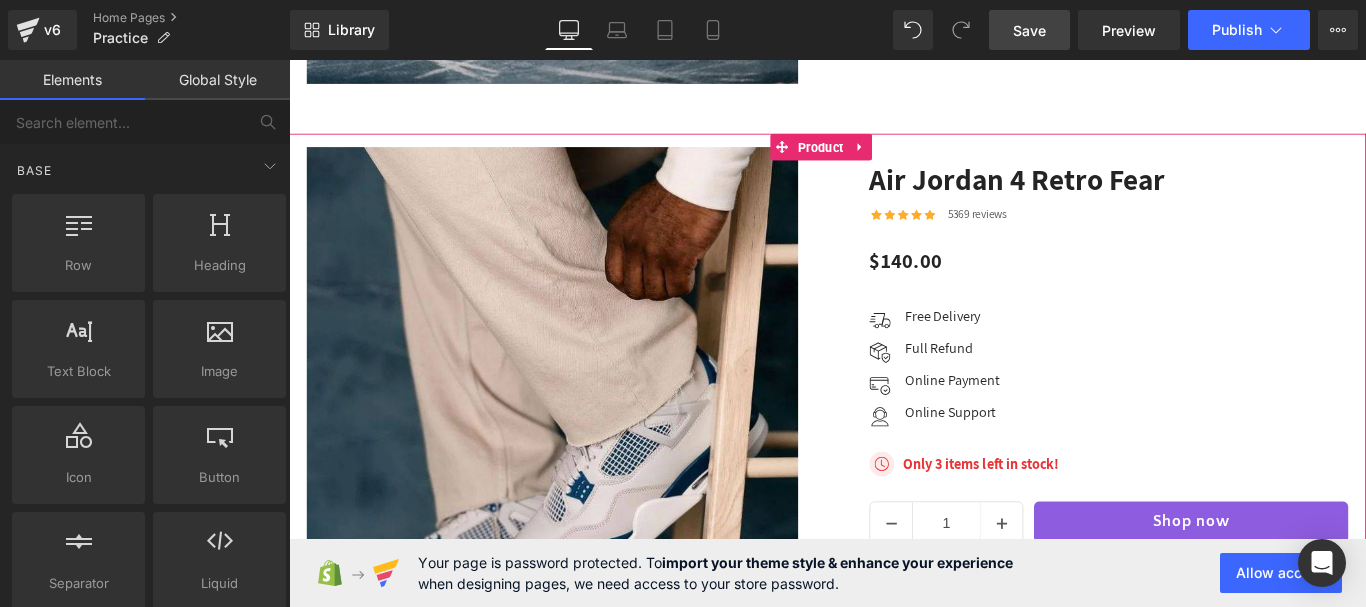 click on "Image
Row
Air Jordan 4 Retro Fear
(P) Title
Icon
Icon
Icon
Icon
Icon
Icon List Hoz
5369 reviews
Text Block
Icon List
$140.00
(P) Price
Image" at bounding box center (894, 500) 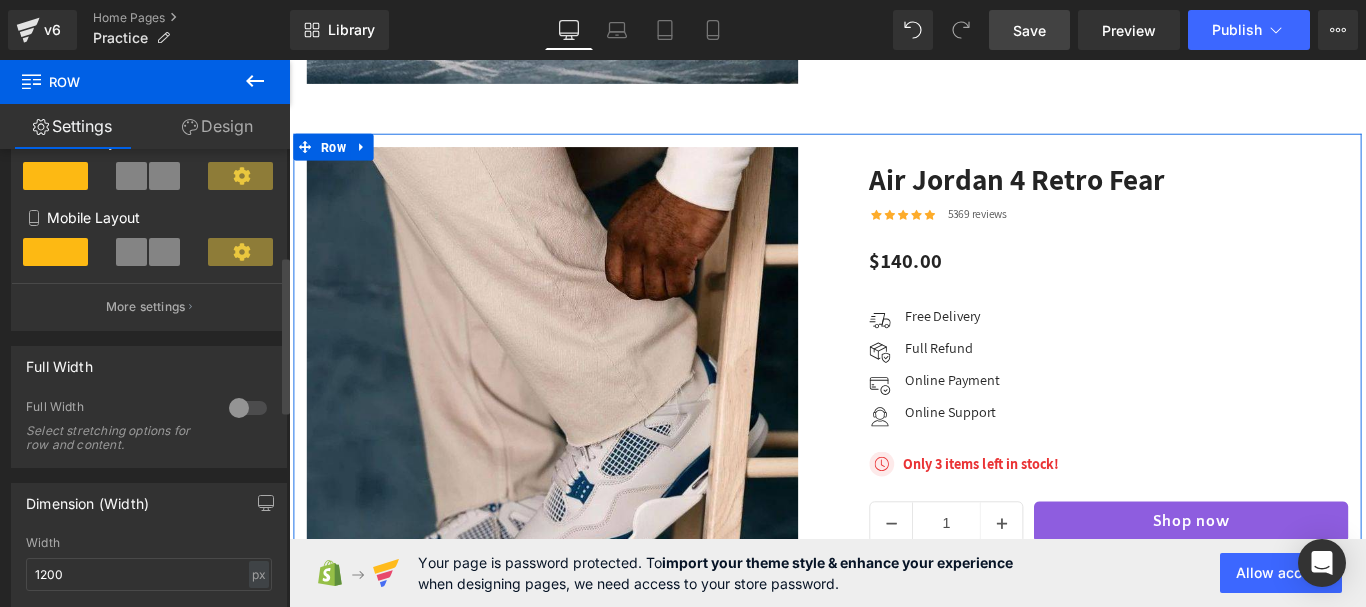 scroll, scrollTop: 400, scrollLeft: 0, axis: vertical 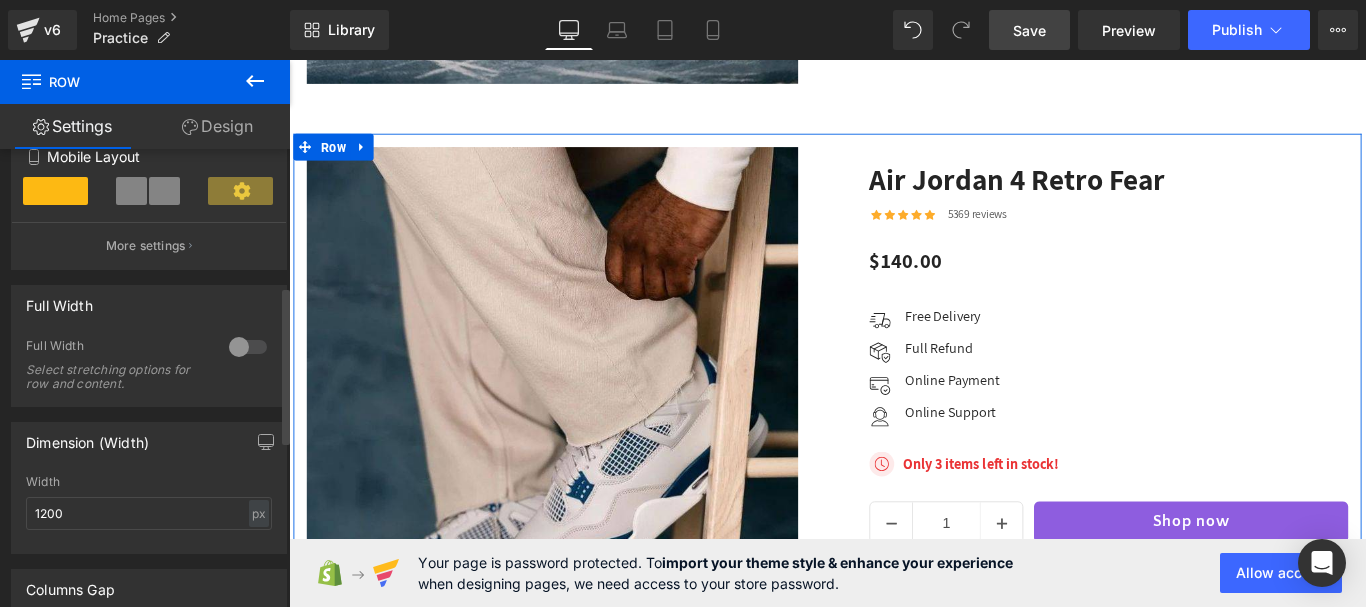 click at bounding box center (248, 347) 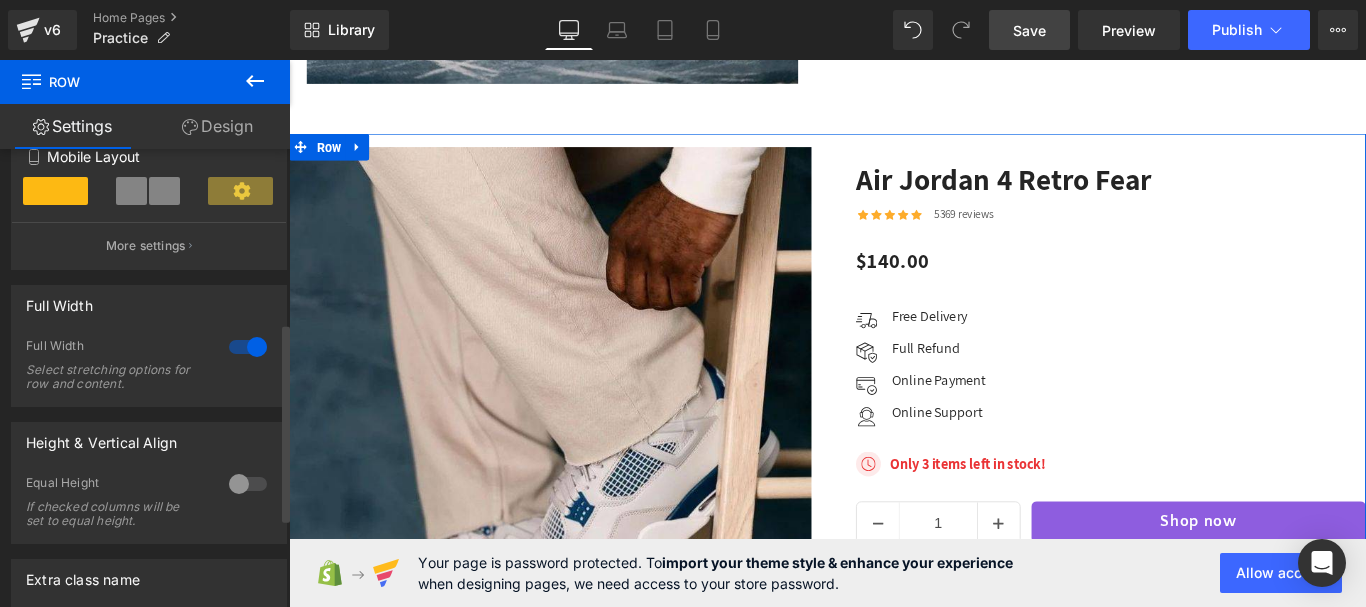 click at bounding box center [248, 347] 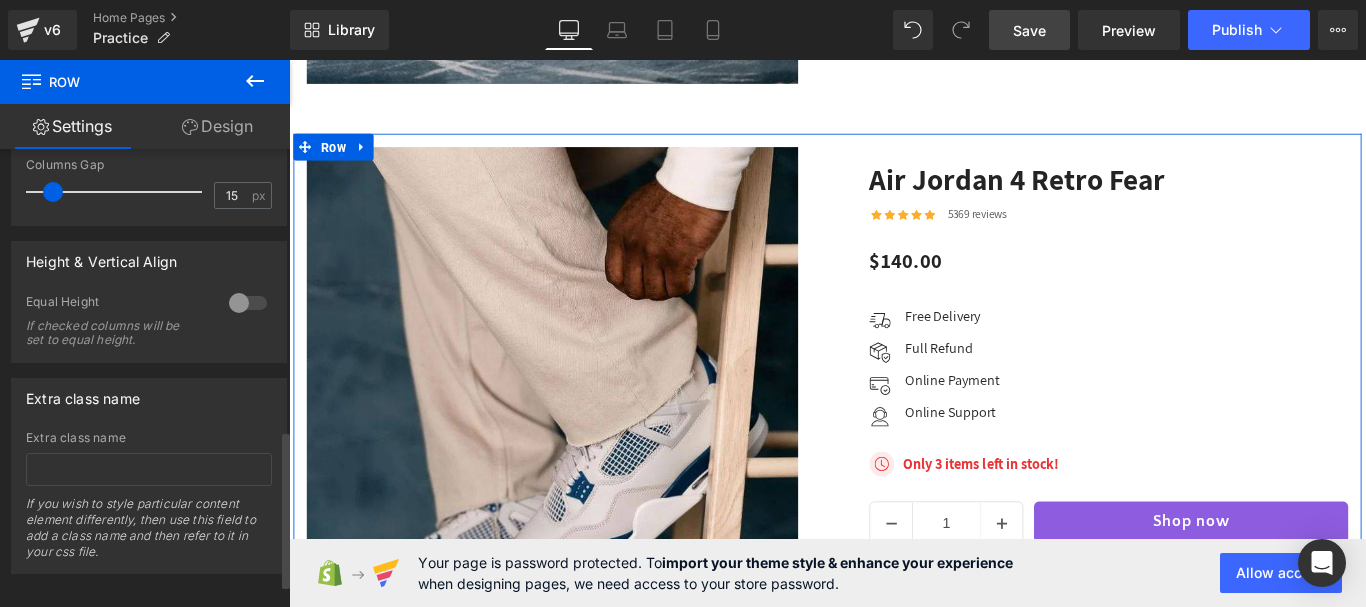 scroll, scrollTop: 887, scrollLeft: 0, axis: vertical 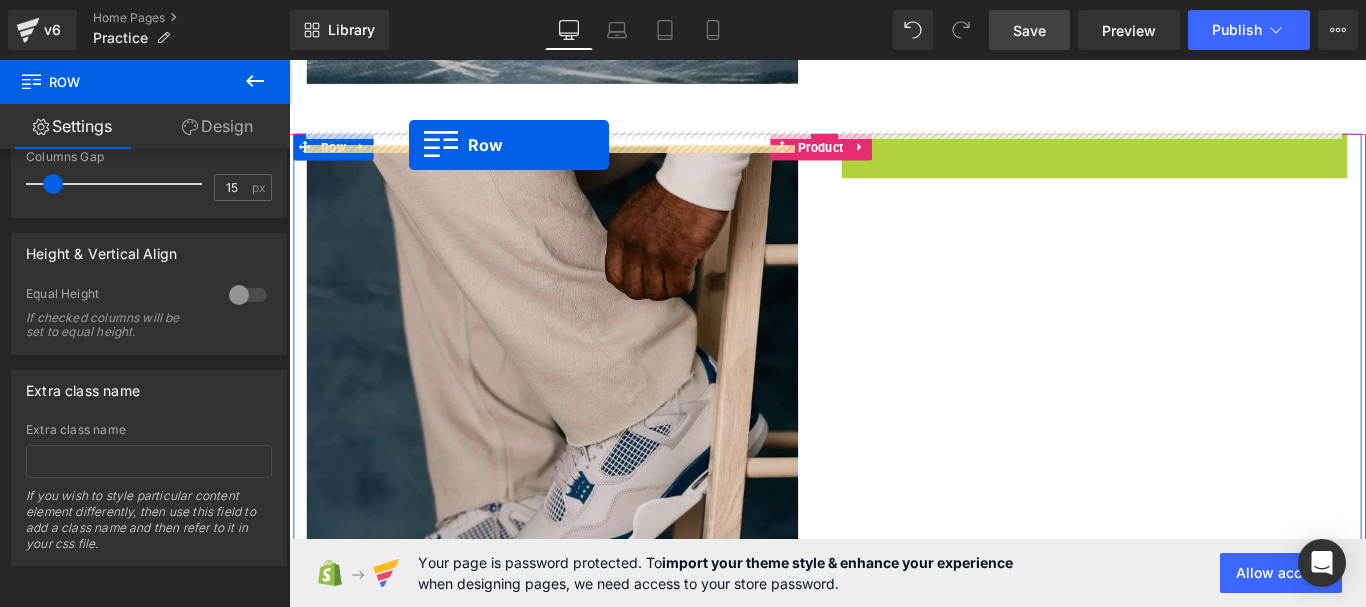 drag, startPoint x: 946, startPoint y: 151, endPoint x: 422, endPoint y: 155, distance: 524.01526 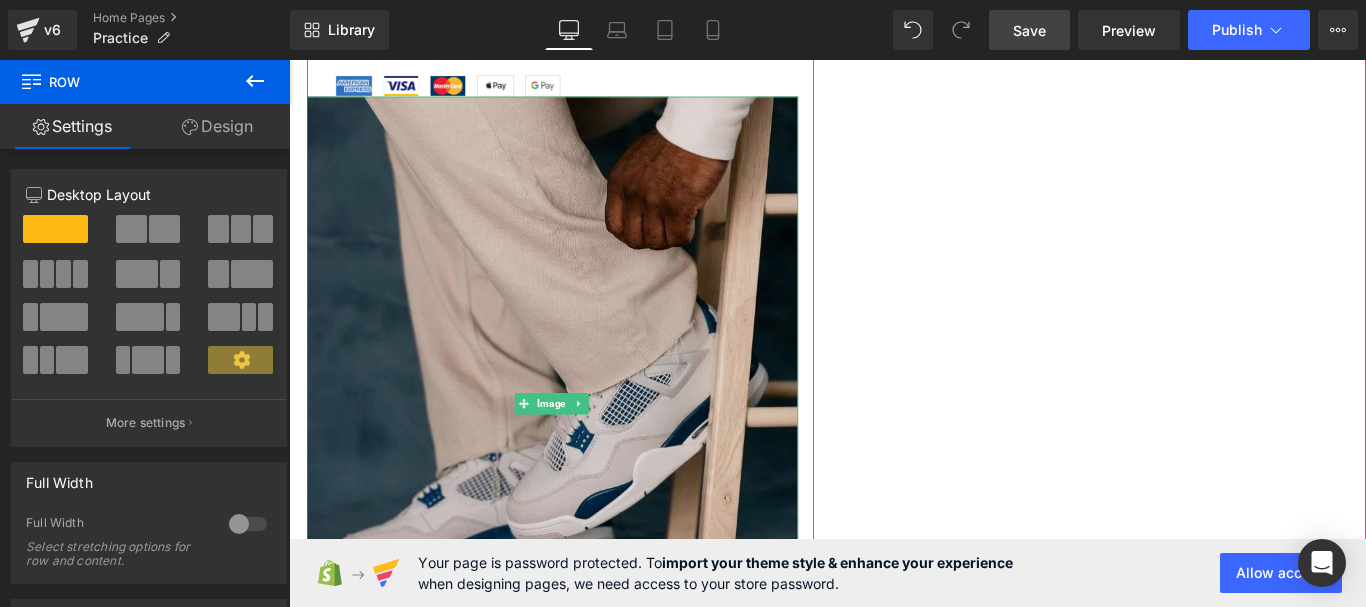 scroll, scrollTop: 3931, scrollLeft: 0, axis: vertical 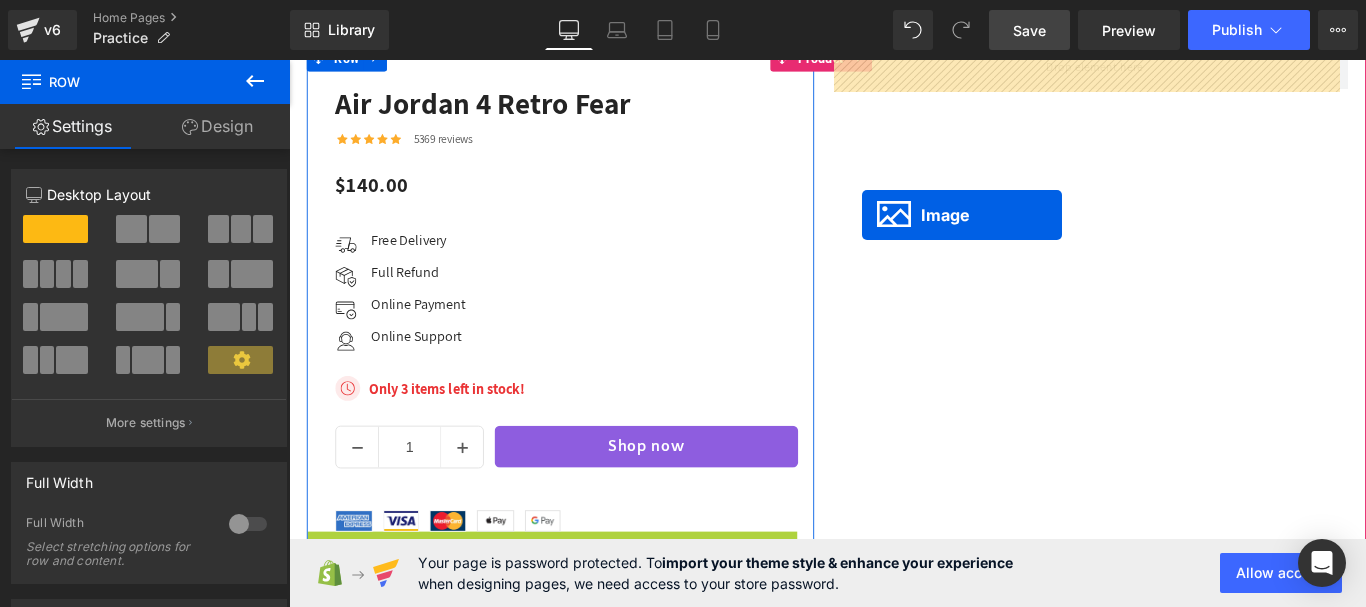 drag, startPoint x: 564, startPoint y: 420, endPoint x: 933, endPoint y: 234, distance: 413.22754 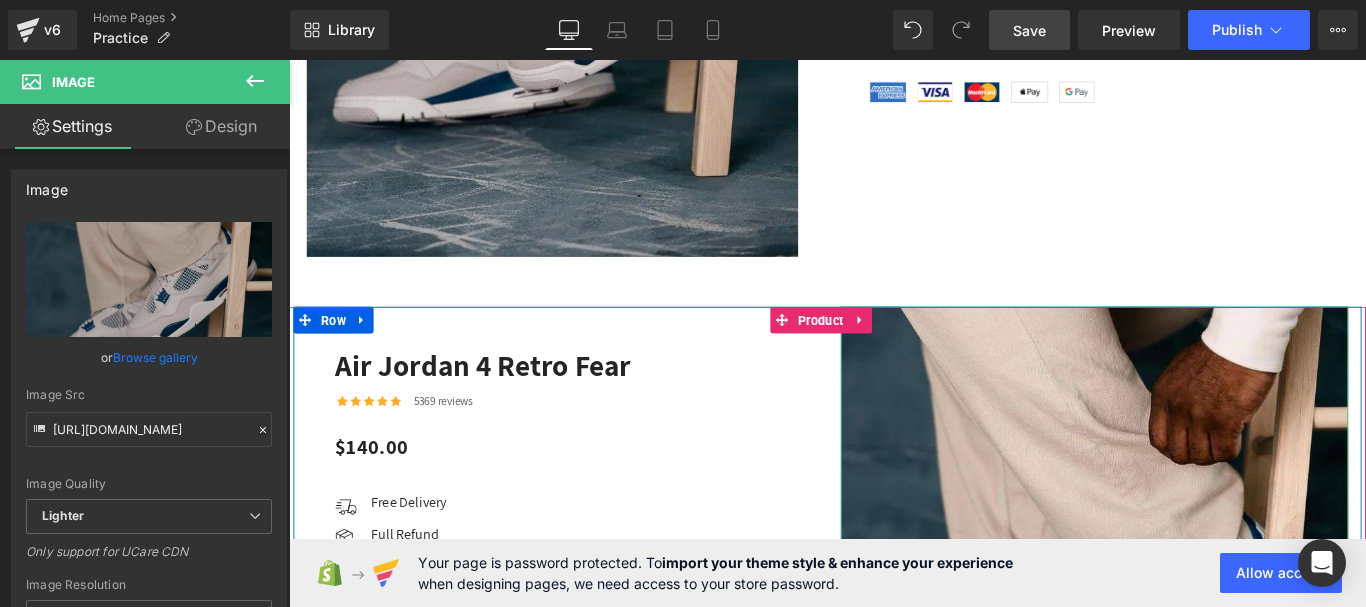 scroll, scrollTop: 3131, scrollLeft: 0, axis: vertical 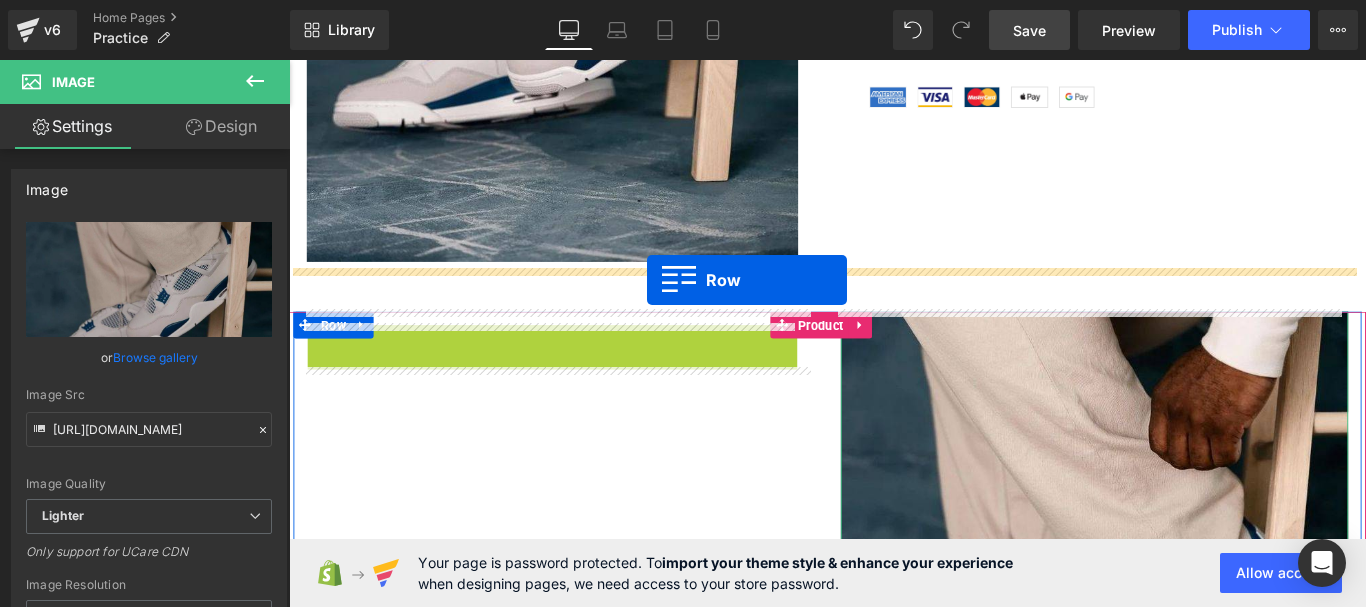 drag, startPoint x: 328, startPoint y: 379, endPoint x: 691, endPoint y: 307, distance: 370.07162 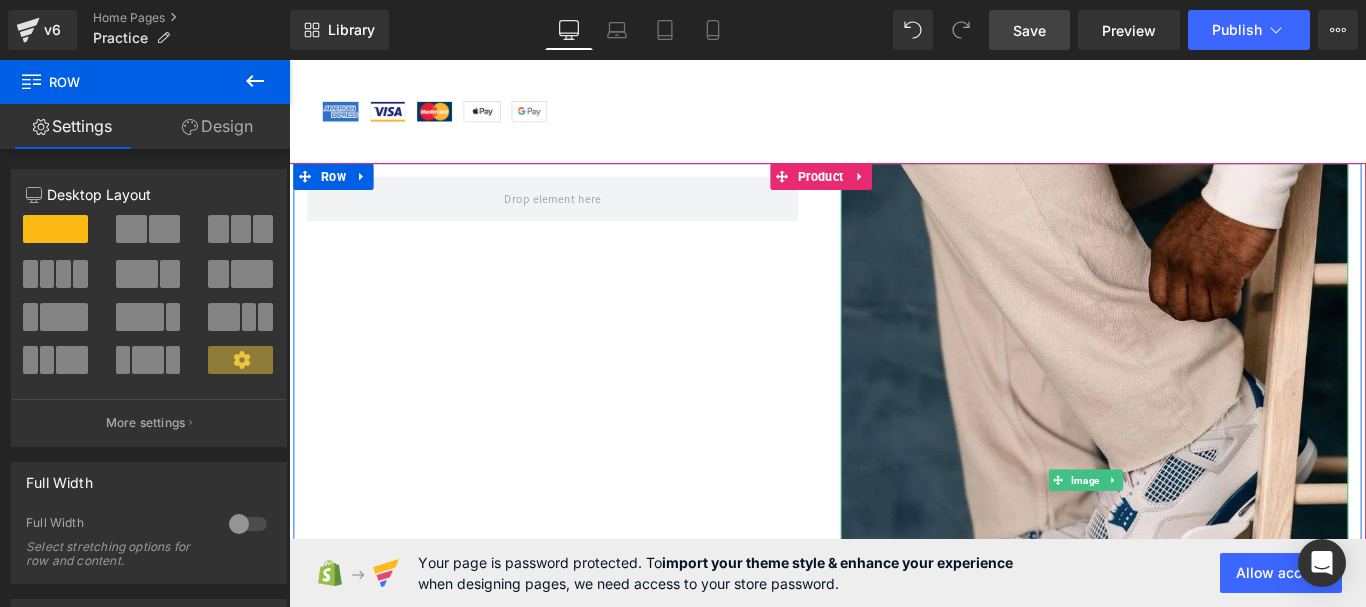 scroll, scrollTop: 3831, scrollLeft: 0, axis: vertical 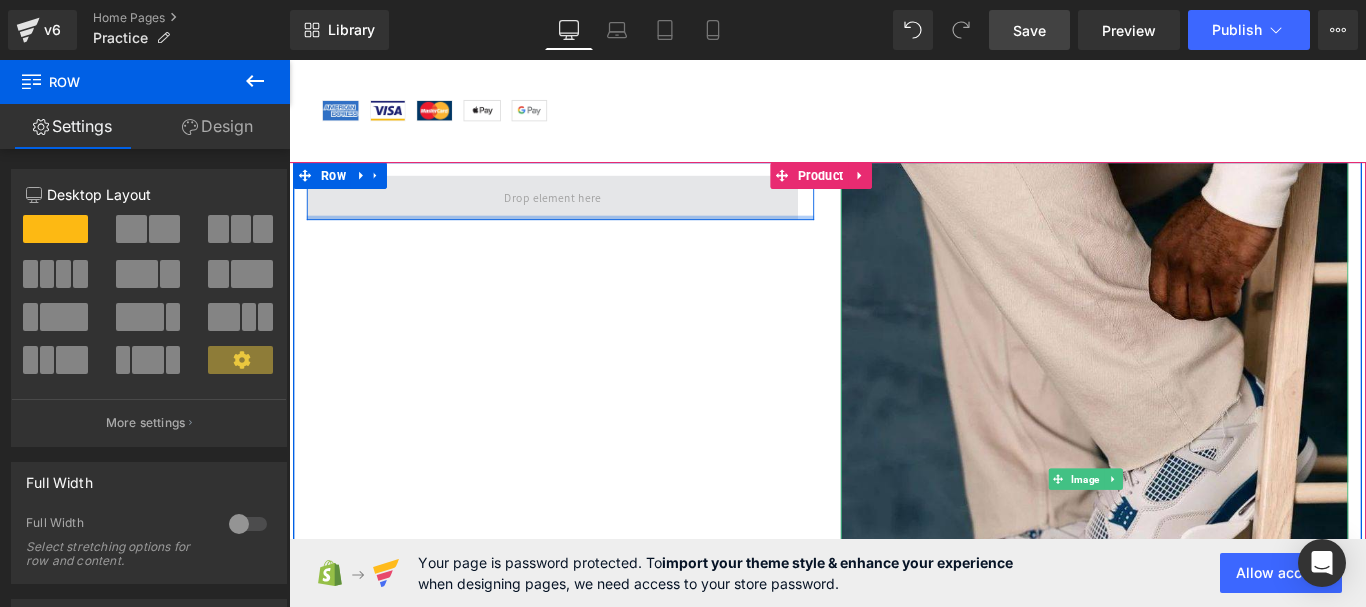 click on "Row" at bounding box center (594, 207) 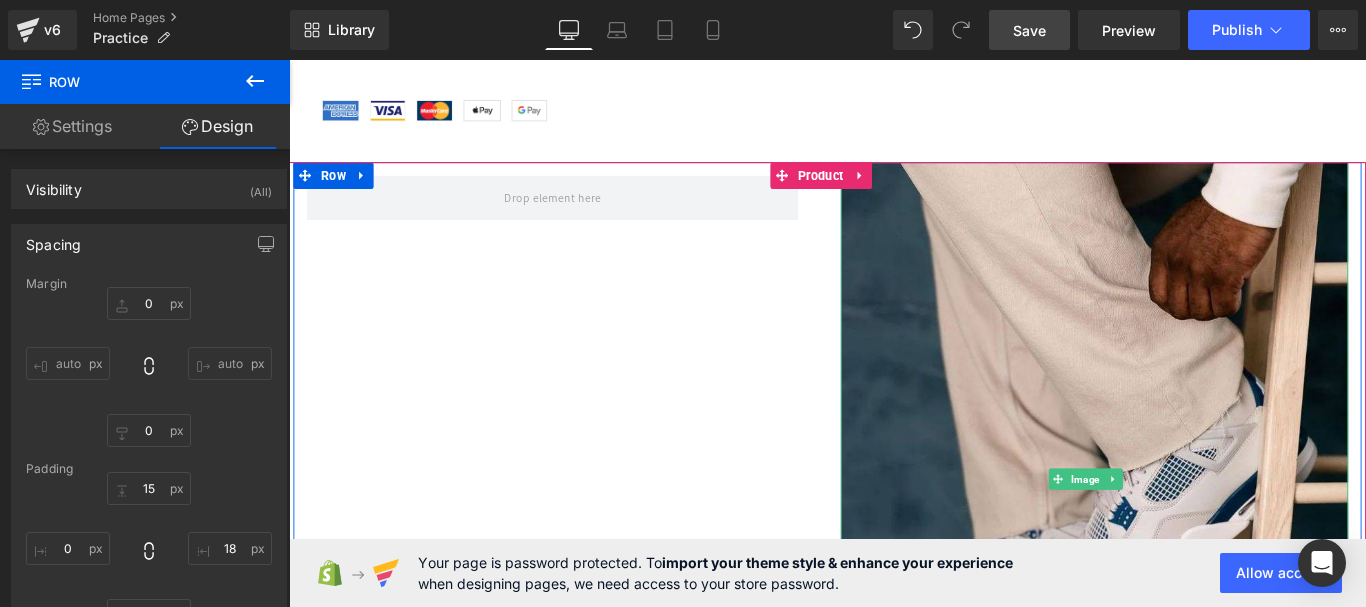 drag, startPoint x: 385, startPoint y: 179, endPoint x: 455, endPoint y: 259, distance: 106.30146 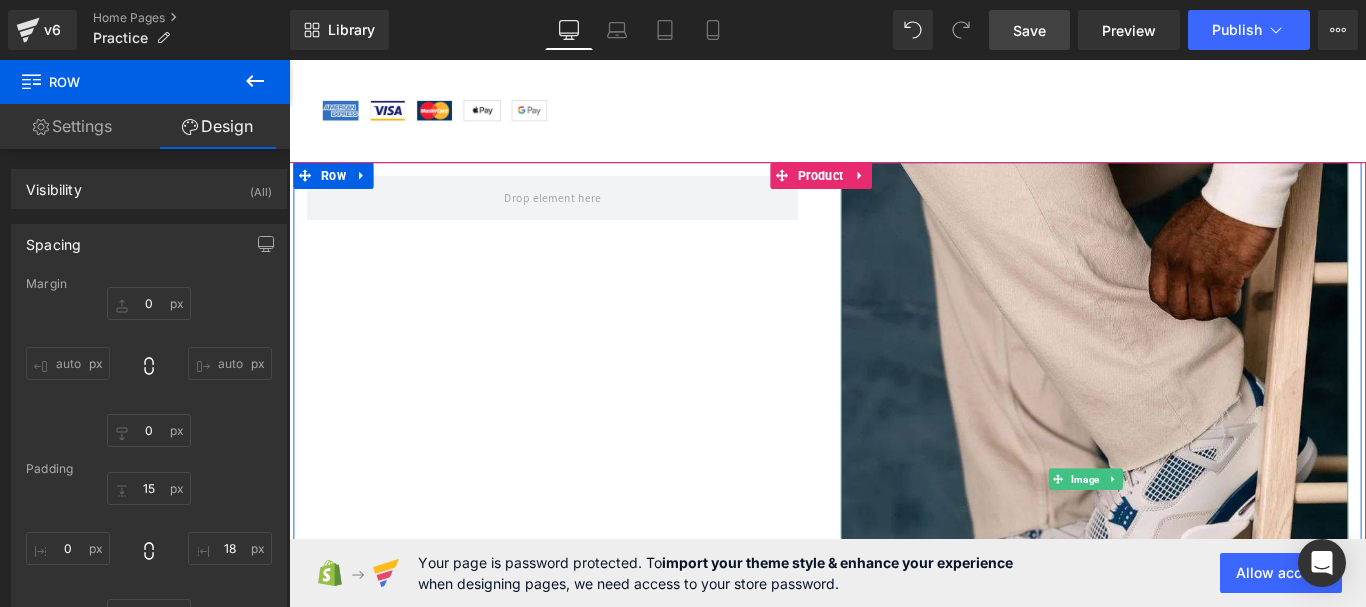 click on "Row
Image
Row" at bounding box center (894, 536) 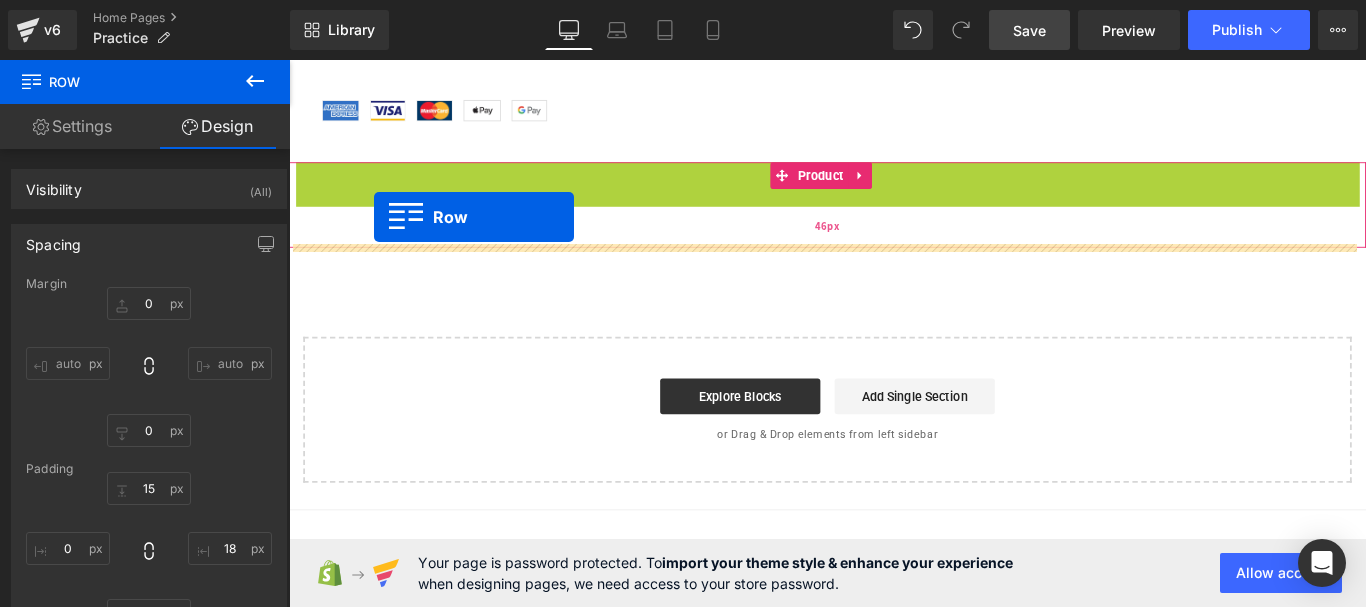 drag, startPoint x: 333, startPoint y: 181, endPoint x: 388, endPoint y: 247, distance: 85.91275 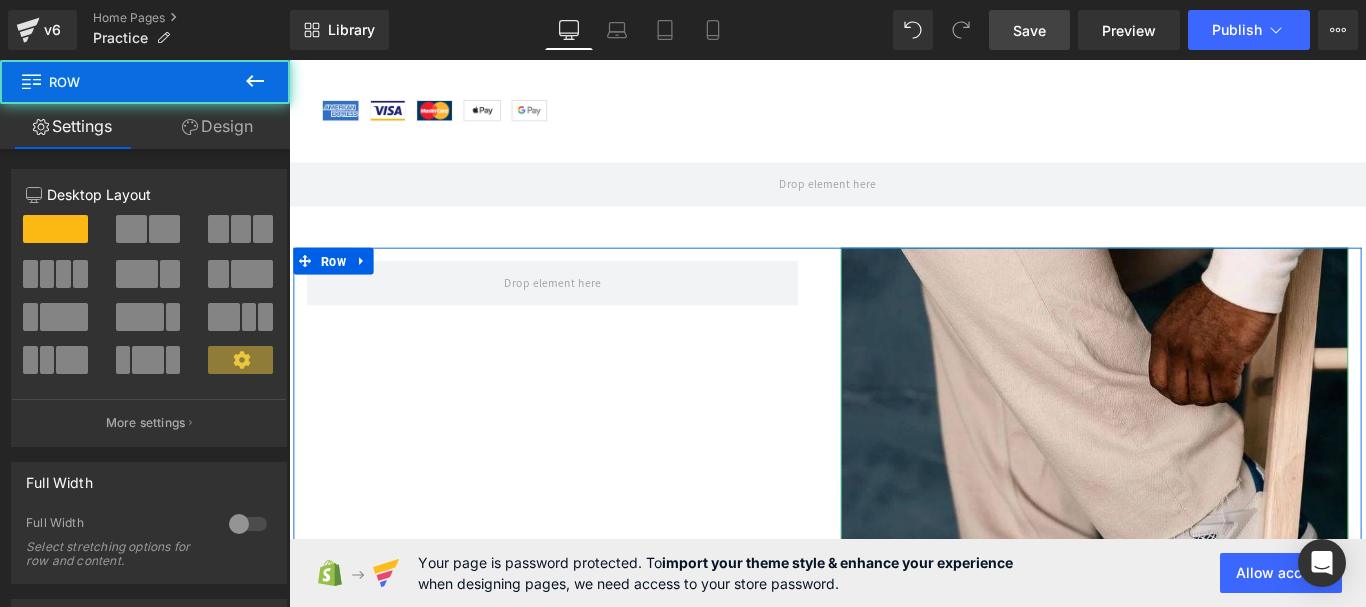 drag, startPoint x: 373, startPoint y: 299, endPoint x: 376, endPoint y: 368, distance: 69.065186 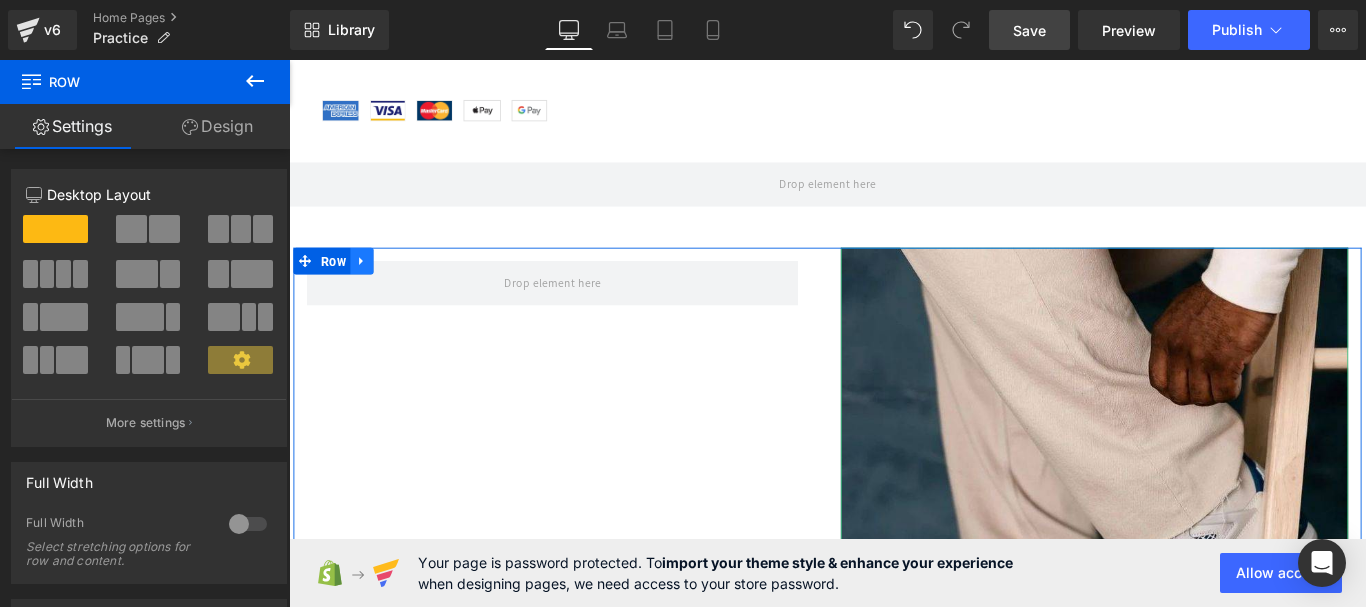 click 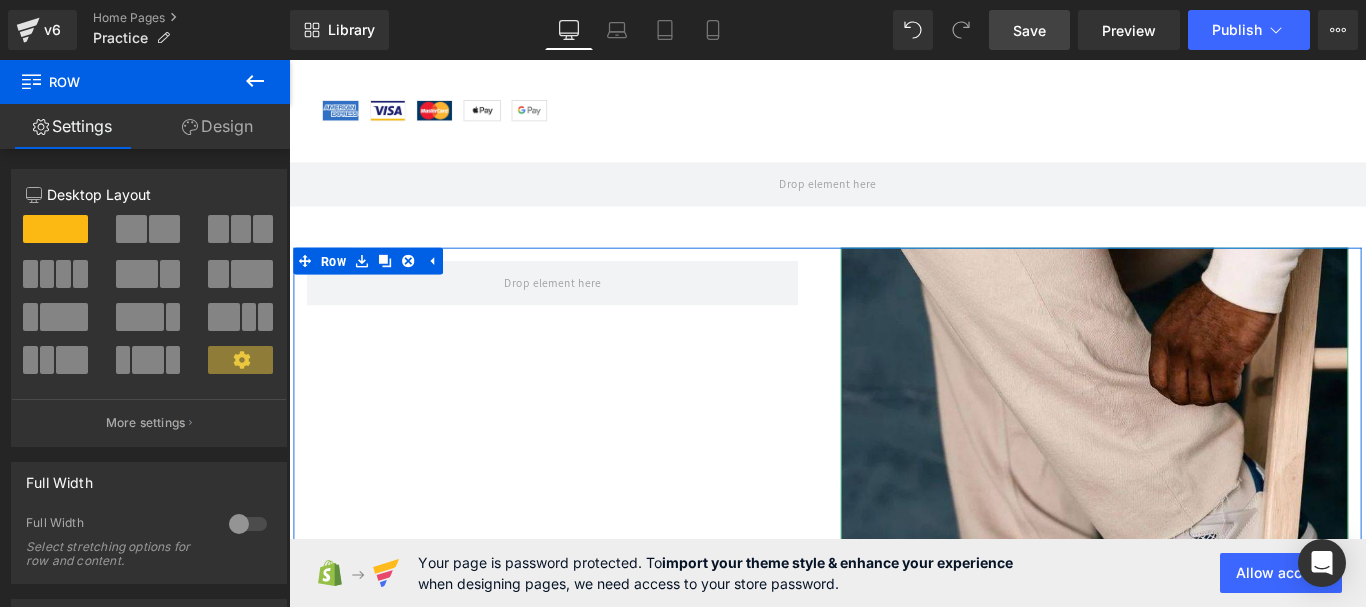 click on "Row
Image
Row" at bounding box center [894, 632] 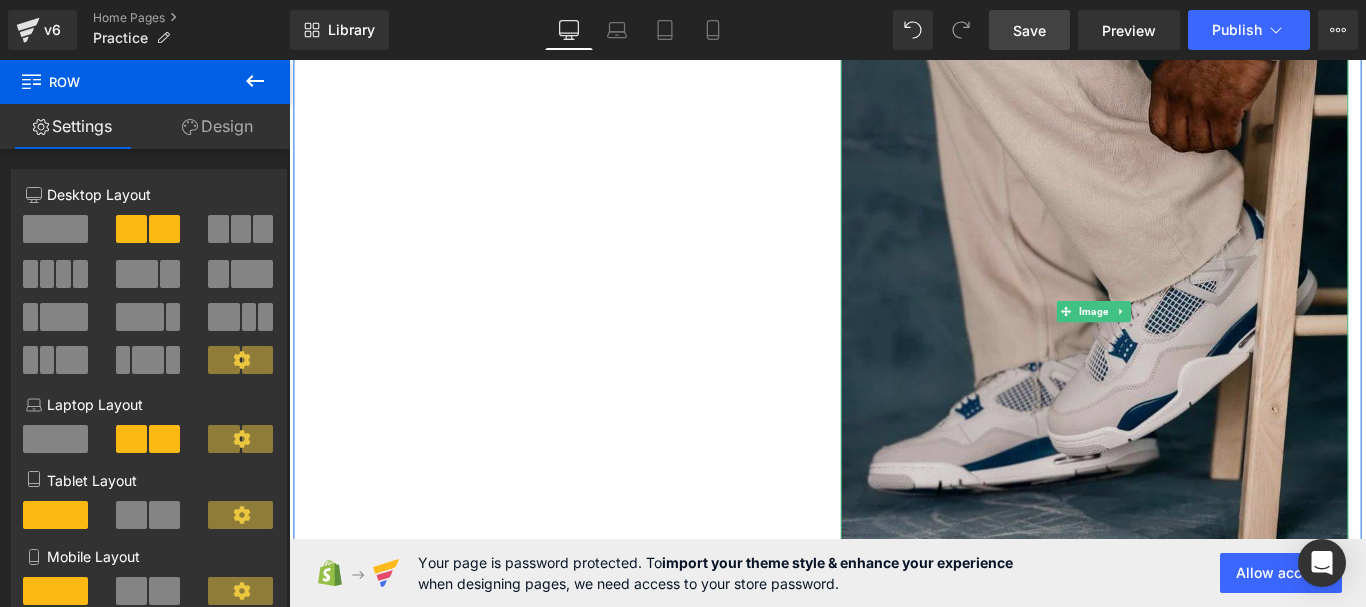 scroll, scrollTop: 4131, scrollLeft: 0, axis: vertical 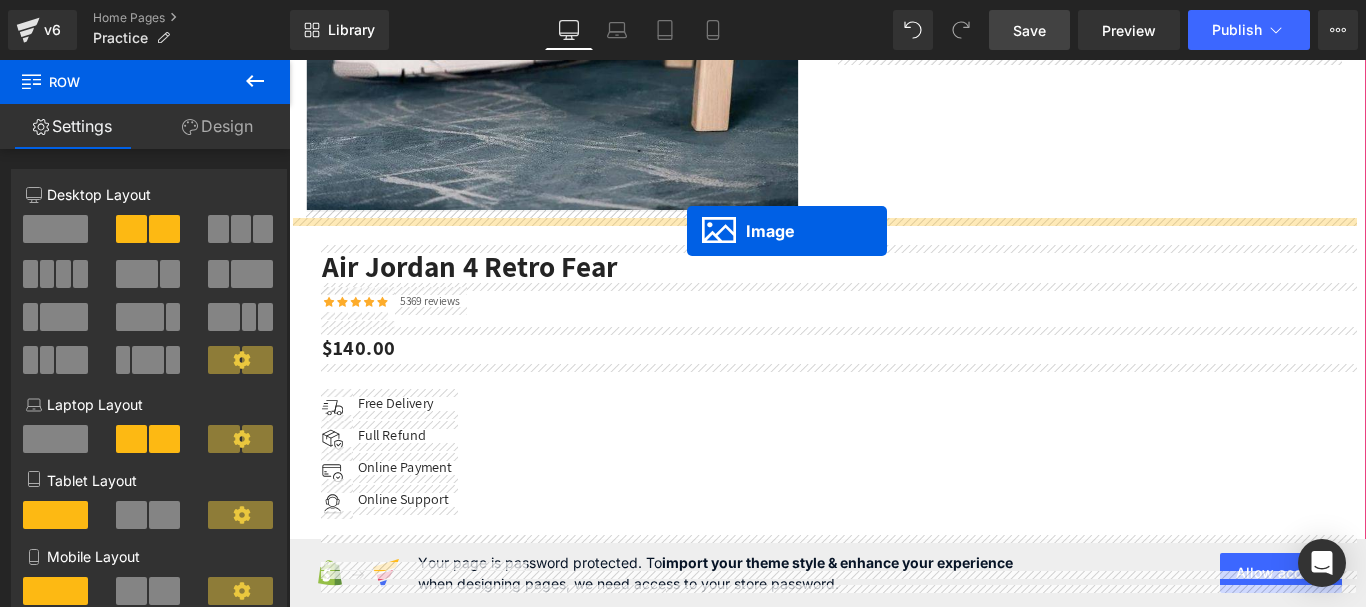 drag, startPoint x: 1184, startPoint y: 318, endPoint x: 733, endPoint y: 253, distance: 455.65997 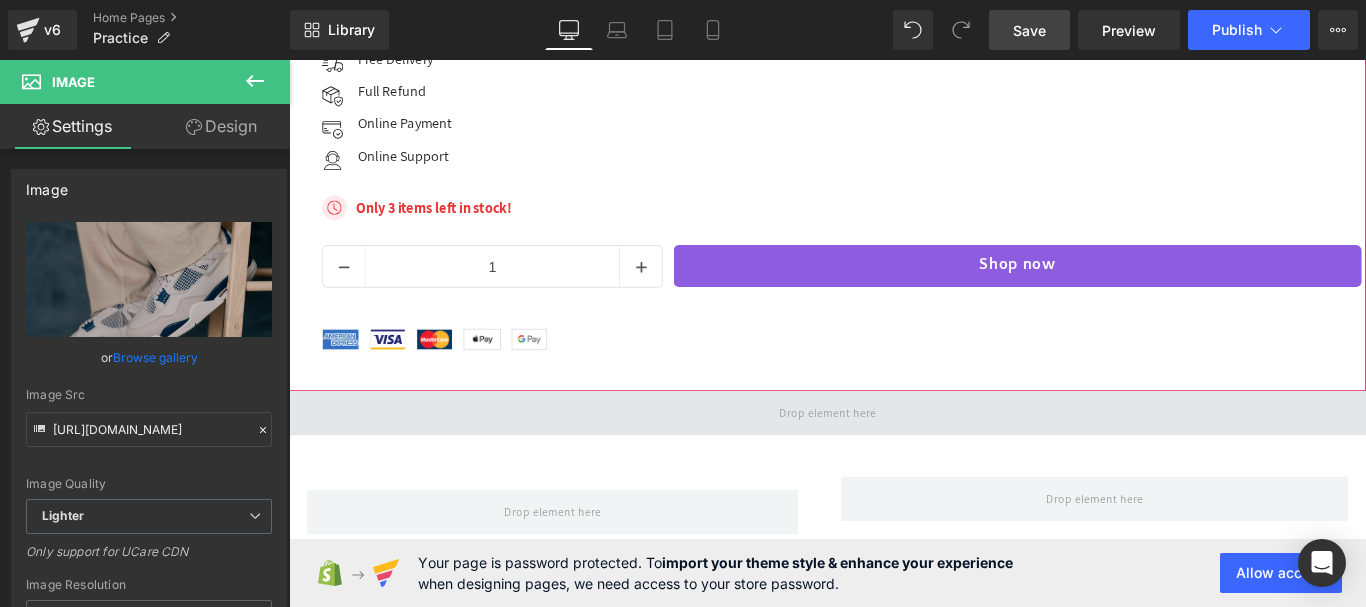 scroll, scrollTop: 5187, scrollLeft: 0, axis: vertical 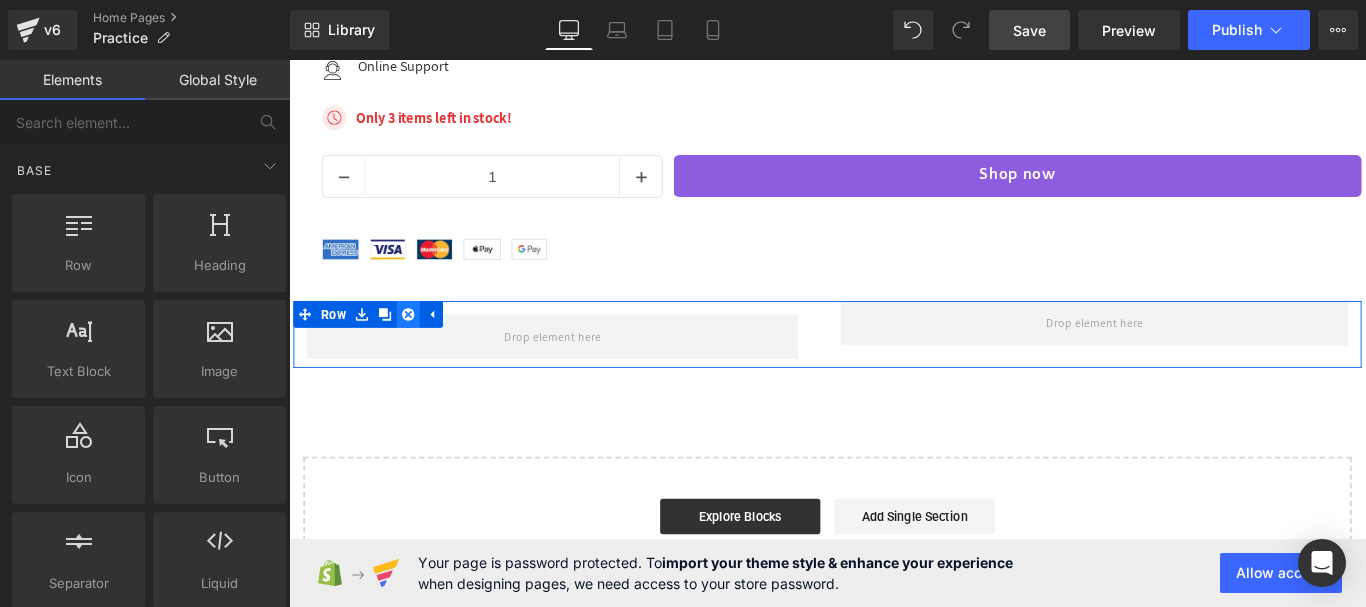 click at bounding box center [423, 346] 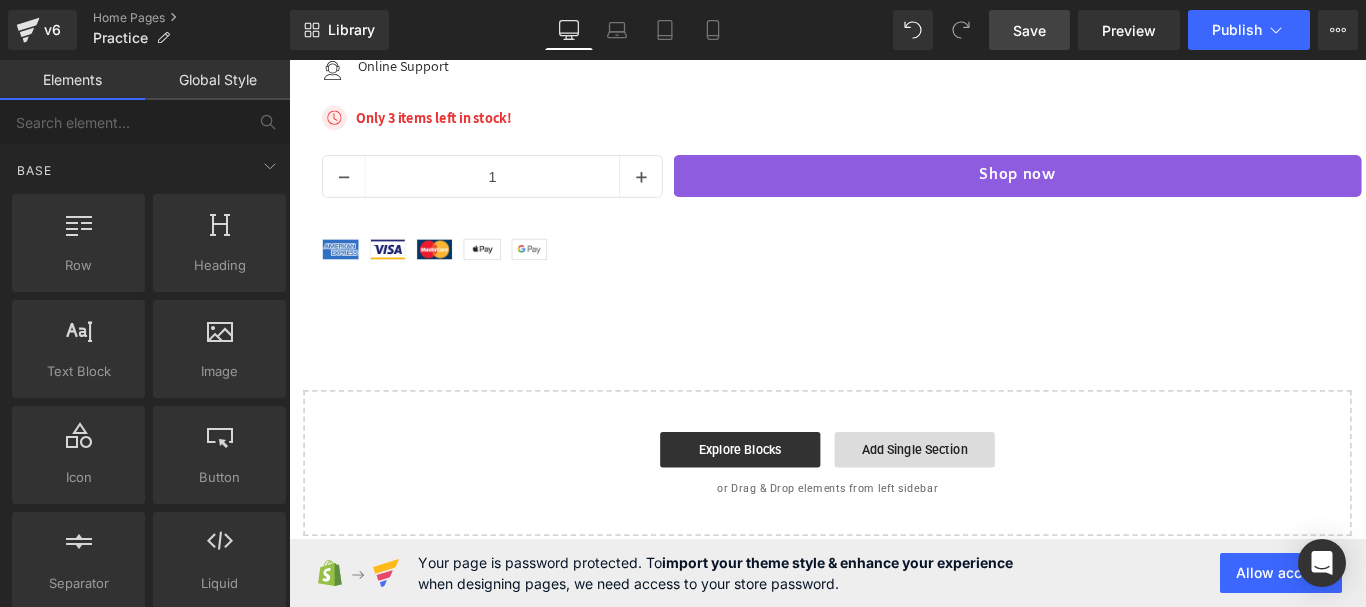 click on "Add Single Section" at bounding box center [992, 498] 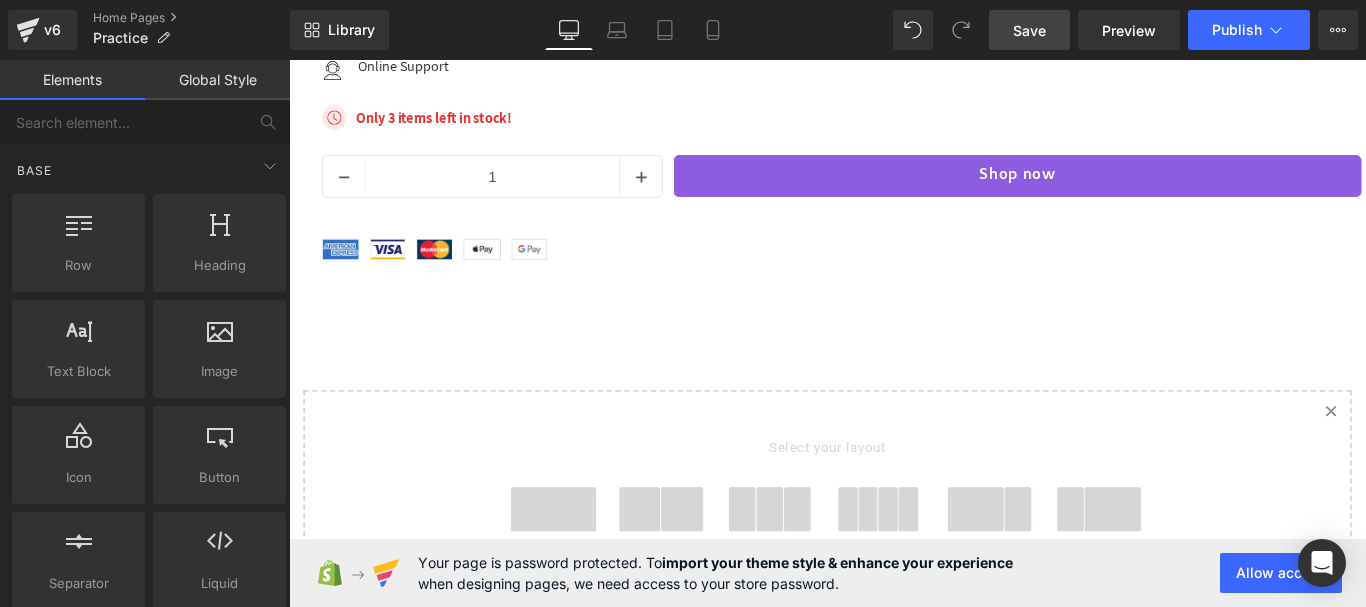 click at bounding box center [683, 565] 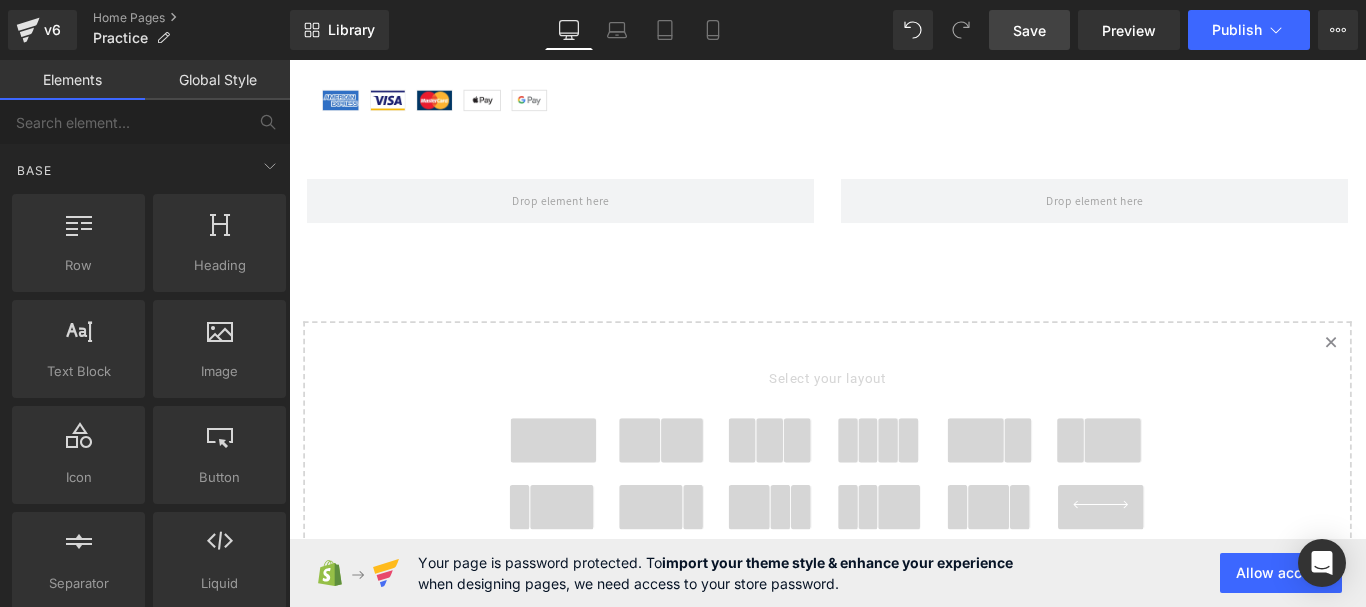 scroll, scrollTop: 5356, scrollLeft: 0, axis: vertical 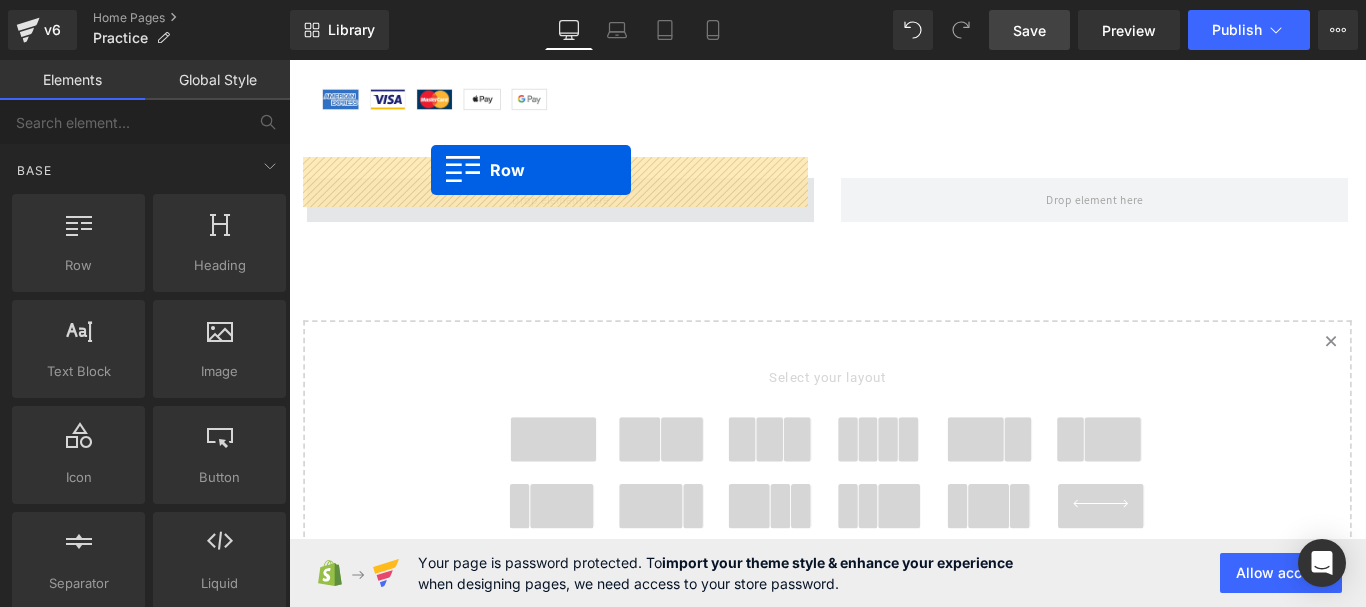 drag, startPoint x: 392, startPoint y: 303, endPoint x: 449, endPoint y: 184, distance: 131.94696 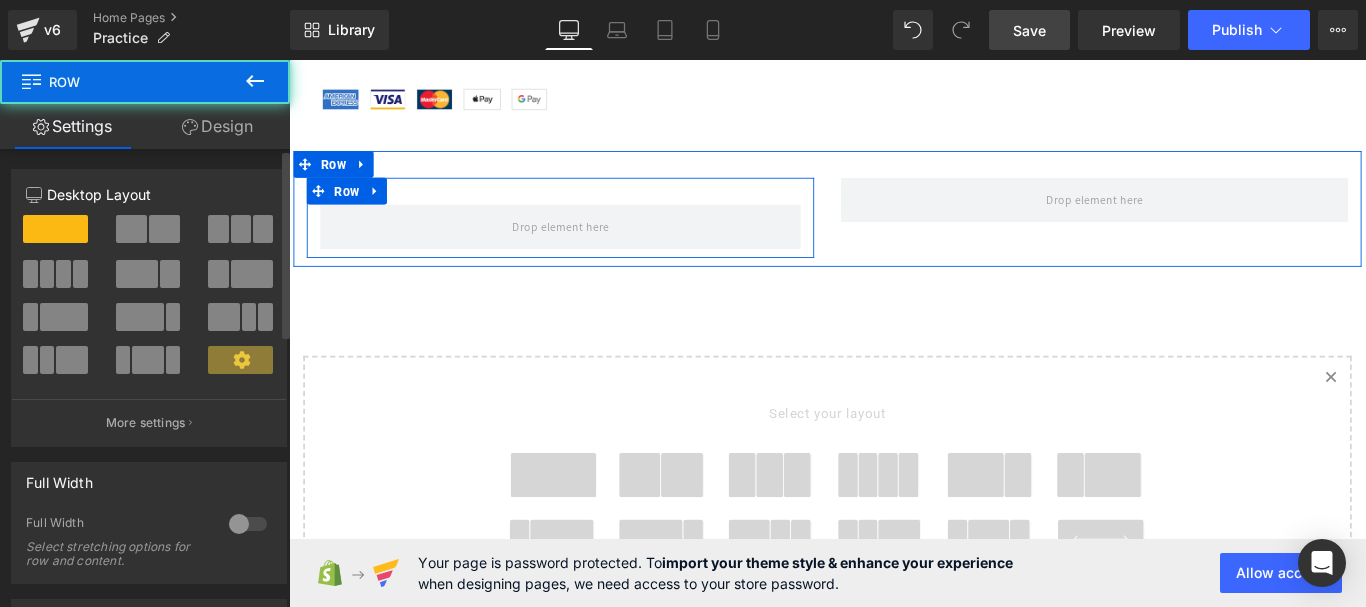 click at bounding box center [56, 274] 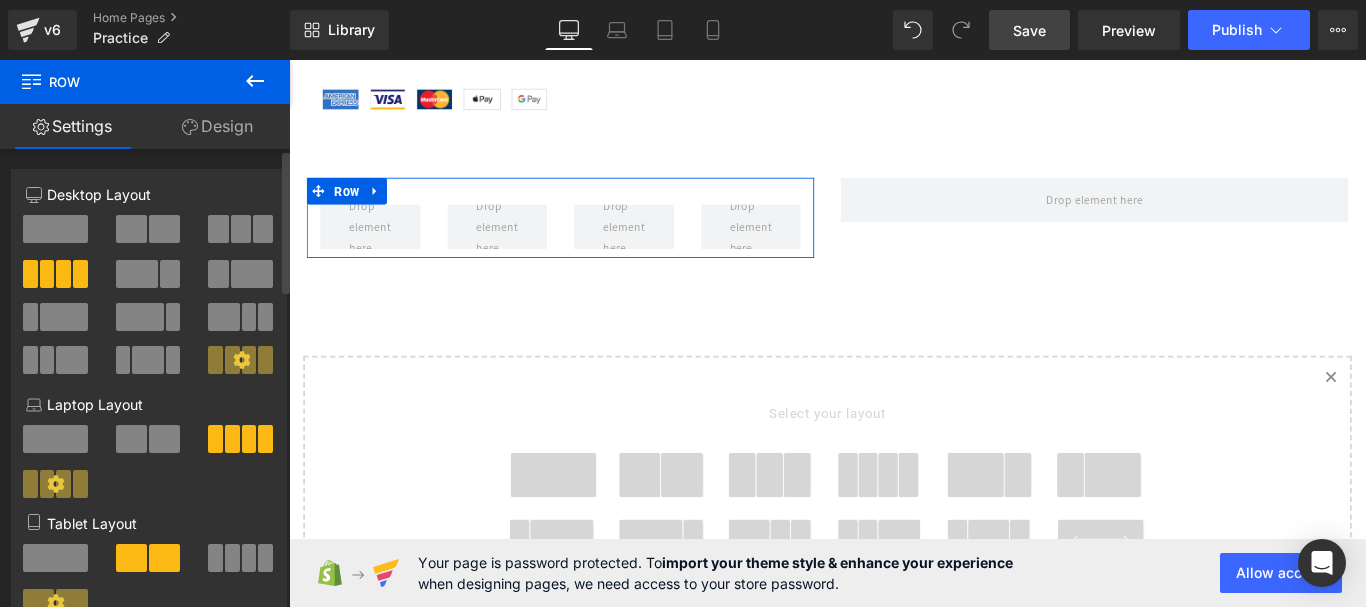 click at bounding box center (55, 229) 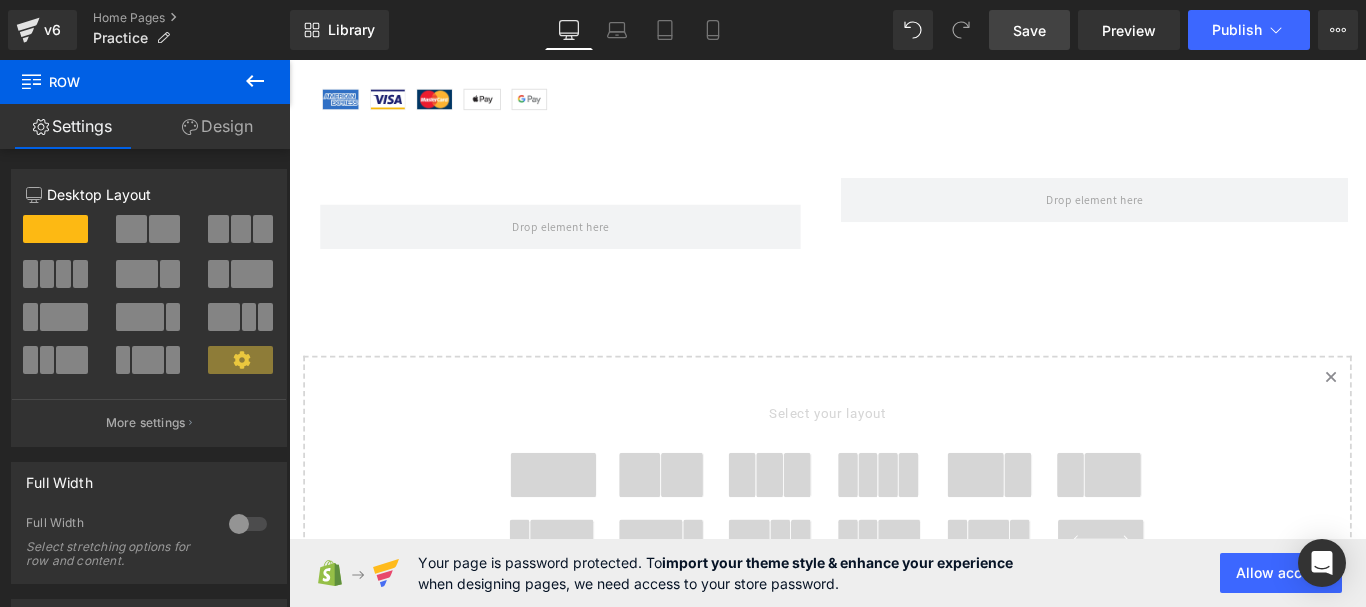 click 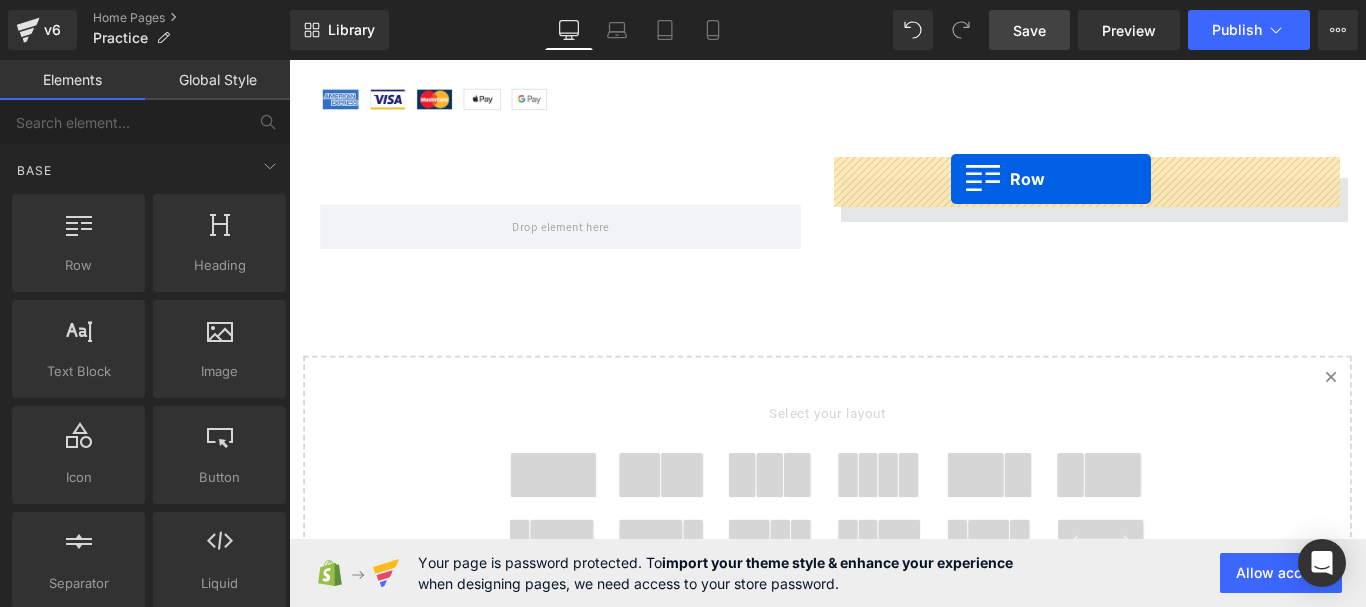 drag, startPoint x: 403, startPoint y: 316, endPoint x: 1033, endPoint y: 194, distance: 641.704 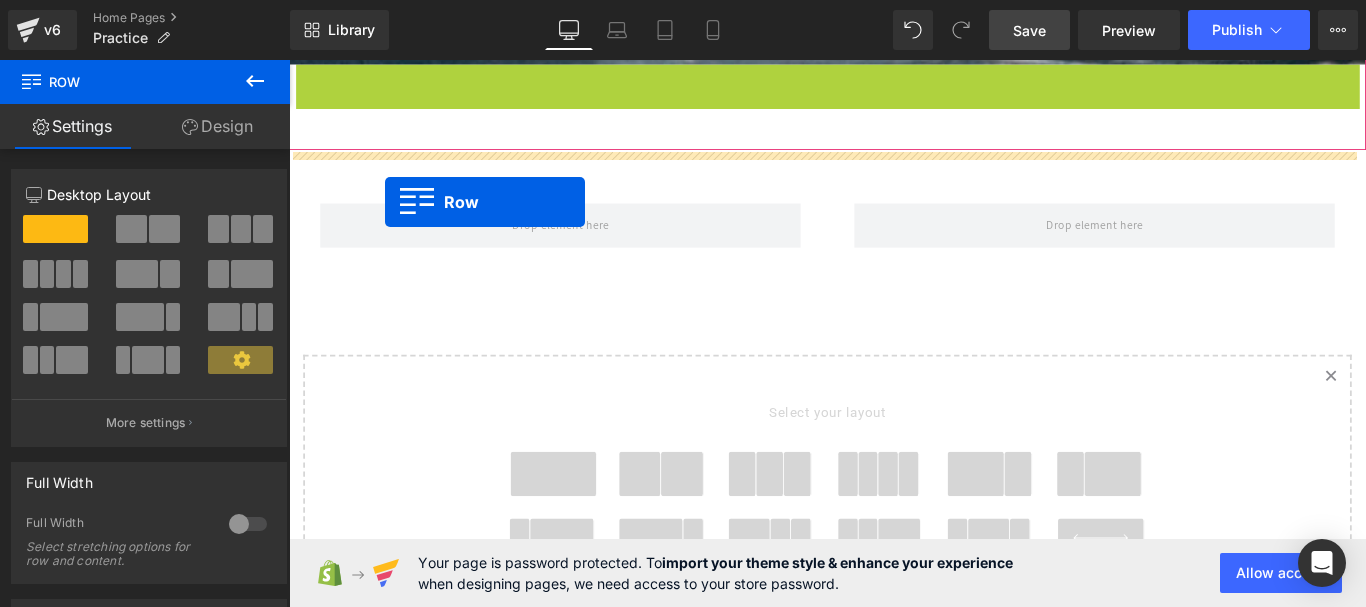 scroll, scrollTop: 4756, scrollLeft: 0, axis: vertical 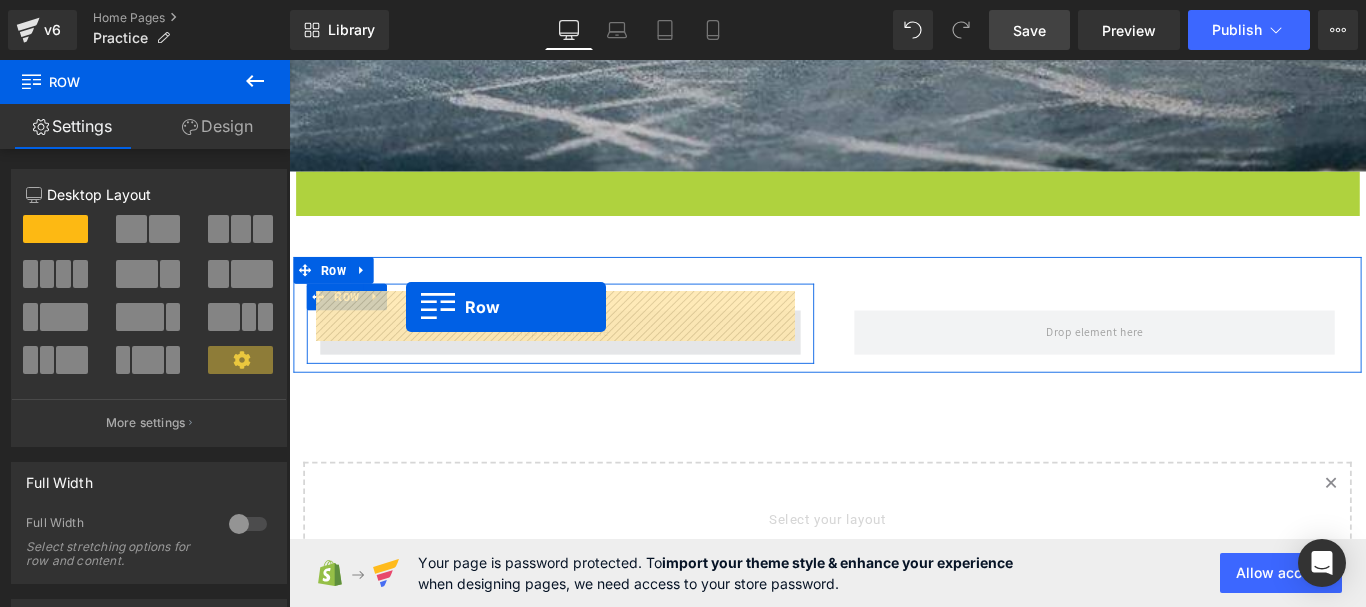 drag, startPoint x: 335, startPoint y: 173, endPoint x: 420, endPoint y: 338, distance: 185.60712 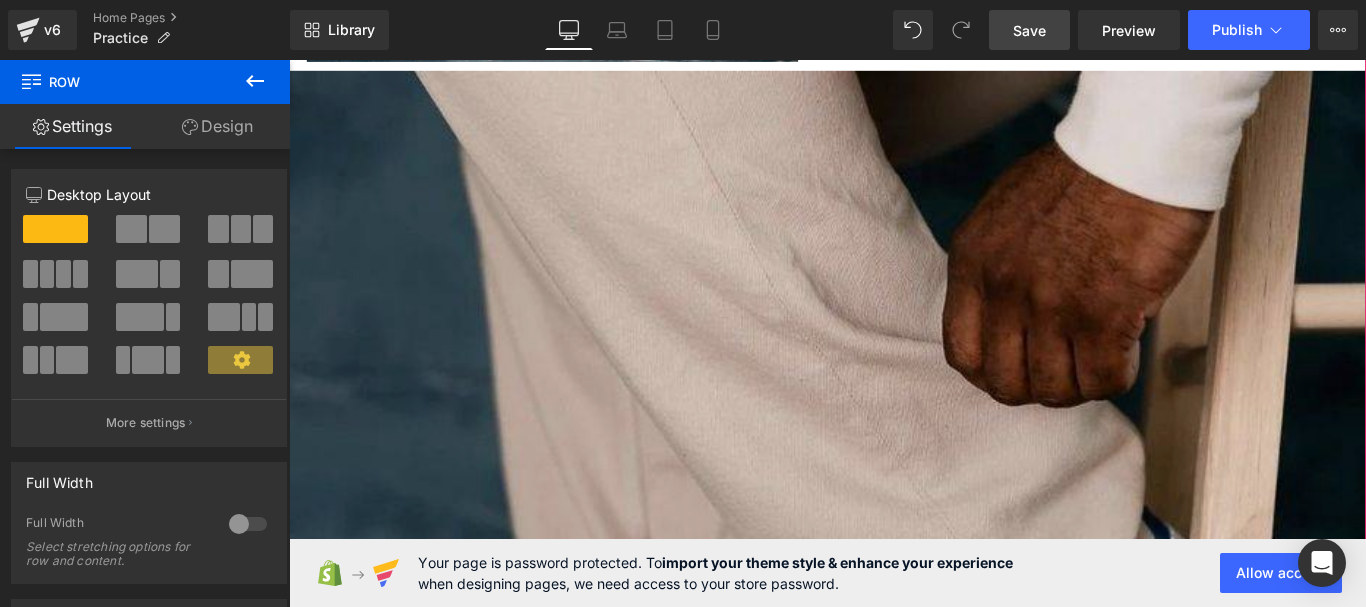 scroll, scrollTop: 3656, scrollLeft: 0, axis: vertical 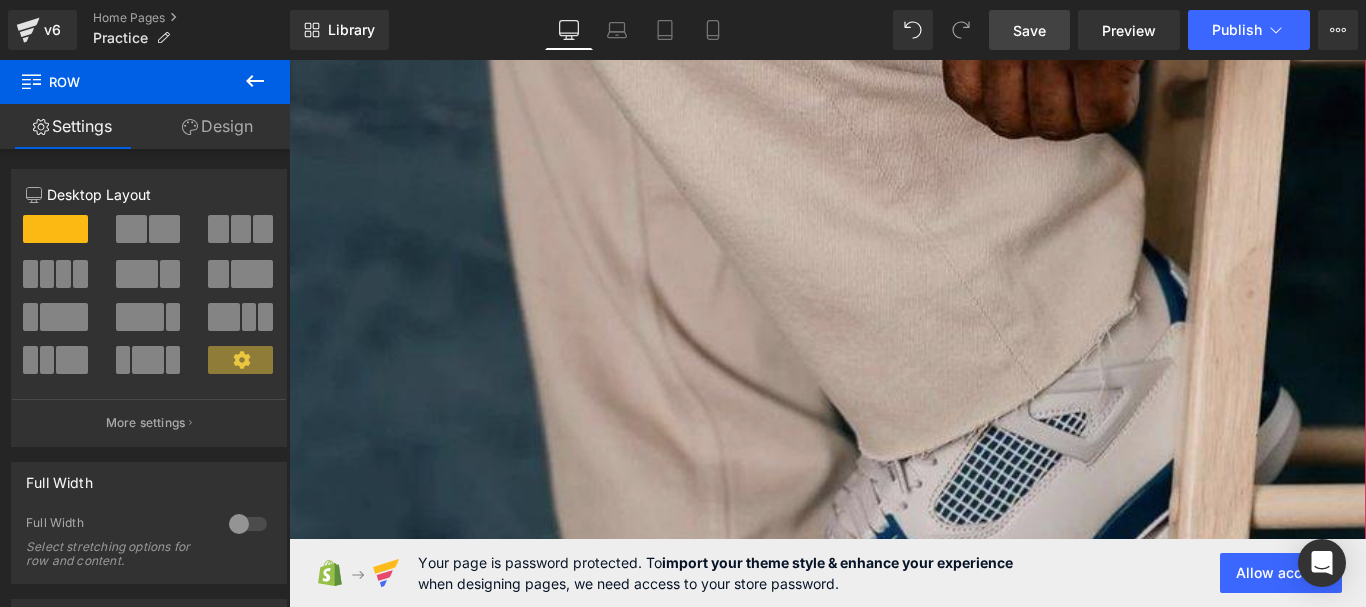 click at bounding box center [894, 528] 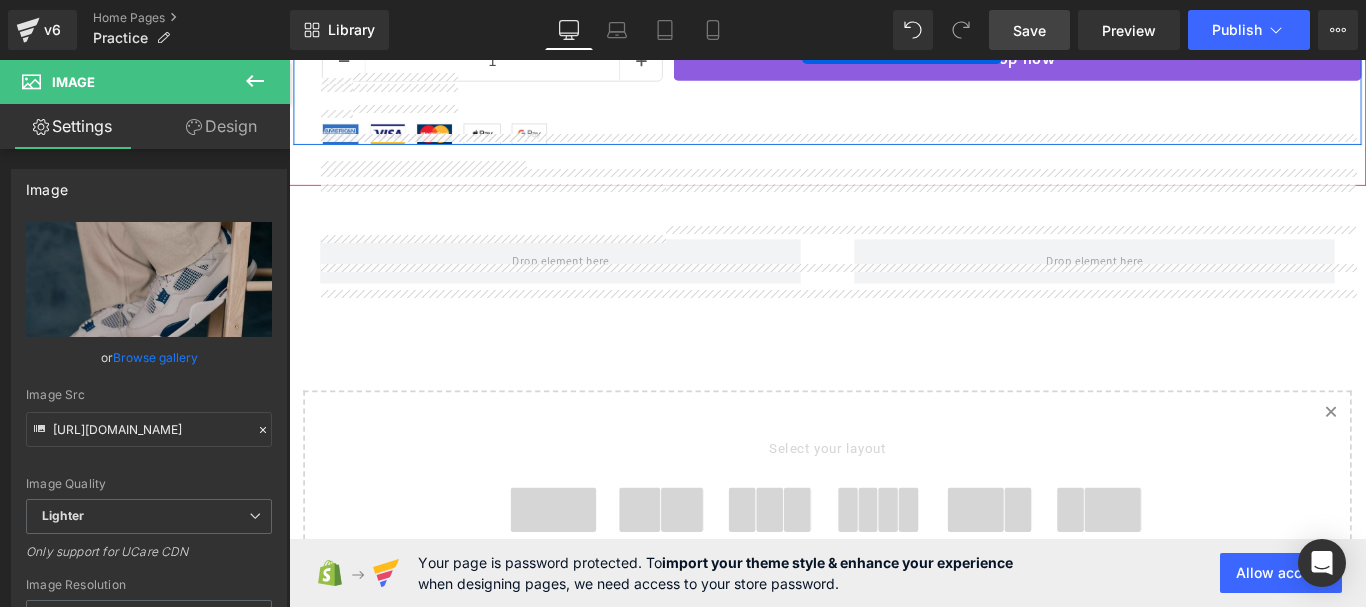 scroll, scrollTop: 3956, scrollLeft: 0, axis: vertical 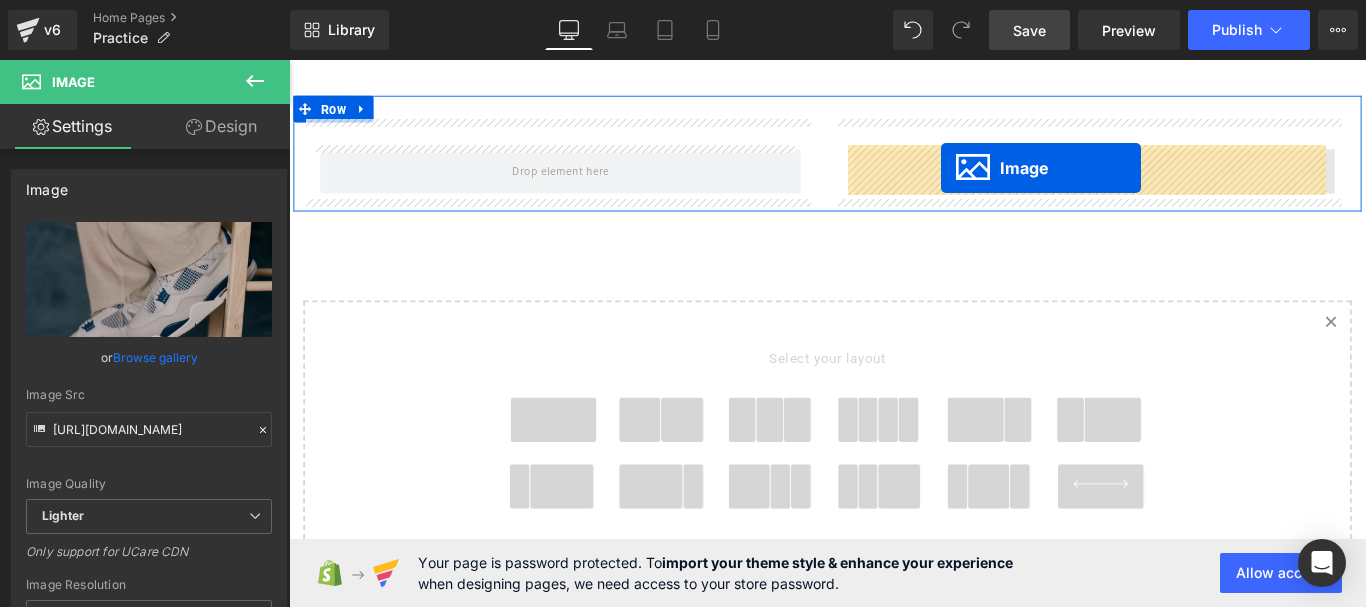 drag, startPoint x: 884, startPoint y: 318, endPoint x: 1022, endPoint y: 181, distance: 194.45566 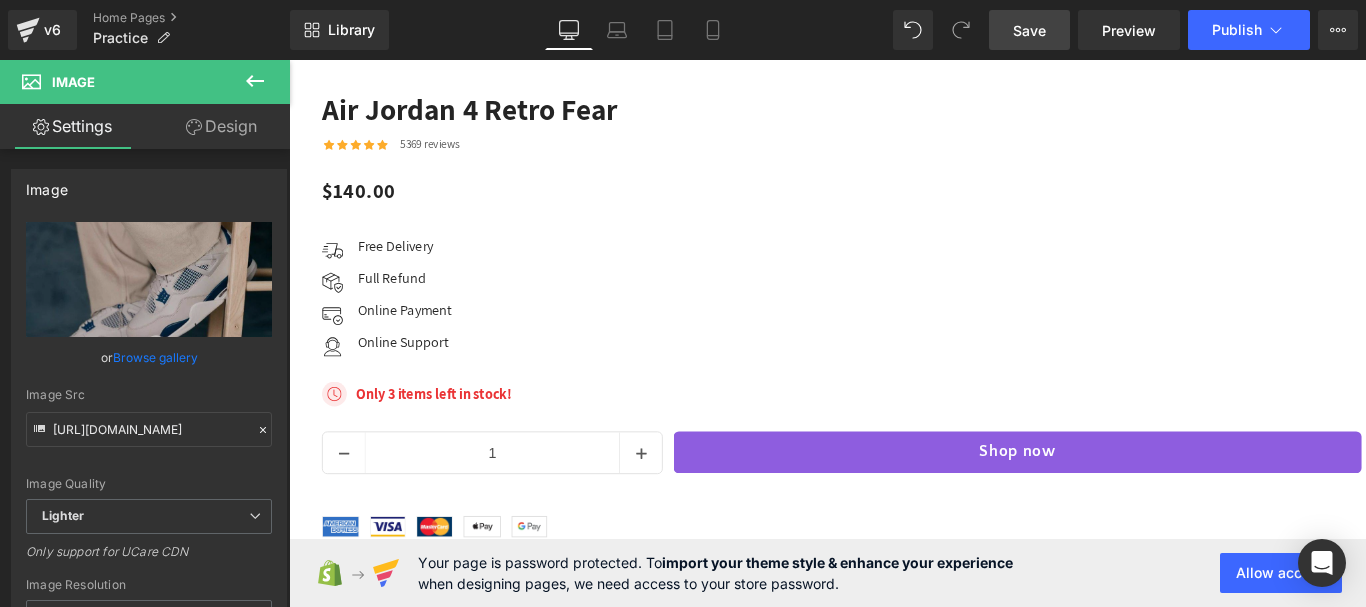 scroll, scrollTop: 3156, scrollLeft: 0, axis: vertical 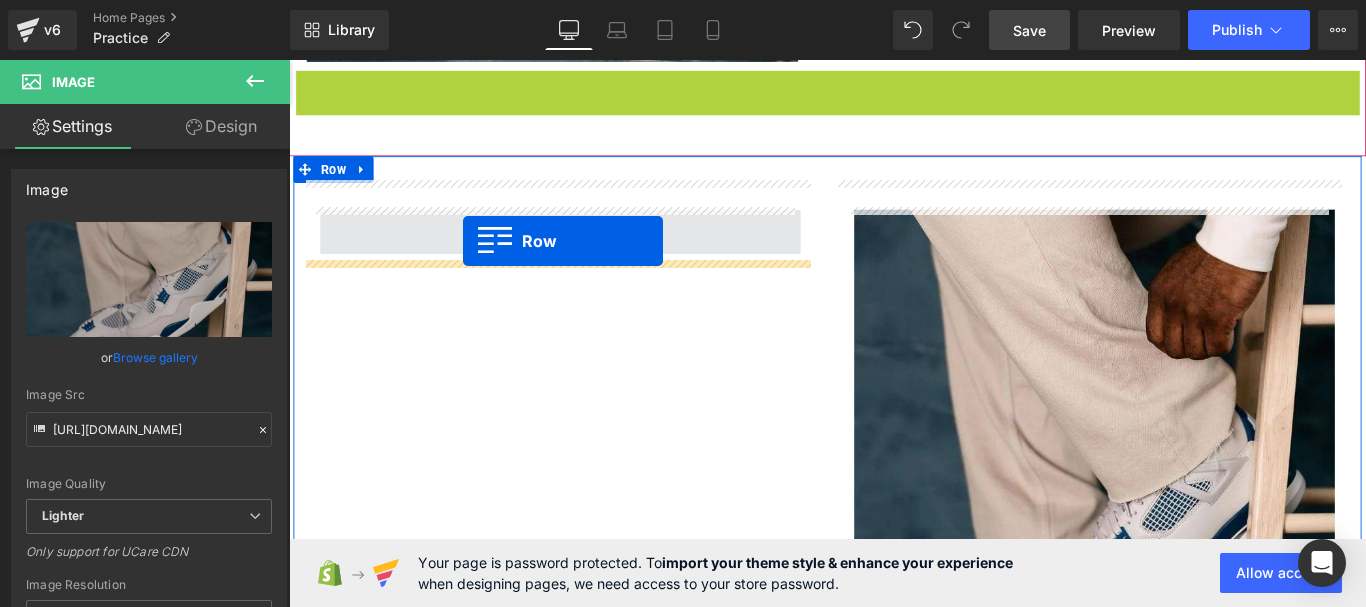 drag, startPoint x: 323, startPoint y: 281, endPoint x: 485, endPoint y: 263, distance: 162.99693 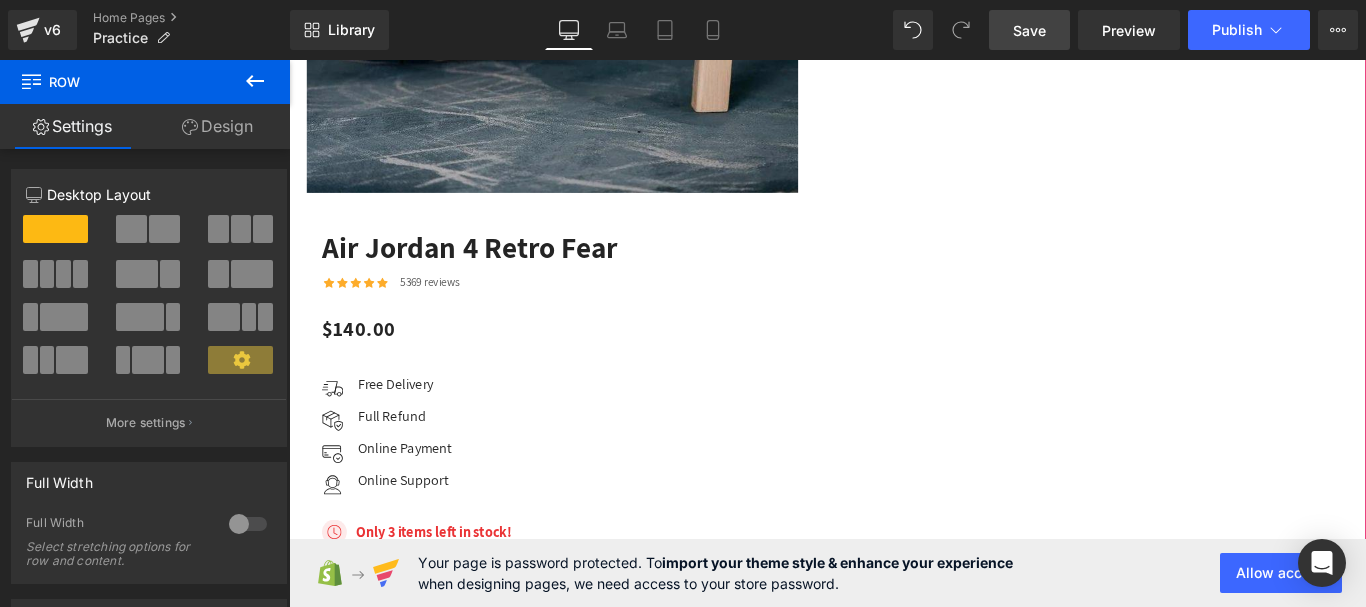 scroll, scrollTop: 3256, scrollLeft: 0, axis: vertical 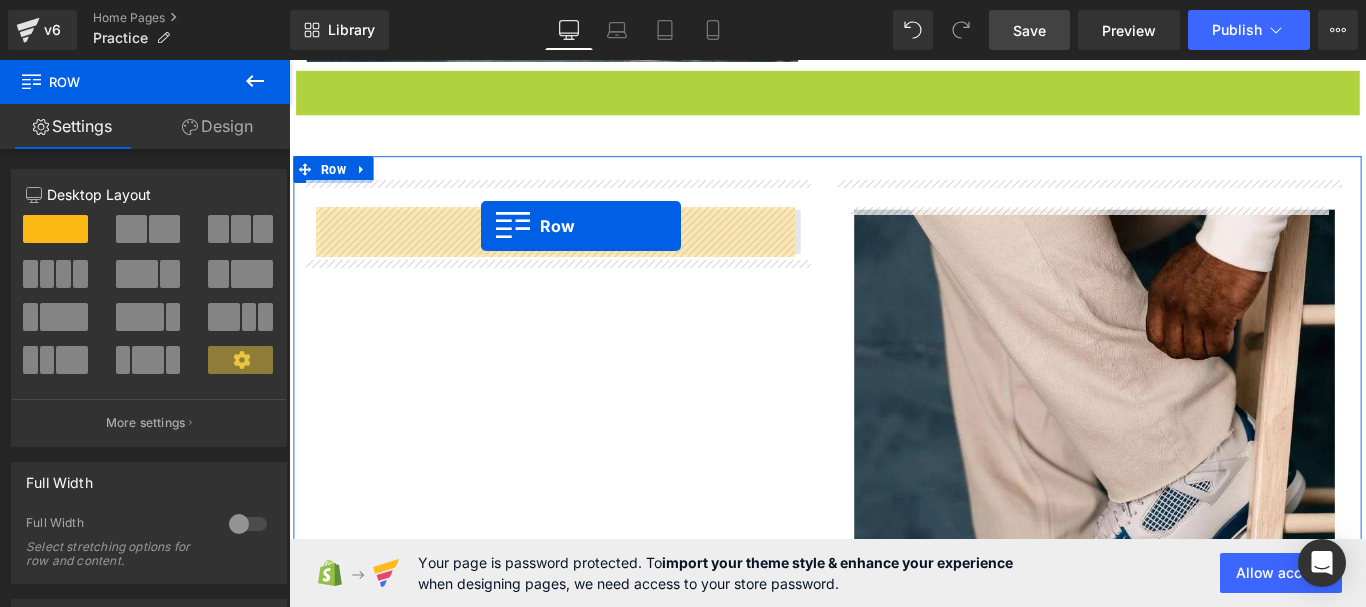 drag, startPoint x: 305, startPoint y: 186, endPoint x: 505, endPoint y: 246, distance: 208.80614 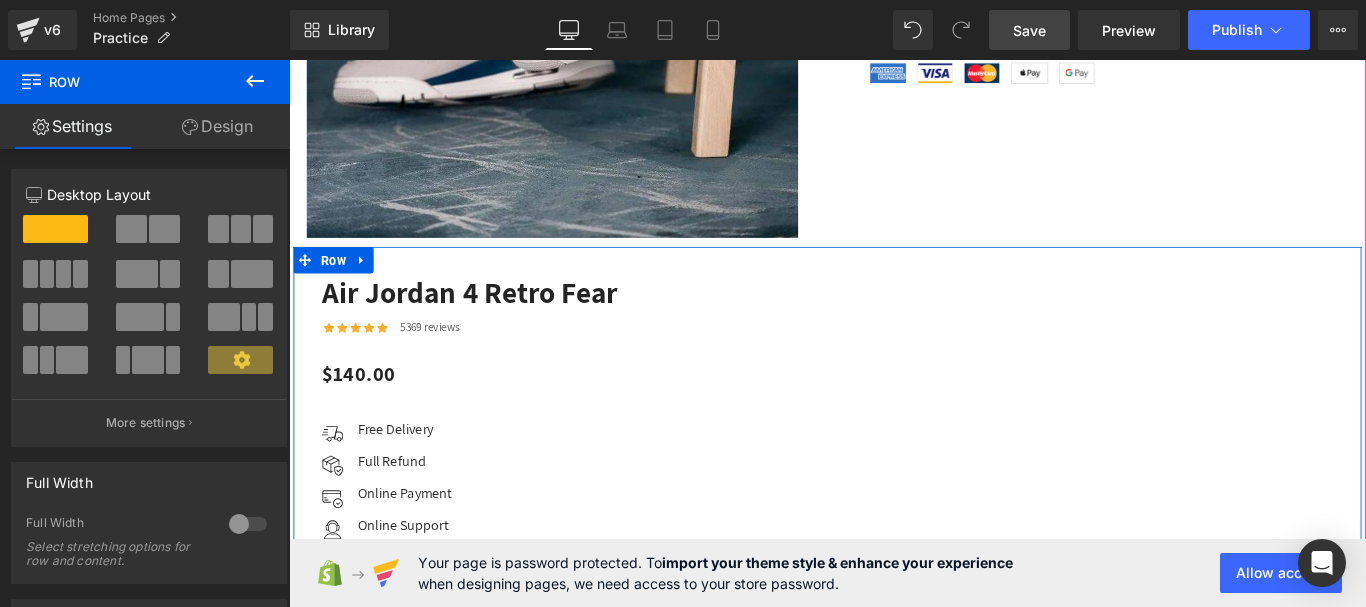 scroll, scrollTop: 3156, scrollLeft: 0, axis: vertical 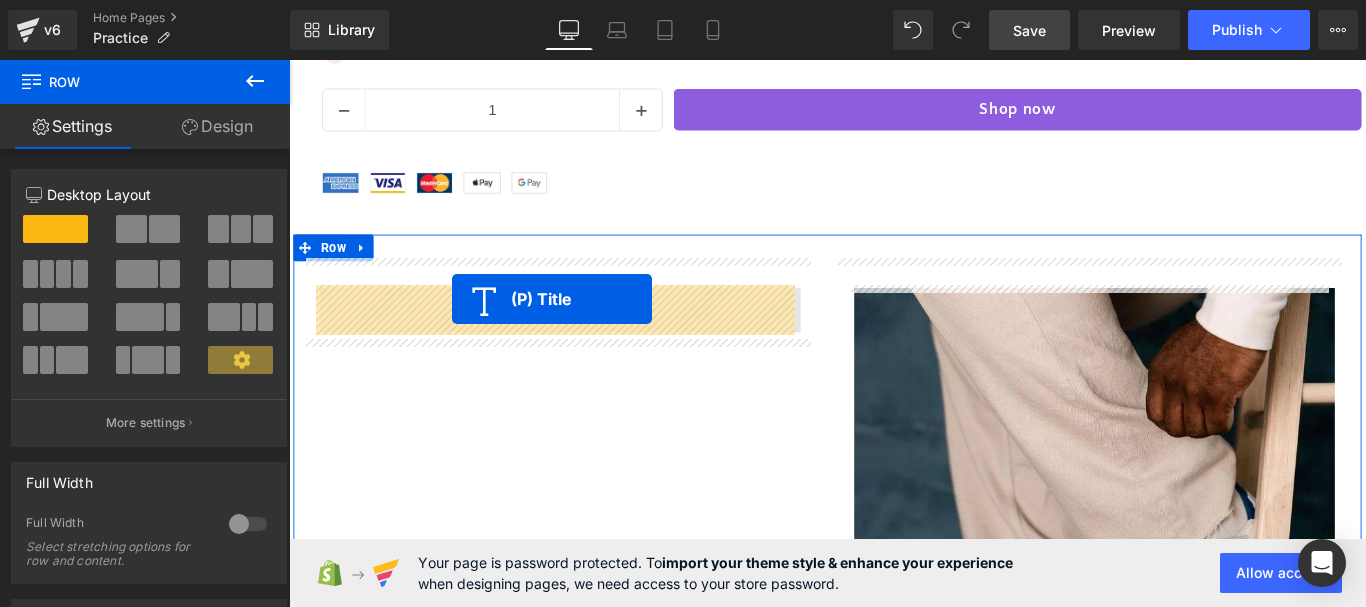 drag, startPoint x: 509, startPoint y: 313, endPoint x: 472, endPoint y: 328, distance: 39.92493 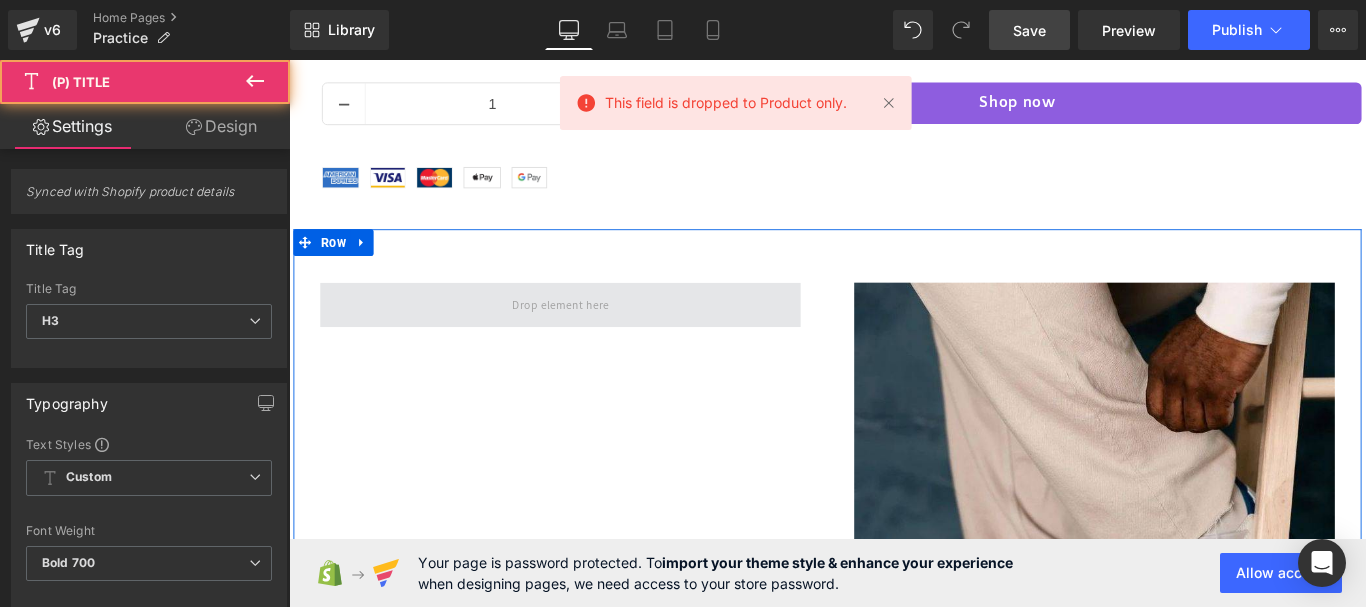 scroll, scrollTop: 3749, scrollLeft: 0, axis: vertical 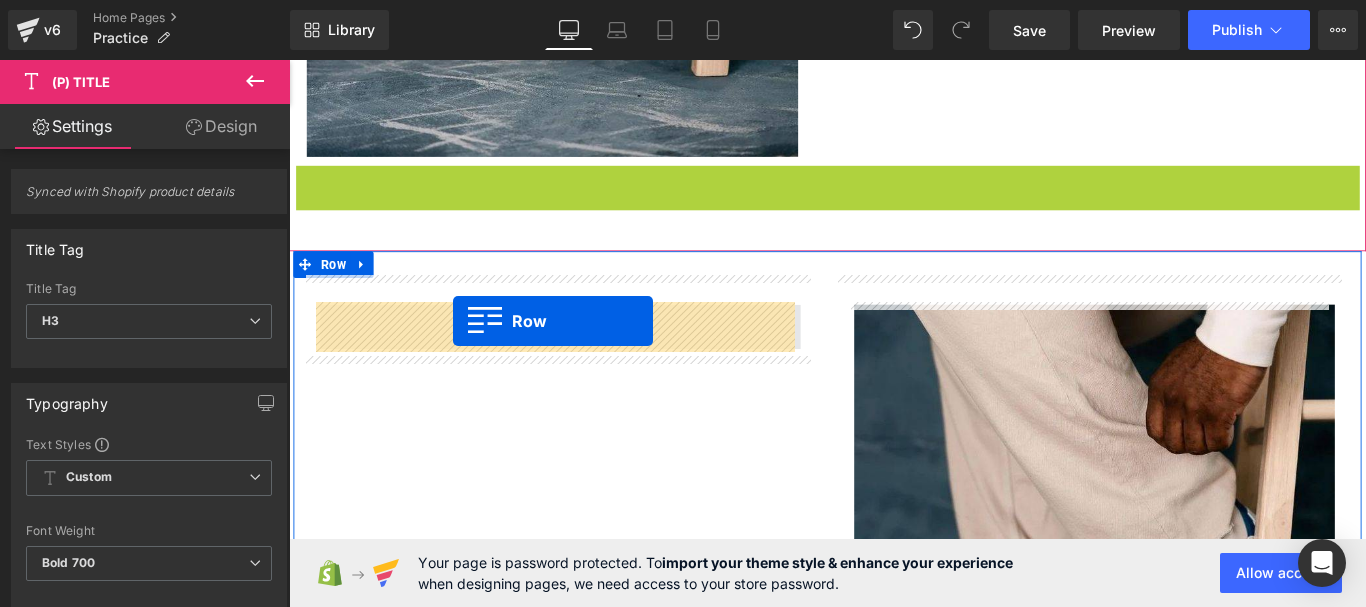 drag, startPoint x: 341, startPoint y: 189, endPoint x: 473, endPoint y: 353, distance: 210.52316 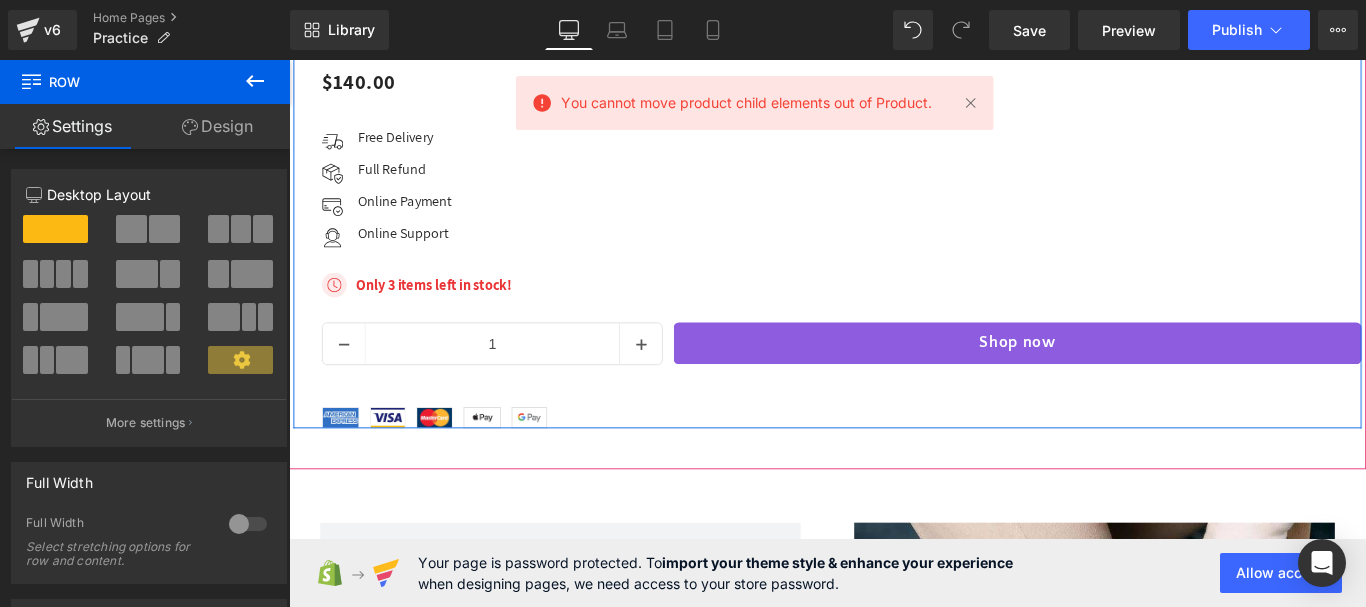 scroll, scrollTop: 3549, scrollLeft: 0, axis: vertical 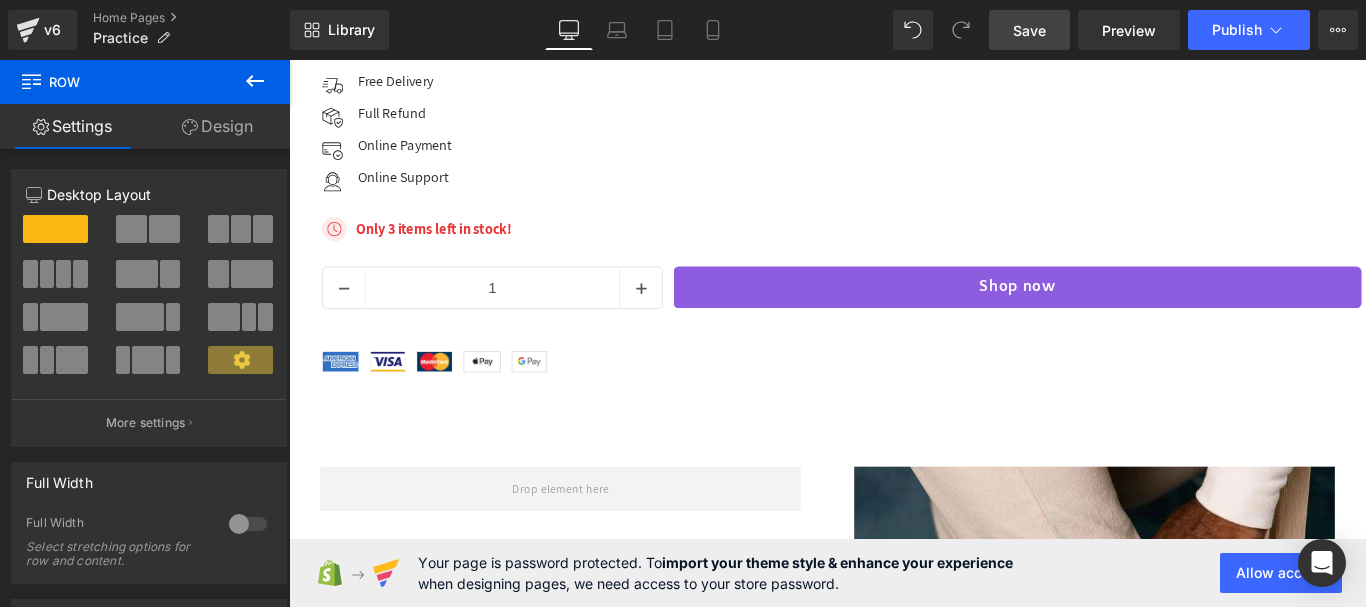 click on "Save" at bounding box center (1029, 30) 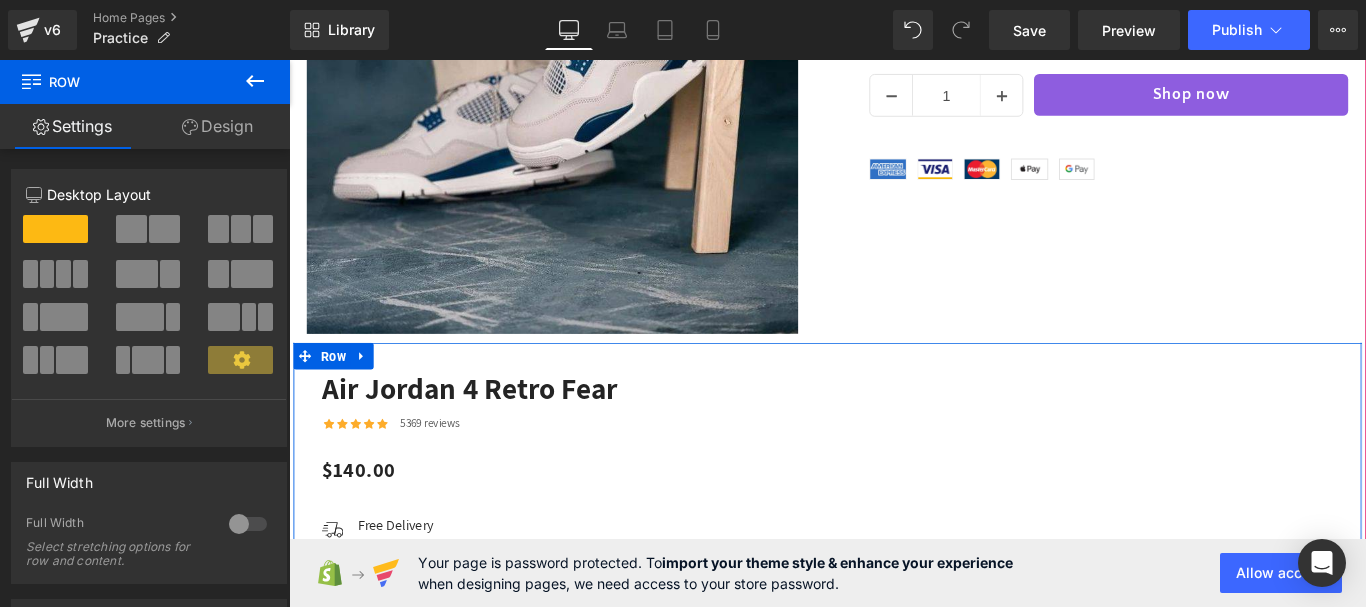 scroll, scrollTop: 3049, scrollLeft: 0, axis: vertical 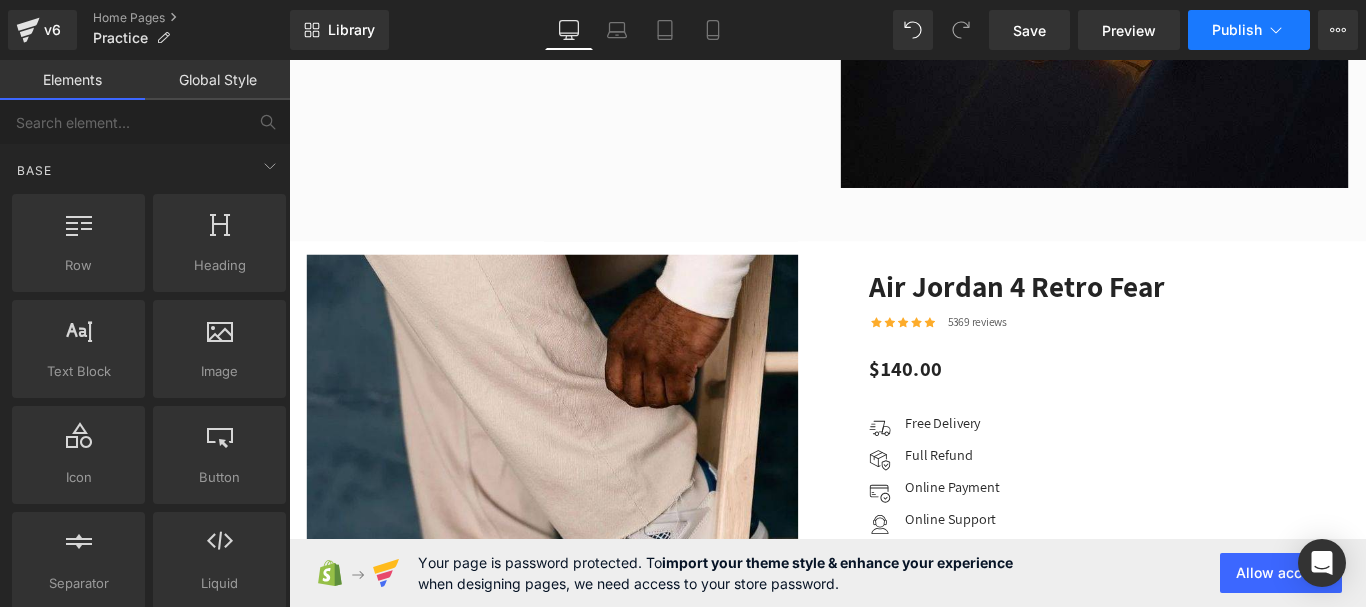 click on "Publish" at bounding box center (1237, 30) 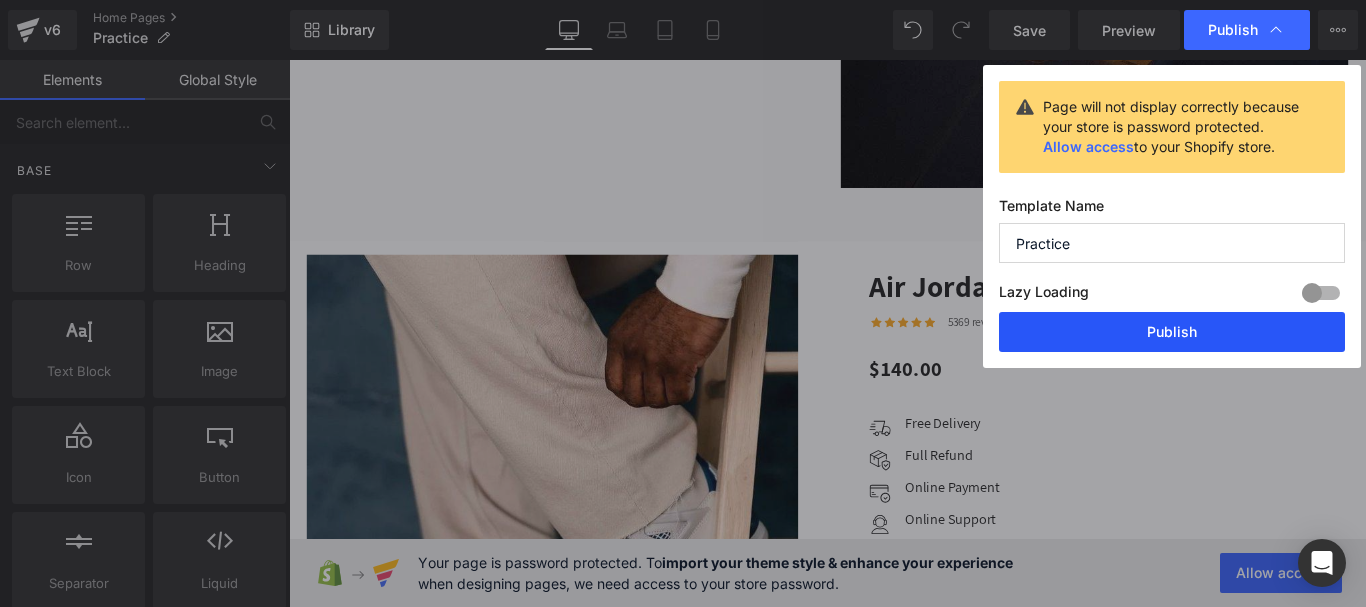 drag, startPoint x: 1087, startPoint y: 341, endPoint x: 772, endPoint y: 235, distance: 332.35675 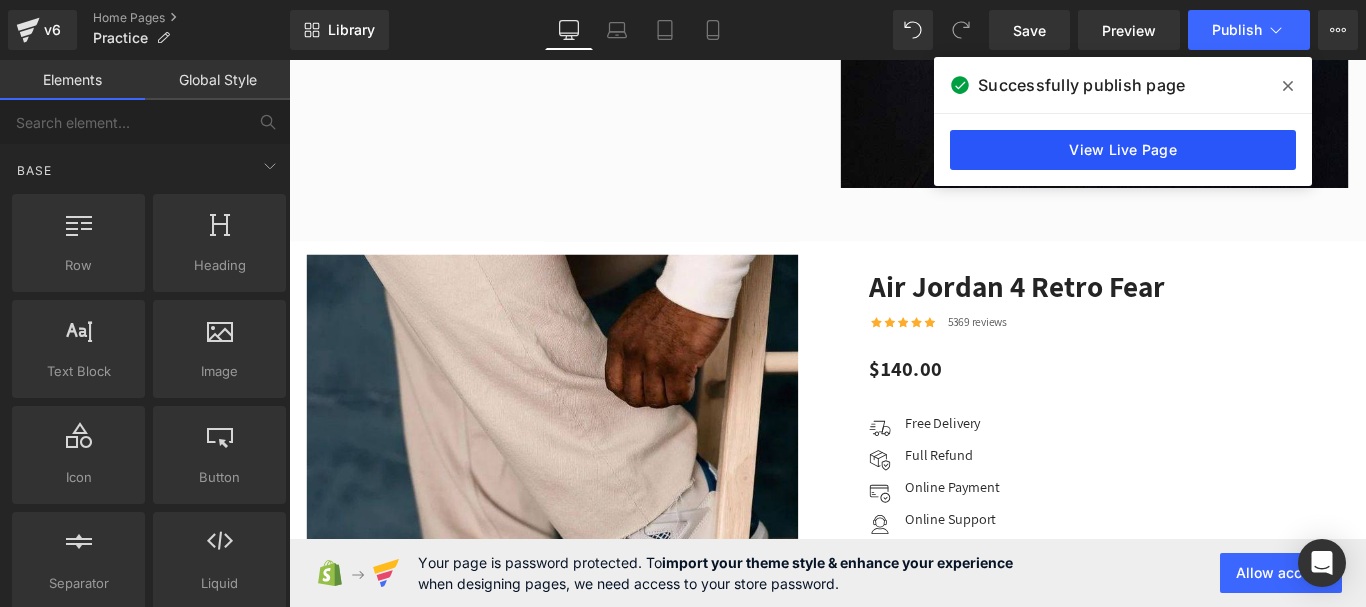 click on "View Live Page" at bounding box center [1123, 150] 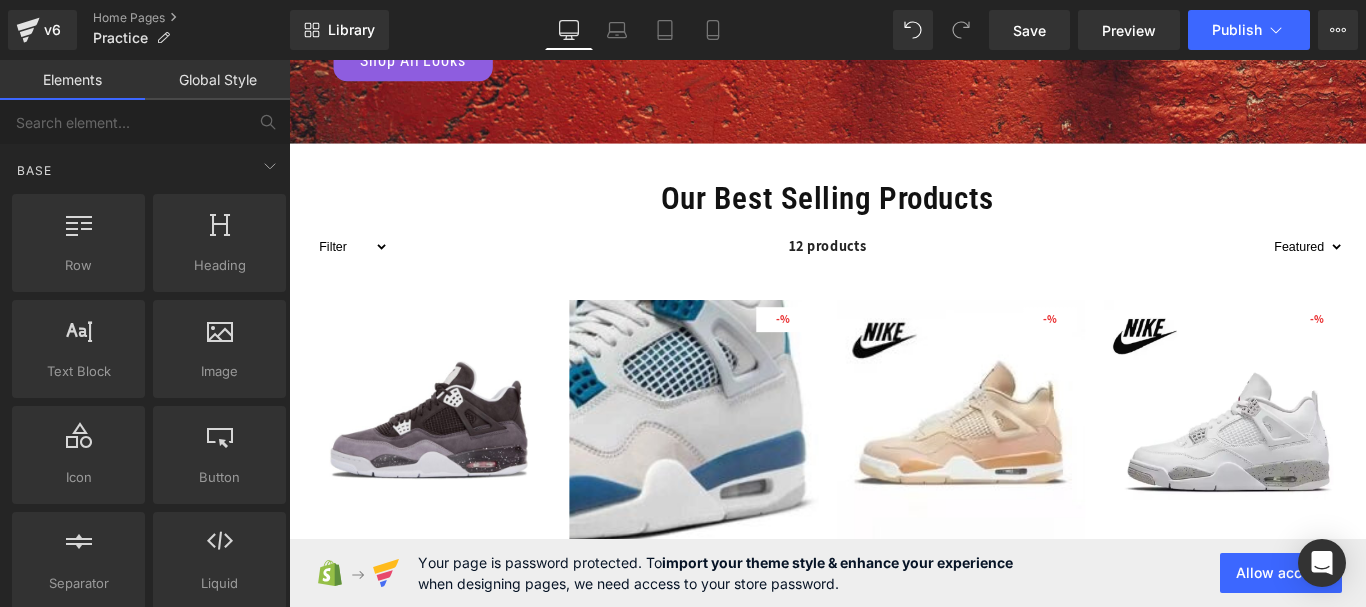 scroll, scrollTop: 549, scrollLeft: 0, axis: vertical 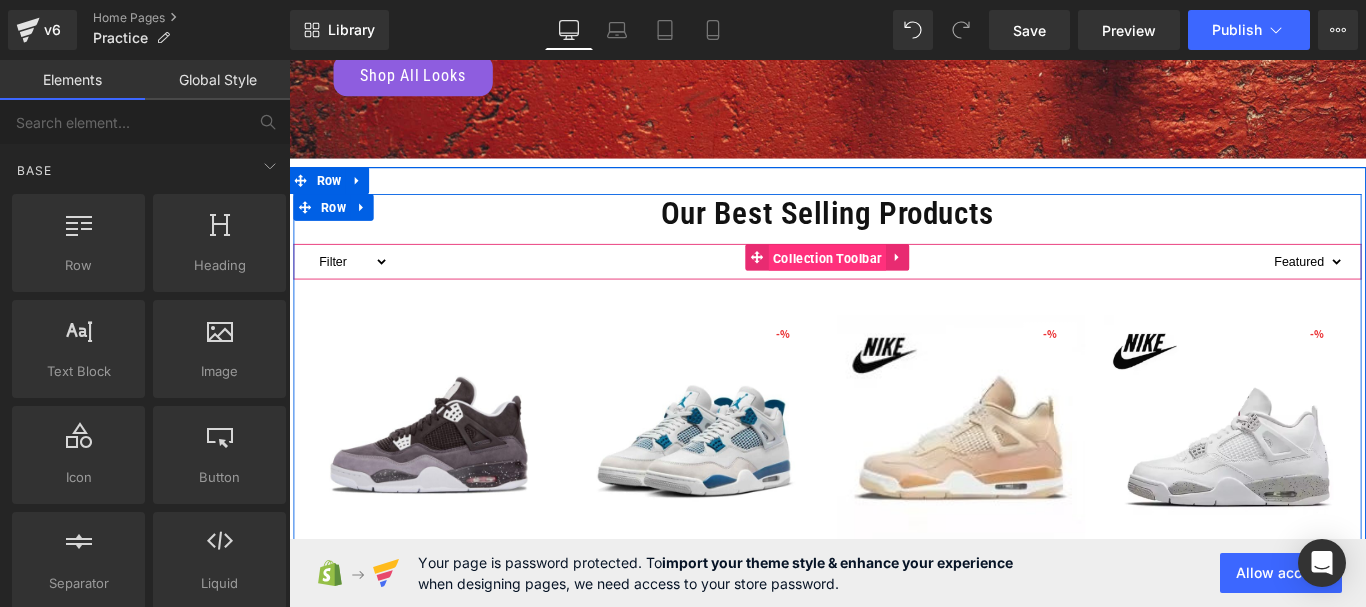 click on "Collection Toolbar" at bounding box center [894, 283] 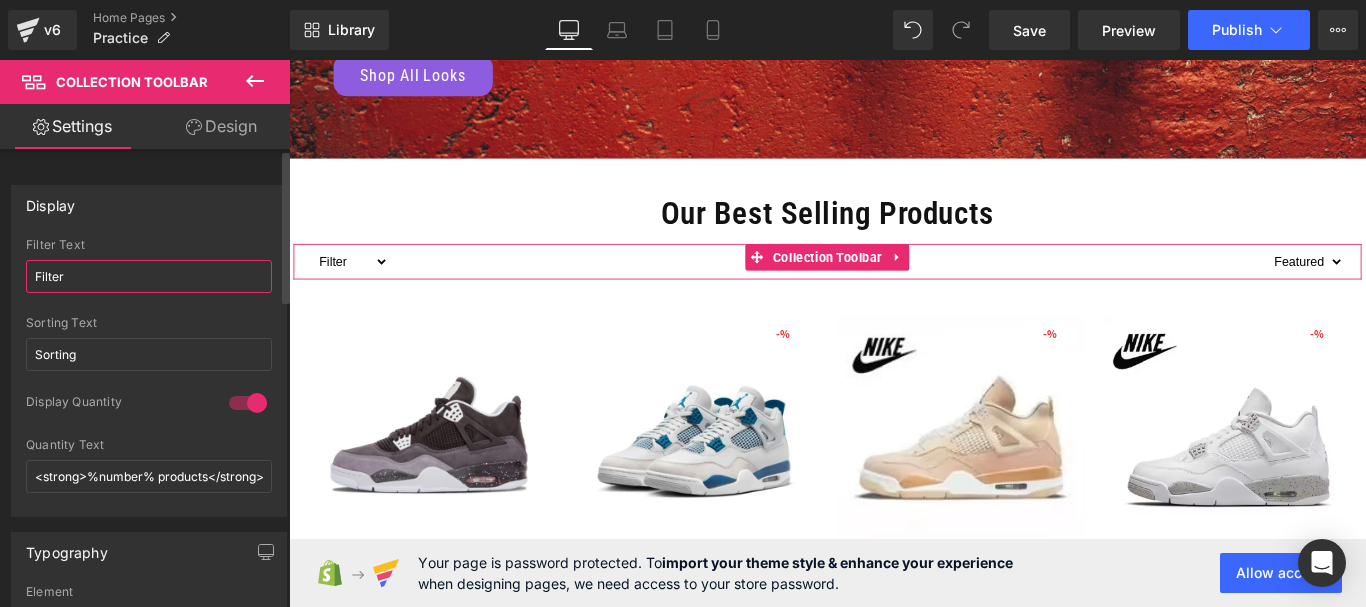 click on "Filter" at bounding box center [149, 276] 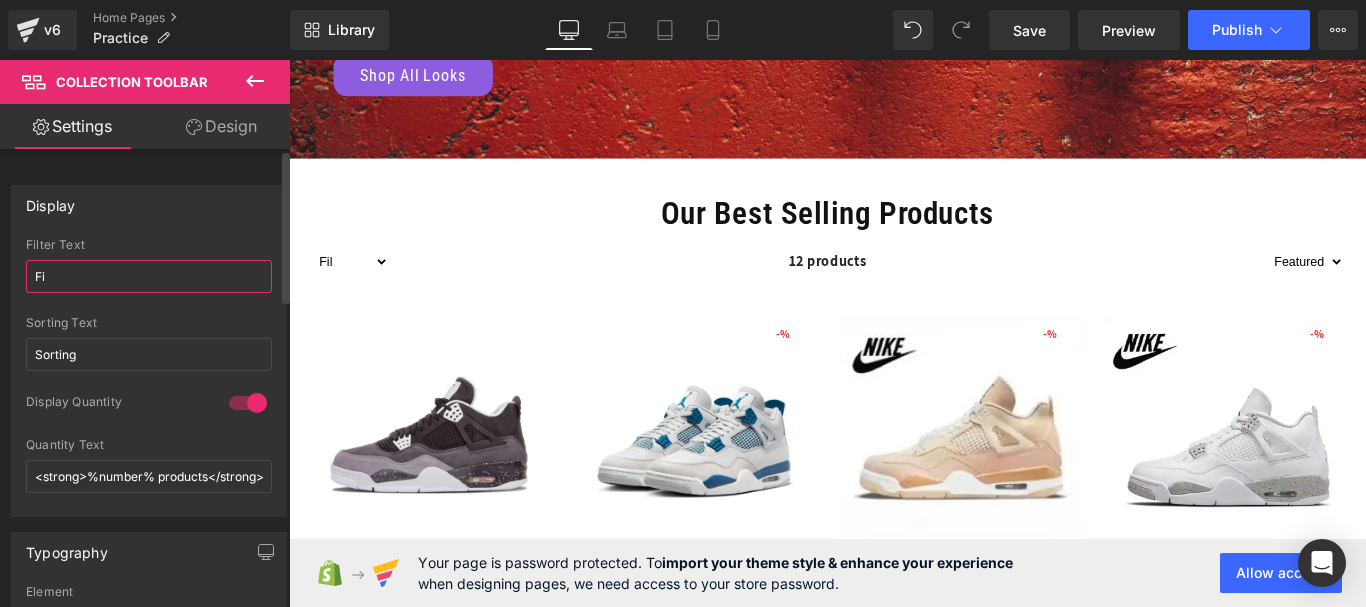 type on "F" 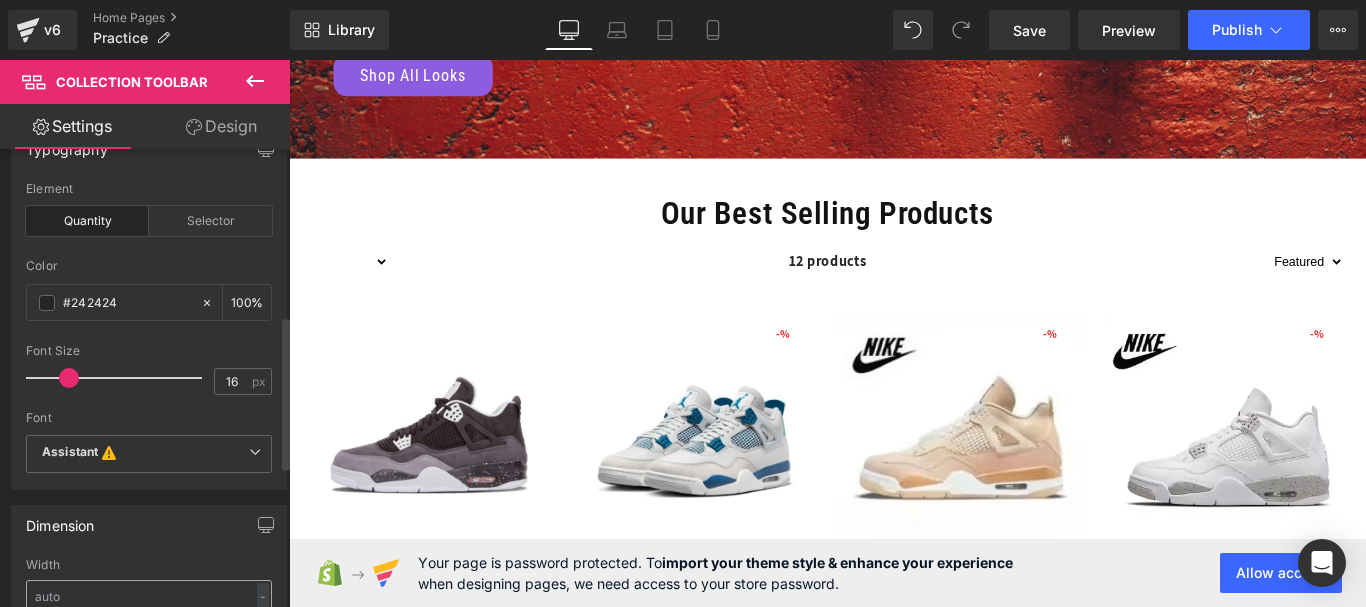 scroll, scrollTop: 500, scrollLeft: 0, axis: vertical 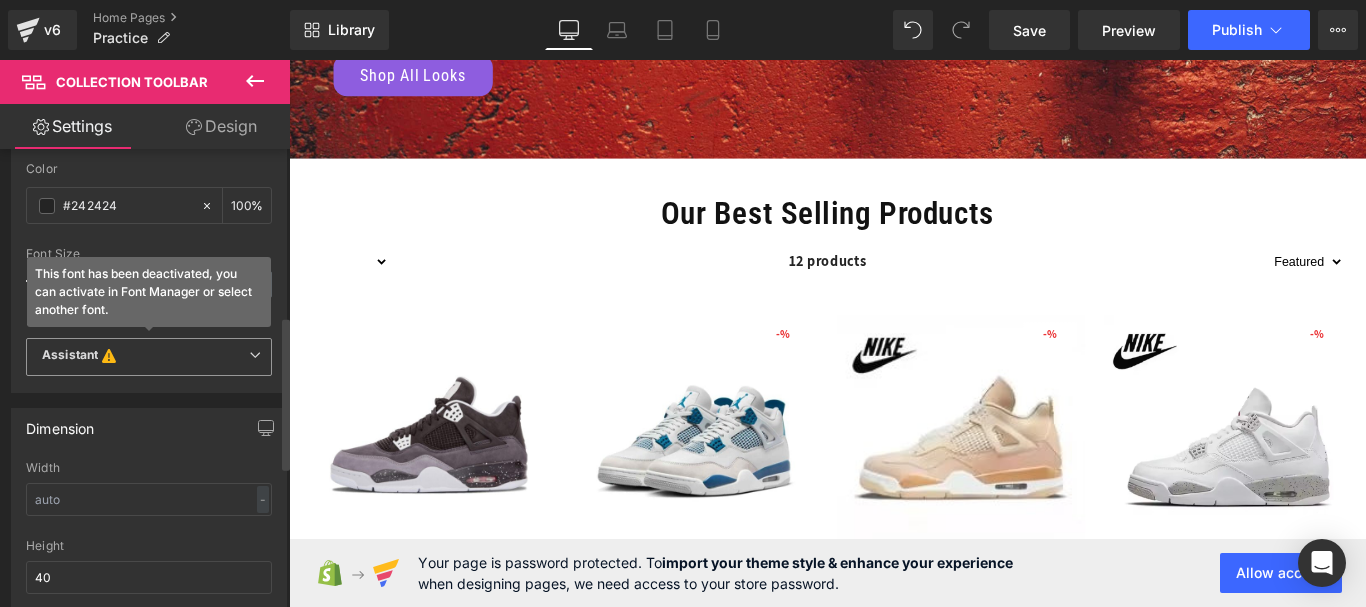 type 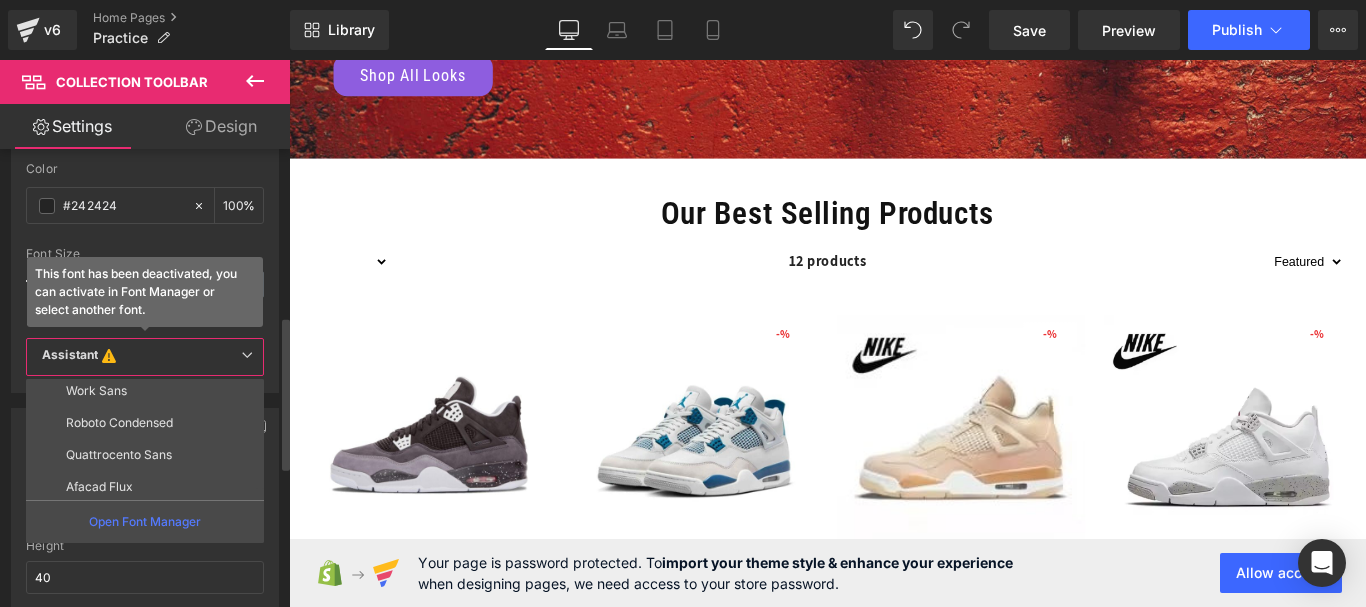 scroll, scrollTop: 360, scrollLeft: 0, axis: vertical 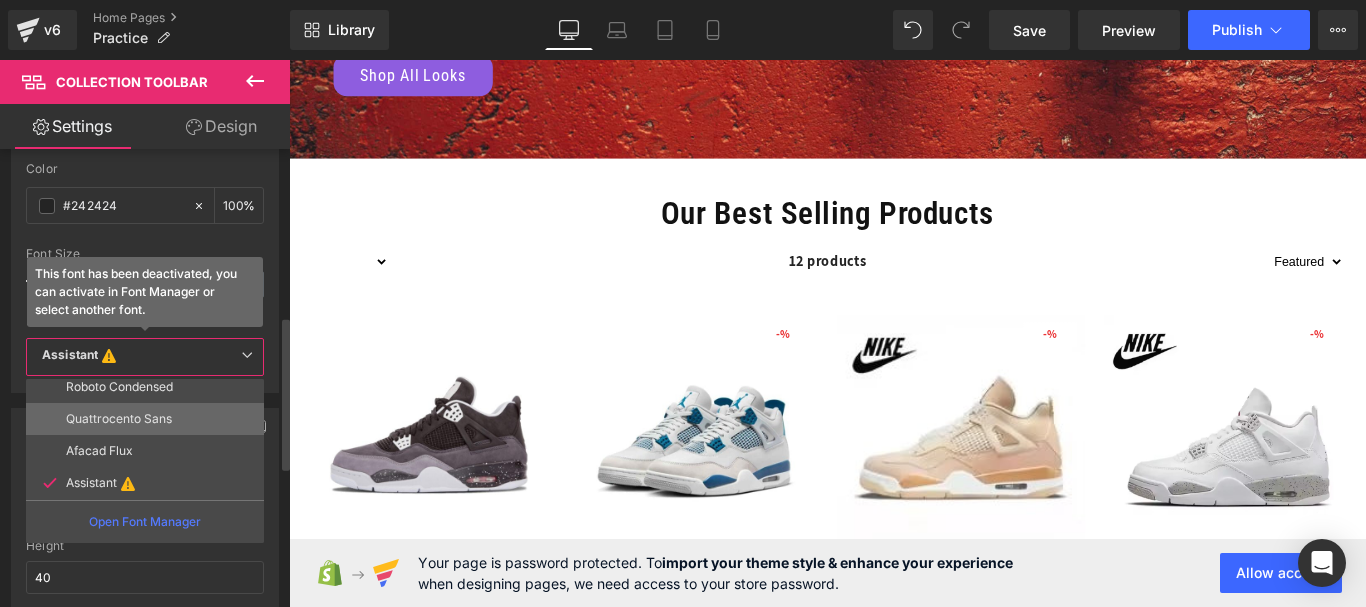click on "Quattrocento Sans" at bounding box center [119, 419] 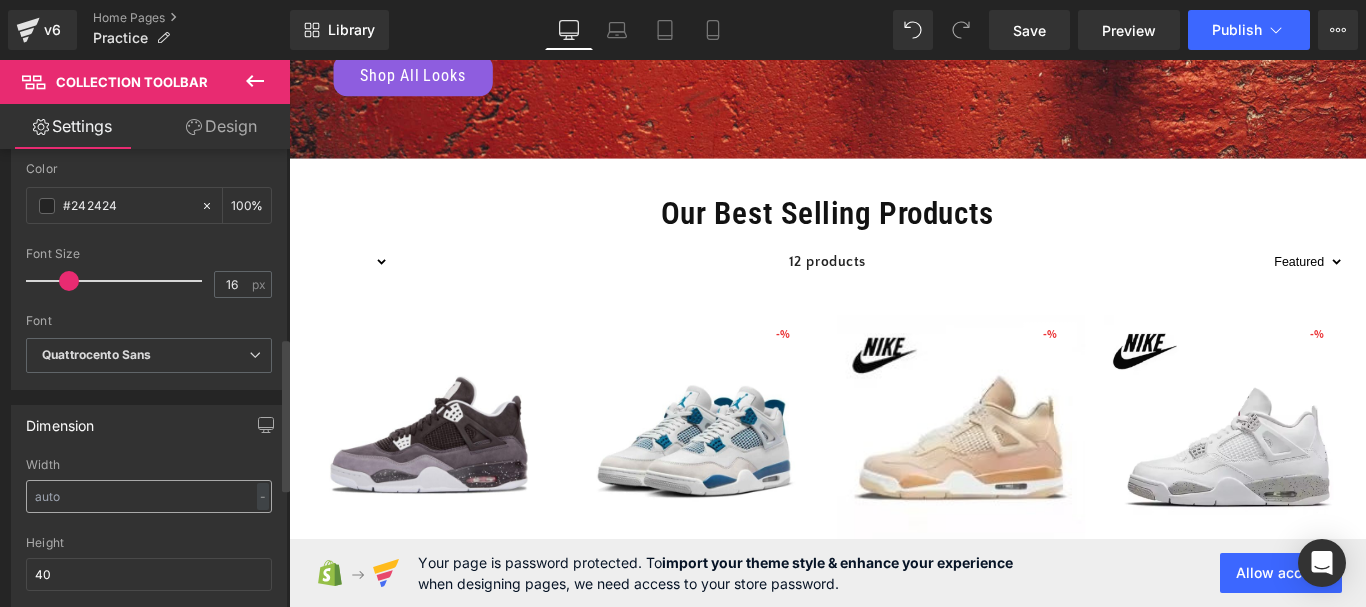 scroll, scrollTop: 800, scrollLeft: 0, axis: vertical 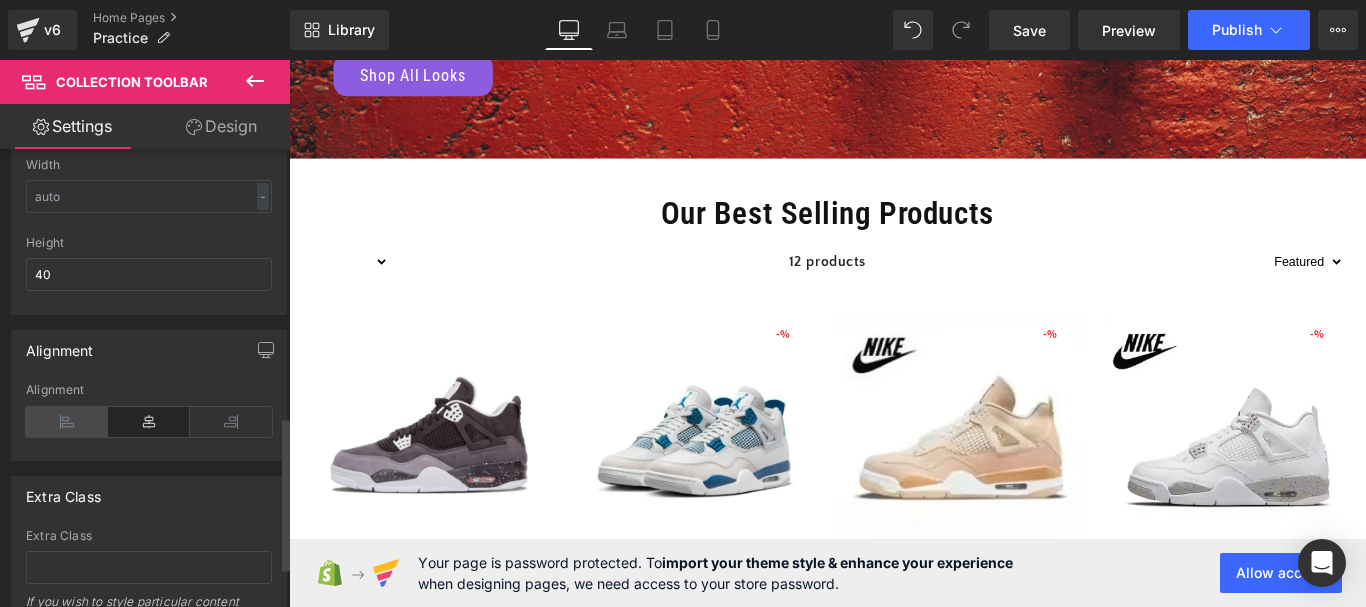 click at bounding box center (67, 422) 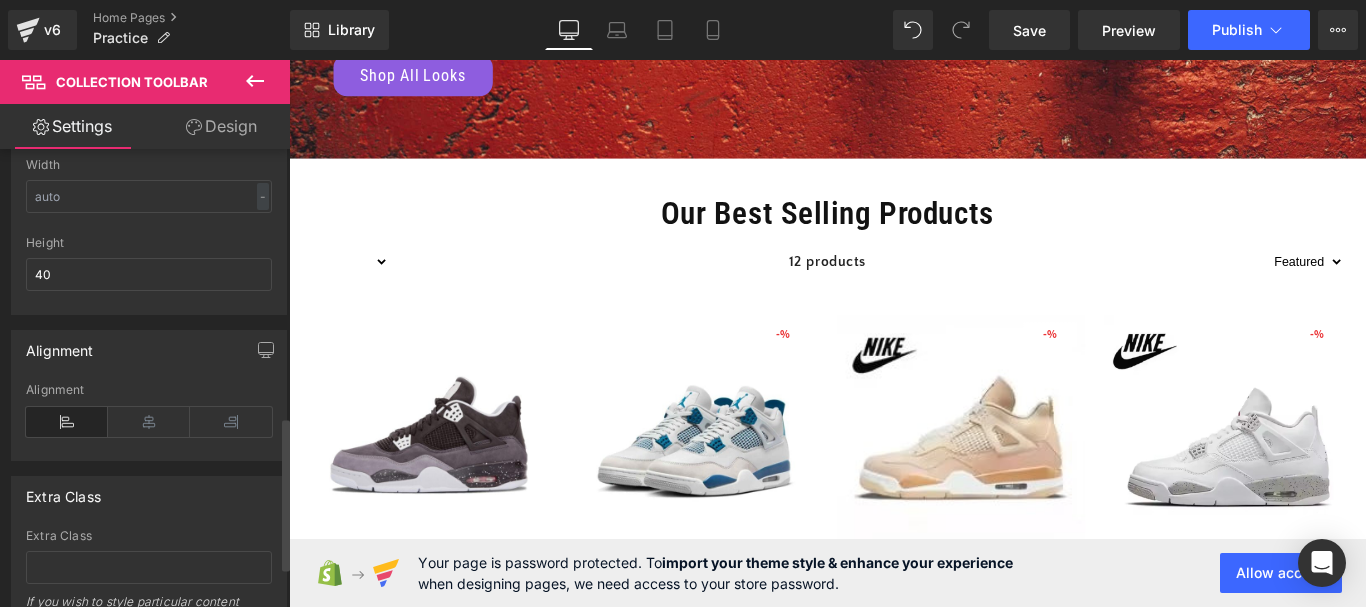 click on "Alignment" at bounding box center (149, 421) 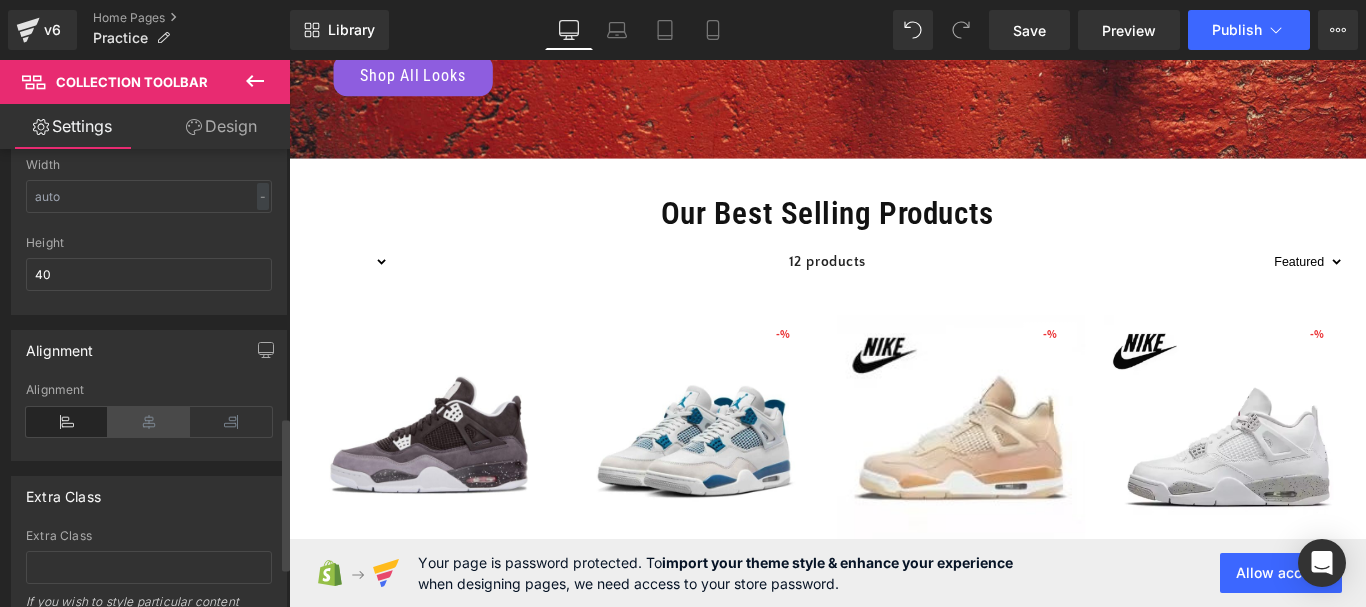 click at bounding box center [149, 422] 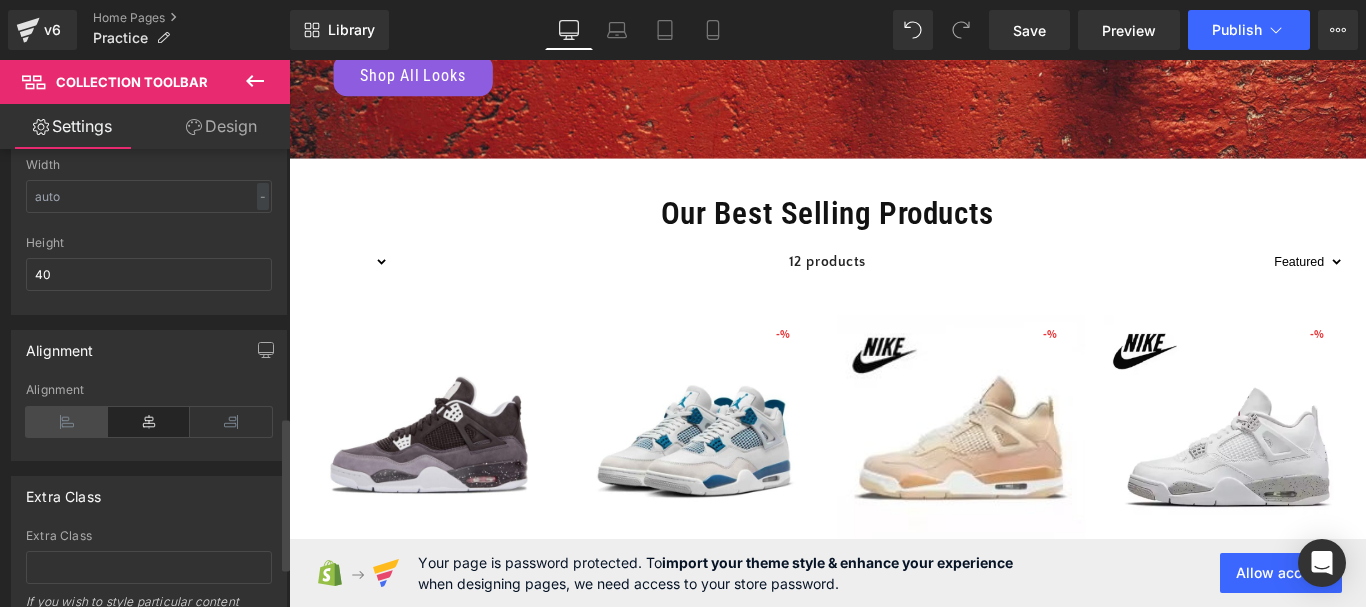 click at bounding box center [67, 422] 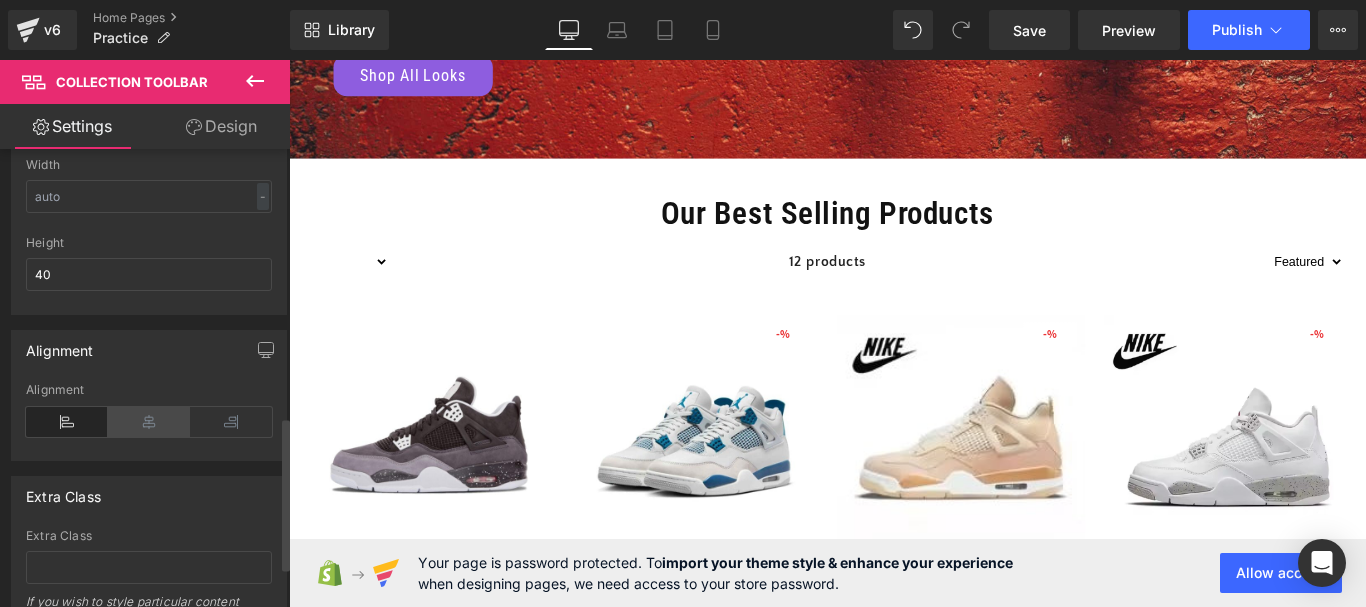 click at bounding box center [149, 422] 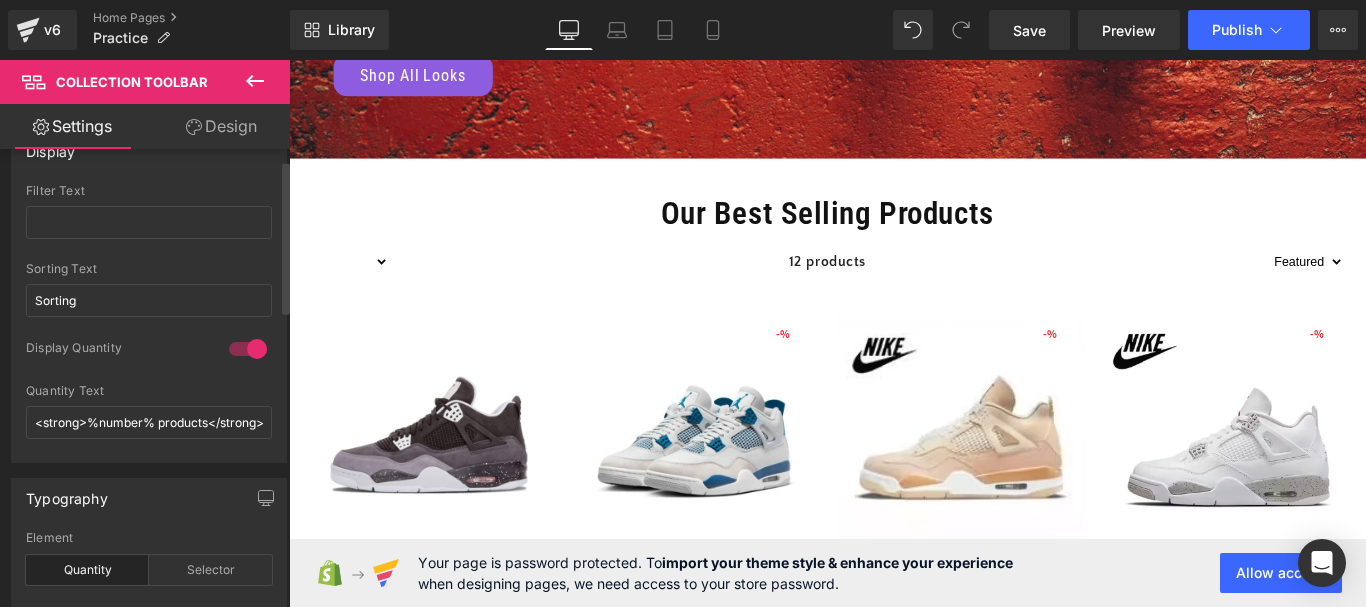 scroll, scrollTop: 21, scrollLeft: 0, axis: vertical 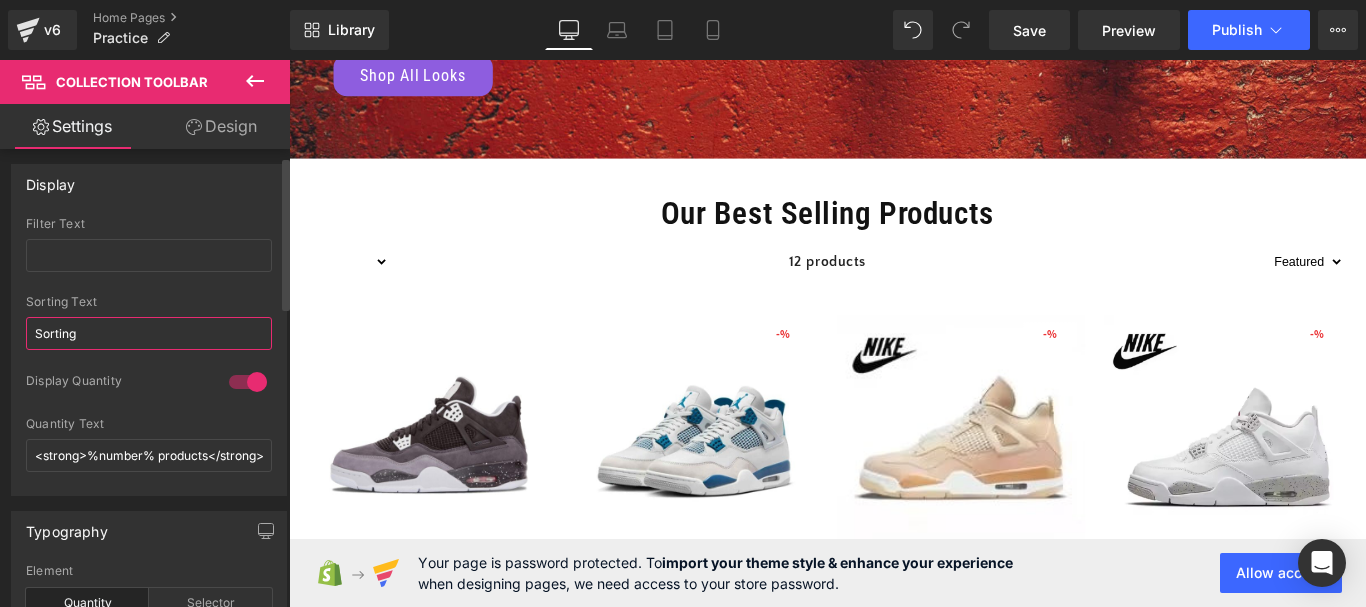 click on "Sorting" at bounding box center (149, 333) 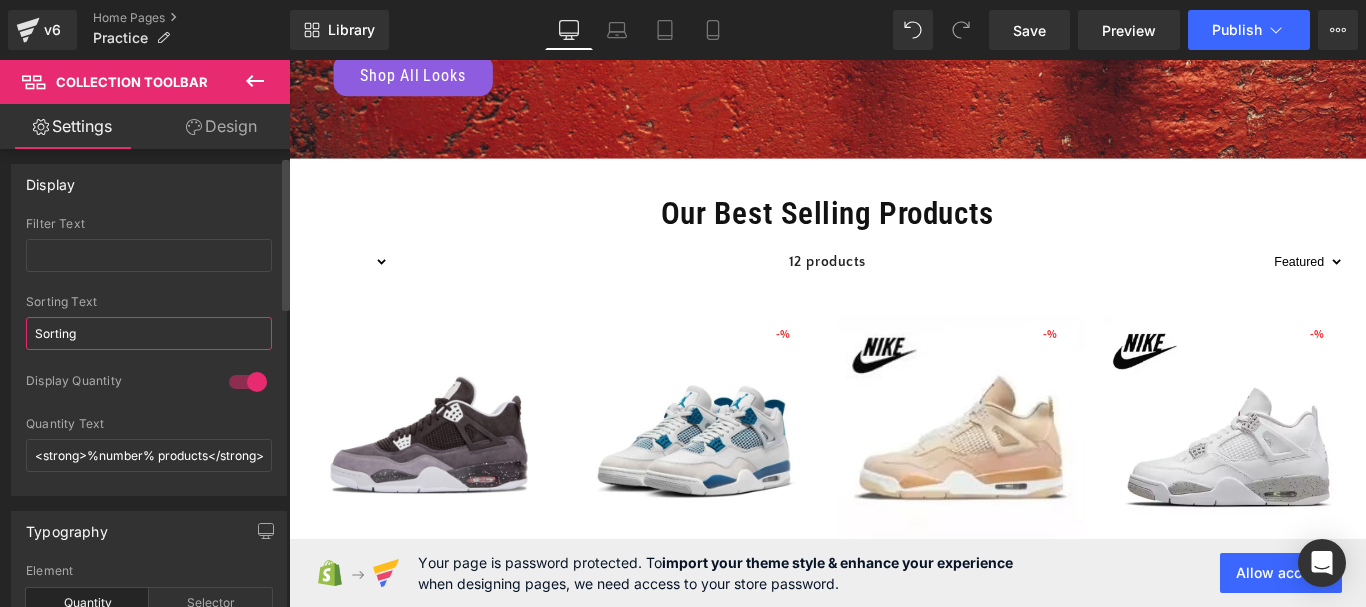click on "Sorting" at bounding box center [149, 333] 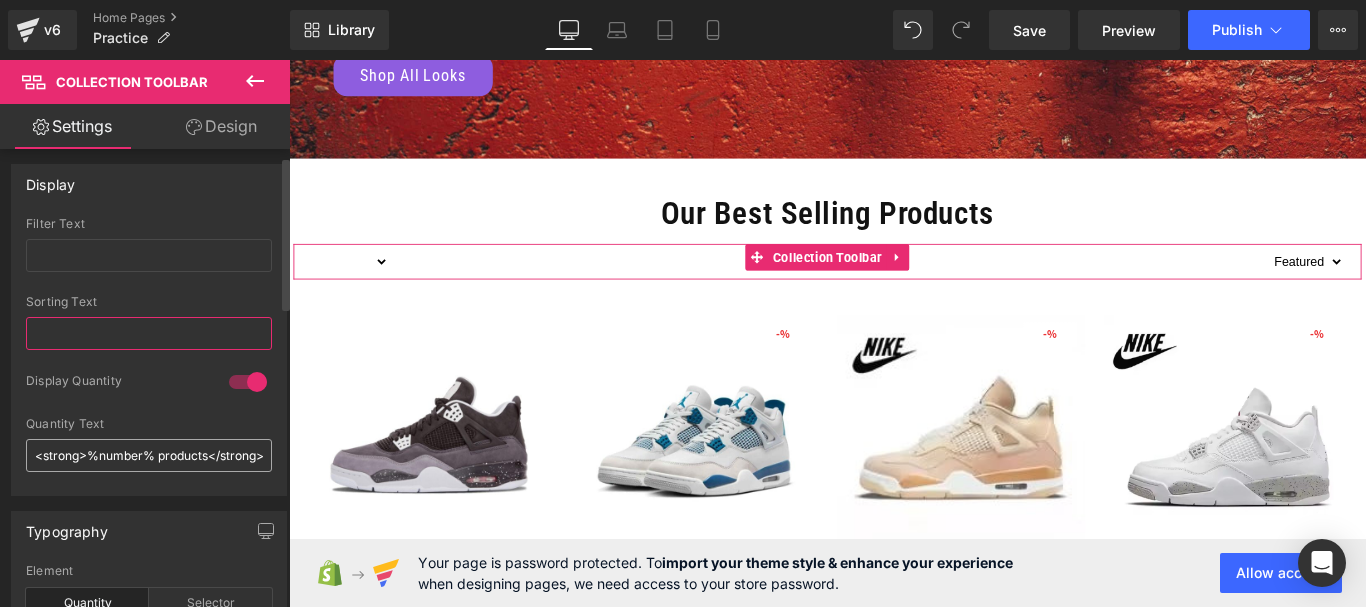 type 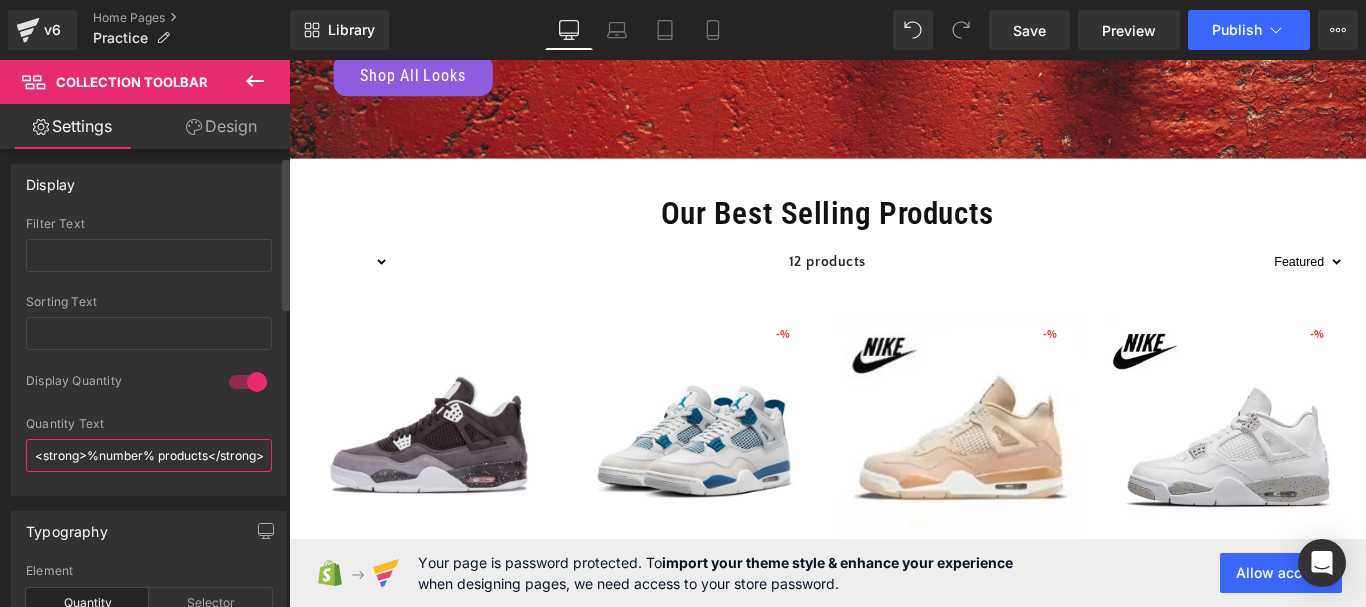 click on "<strong>%number% products</strong>" at bounding box center [149, 455] 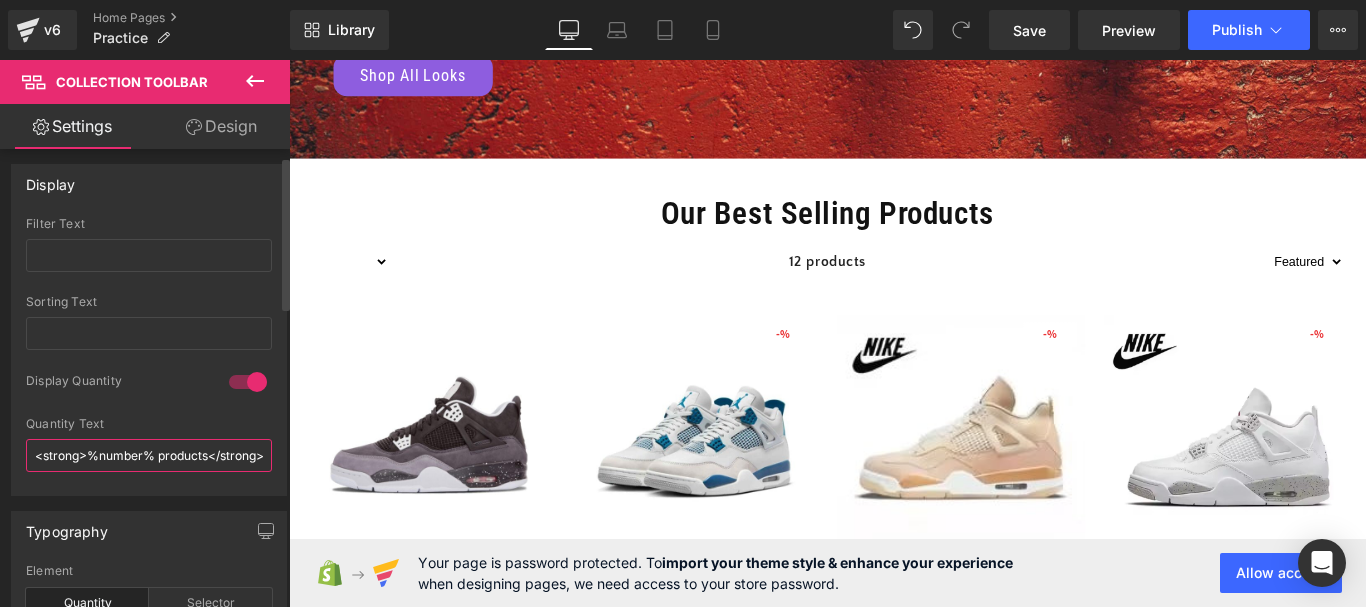 click on "<strong>%number% products</strong>" at bounding box center (149, 455) 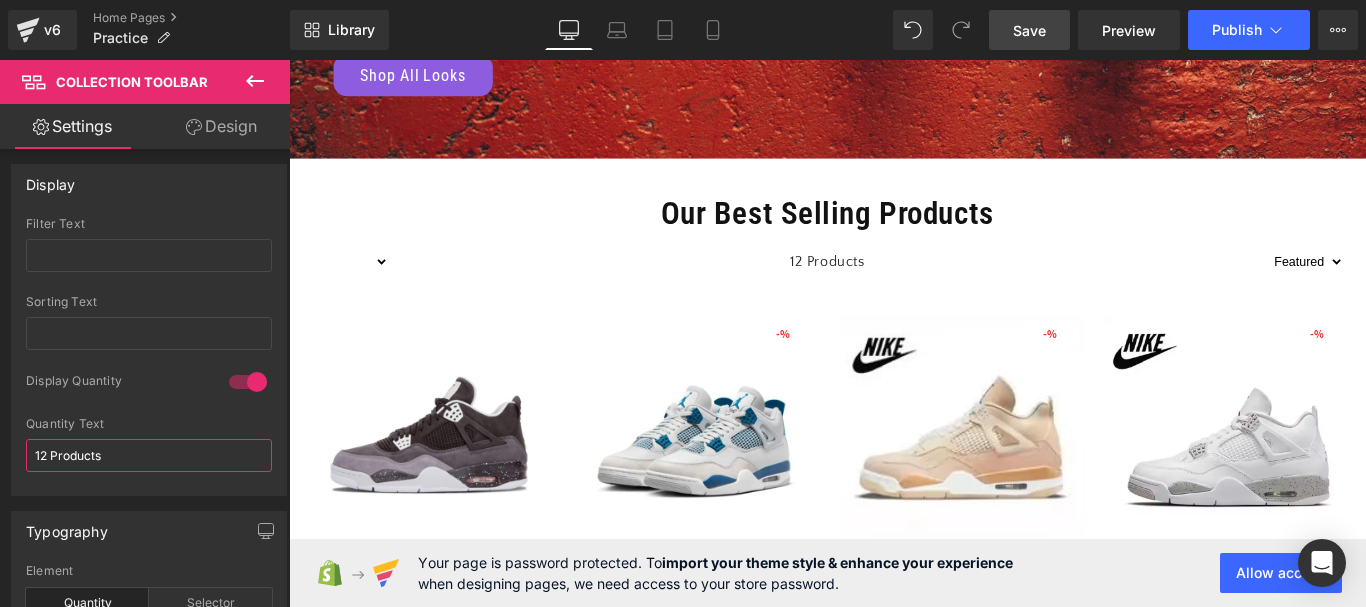 type on "12 Products" 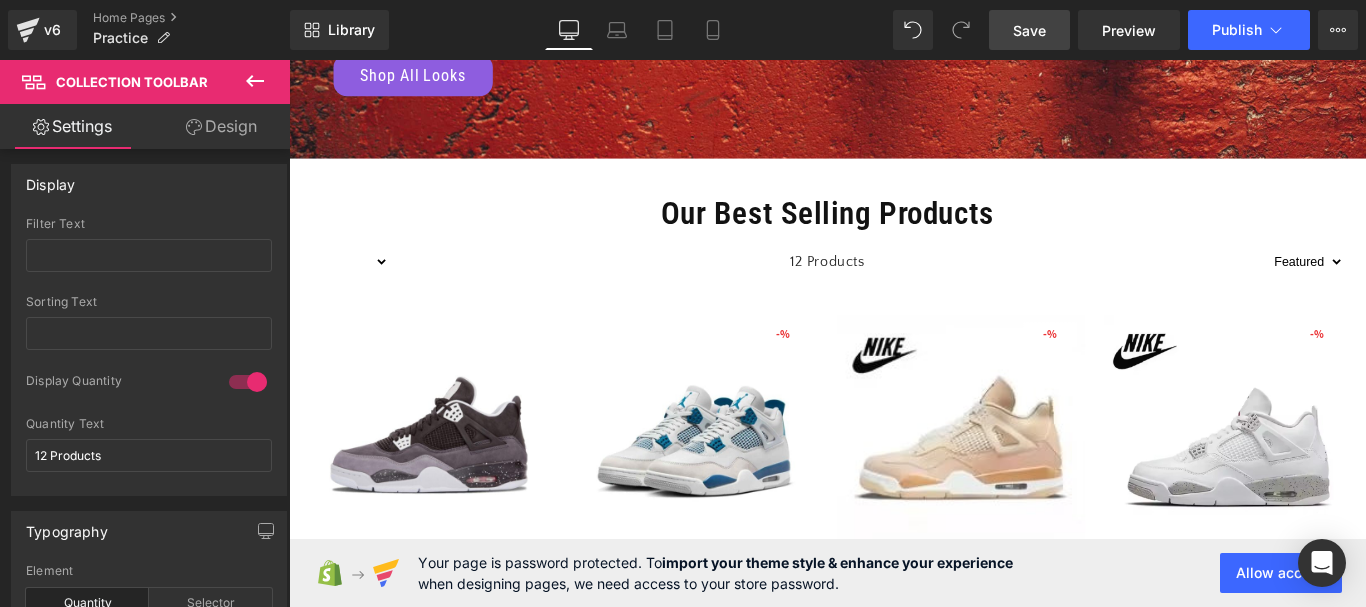 click on "Save" at bounding box center (1029, 30) 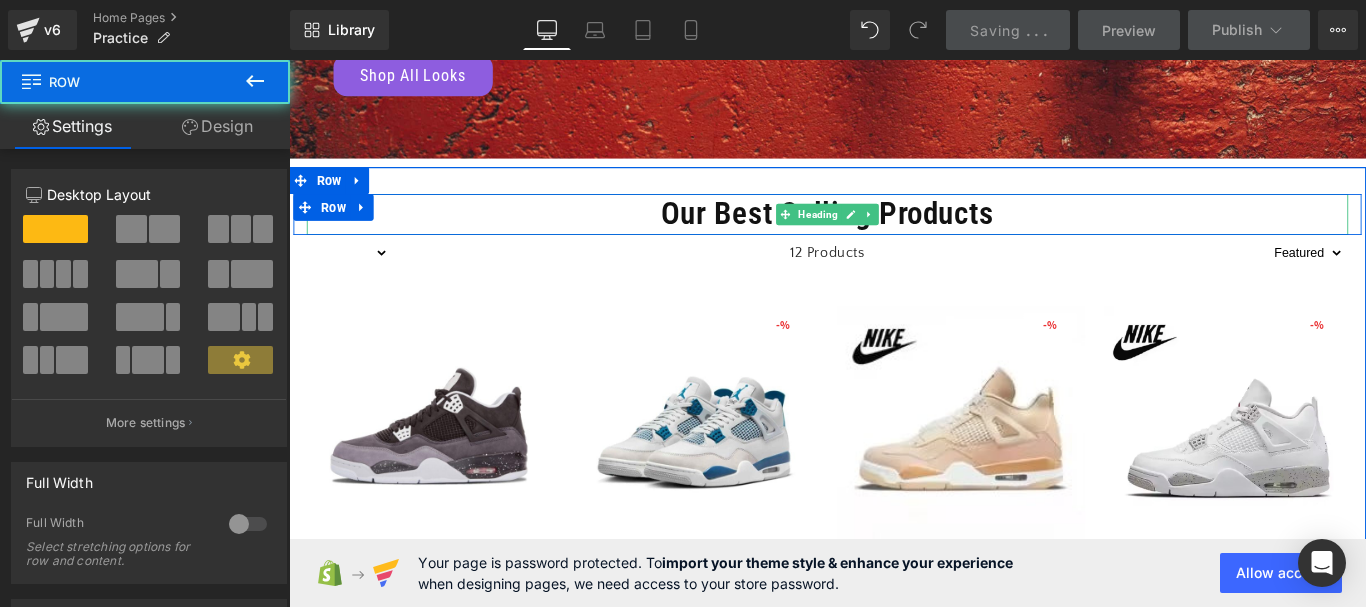 drag, startPoint x: 724, startPoint y: 264, endPoint x: 720, endPoint y: 239, distance: 25.317978 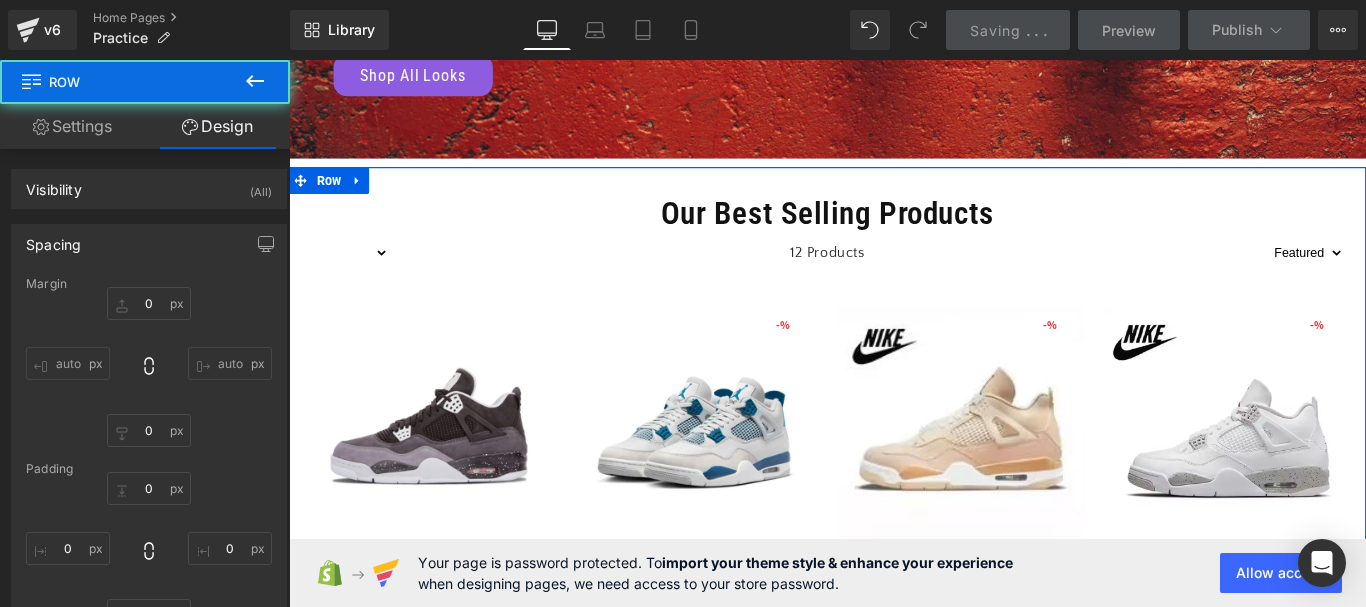 type on "0" 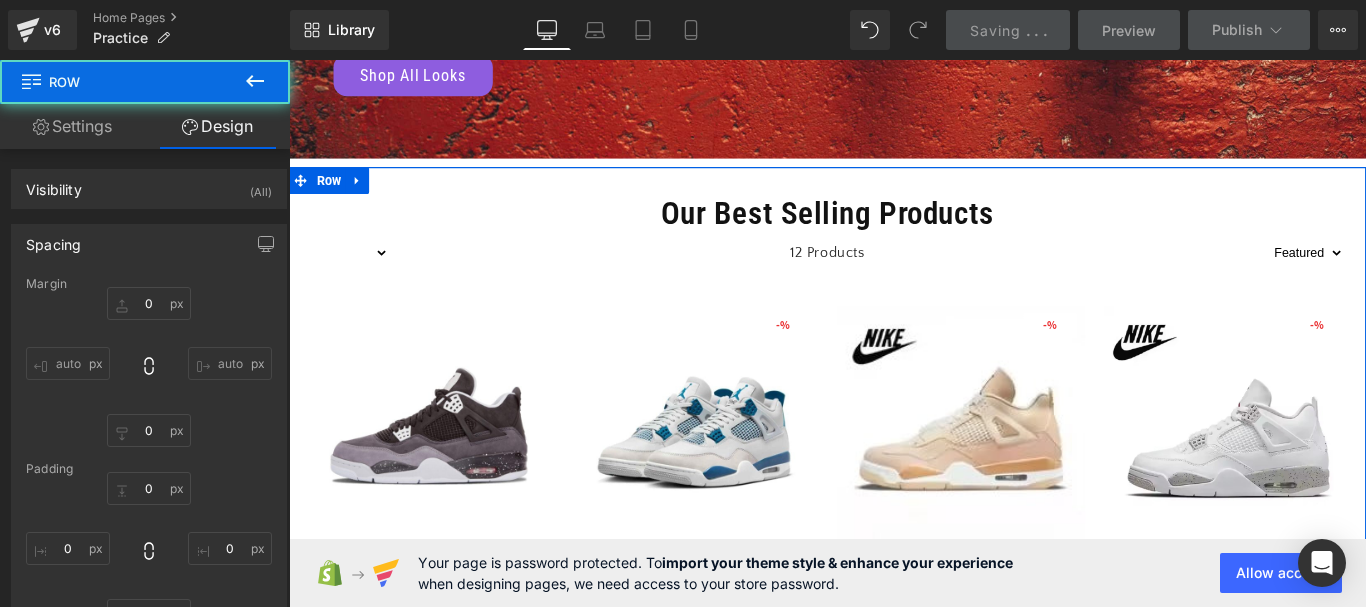 type on "0" 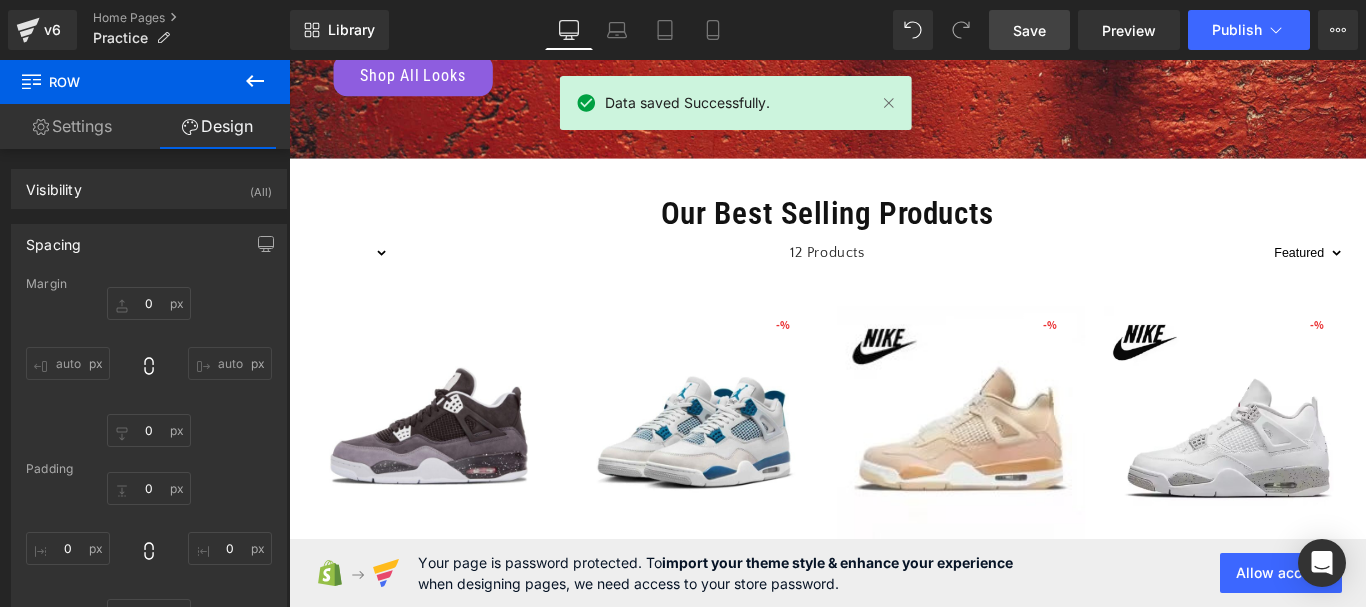 click on "Data saved Successfully." at bounding box center (687, 103) 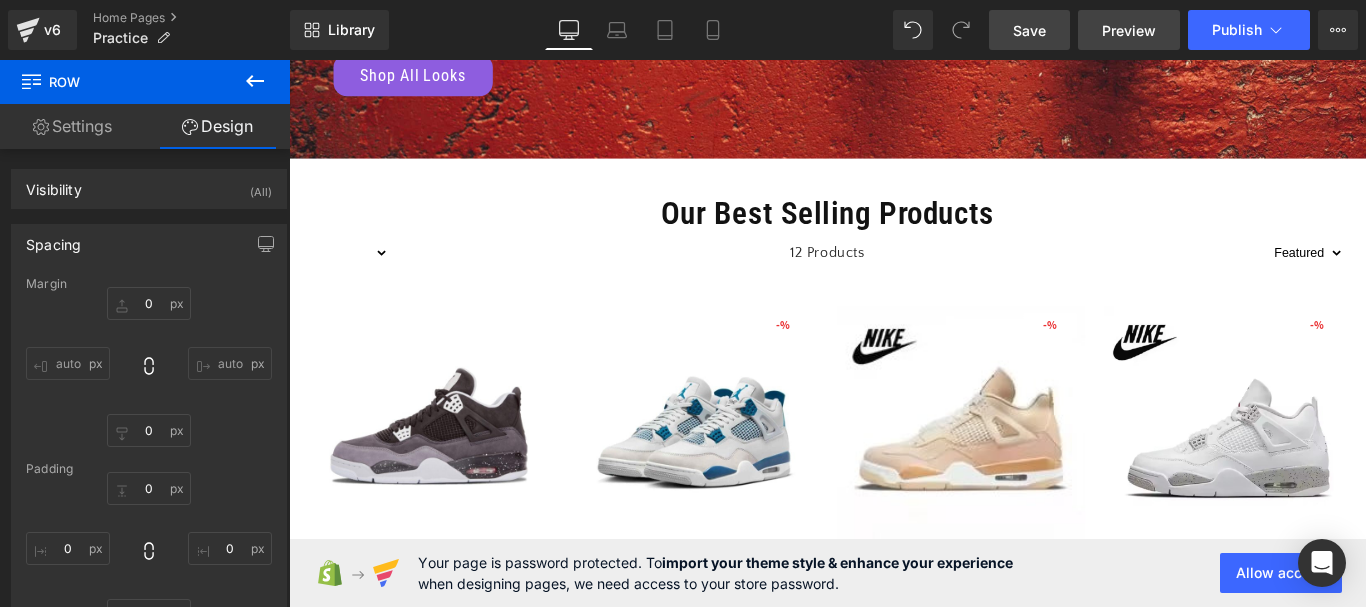 click on "Preview" at bounding box center [1129, 30] 